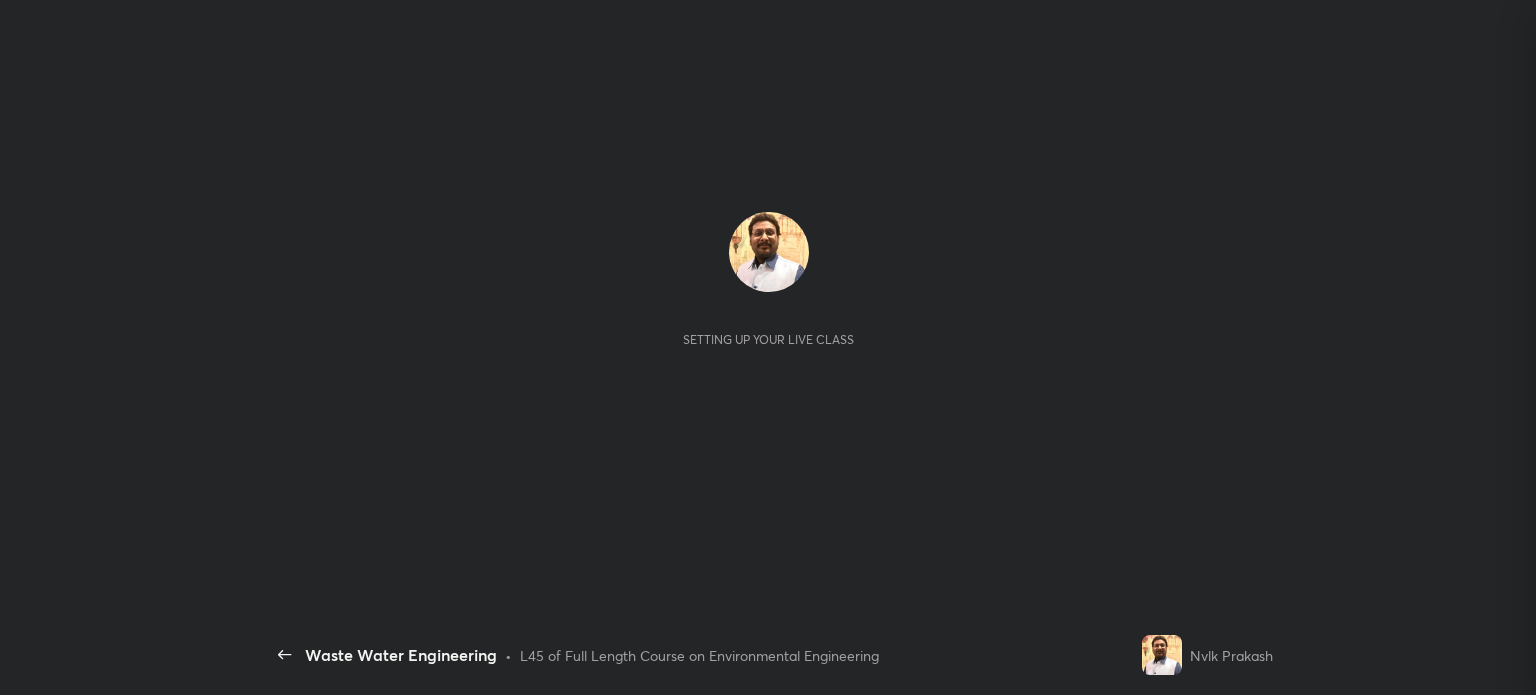 scroll, scrollTop: 0, scrollLeft: 0, axis: both 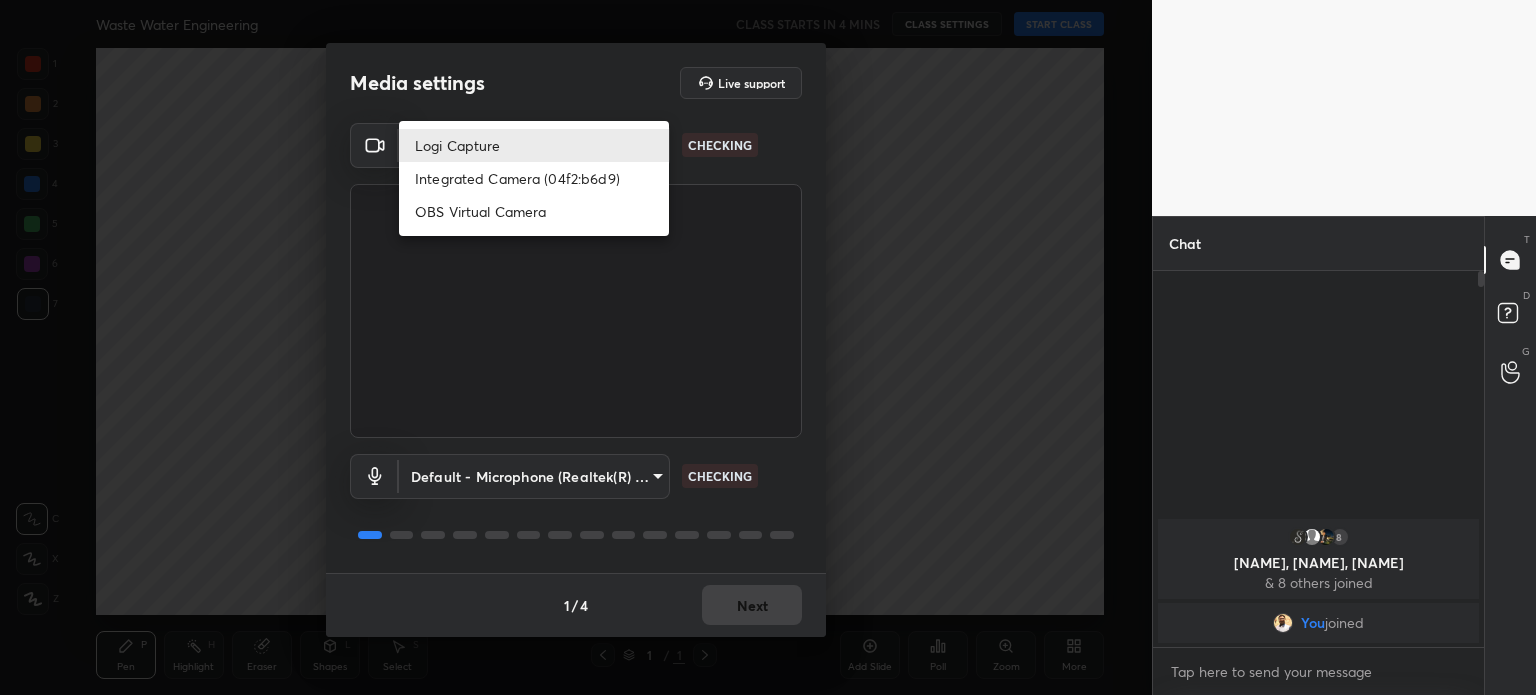 click on "Erase all H H Waste Water Engineering CLASS STARTS IN 4 MINS CLASS SETTINGS START CLASS Setting up your live class Back Waste Water Engineering • L45 of Full Length Course on Environmental Engineering Nvlk Prakash Pen P Highlight H Eraser Shapes L Select S 1 / 1 Add Slide Poll Zoom More Chat 8 [PERSON], [PERSON], [PERSON] & 8 others joined You joined 1 NEW MESSAGE Enable hand raising Enable raise hand to speak to learners. Once enabled, chat will be turned off temporarily. Enable x Doubts asked by learners will show up here Raise hand disabled You have disabled Raise hand currently. Enable it to invite learners to speak Enable Can't raise hand Looks like educator just invited you to speak. Please wait before you can raise your hand again. Got it T Messages (T) D Doubts (D) G Raise Hand (G) Report an issue Reason for reporting Buffering Chat not working Audio - Video sync issue Educator video quality low ​ Attach an image Report Media settings Live support Logi Capture CHECKING 1" at bounding box center (768, 347) 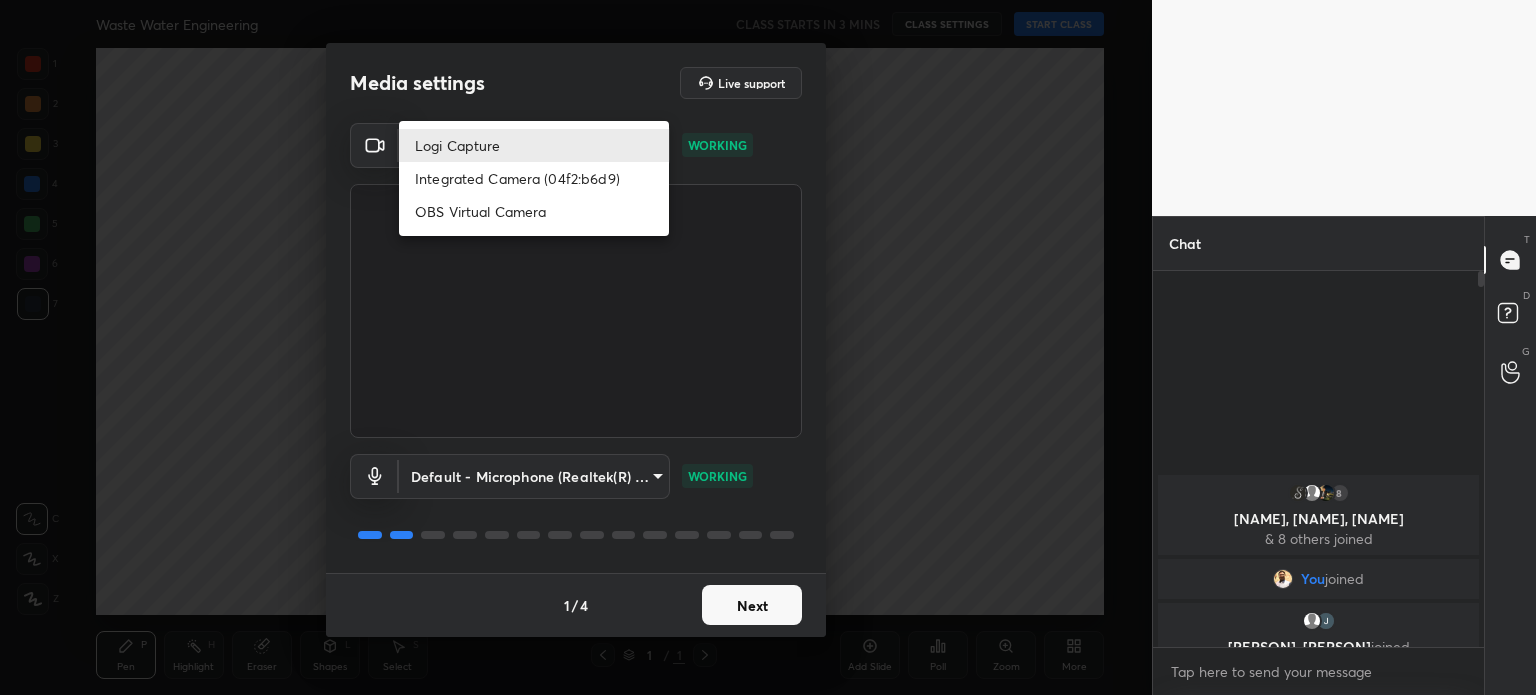 click at bounding box center [768, 347] 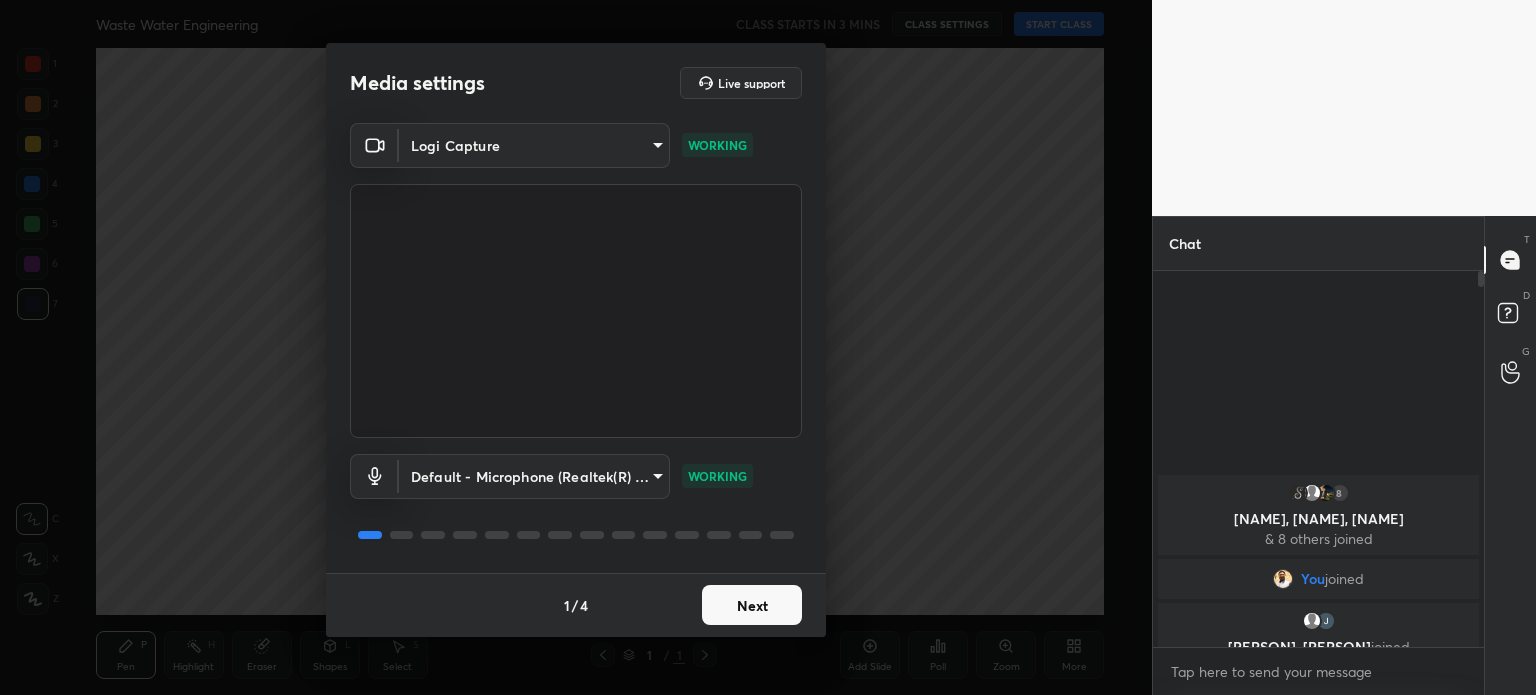 click on "1 2 3 4 5 6 7 C X Z C X Z E E Erase all   H H Waste Water Engineering CLASS STARTS IN 3 MINS CLASS SETTINGS START CLASS Setting up your live class Back Waste Water Engineering • L45 of Full Length Course on Environmental Engineering Nvlk Prakash Pen P Highlight H Eraser Shapes L Select S 1 / 1 Add Slide Poll Zoom More Chat 8 Sakshi, Rohan, KK &  8 others  joined You  joined Aman, JIBAN  joined 3 NEW MESSAGES Enable hand raising Enable raise hand to speak to learners. Once enabled, chat will be turned off temporarily. Enable x   Doubts asked by learners will show up here Raise hand disabled You have disabled Raise hand currently. Enable it to invite learners to speak Enable Can't raise hand Looks like educator just invited you to speak. Please wait before you can raise your hand again. Got it T Messages (T) D Doubts (D) G Raise Hand (G) Report an issue Reason for reporting Buffering Chat not working Audio - Video sync issue Educator video quality low ​ Attach an image Report Media settings Live support 1 /" at bounding box center (768, 347) 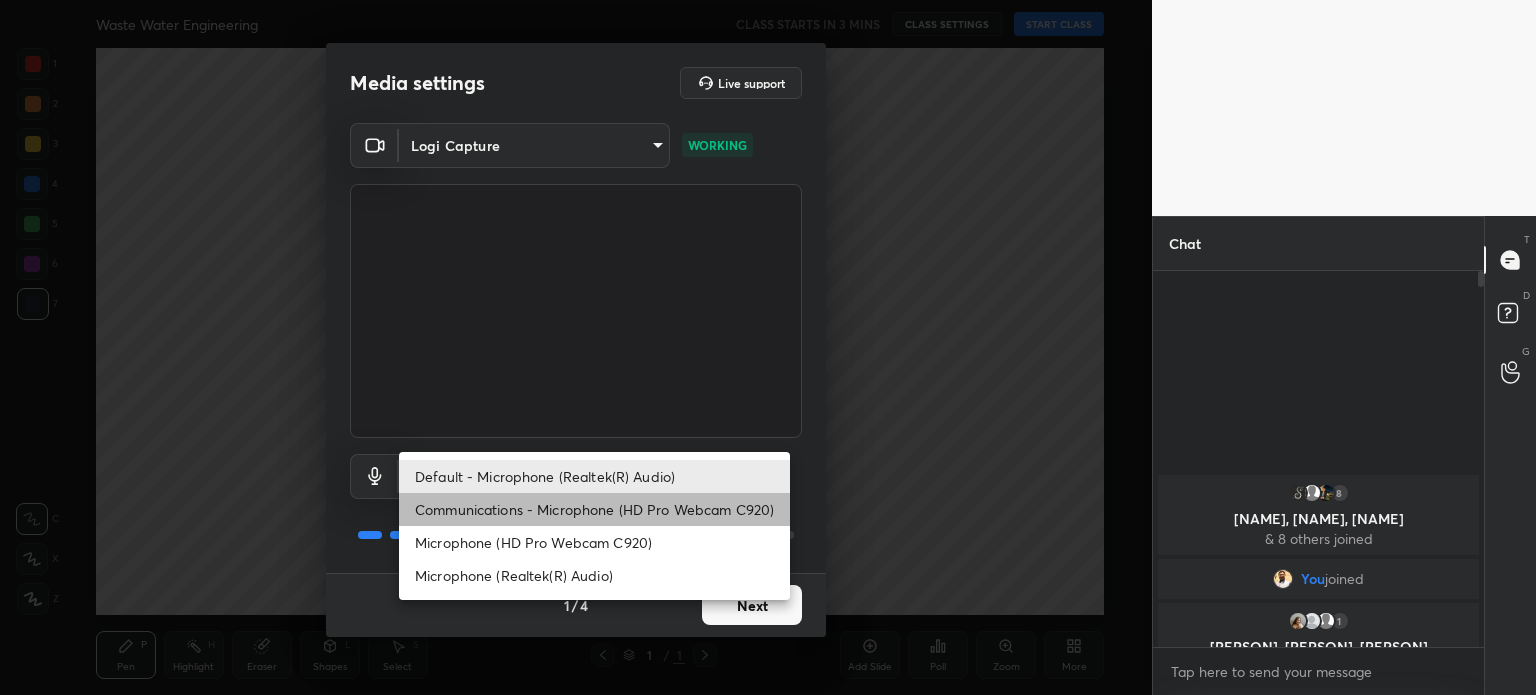 click on "Communications - Microphone (HD Pro Webcam C920)" at bounding box center (594, 509) 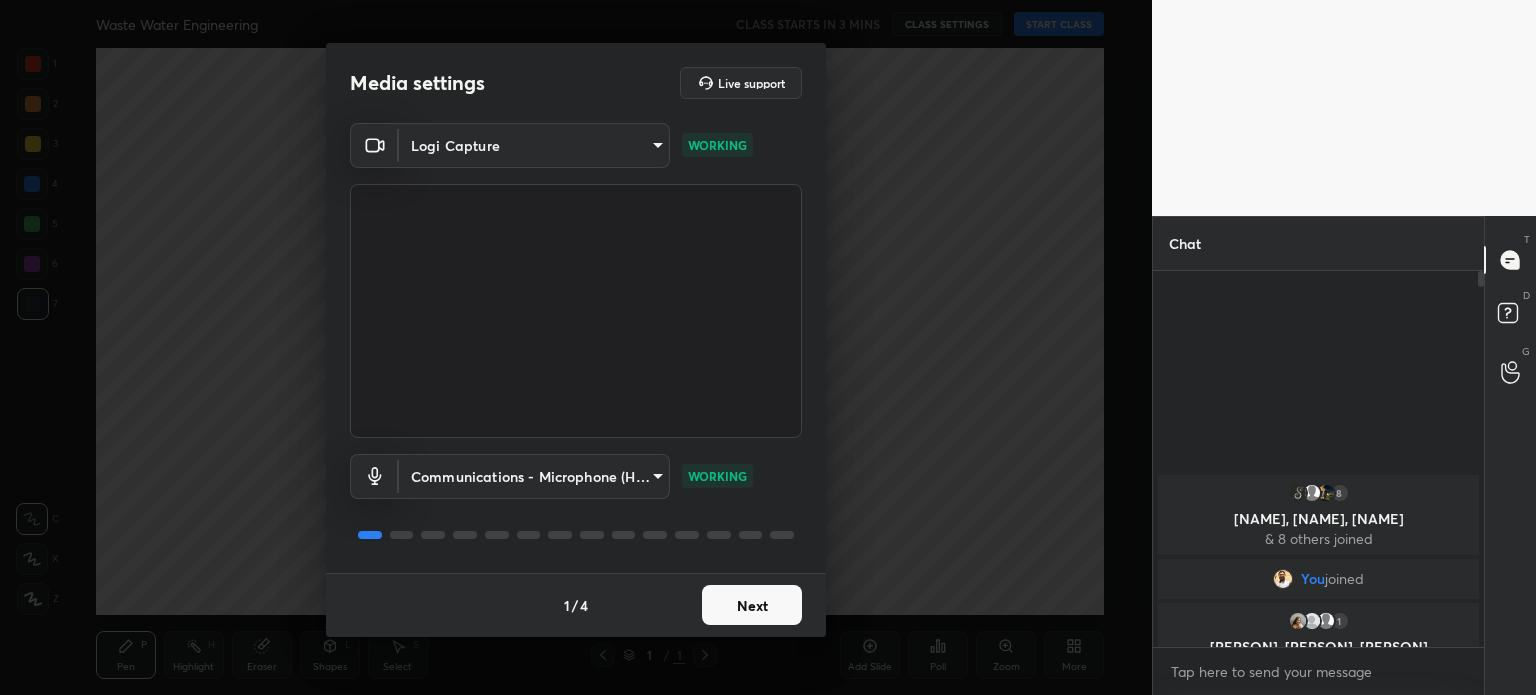 click on "Erase all H H Waste Water Engineering CLASS STARTS IN 3 MINS CLASS SETTINGS START CLASS Setting up your live class Back Waste Water Engineering • L45 of Full Length Course on Environmental Engineering Nvlk Prakash Pen P Highlight H Eraser Shapes L Select S 1 / 1 Add Slide Poll Zoom More Chat 8 [PERSON], [PERSON], [PERSON] & 8 others joined You joined 1 [PERSON], [PERSON], [PERSON] & 1 other joined 5 NEW MESSAGES Enable hand raising Enable raise hand to speak to learners. Once enabled, chat will be turned off temporarily. Enable x Doubts asked by learners will show up here Raise hand disabled You have disabled Raise hand currently. Enable it to invite learners to speak Enable Can't raise hand Looks like educator just invited you to speak. Please wait before you can raise your hand again. Got it T Messages (T) D Doubts (D) G Raise Hand (G) Report an issue Reason for reporting Buffering Chat not working Audio - Video sync issue Educator video quality low ​ Attach an image Report WORKING 1" at bounding box center (768, 347) 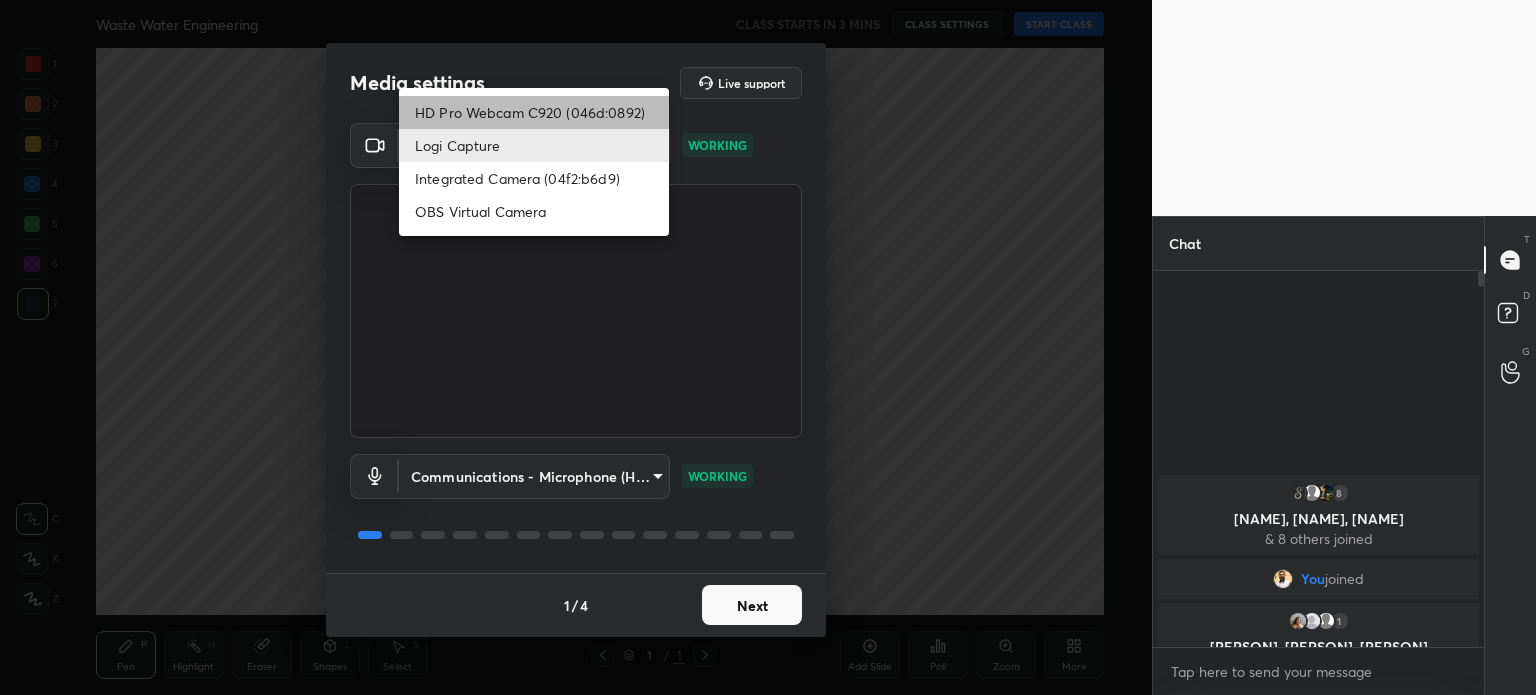 click on "HD Pro Webcam C920 (046d:0892)" at bounding box center (534, 112) 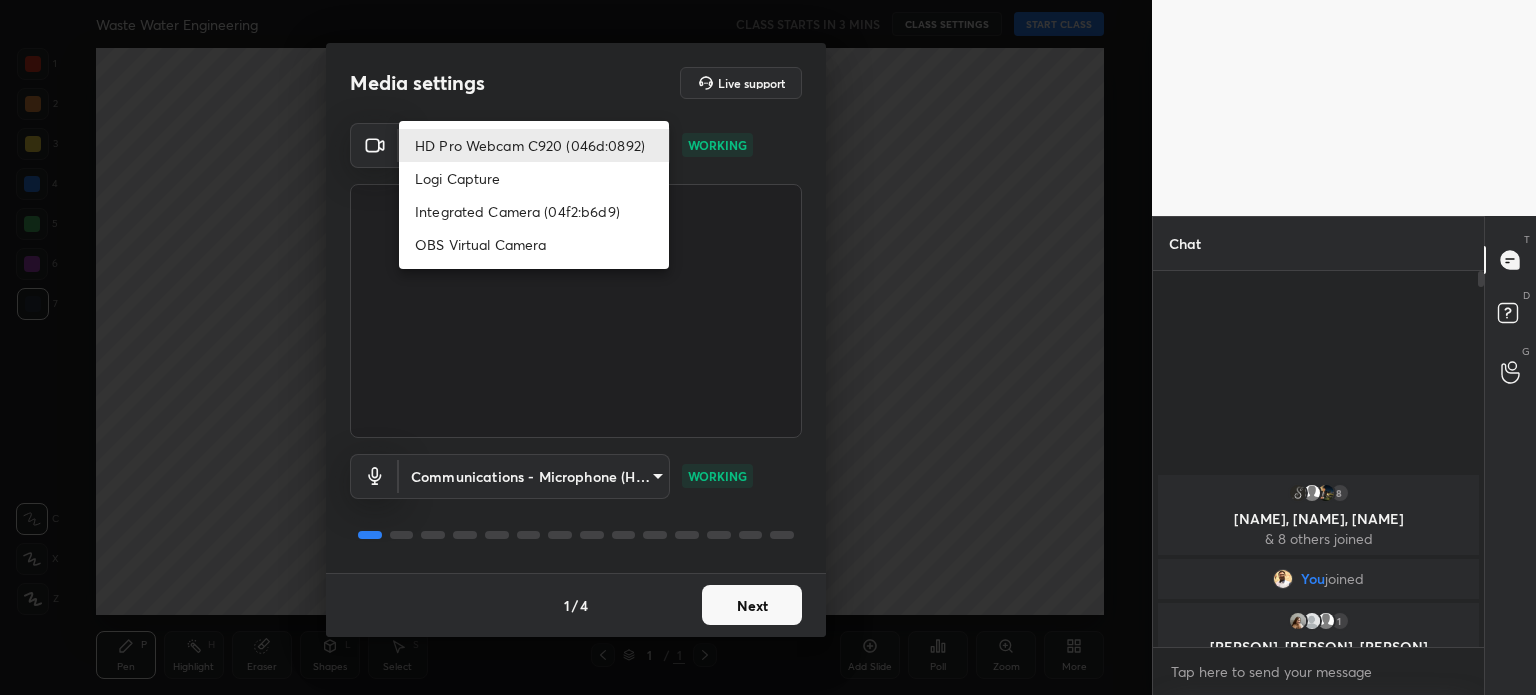 click on "Erase all H H Waste Water Engineering CLASS STARTS IN 3 MINS CLASS SETTINGS START CLASS Setting up your live class Back Waste Water Engineering • L45 of Full Length Course on Environmental Engineering Nvlk Prakash Pen P Highlight H Eraser Shapes L Select S 1 / 1 Add Slide Poll Zoom More Chat 8 [PERSON], [PERSON], [PERSON] & 8 others joined You joined 1 [PERSON], [PERSON], [PERSON] & 1 other joined 5 NEW MESSAGES Enable hand raising Enable raise hand to speak to learners. Once enabled, chat will be turned off temporarily. Enable x Doubts asked by learners will show up here Raise hand disabled You have disabled Raise hand currently. Enable it to invite learners to speak Enable Can't raise hand Looks like educator just invited you to speak. Please wait before you can raise your hand again. Got it T Messages (T) D Doubts (D) G Raise Hand (G) Report an issue Reason for reporting Buffering Chat not working Audio - Video sync issue Educator video quality low ​ Attach an image Report WORKING 1" at bounding box center [768, 347] 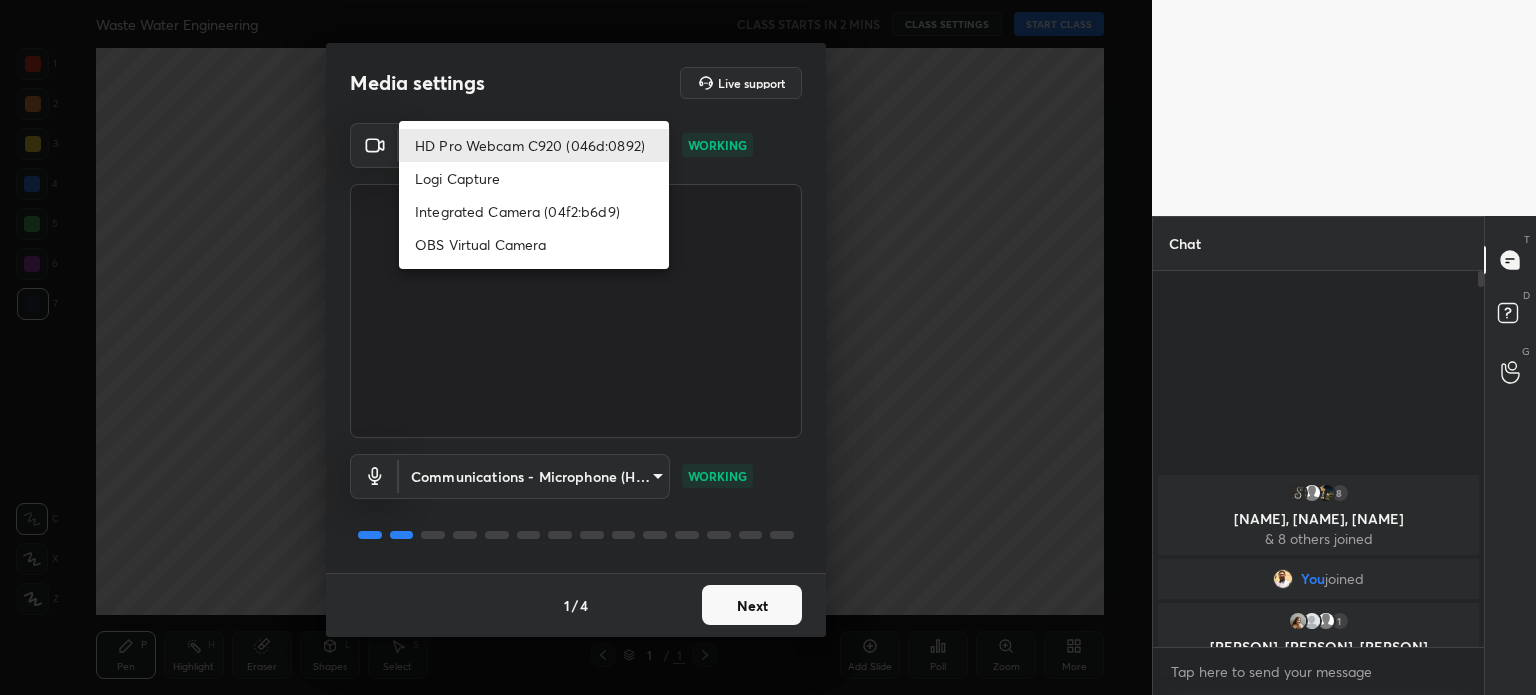 click on "HD Pro Webcam C920 (046d:0892)" at bounding box center [534, 145] 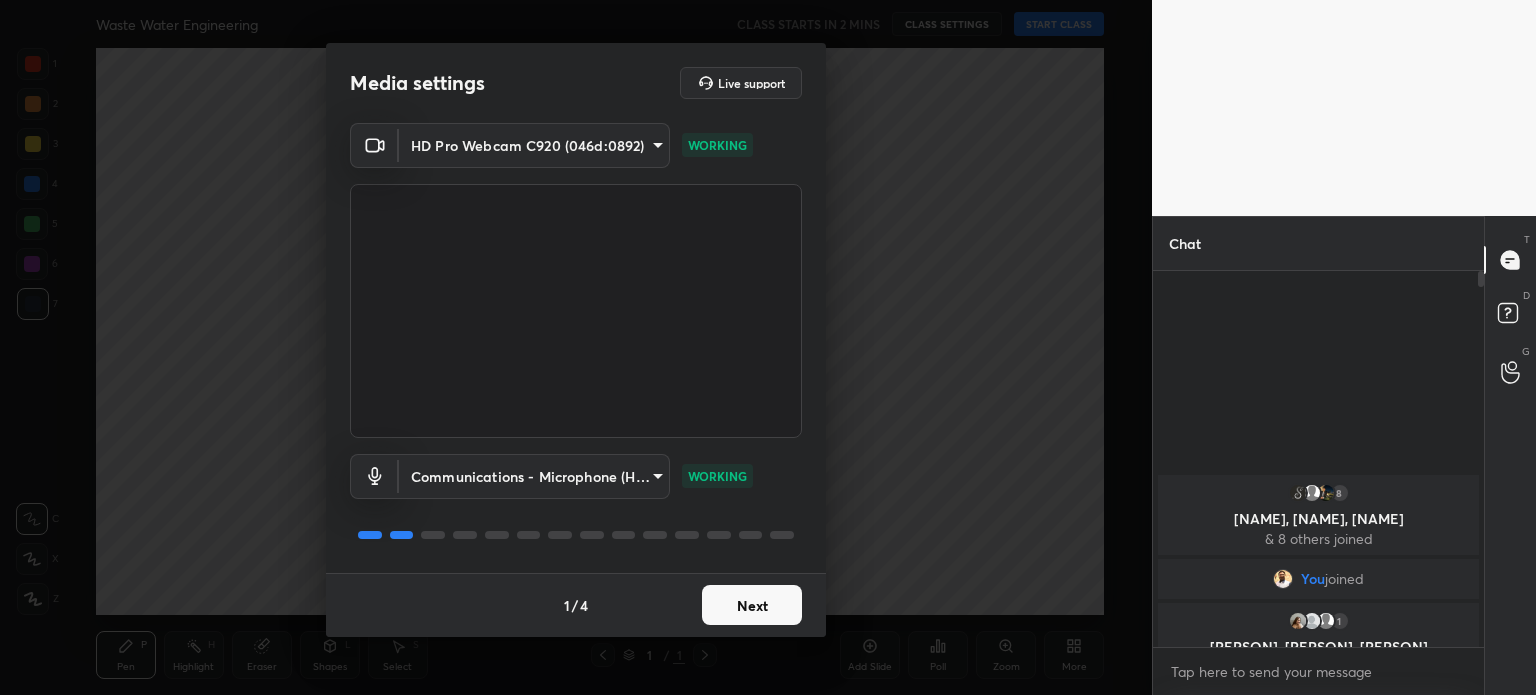 click on "Next" at bounding box center [752, 605] 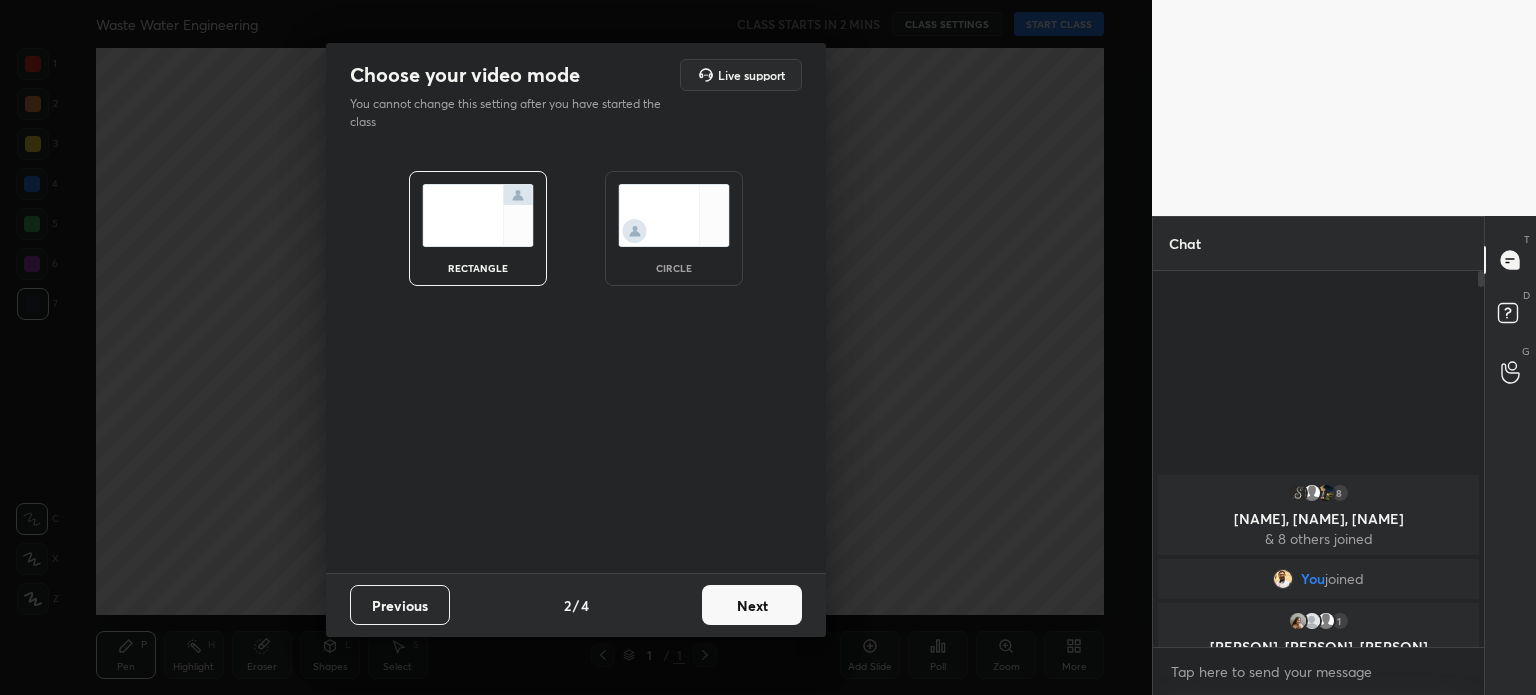 click on "Next" at bounding box center (752, 605) 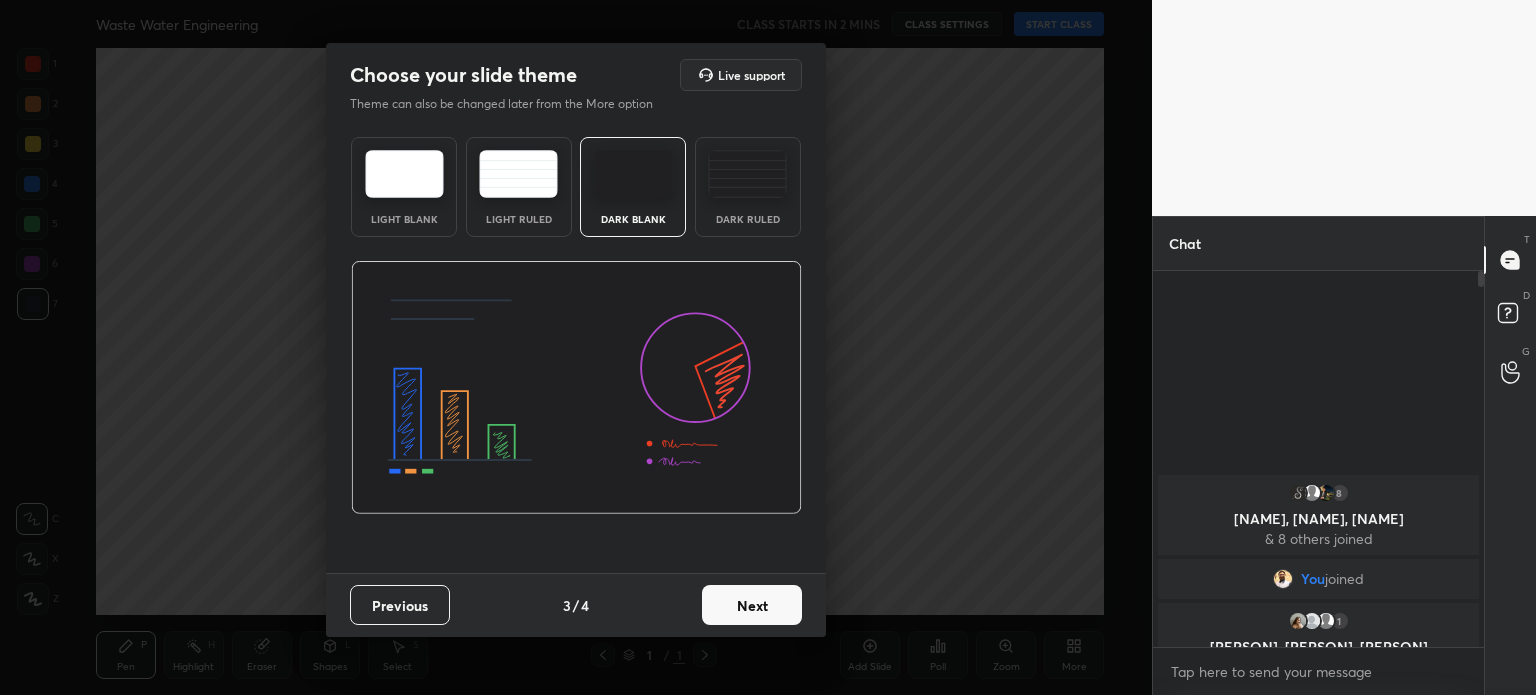 click on "Next" at bounding box center [752, 605] 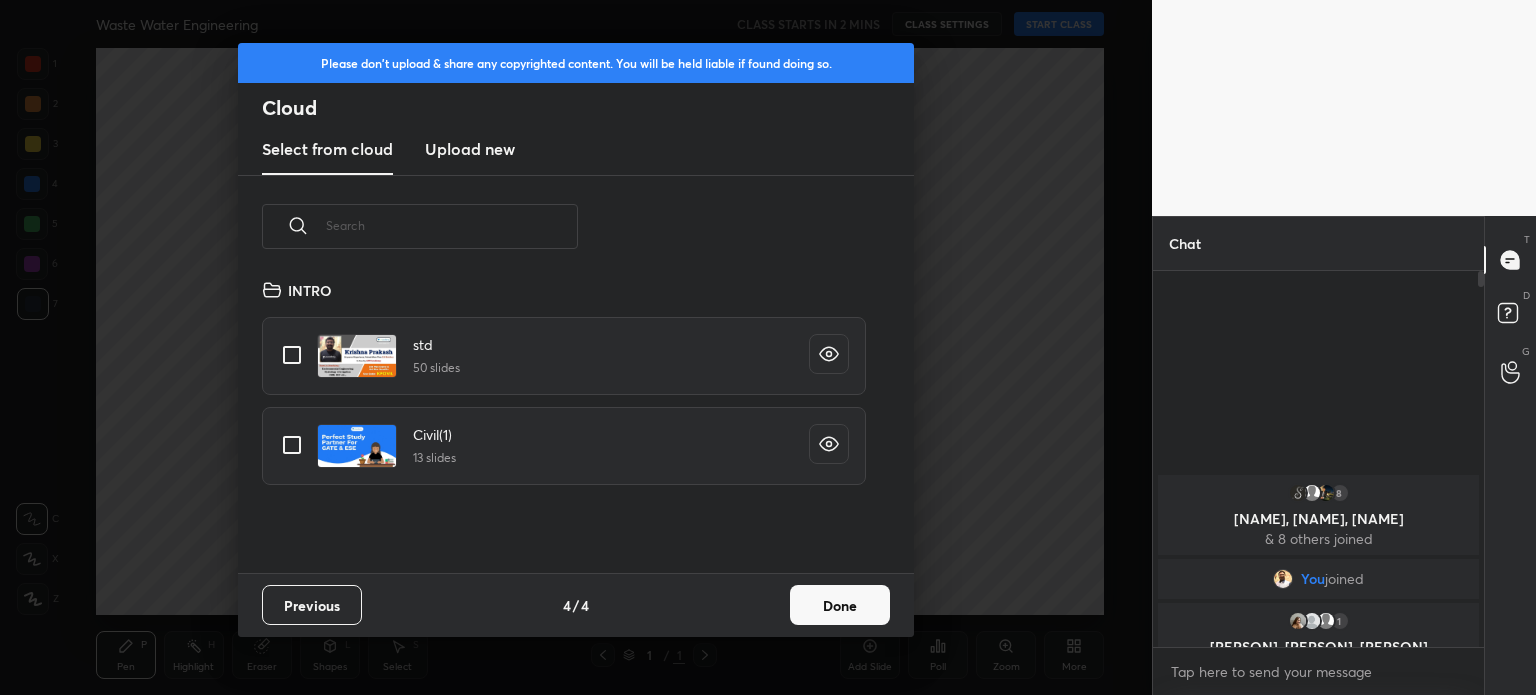 scroll, scrollTop: 6, scrollLeft: 10, axis: both 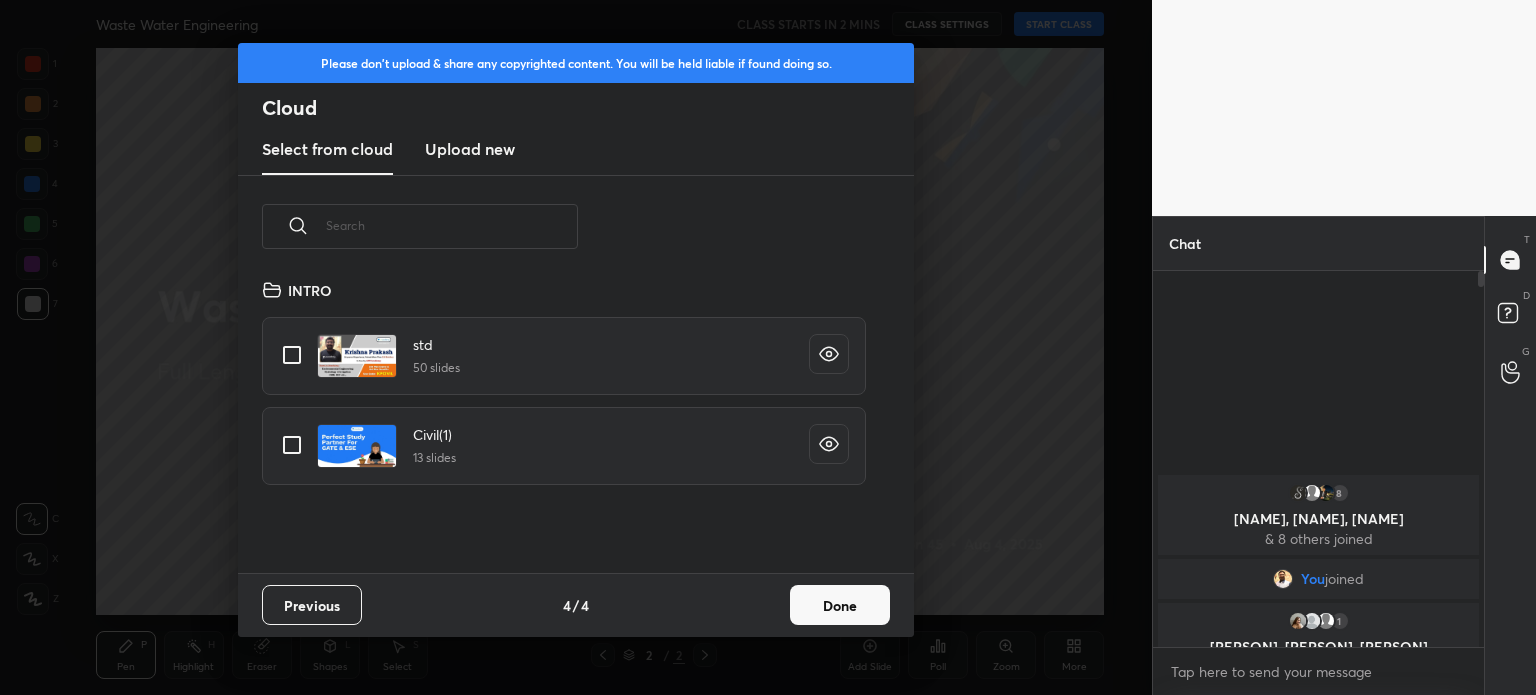 click on "Upload new" at bounding box center [470, 149] 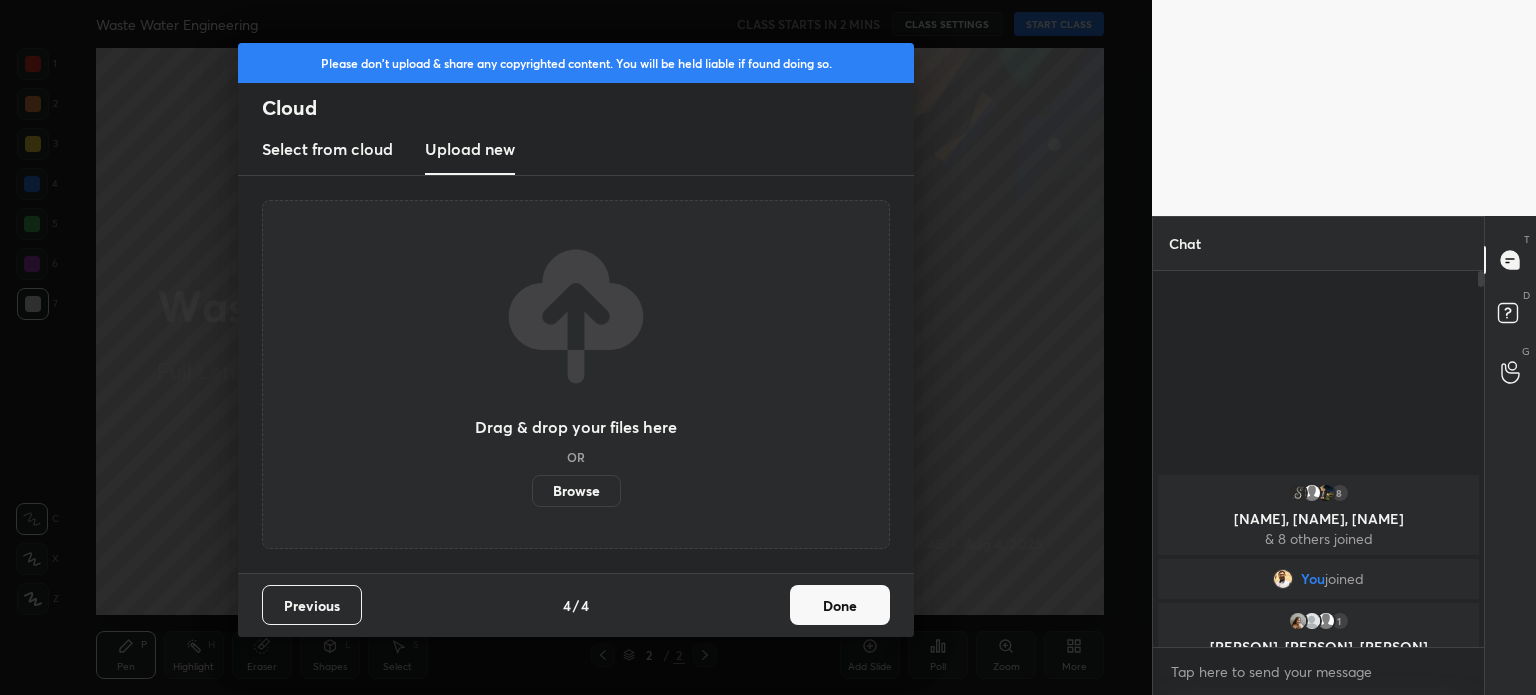 click on "Browse" at bounding box center (576, 491) 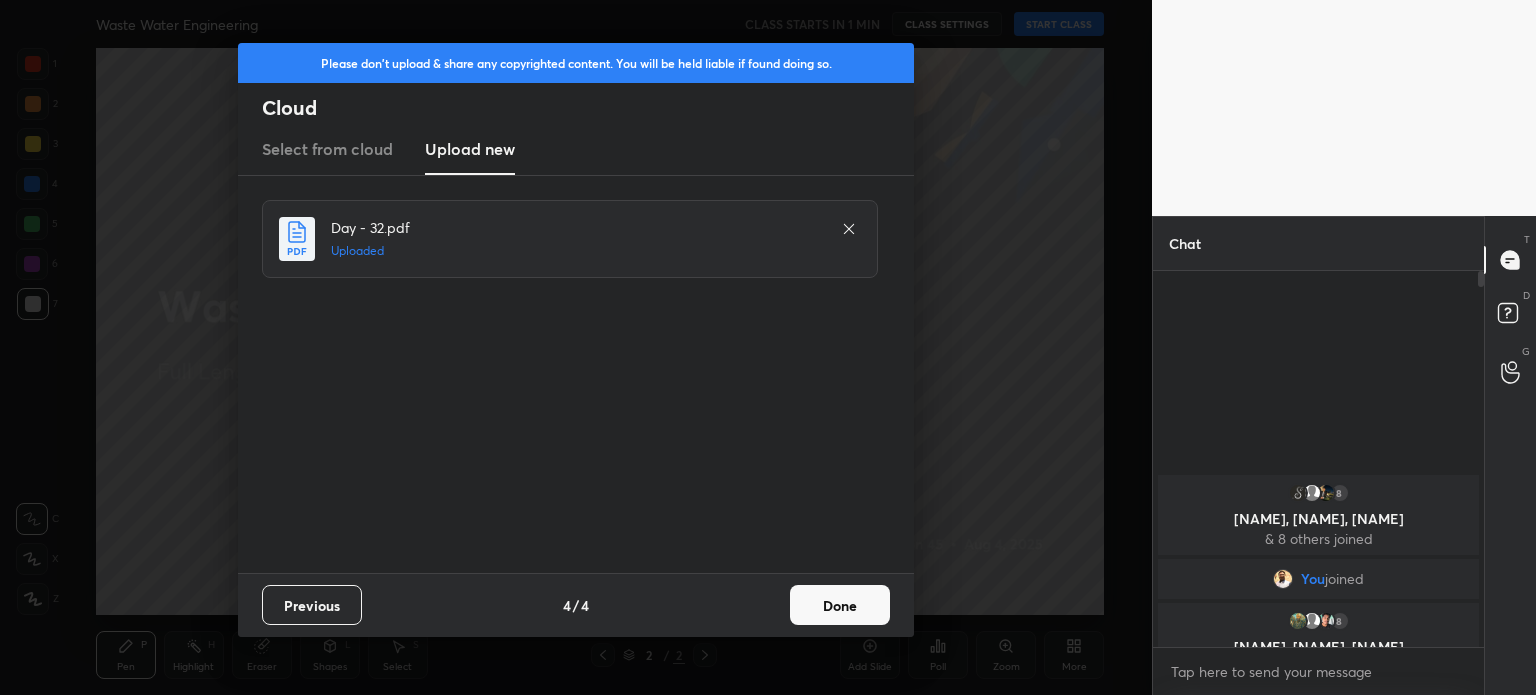 click on "Done" at bounding box center (840, 605) 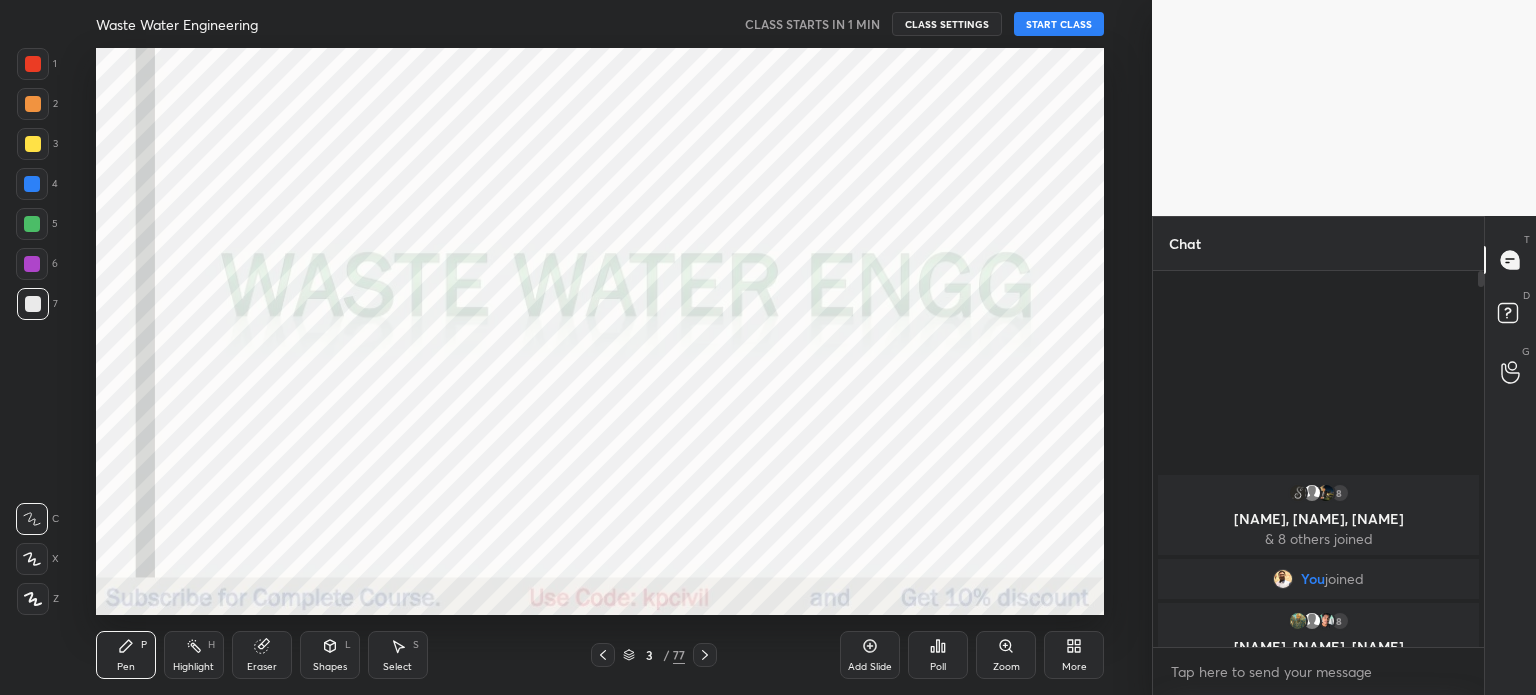 click on "START CLASS" at bounding box center (1059, 24) 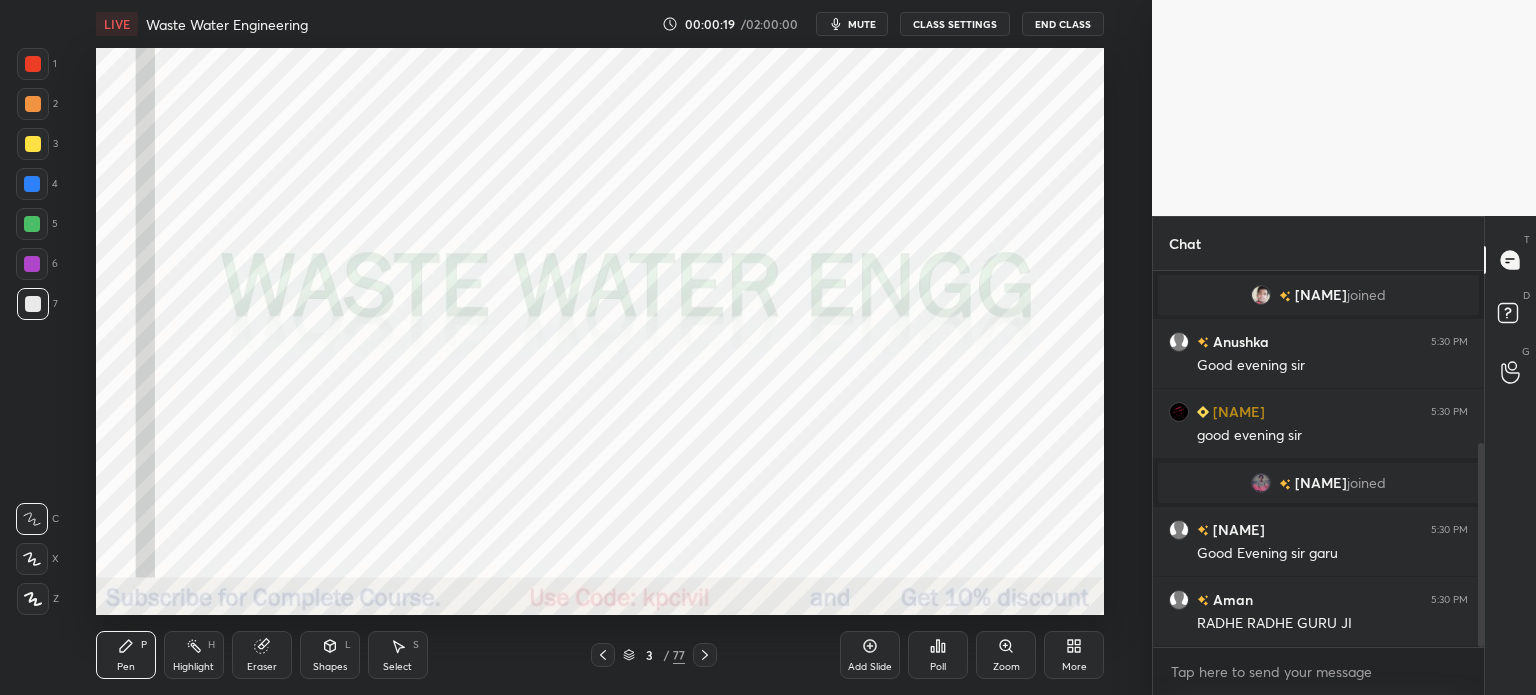 scroll, scrollTop: 316, scrollLeft: 0, axis: vertical 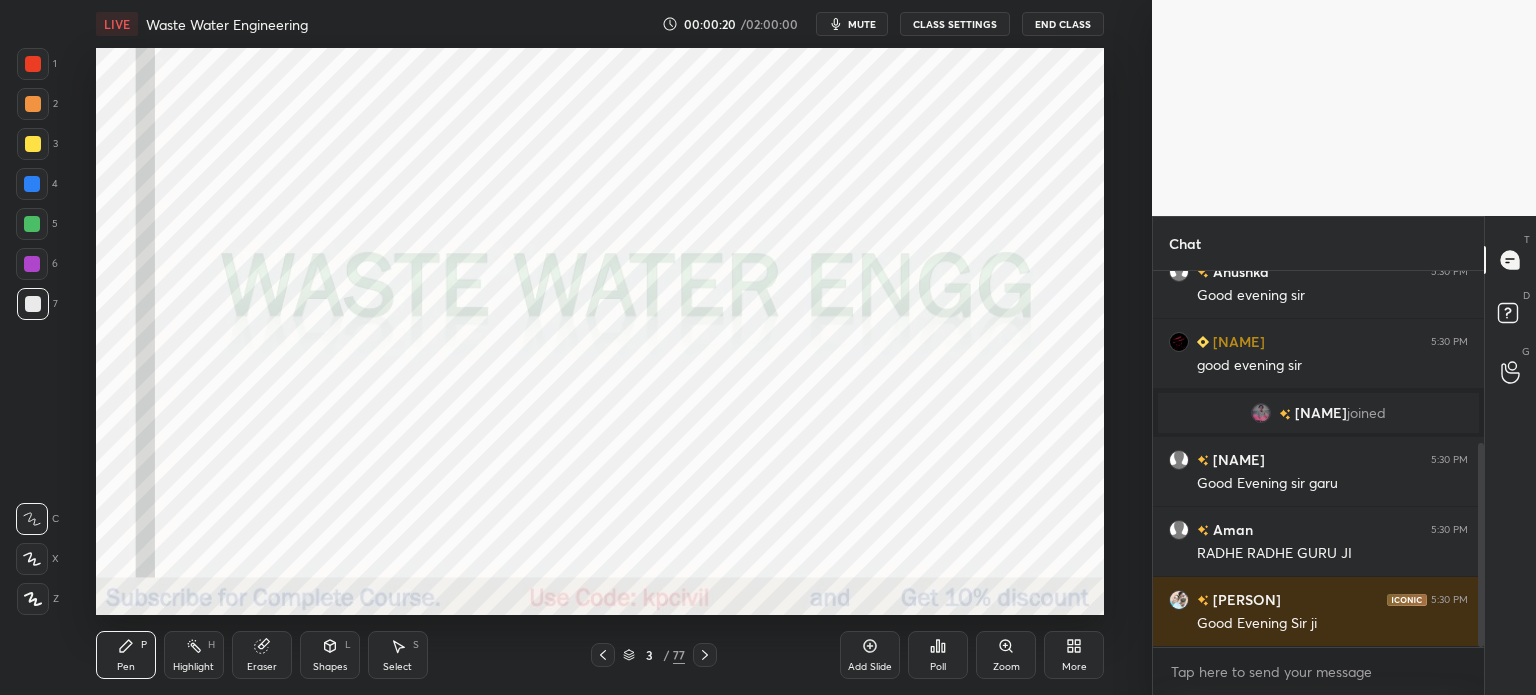 click at bounding box center (33, 599) 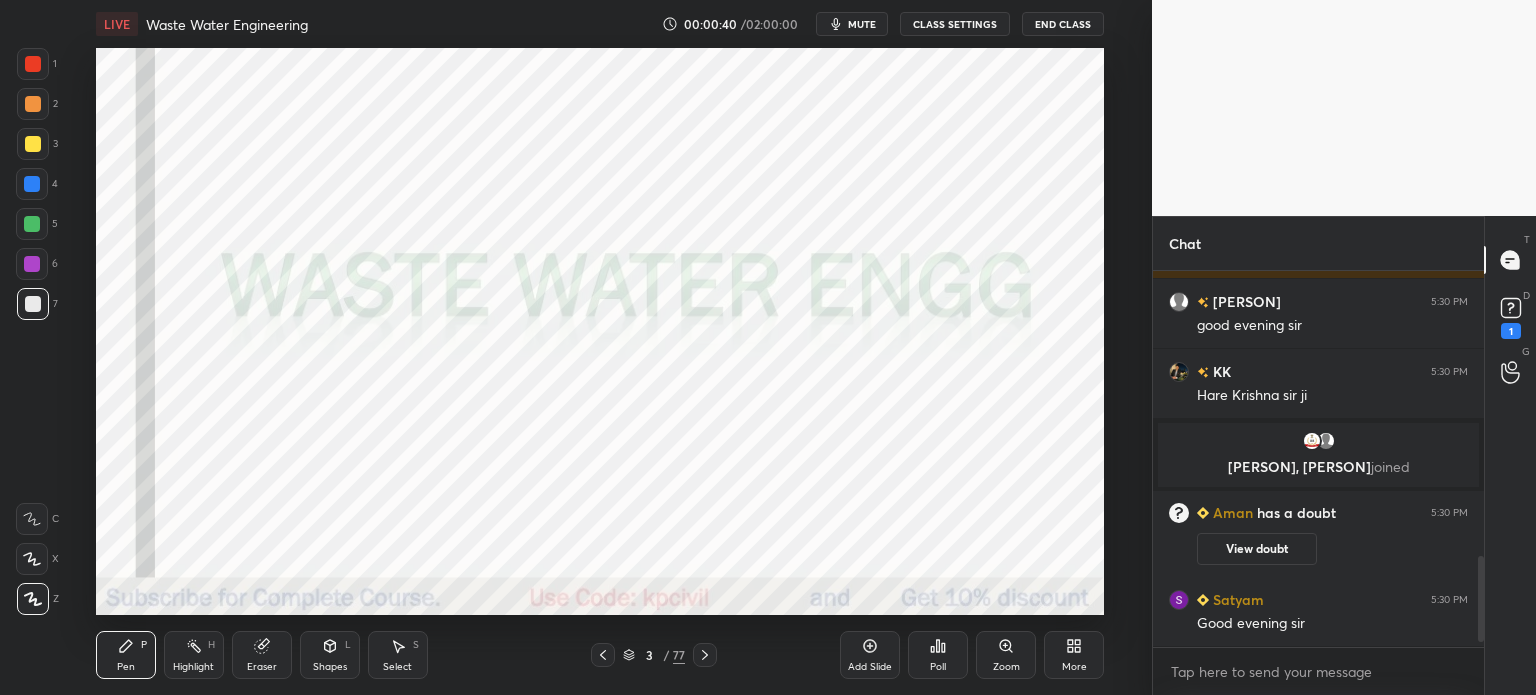 scroll, scrollTop: 1298, scrollLeft: 0, axis: vertical 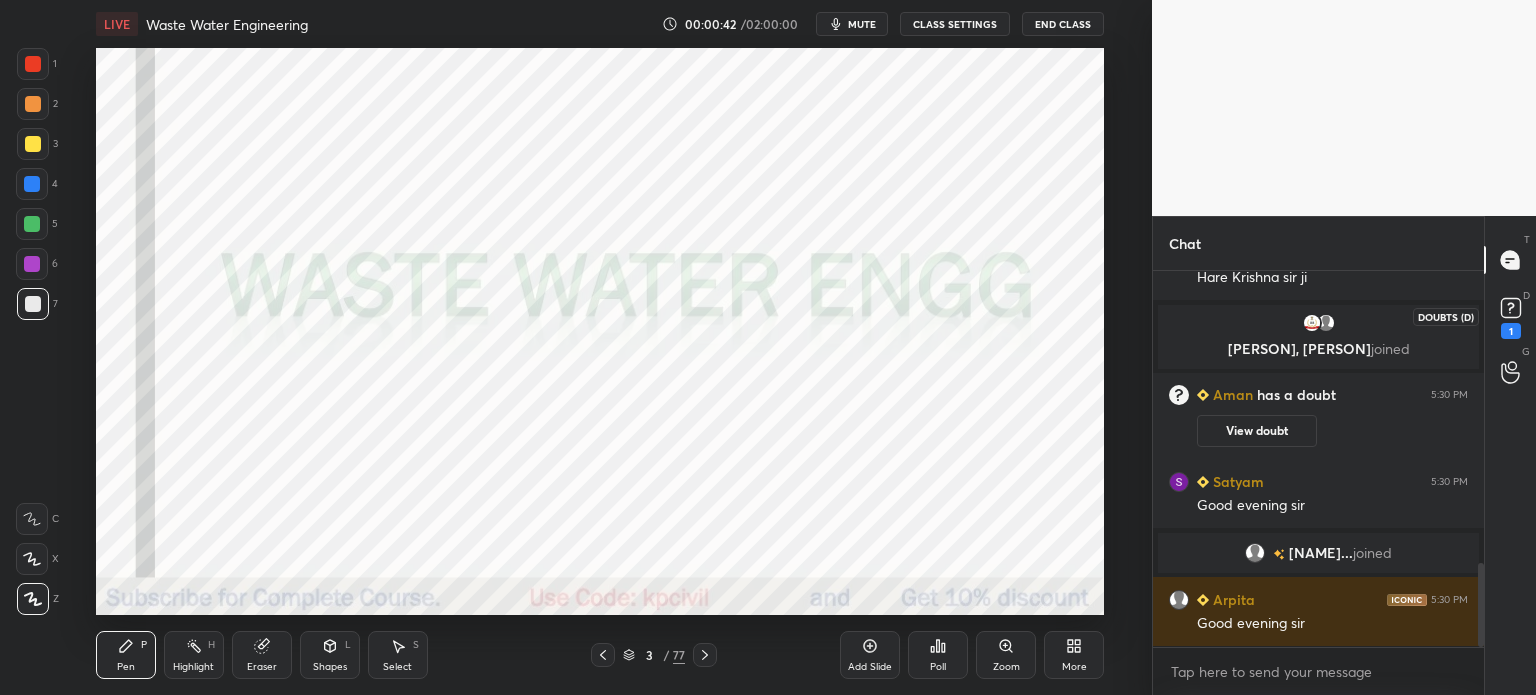 click 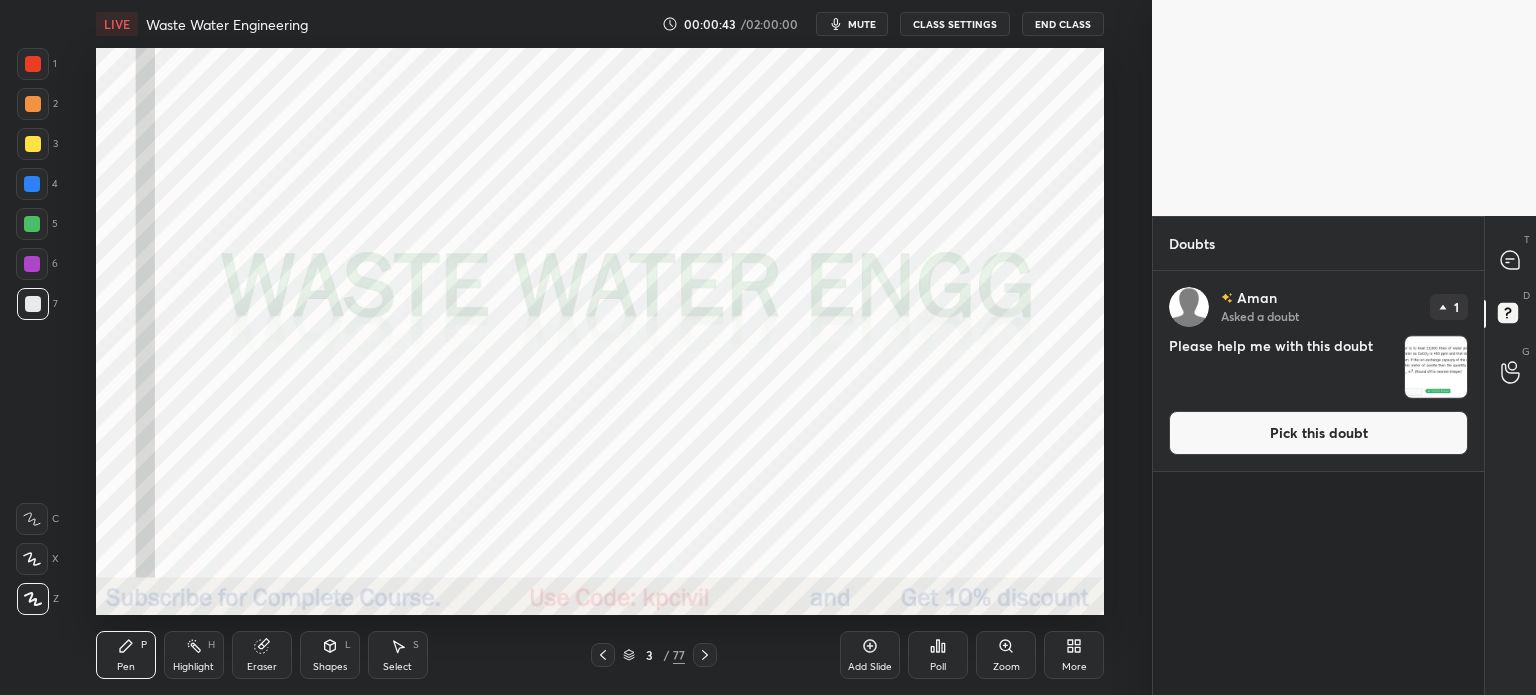 click on "Pick this doubt" at bounding box center (1318, 433) 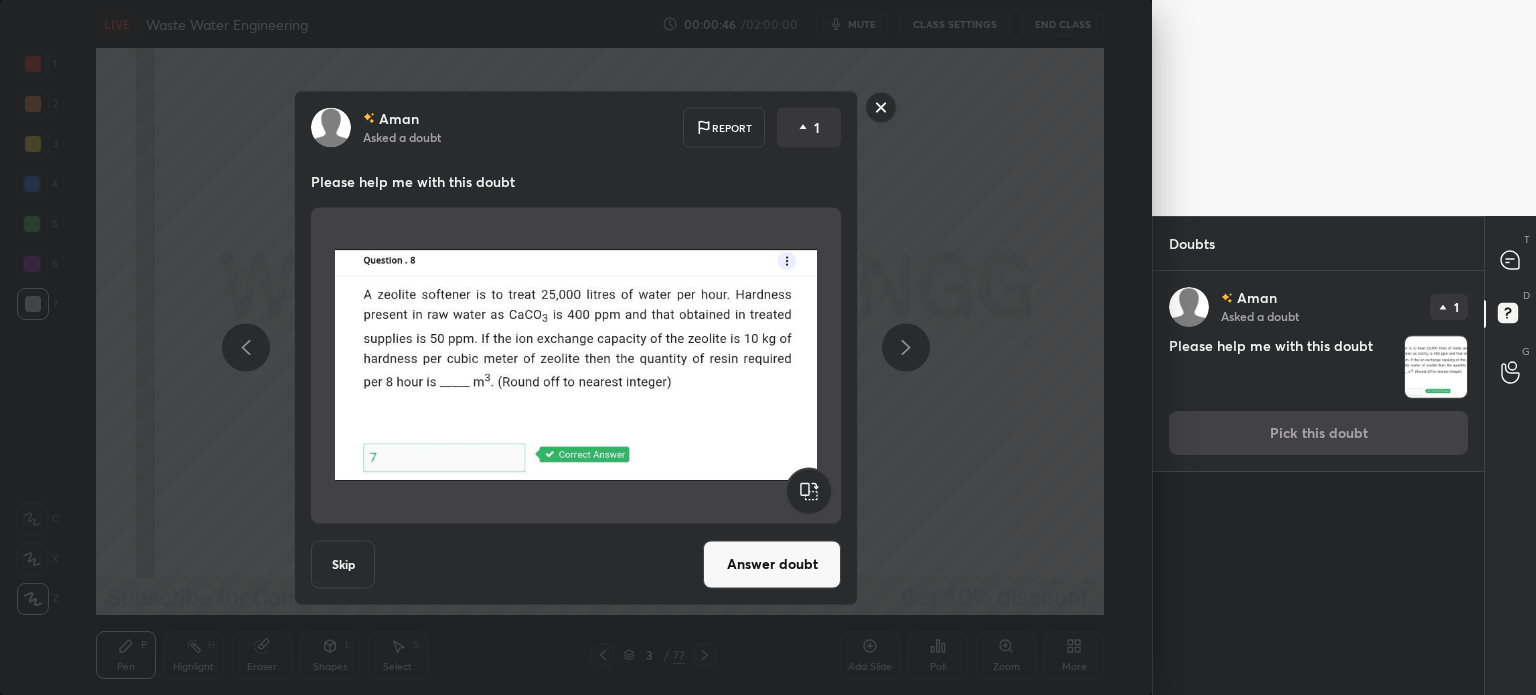 click 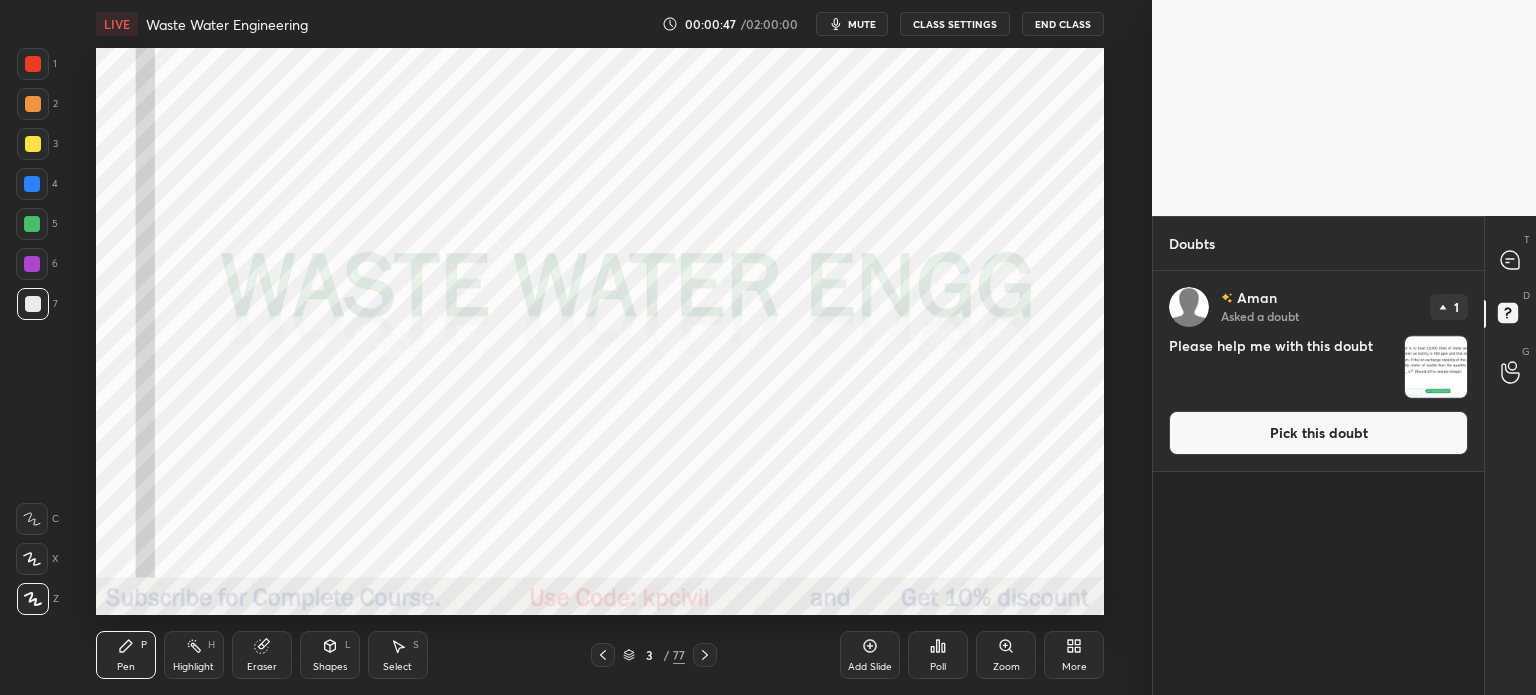click 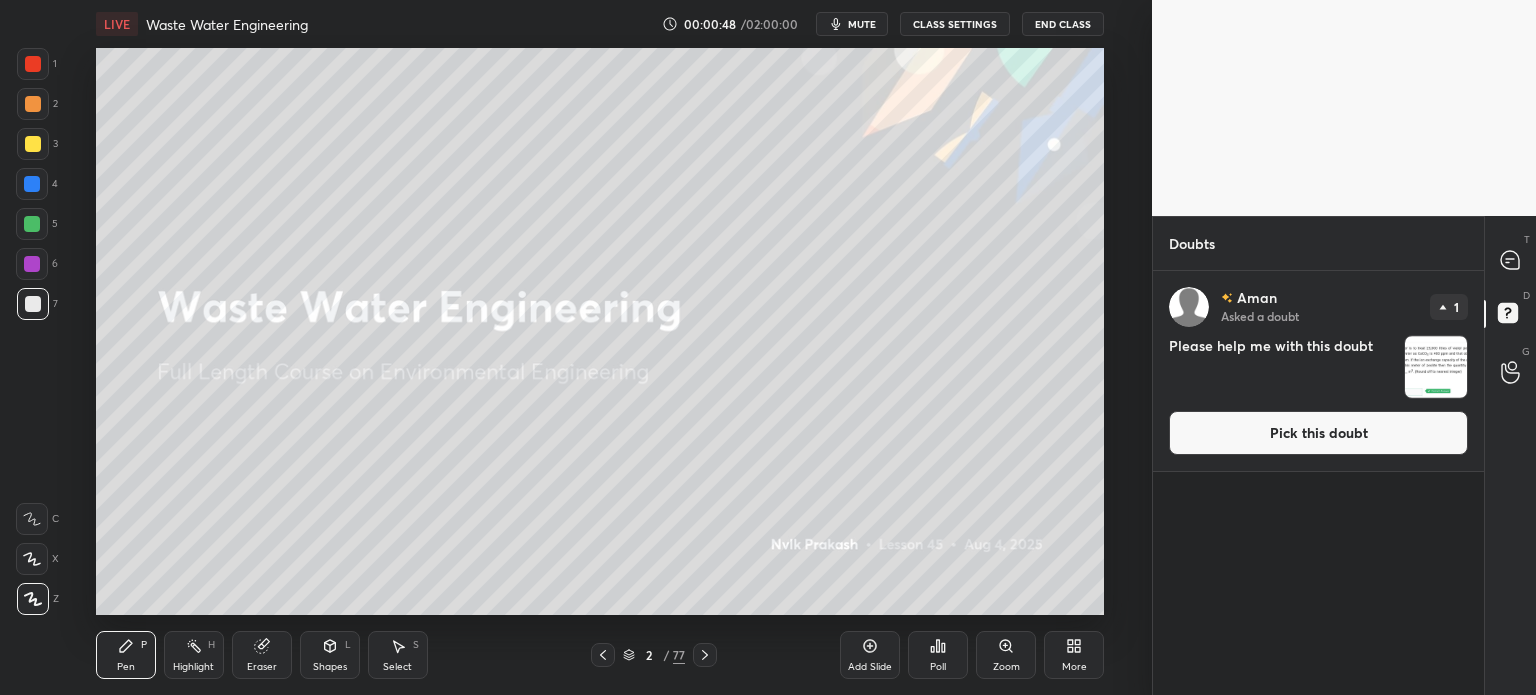 click on "Pick this doubt" at bounding box center (1318, 433) 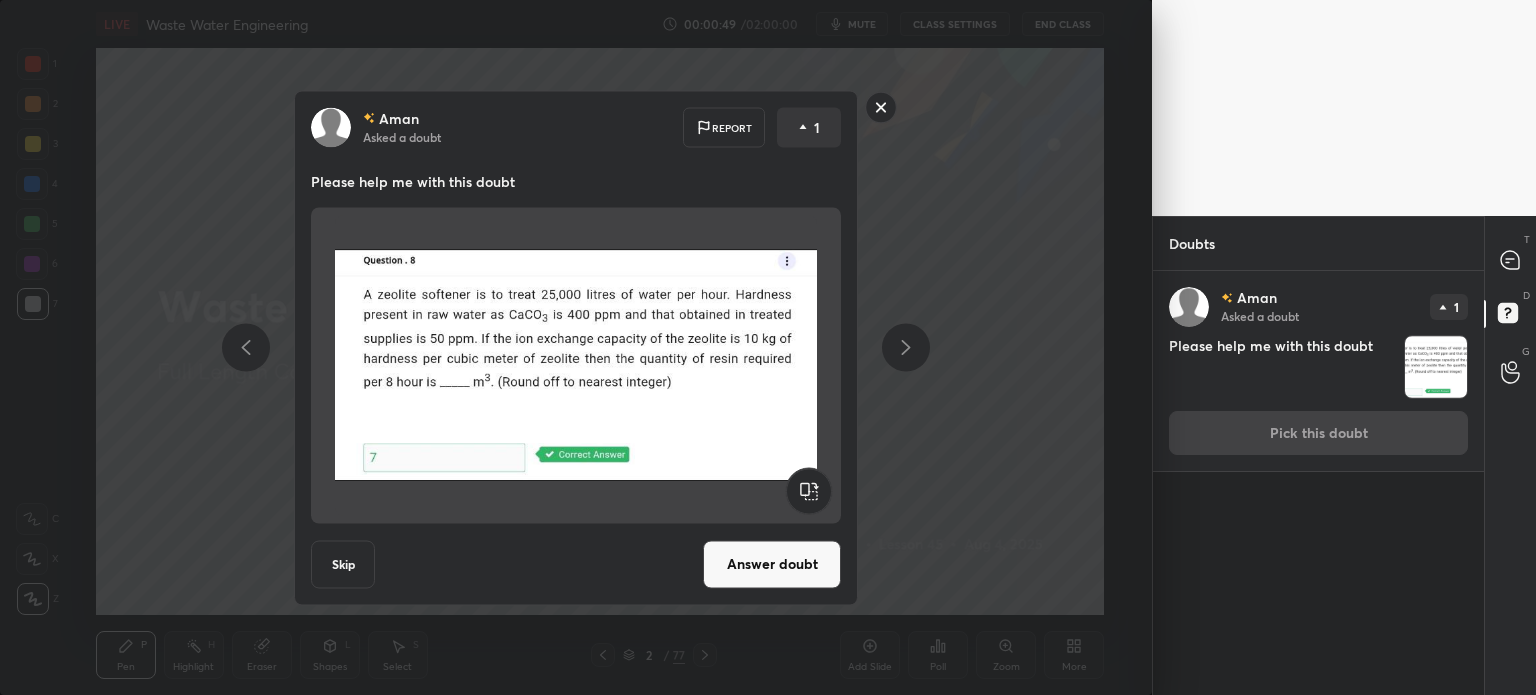 click on "Answer doubt" at bounding box center (772, 564) 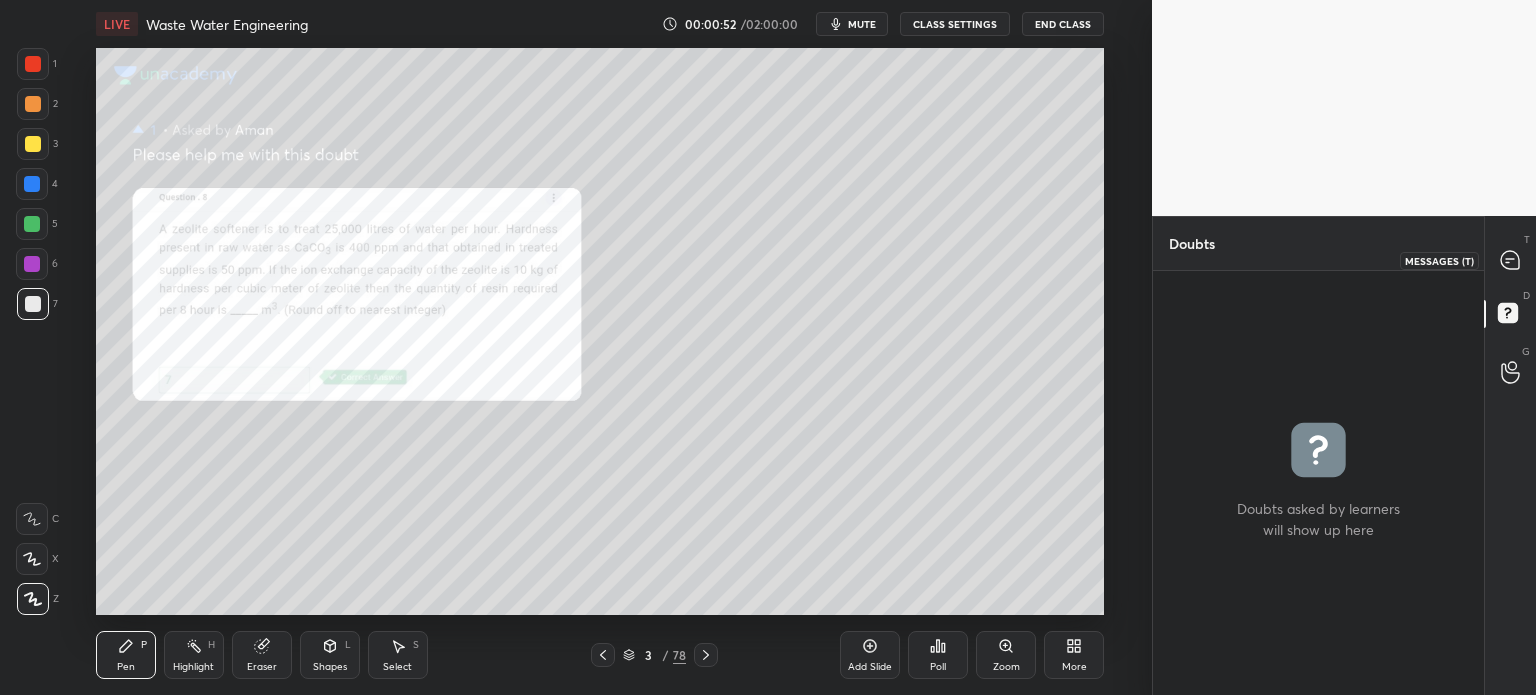 click 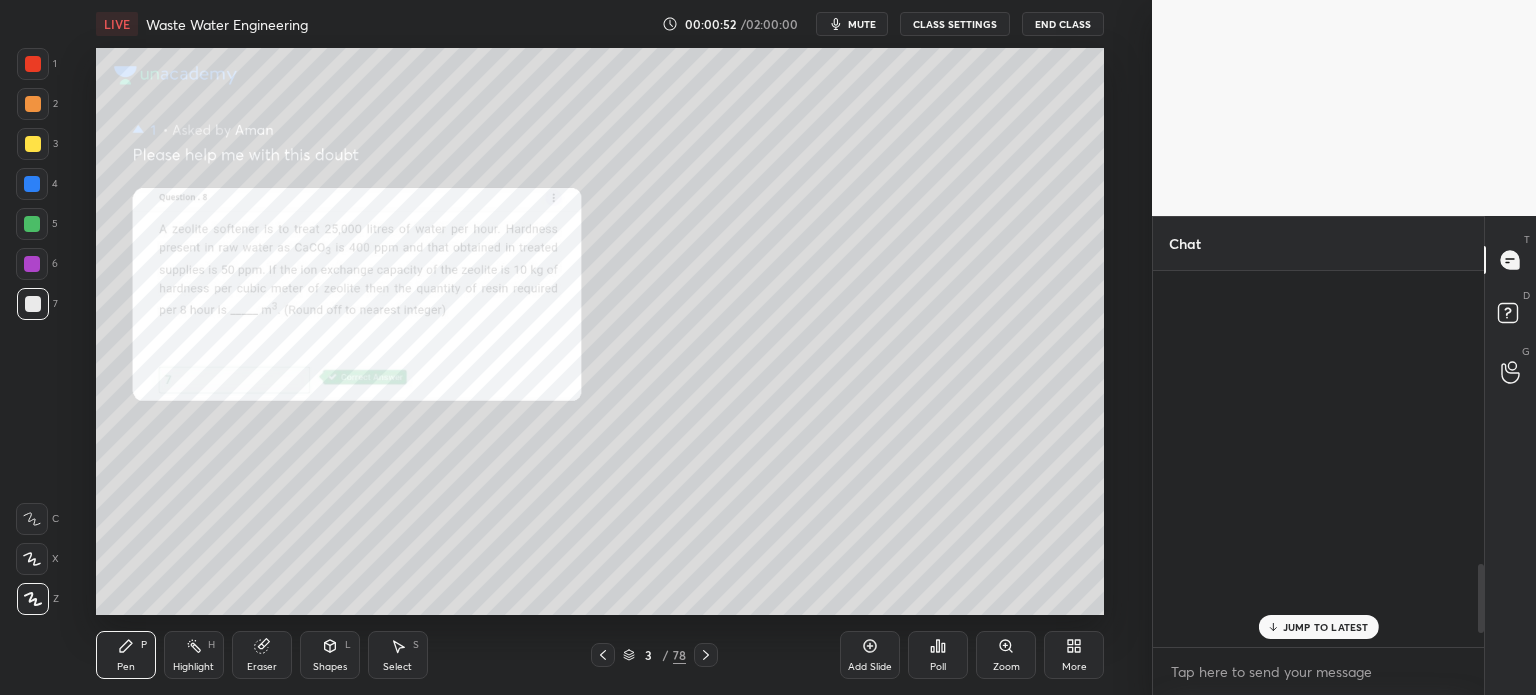 scroll, scrollTop: 1598, scrollLeft: 0, axis: vertical 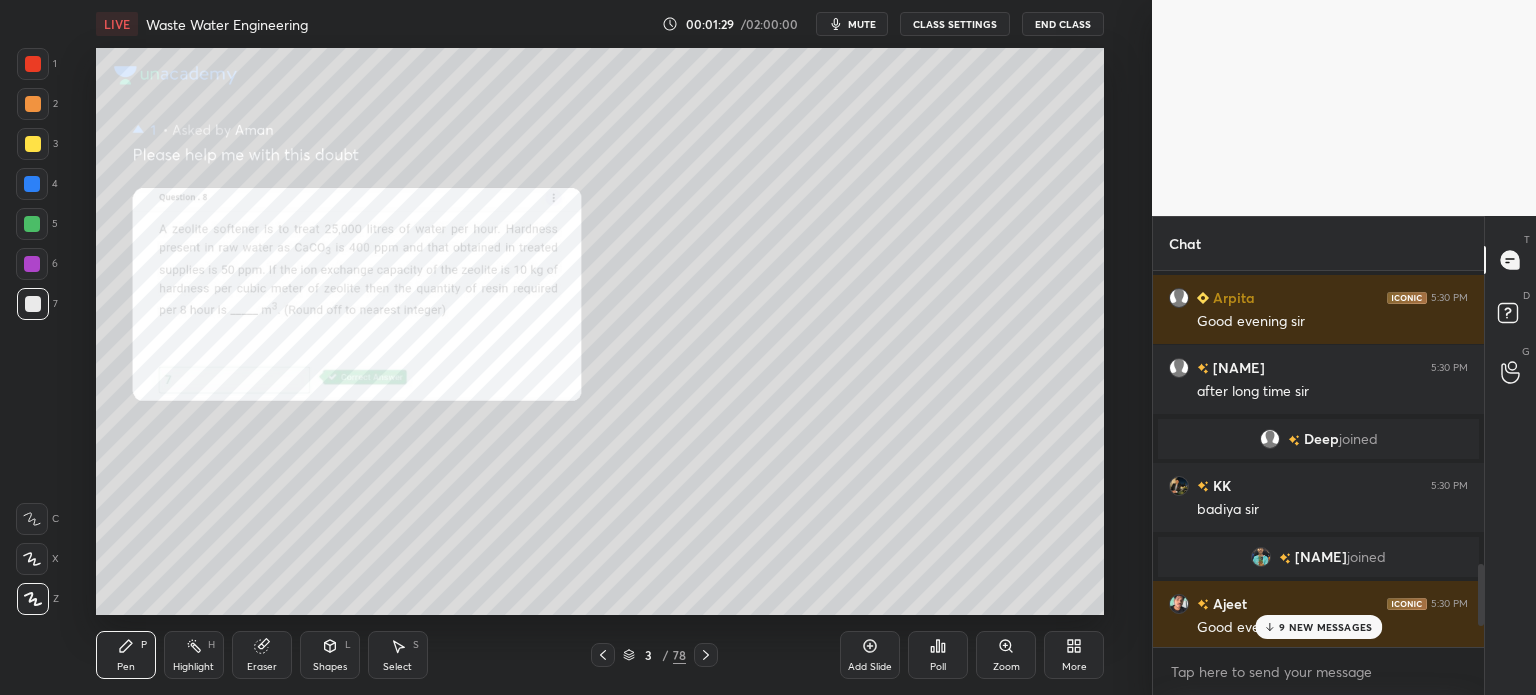 click at bounding box center [33, 144] 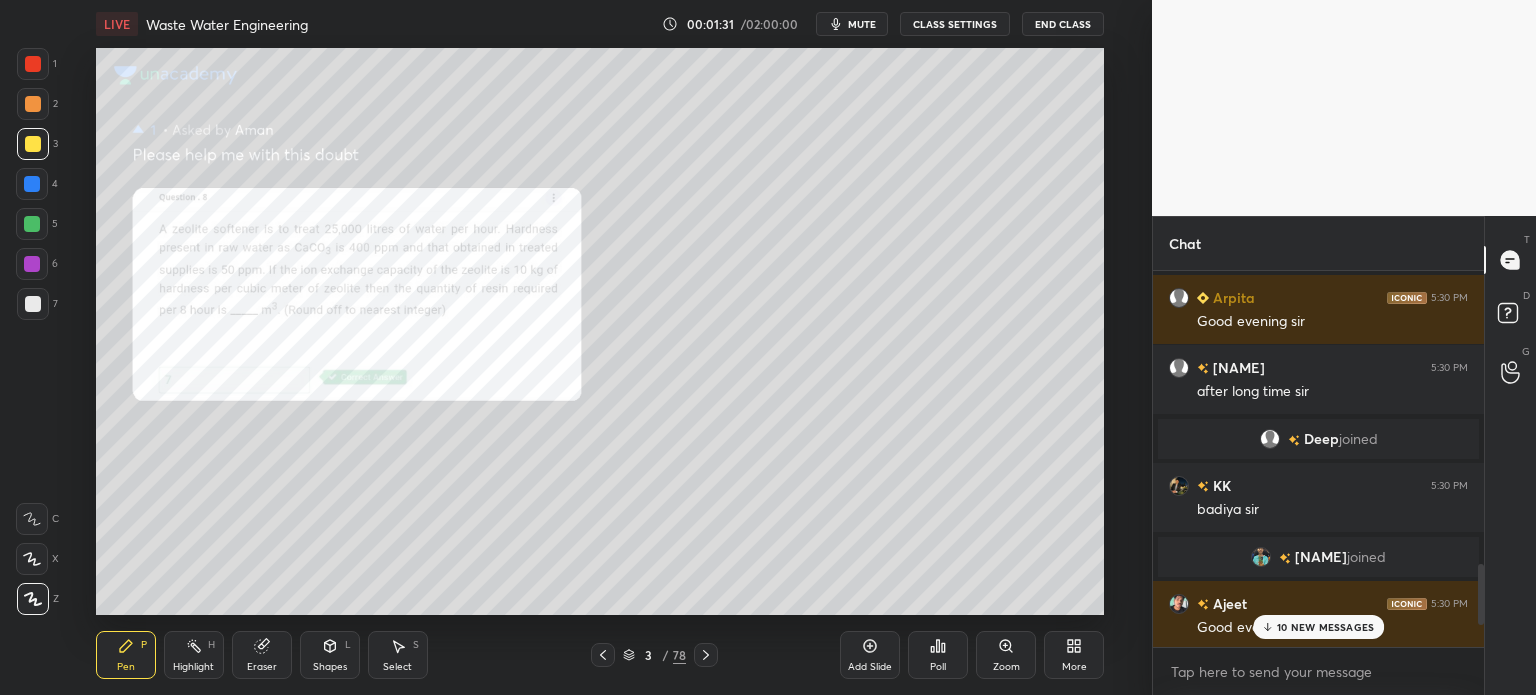 click on "10 NEW MESSAGES" at bounding box center (1325, 627) 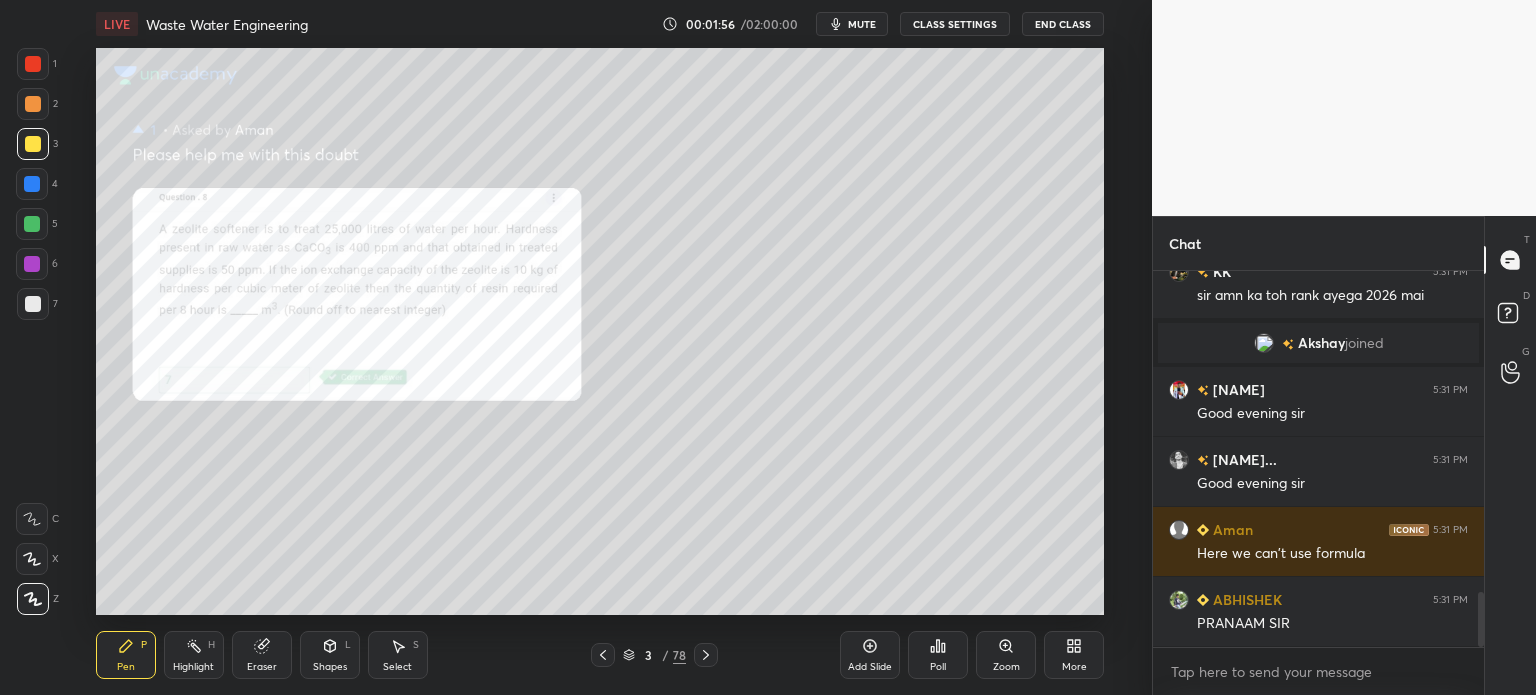 scroll, scrollTop: 2276, scrollLeft: 0, axis: vertical 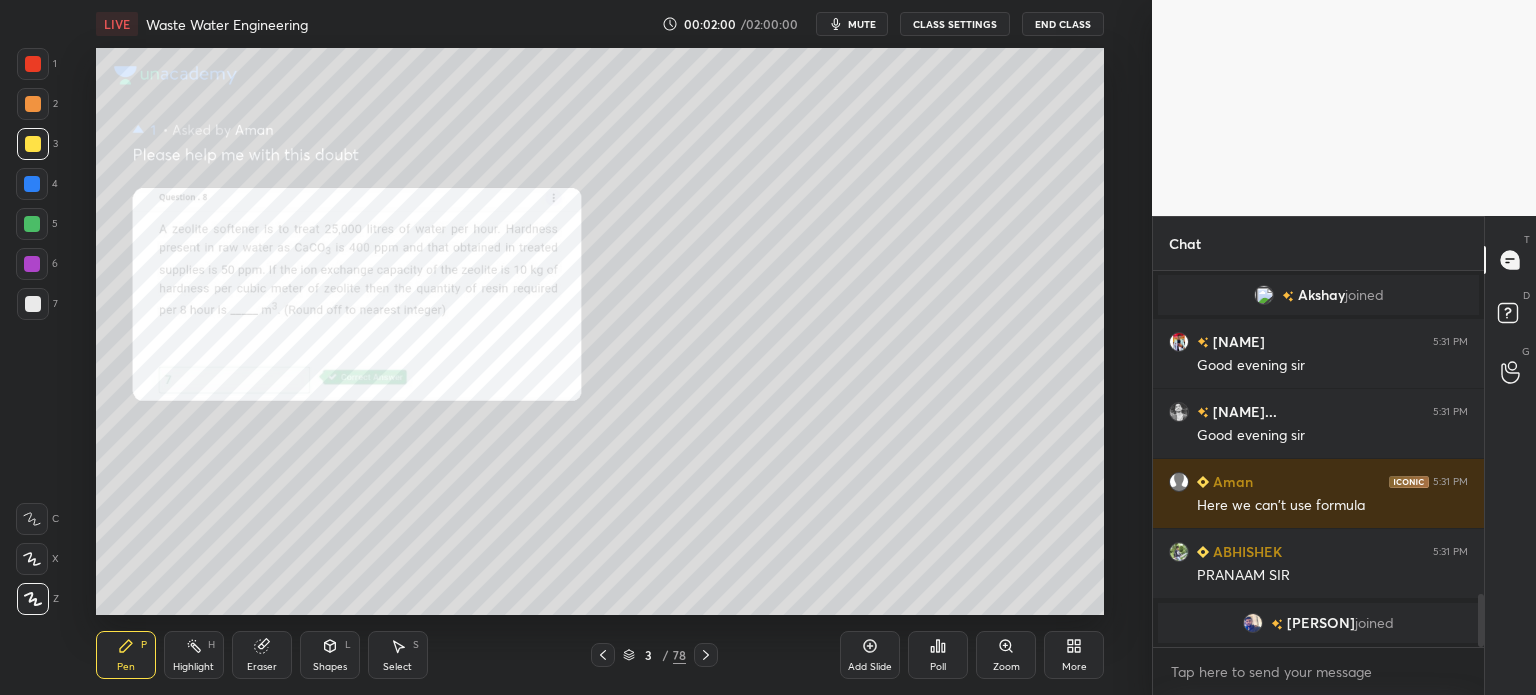 click on "mute" at bounding box center (862, 24) 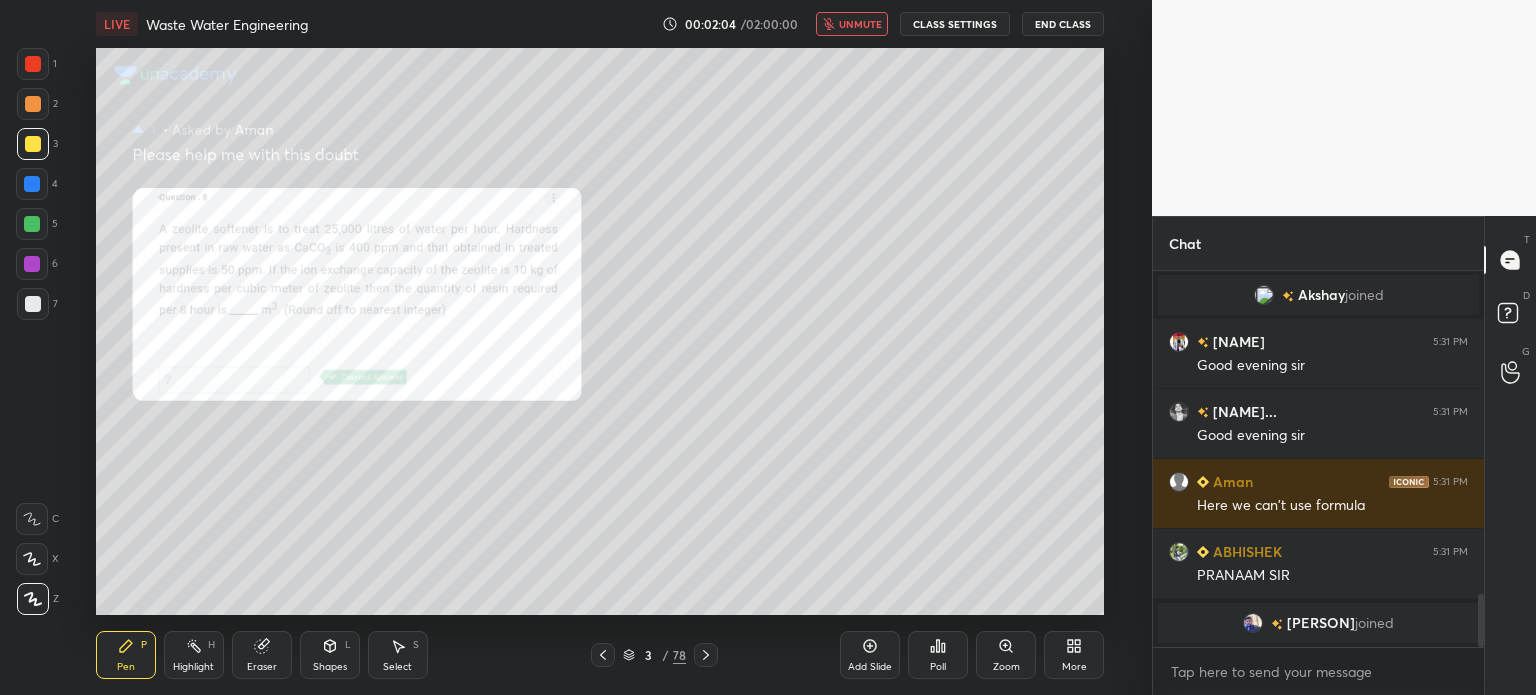 click on "End Class" at bounding box center (1063, 24) 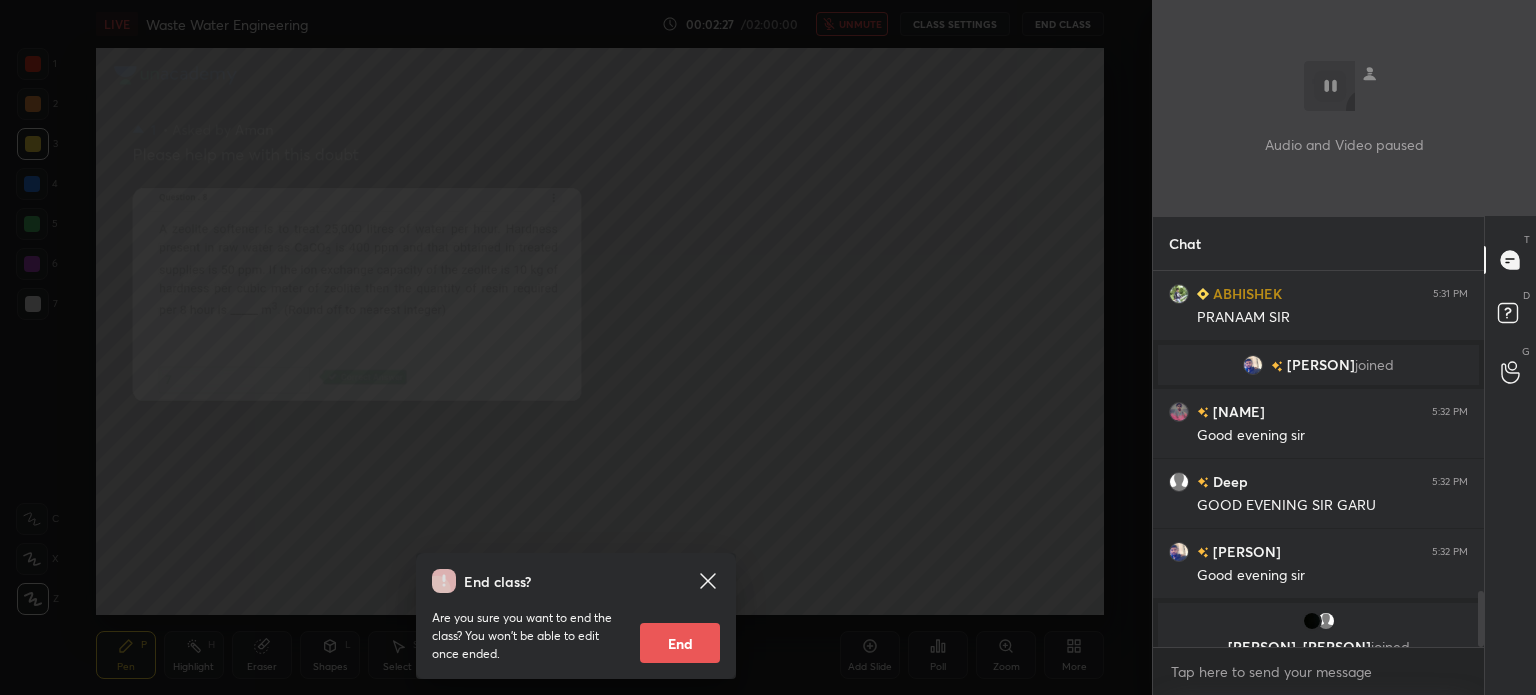 scroll, scrollTop: 2154, scrollLeft: 0, axis: vertical 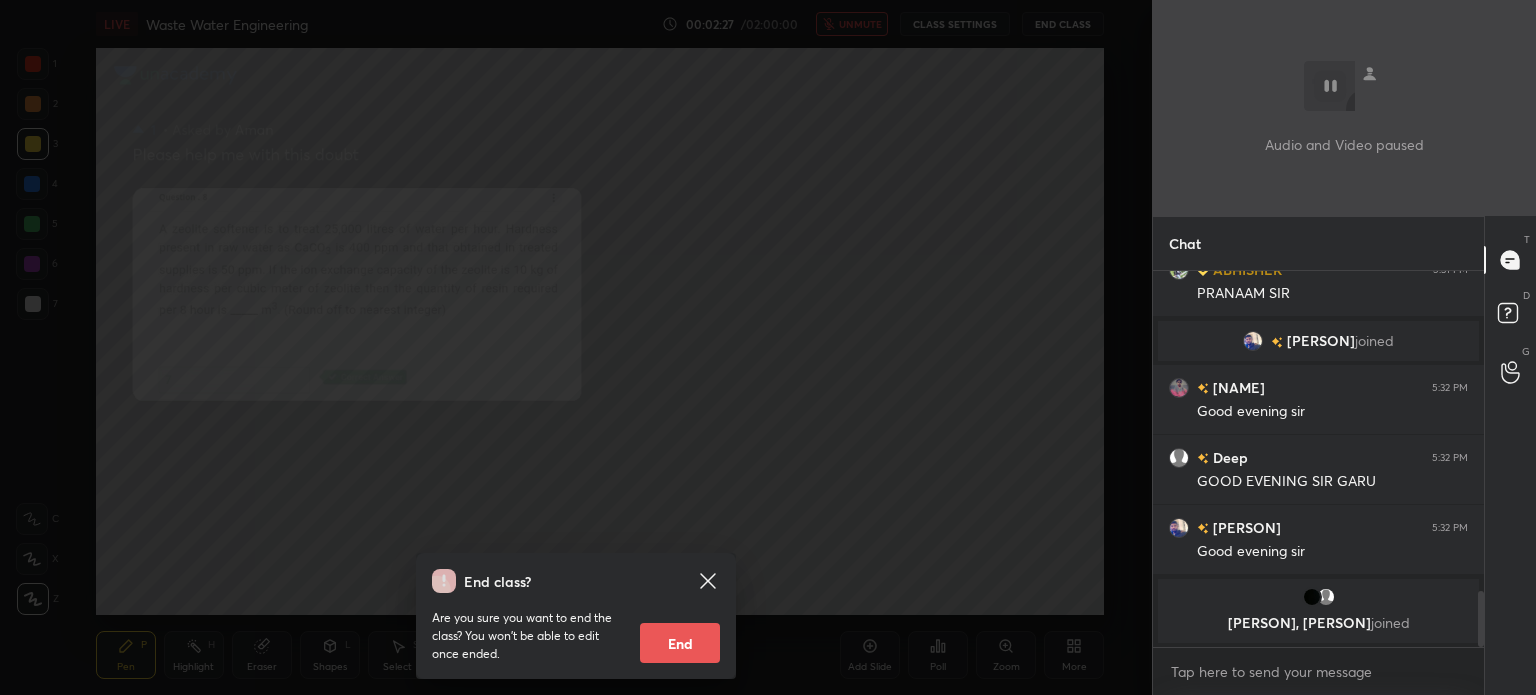click on "End class? Are you sure you want to end the class? You won’t be able to edit once ended. End" at bounding box center [576, 347] 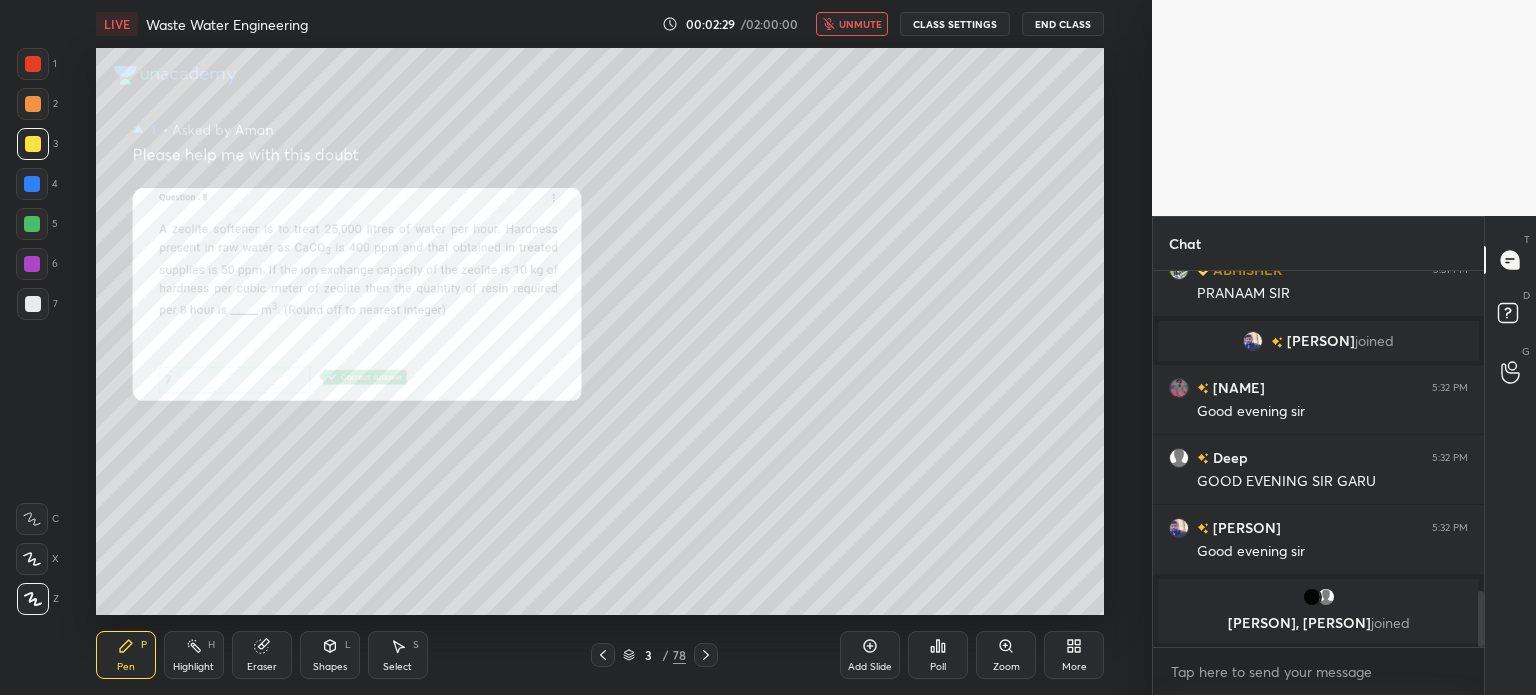 click on "LIVE Waste Water Engineering 00:02:29 / 02:00:00 unmute CLASS SETTINGS End Class" at bounding box center [600, 24] 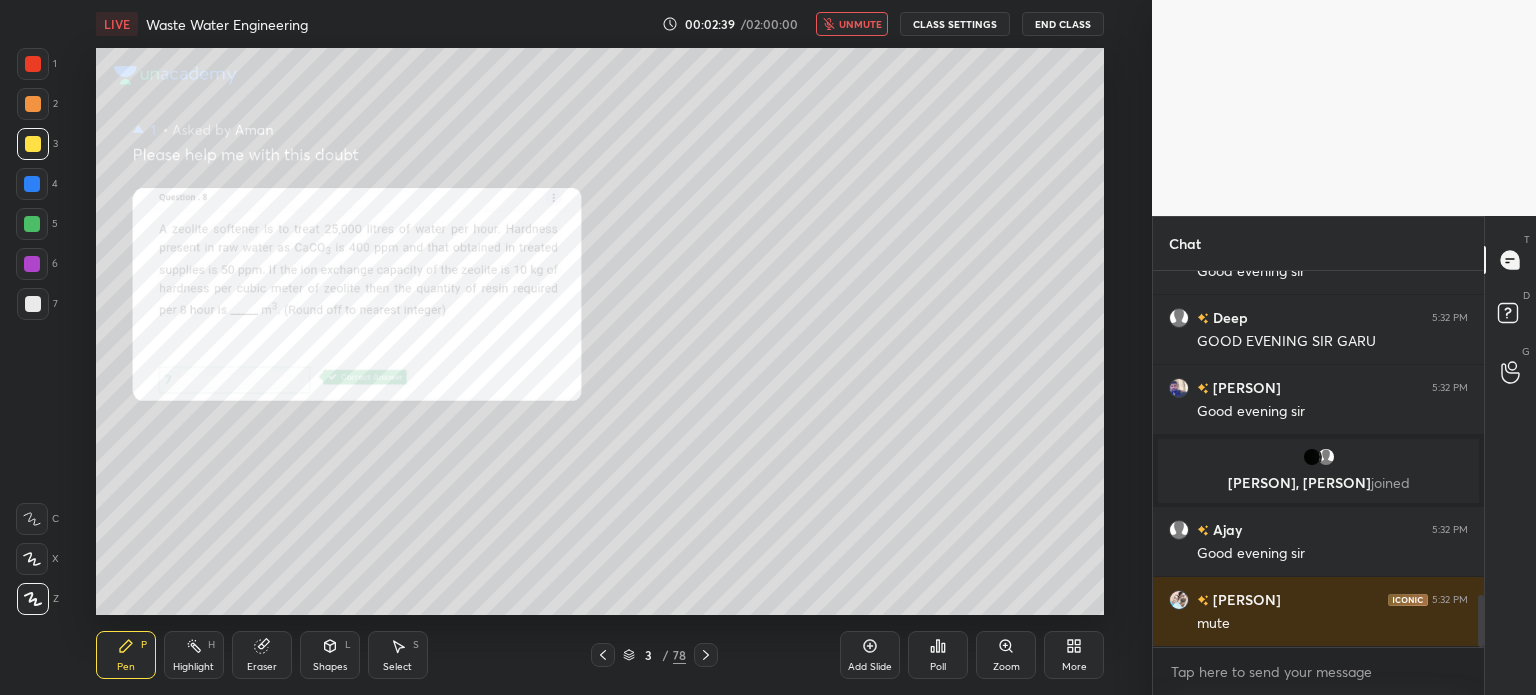 scroll, scrollTop: 2326, scrollLeft: 0, axis: vertical 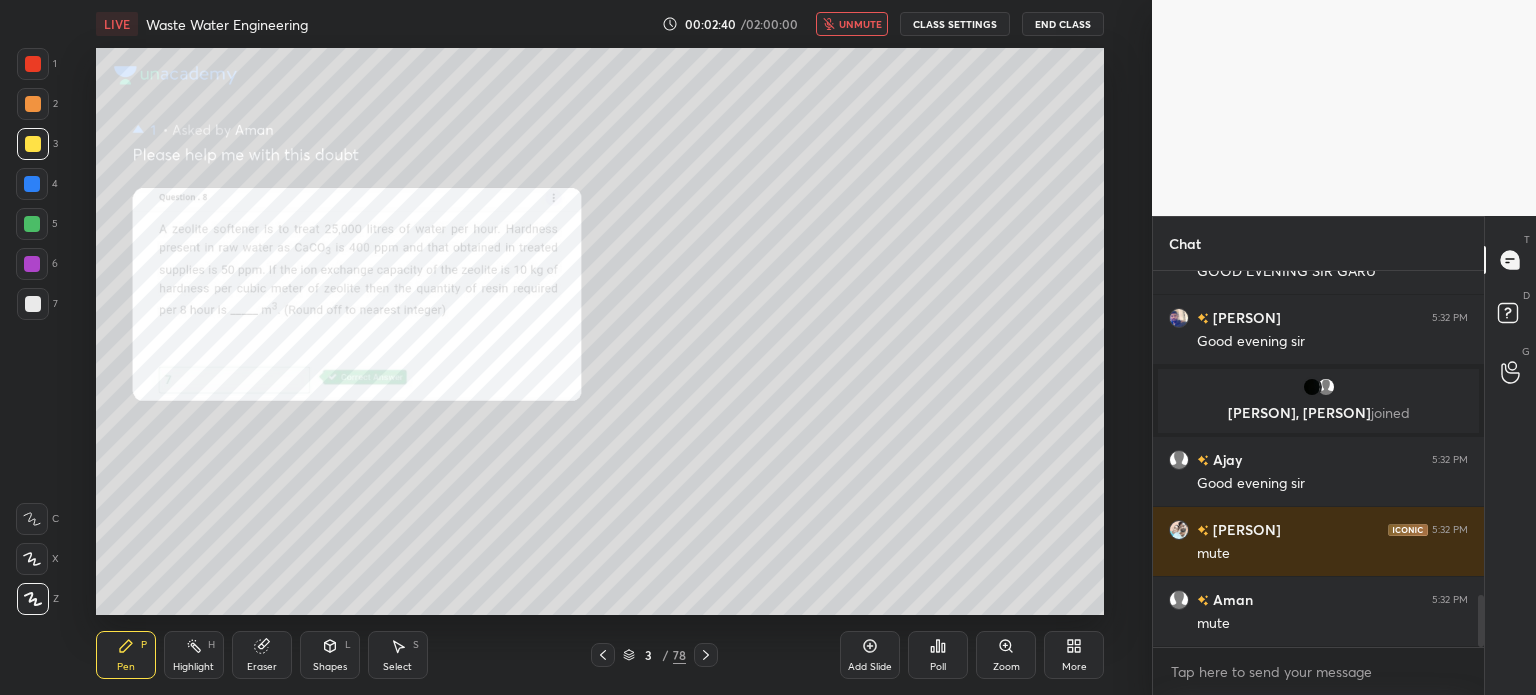 click on "unmute" at bounding box center [860, 24] 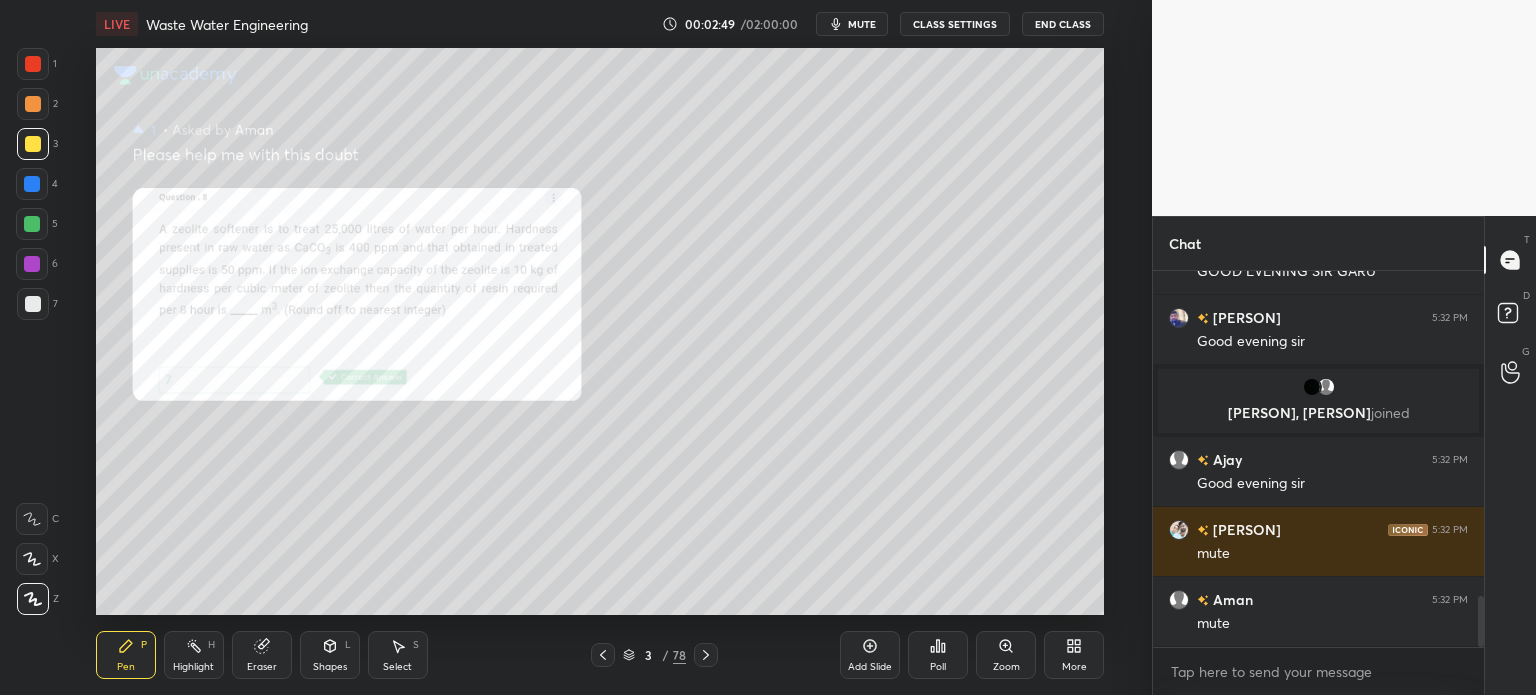 scroll, scrollTop: 2396, scrollLeft: 0, axis: vertical 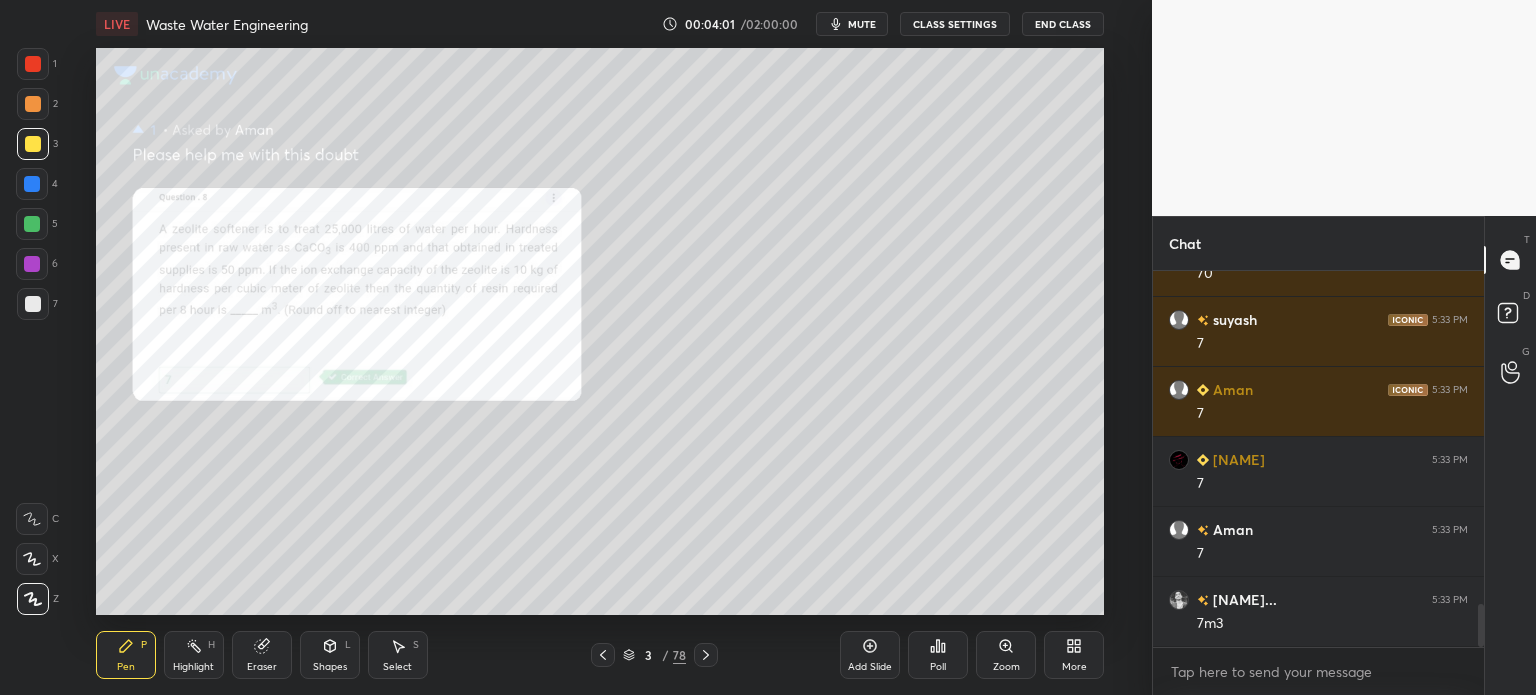 click on "End Class" at bounding box center [1063, 24] 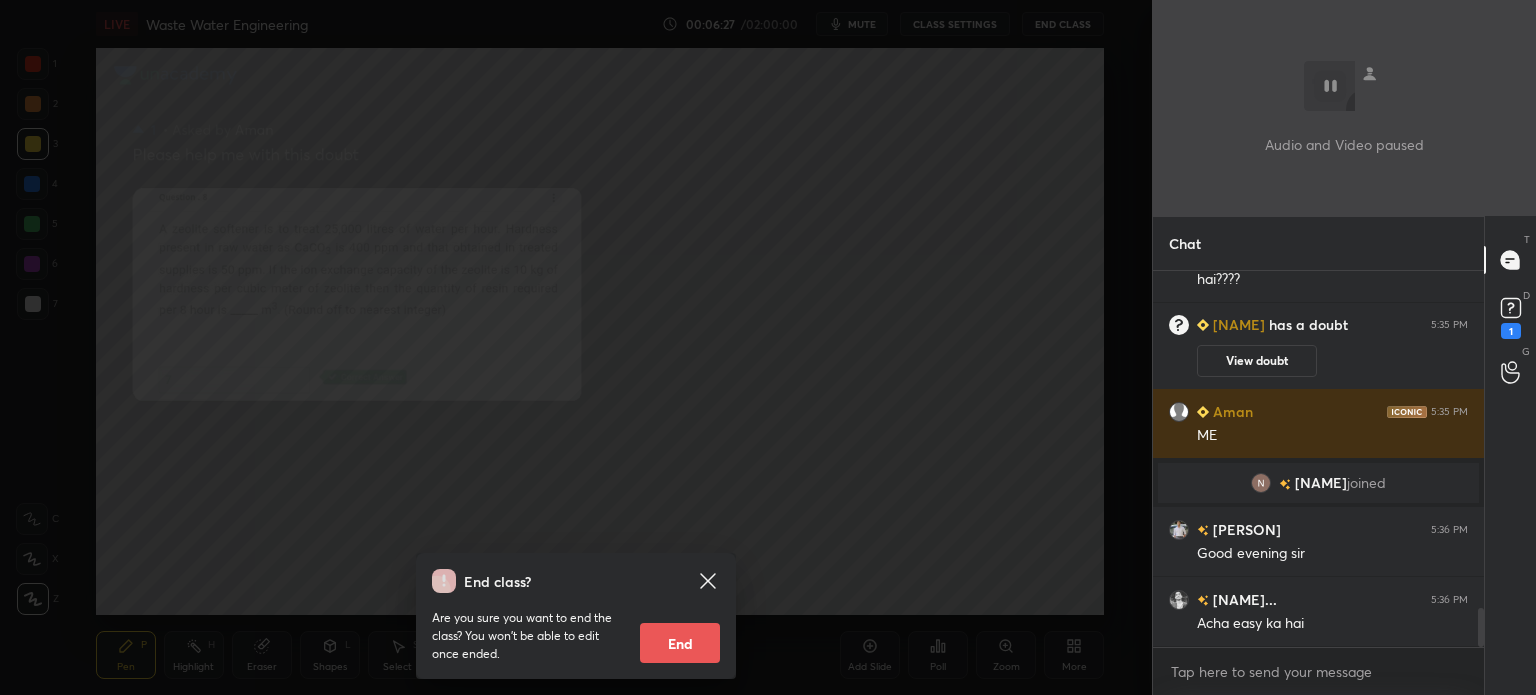 scroll, scrollTop: 3294, scrollLeft: 0, axis: vertical 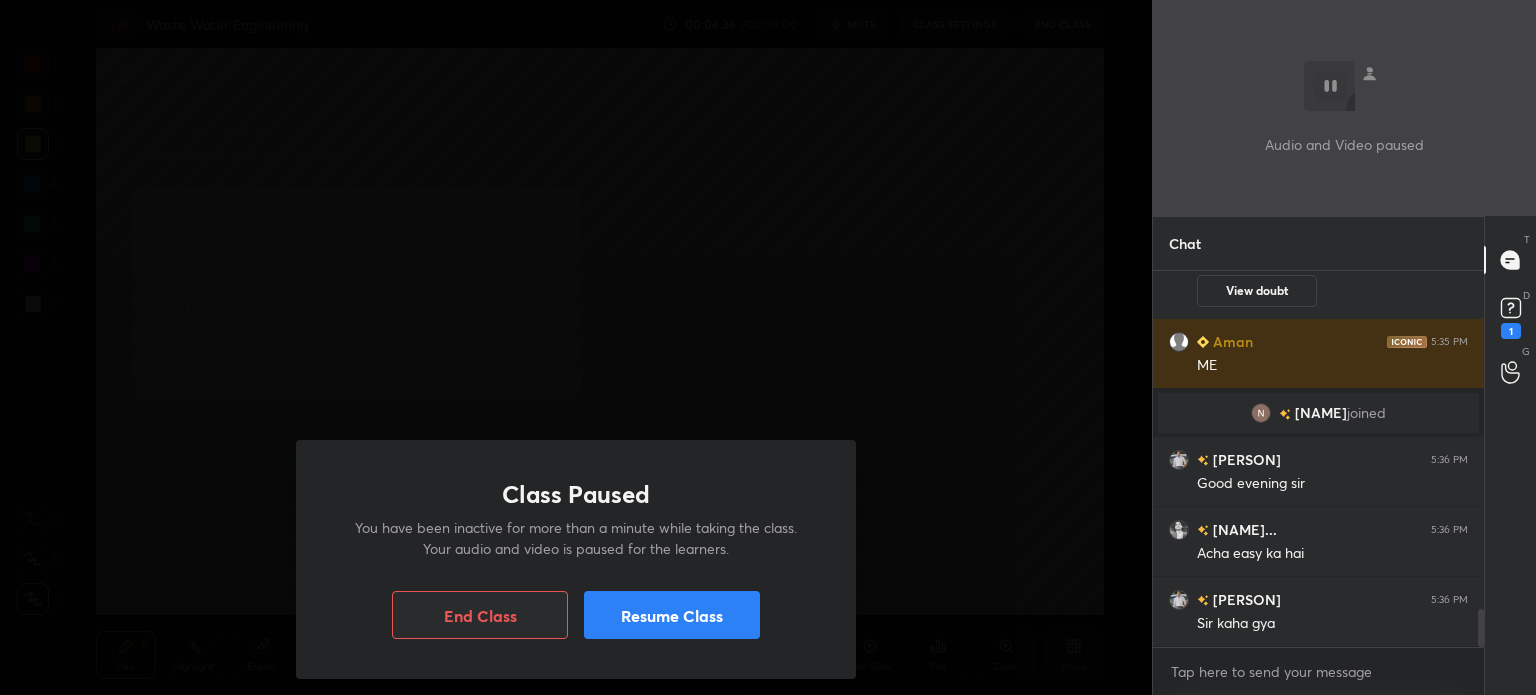 click on "Class Paused You have been inactive for more than a minute while taking the class. Your audio and video is paused for the learners. End Class Resume Class" at bounding box center (576, 347) 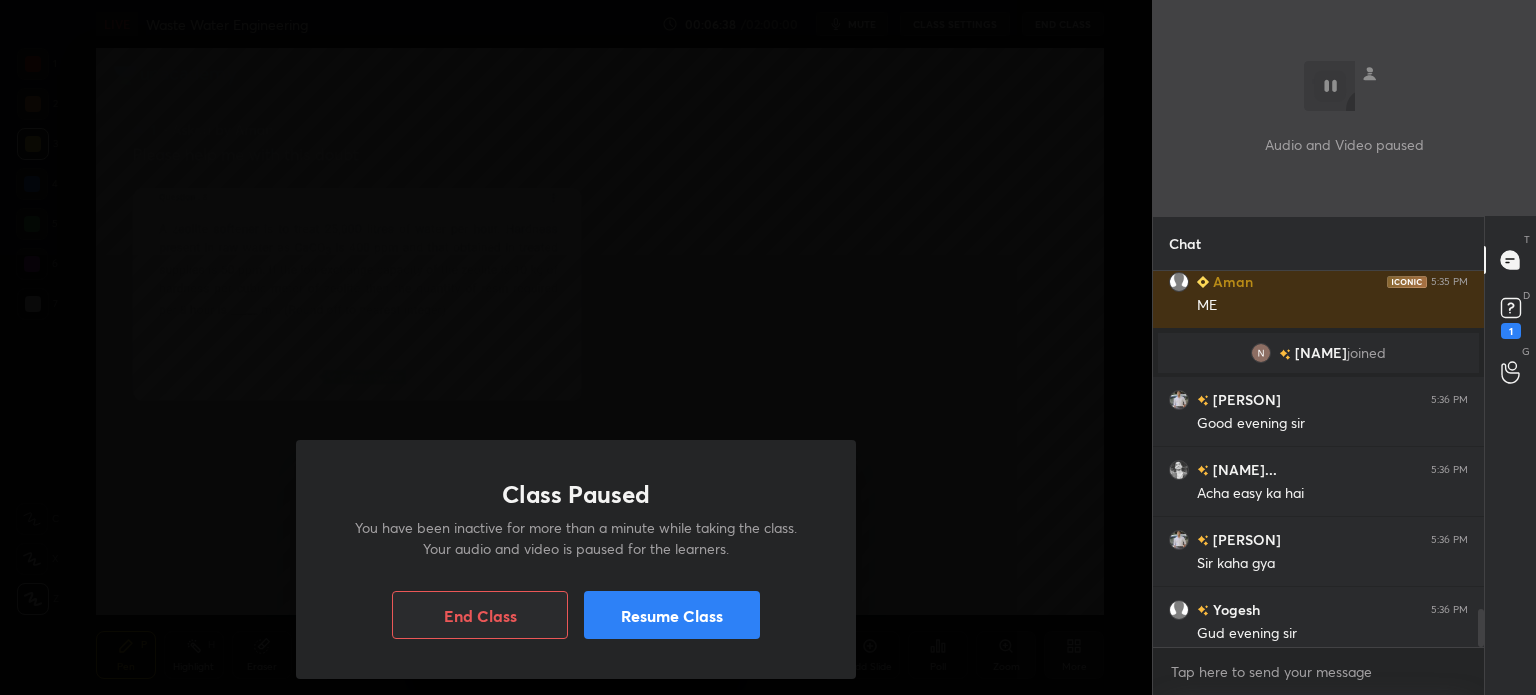 scroll, scrollTop: 3304, scrollLeft: 0, axis: vertical 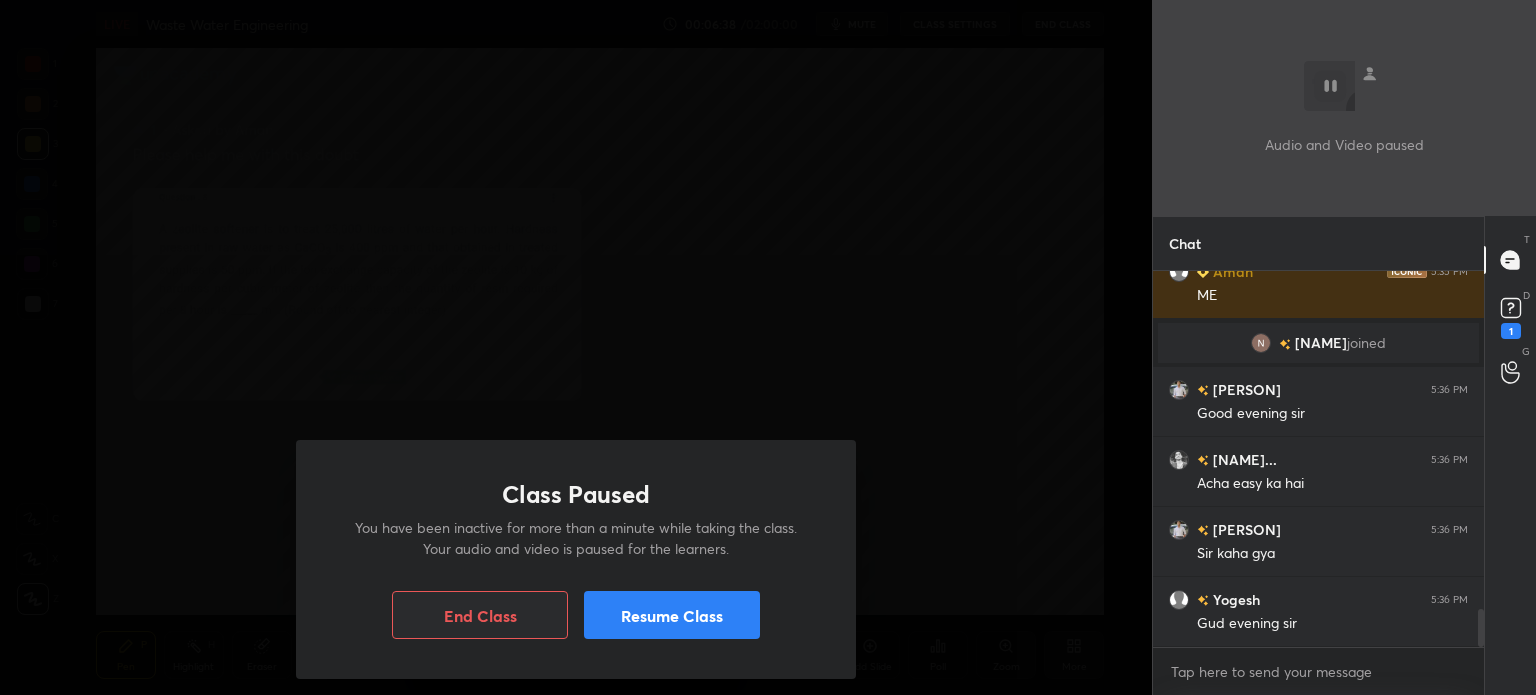 click on "Resume Class" at bounding box center (672, 615) 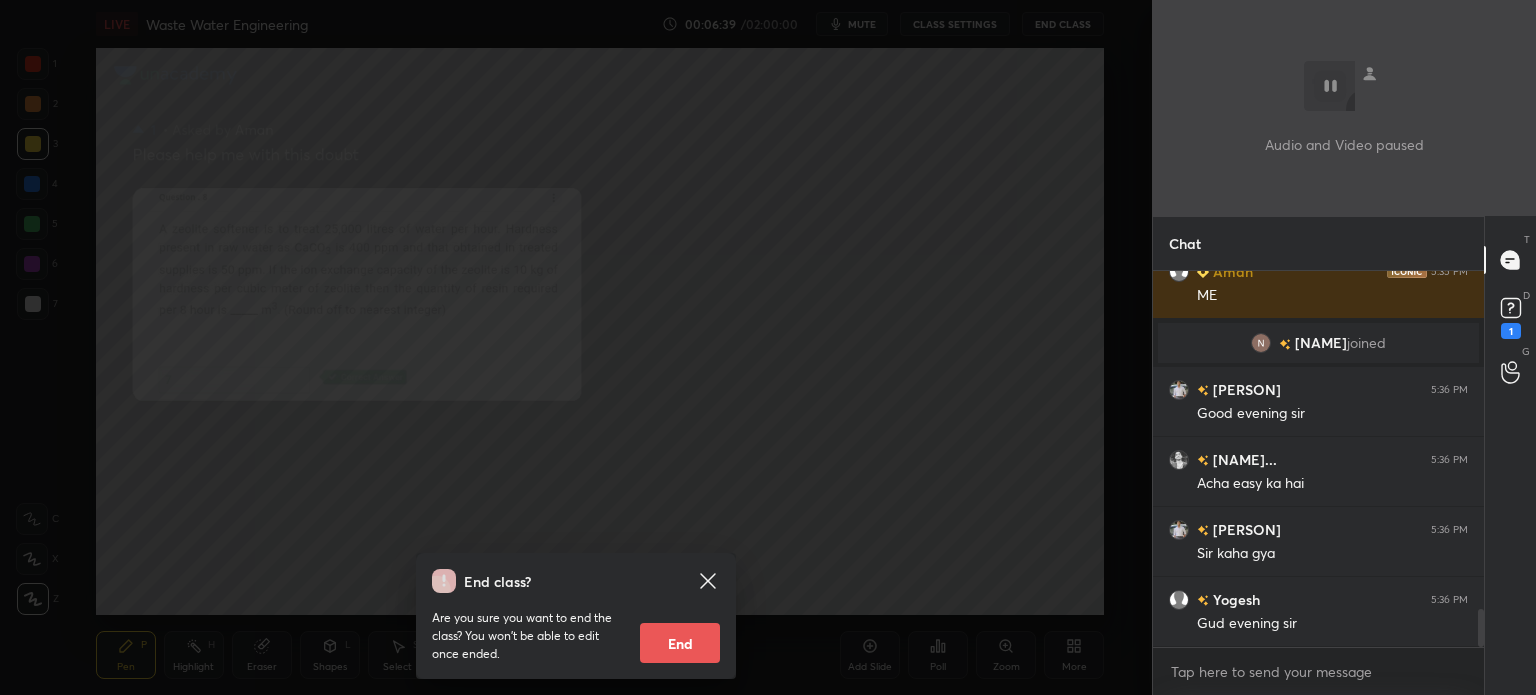 click on "End class? Are you sure you want to end the class? You won’t be able to edit once ended. End" at bounding box center (576, 347) 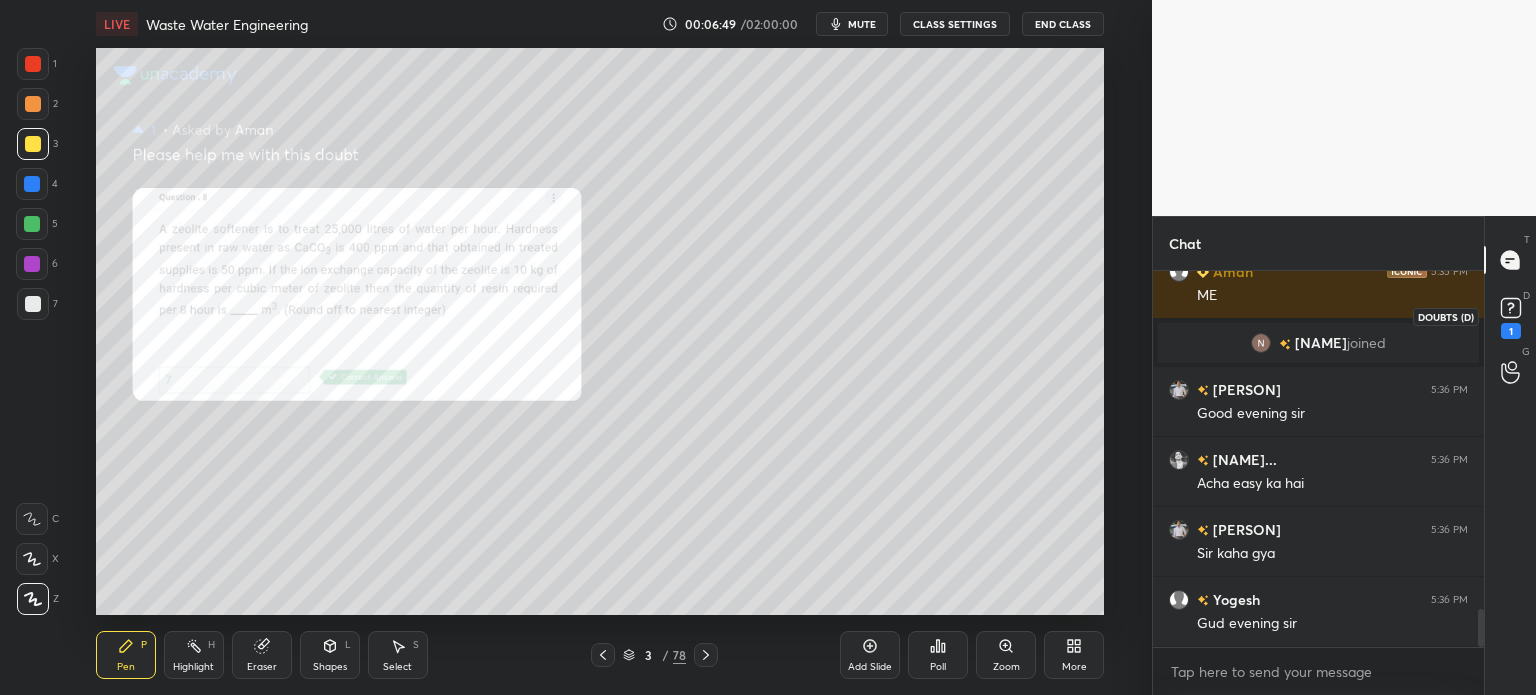 click on "1" at bounding box center [1511, 316] 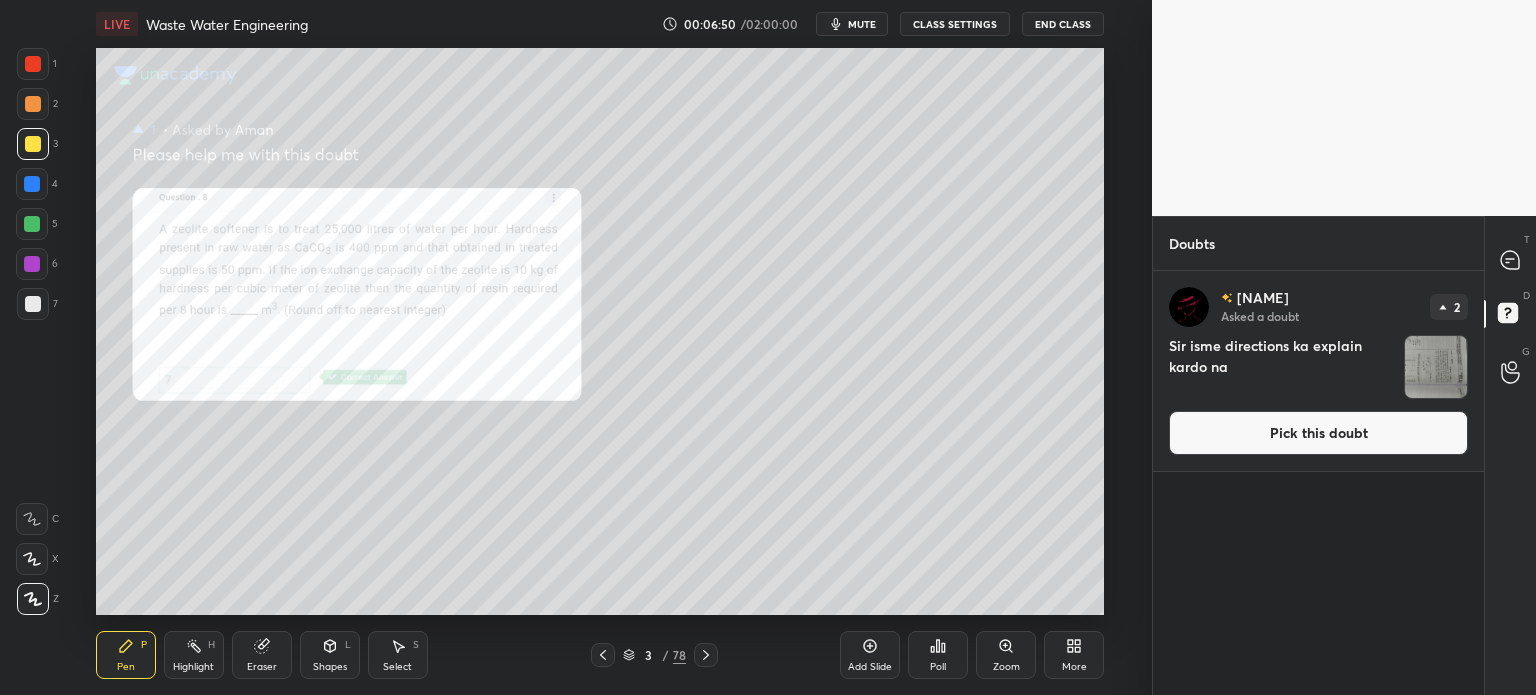 click on "Pick this doubt" at bounding box center (1318, 433) 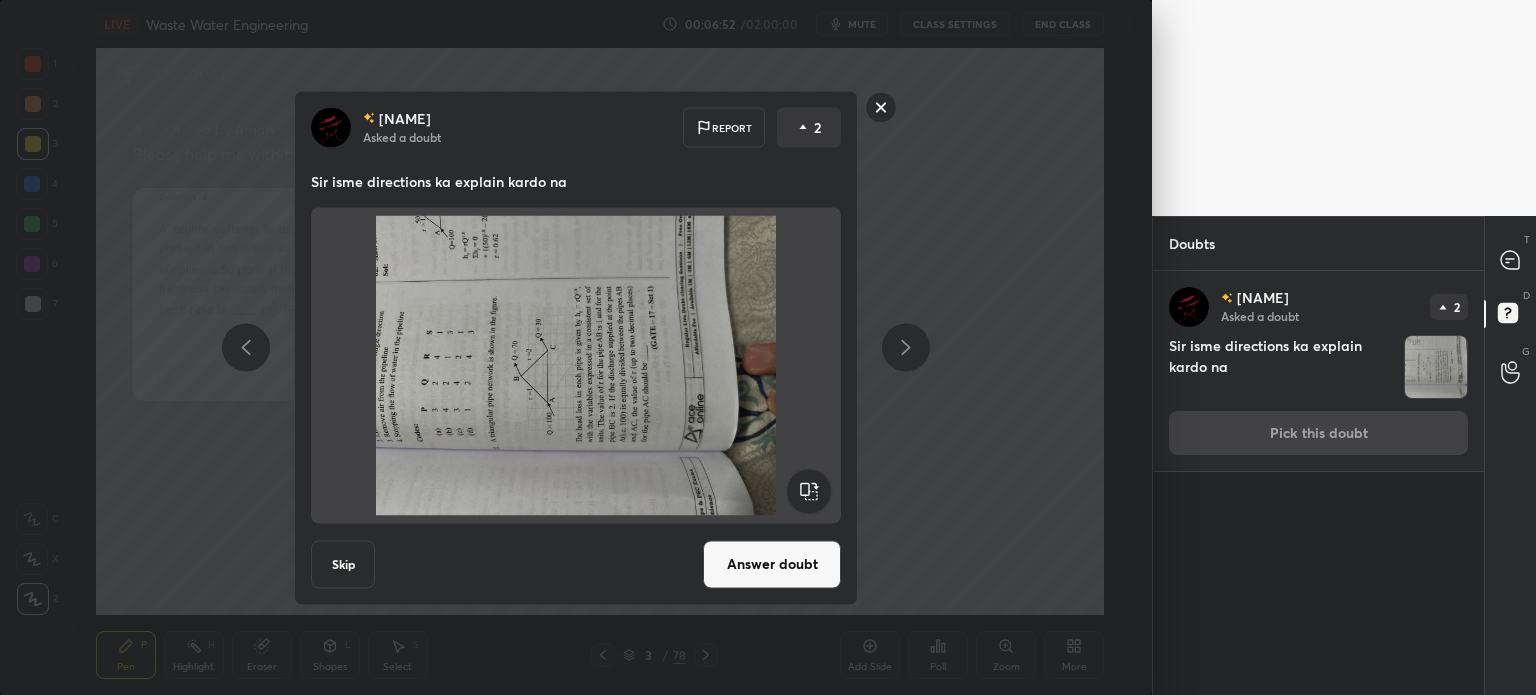 click 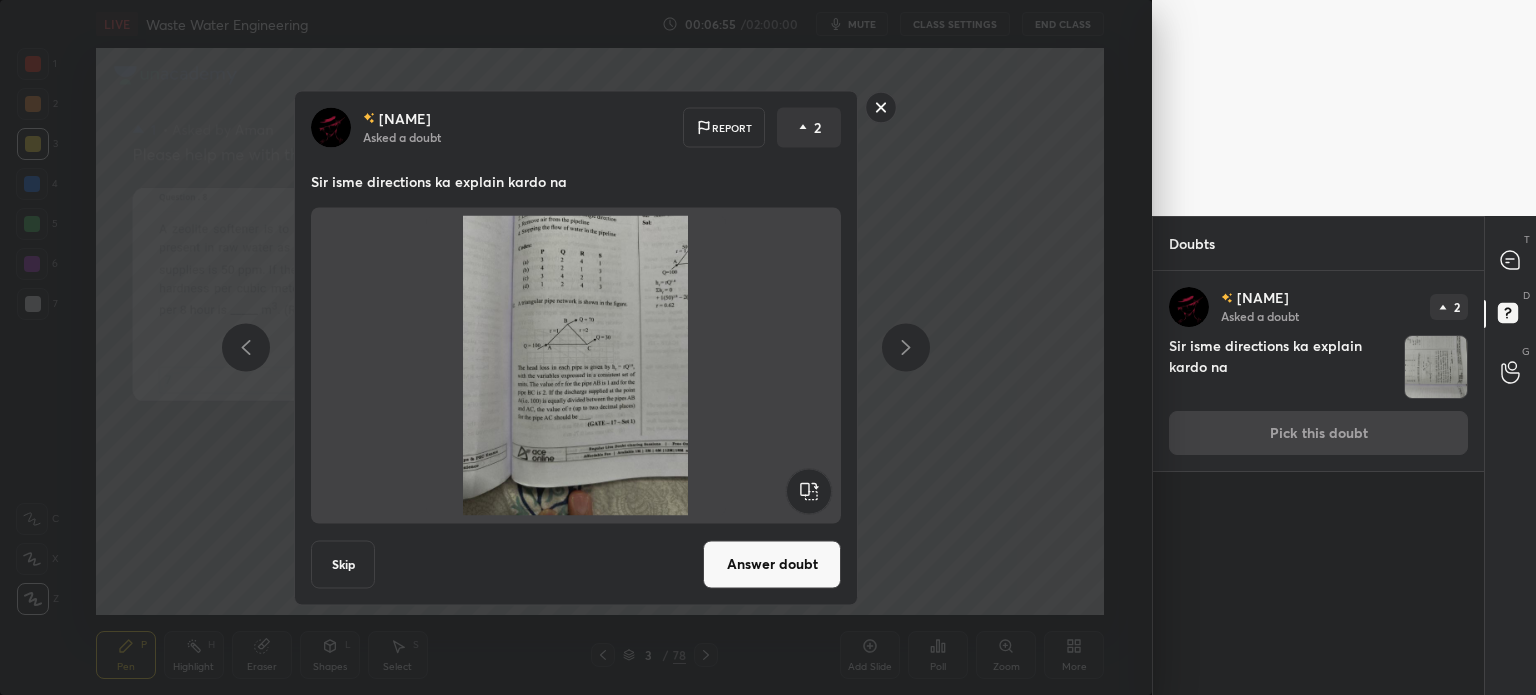 click on "Answer doubt" at bounding box center [772, 564] 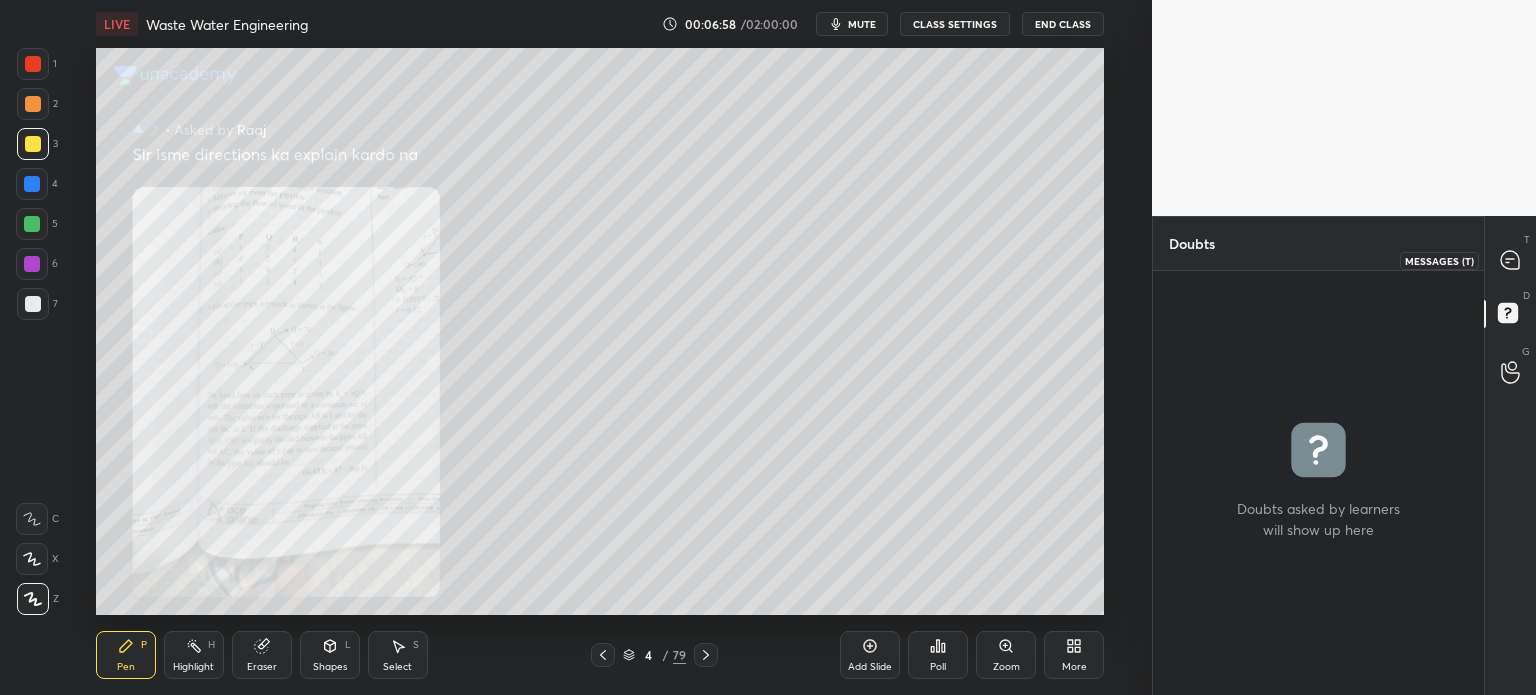 click 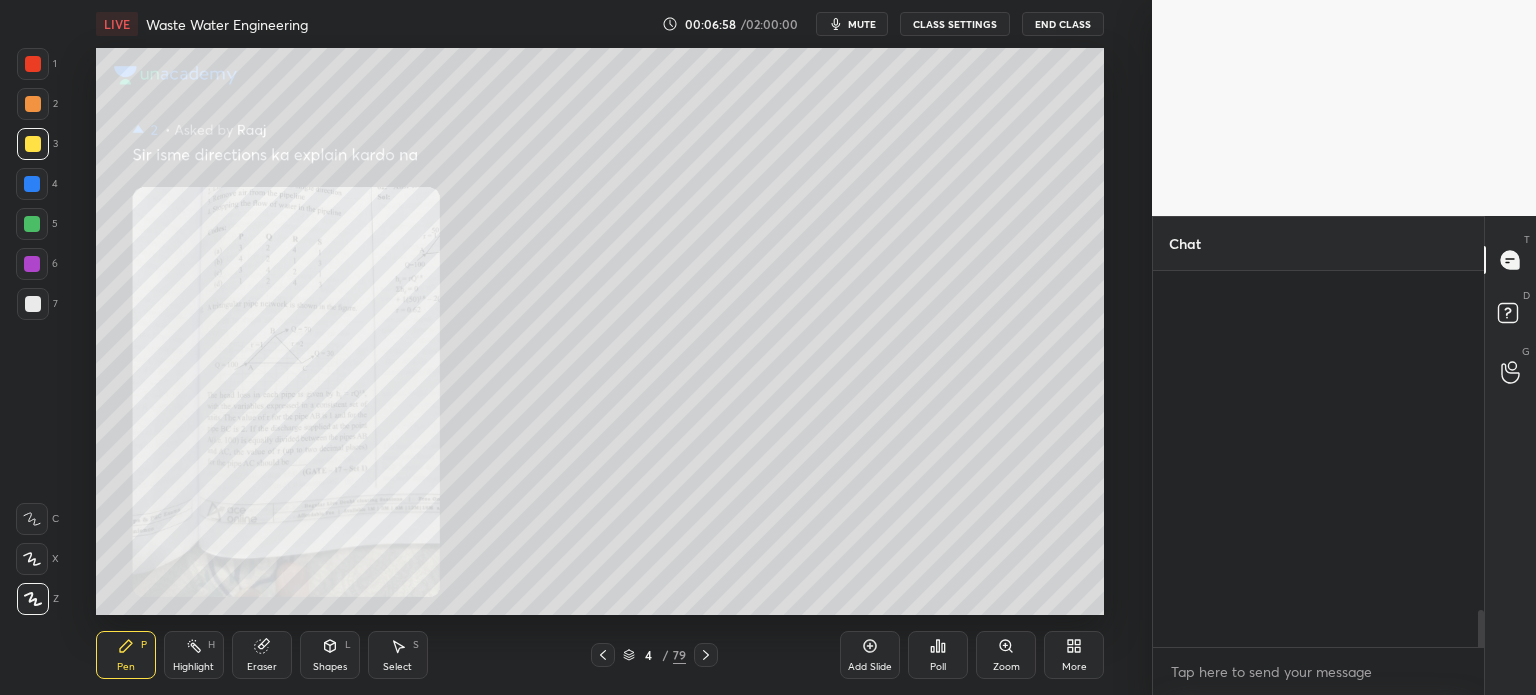 scroll, scrollTop: 3572, scrollLeft: 0, axis: vertical 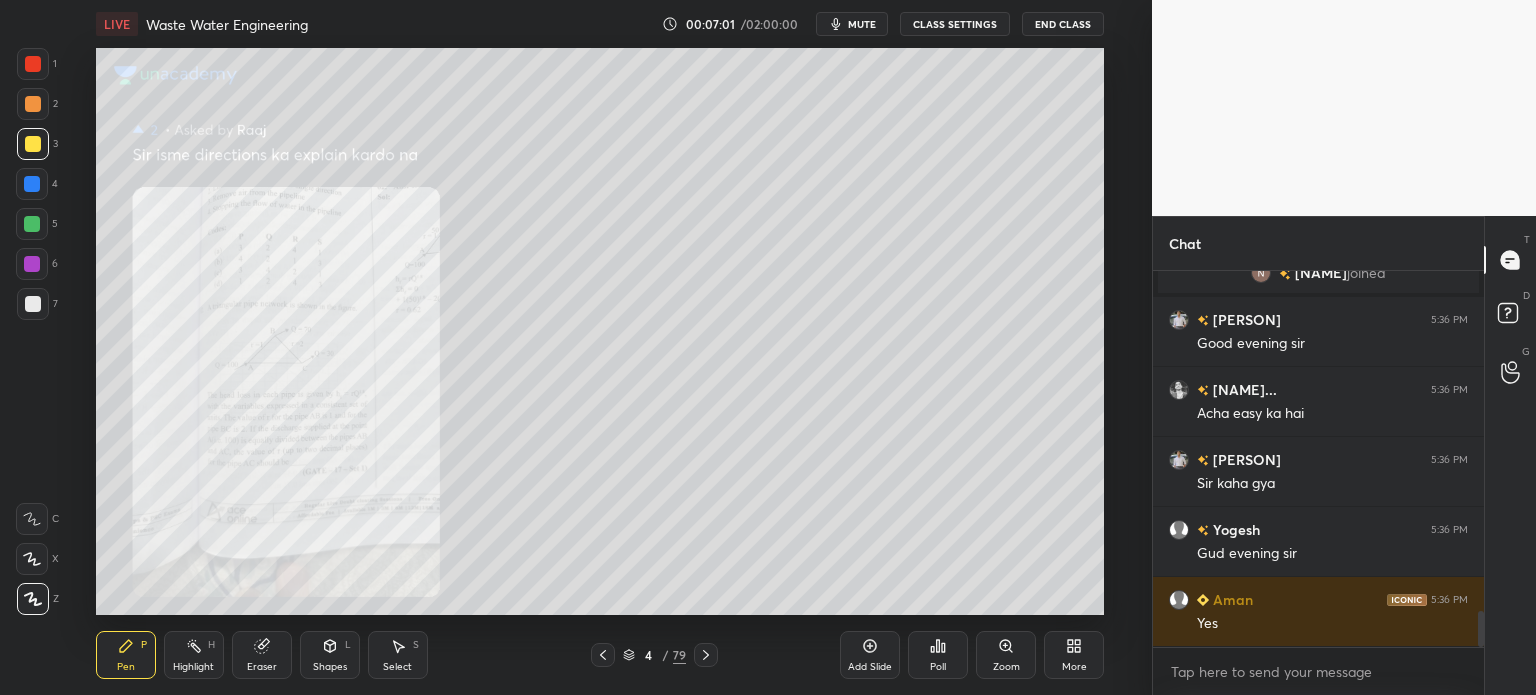 click on "Zoom" at bounding box center (1006, 655) 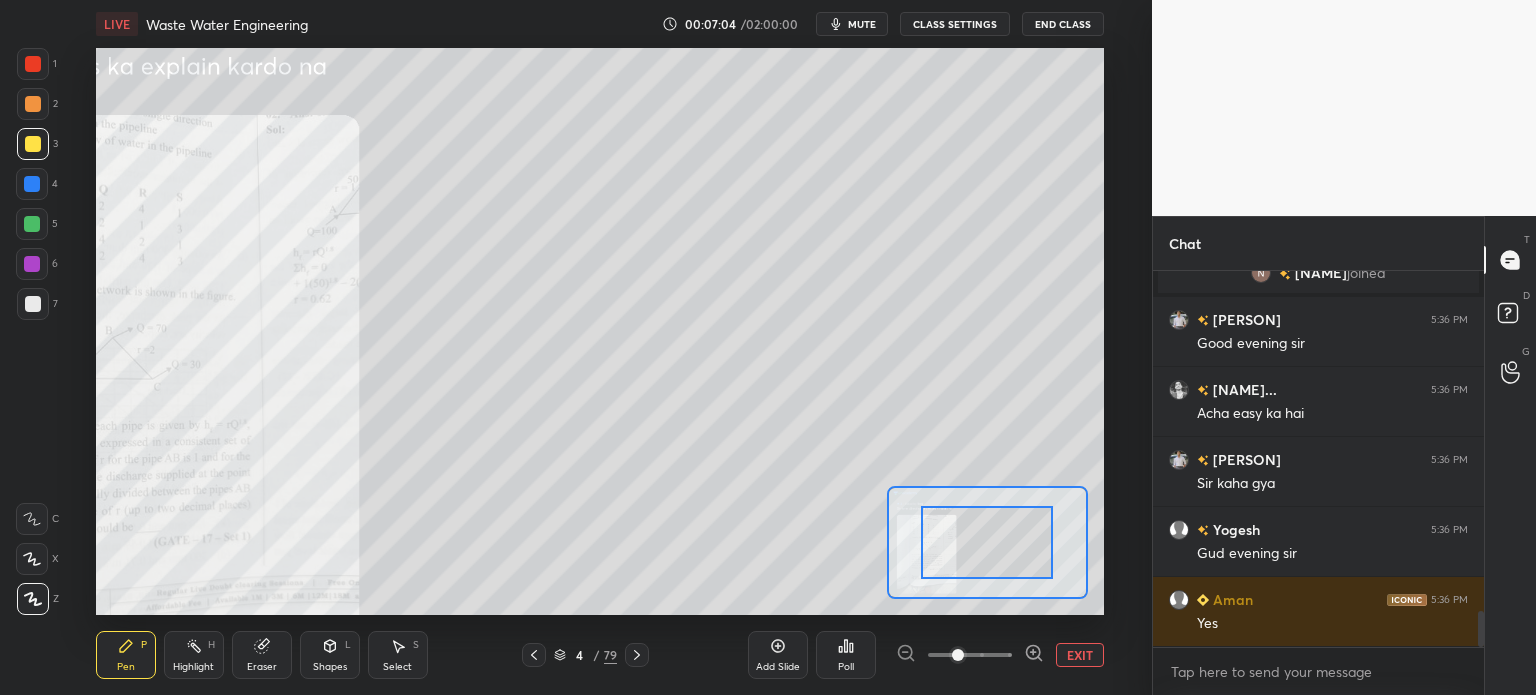click at bounding box center [970, 655] 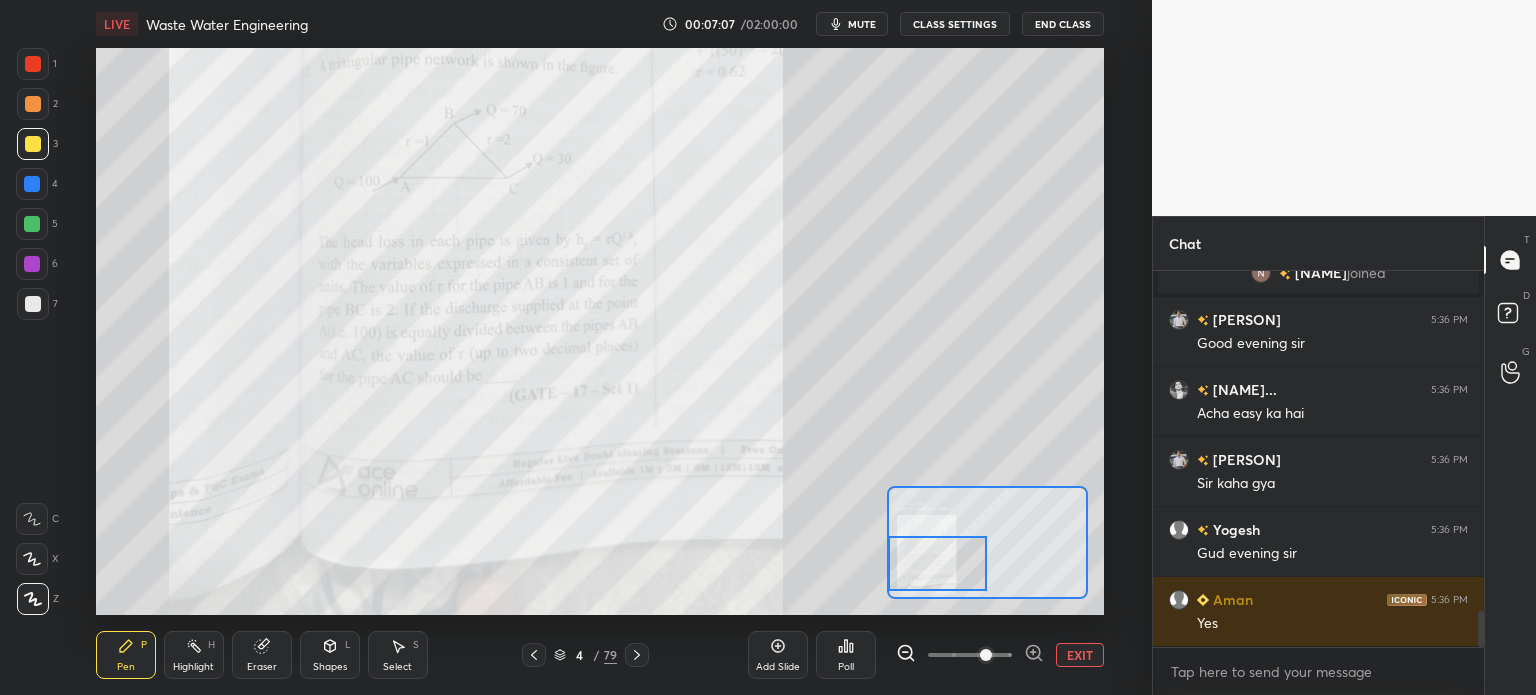 drag, startPoint x: 1012, startPoint y: 563, endPoint x: 940, endPoint y: 583, distance: 74.726166 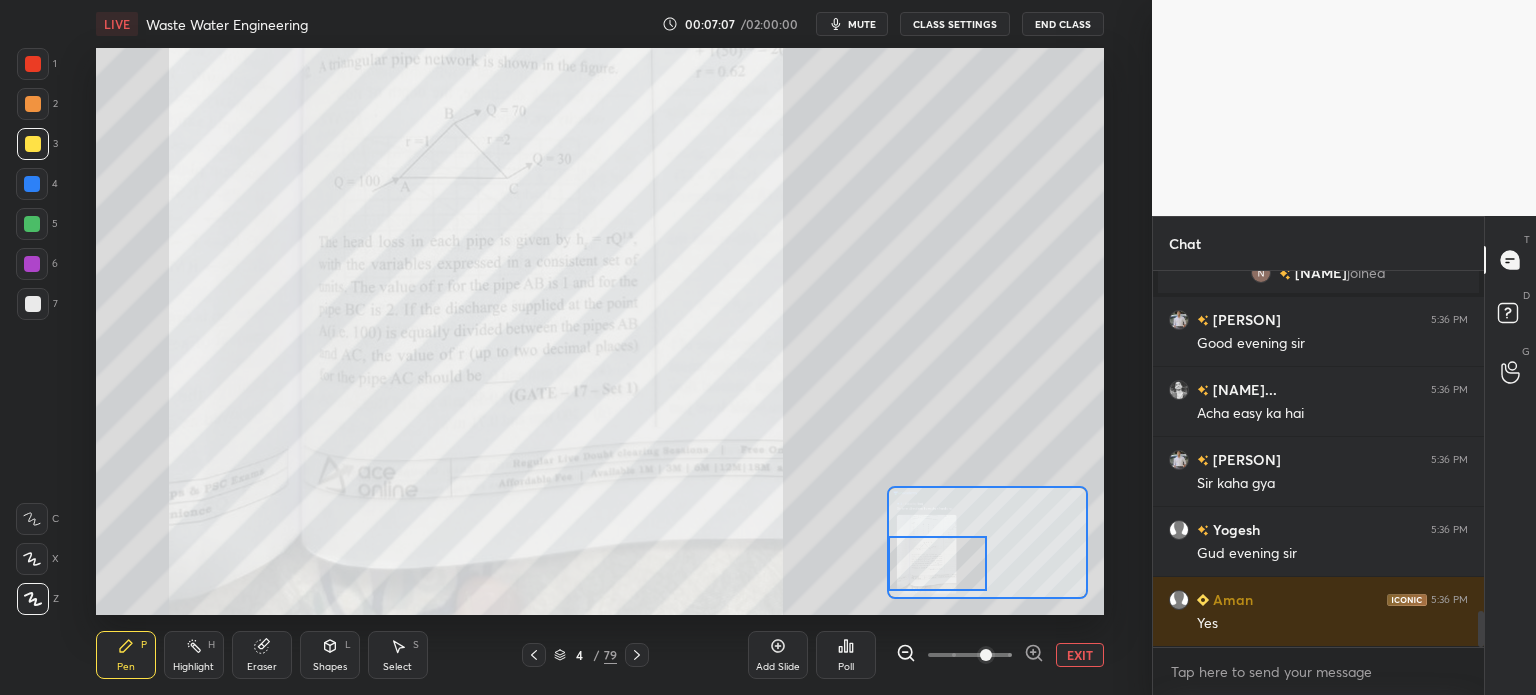 click at bounding box center [937, 563] 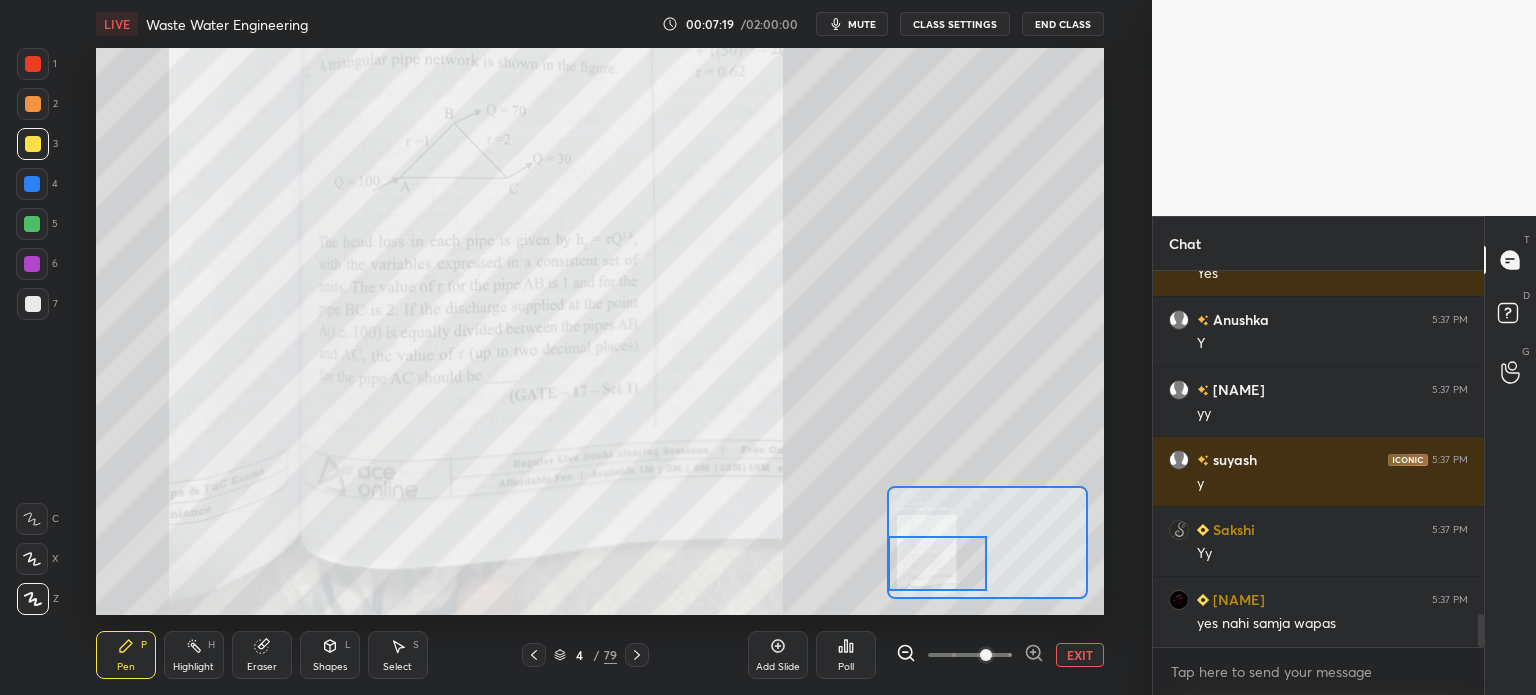 scroll, scrollTop: 3960, scrollLeft: 0, axis: vertical 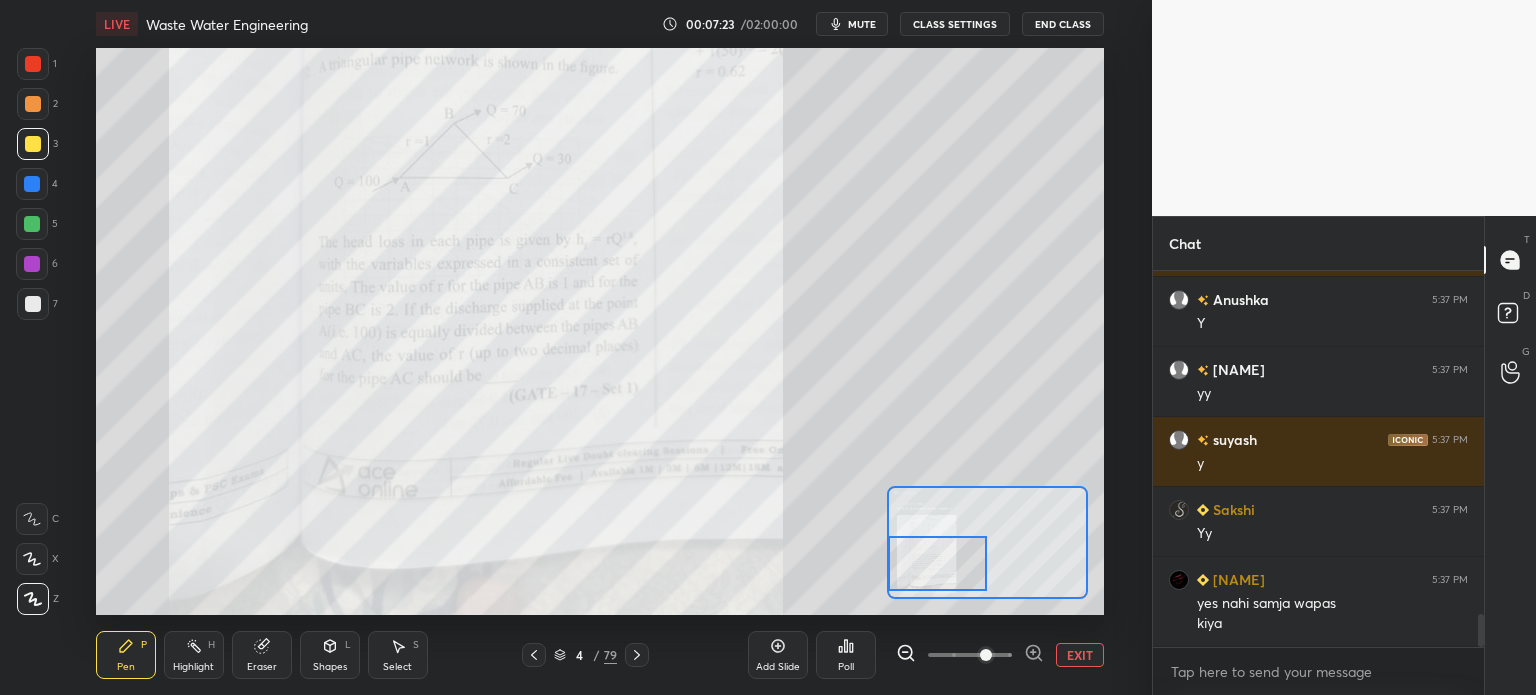 click at bounding box center (33, 64) 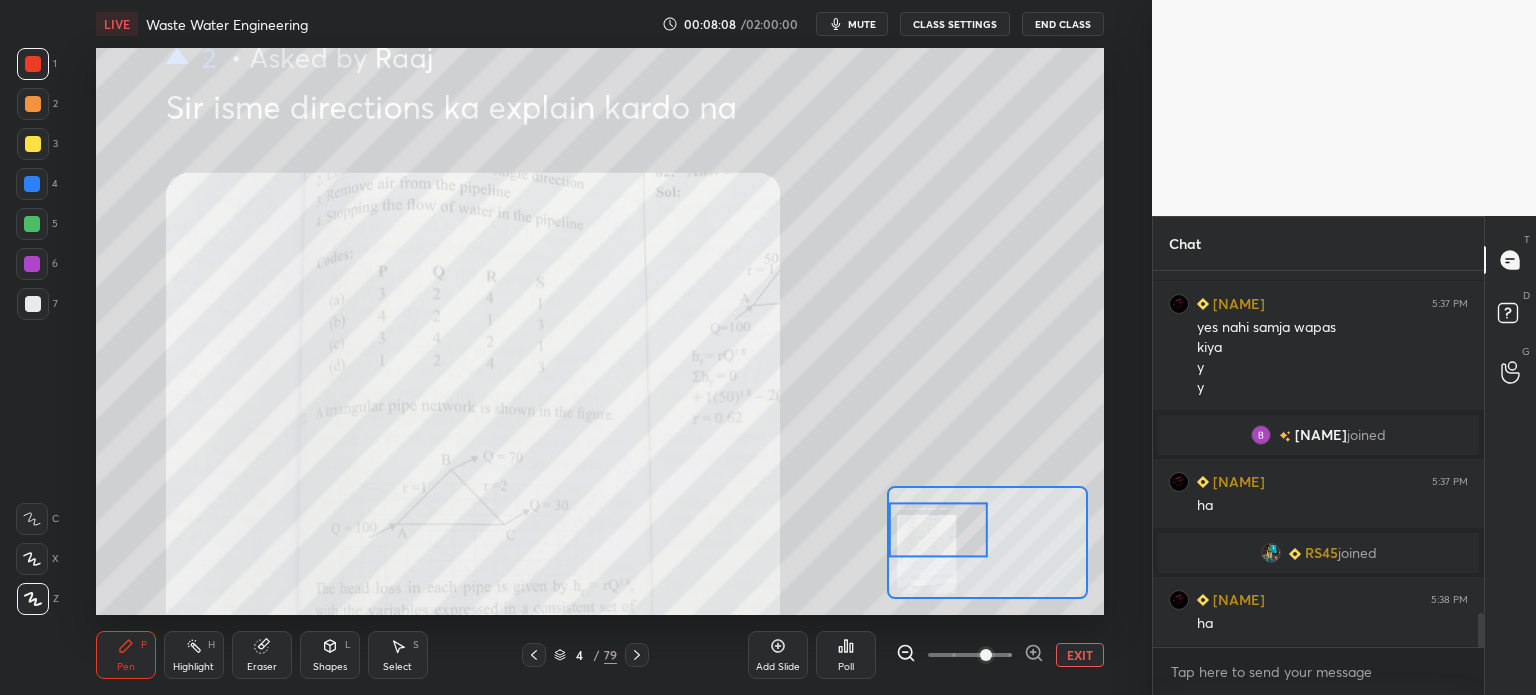 scroll, scrollTop: 3818, scrollLeft: 0, axis: vertical 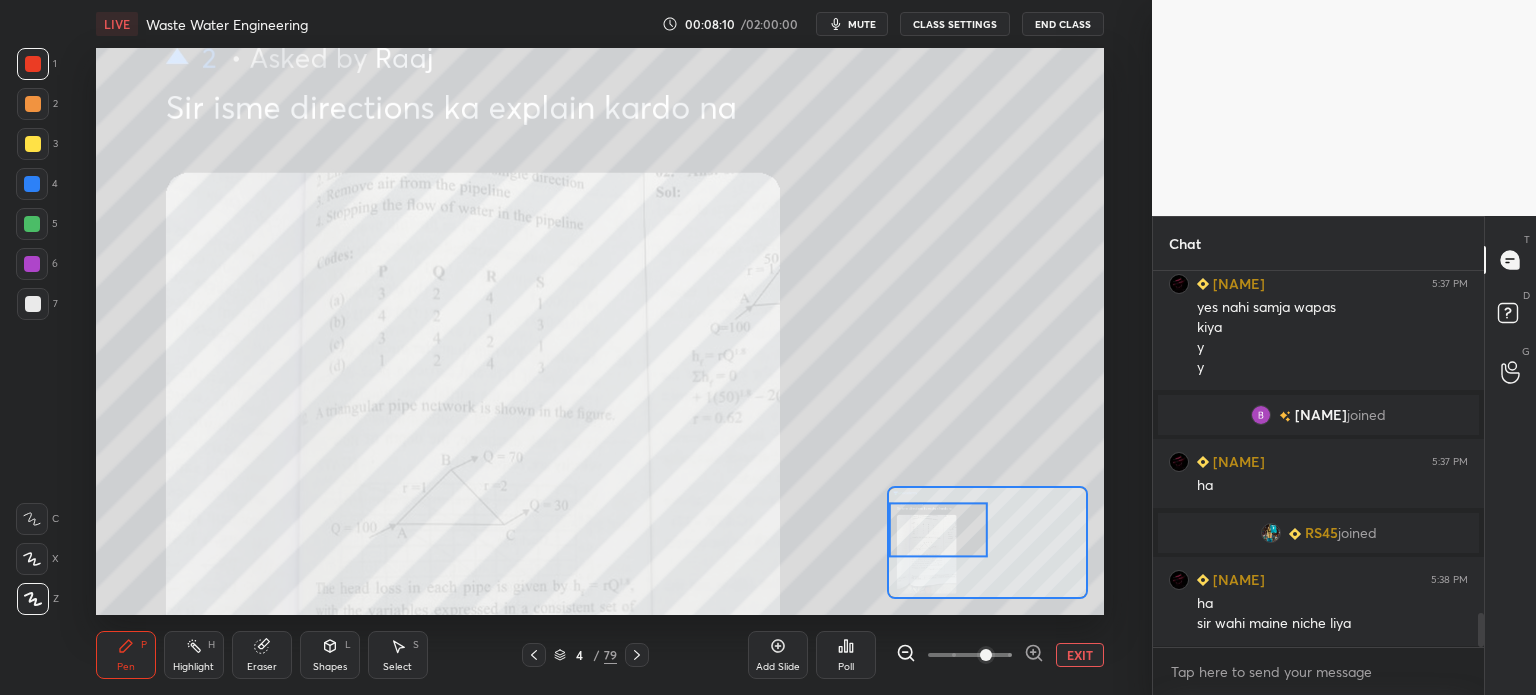 click 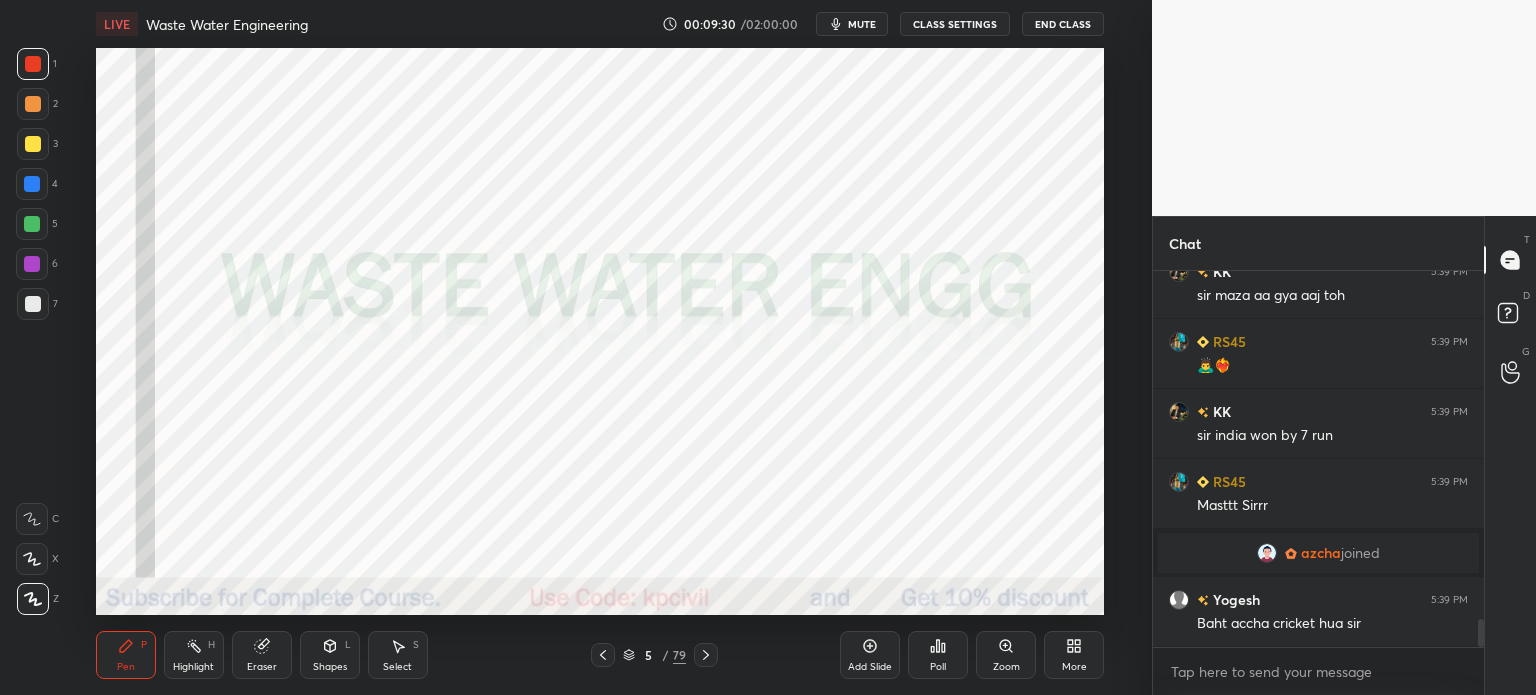 scroll, scrollTop: 4706, scrollLeft: 0, axis: vertical 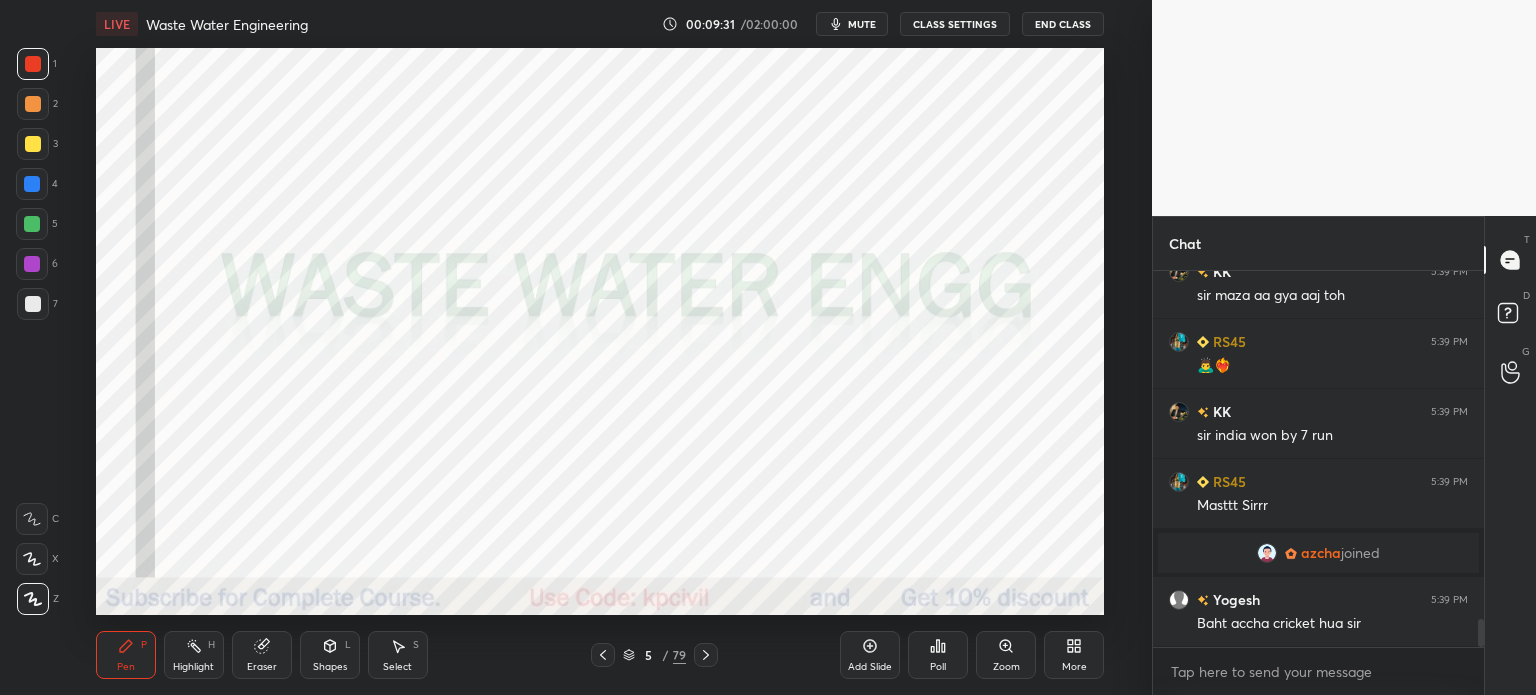 click 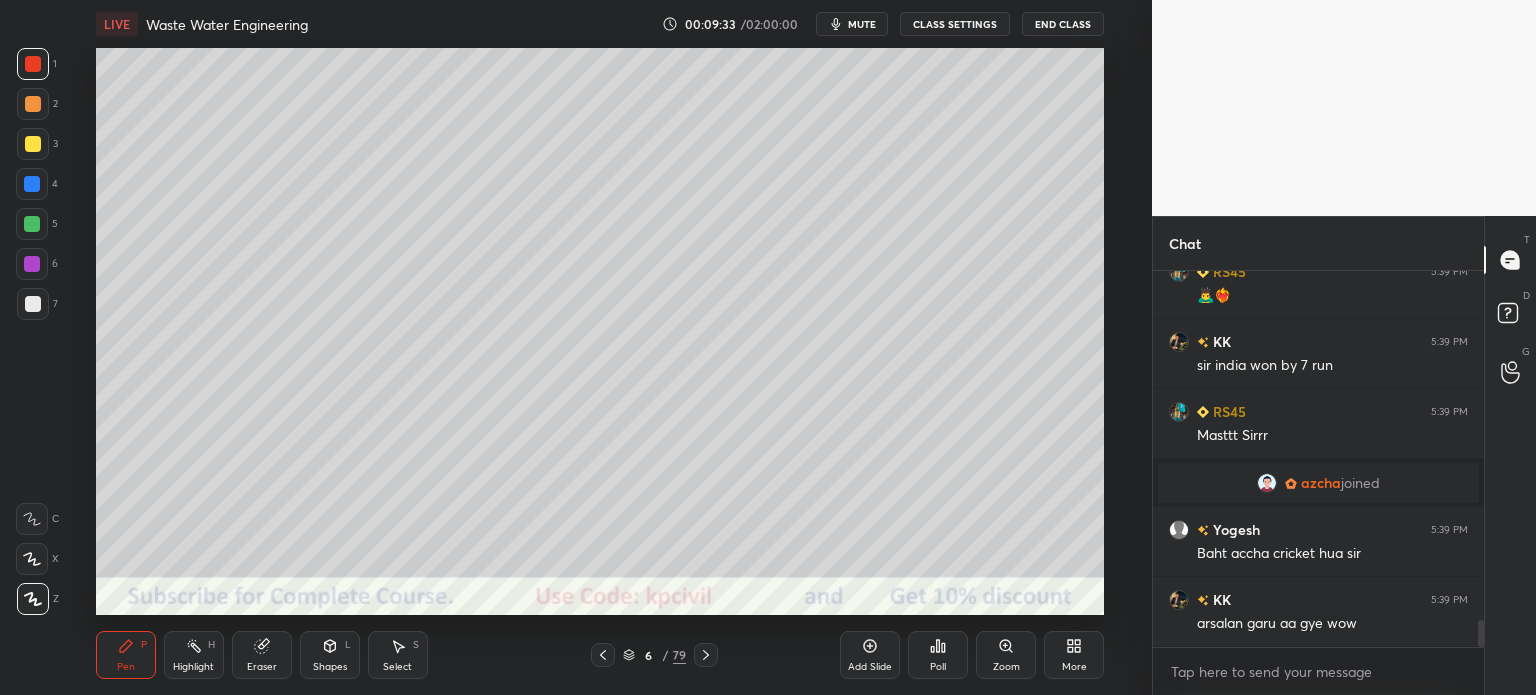 scroll, scrollTop: 4846, scrollLeft: 0, axis: vertical 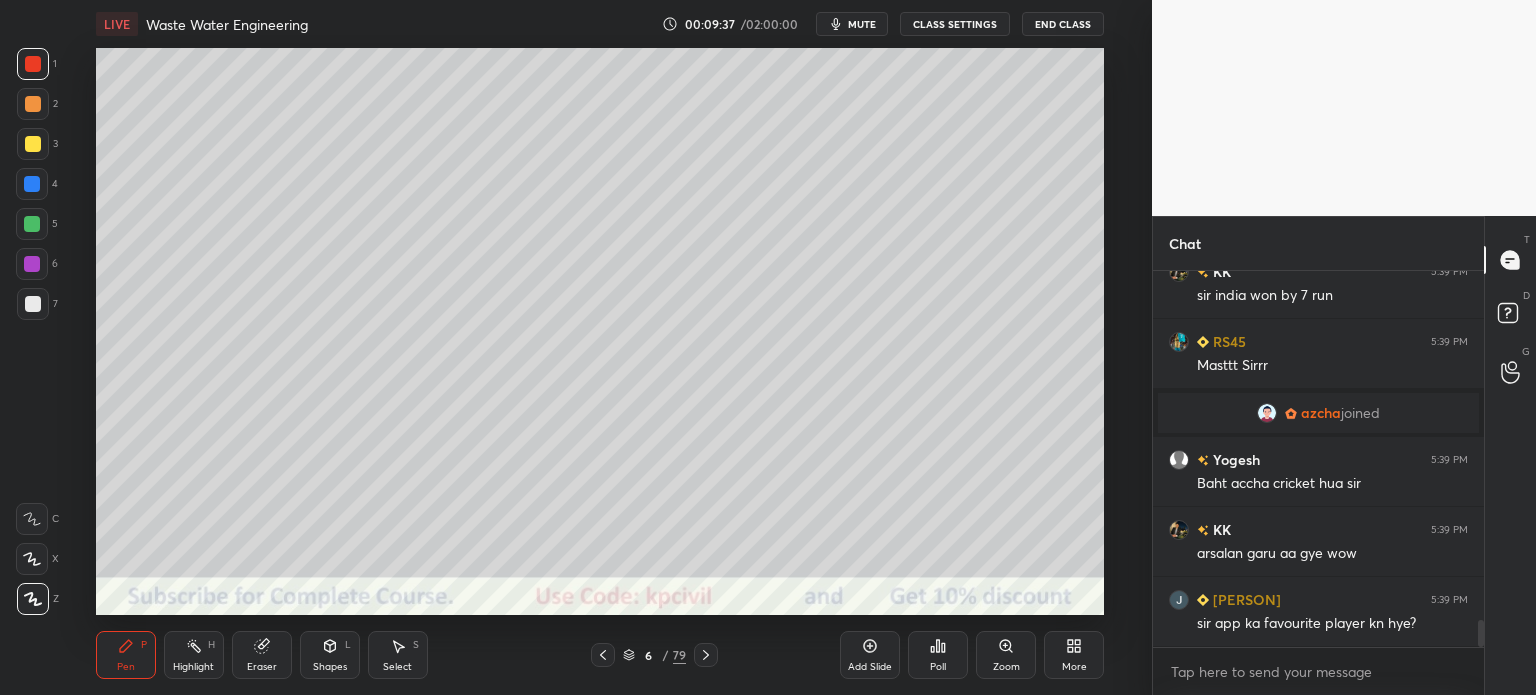 click at bounding box center [33, 304] 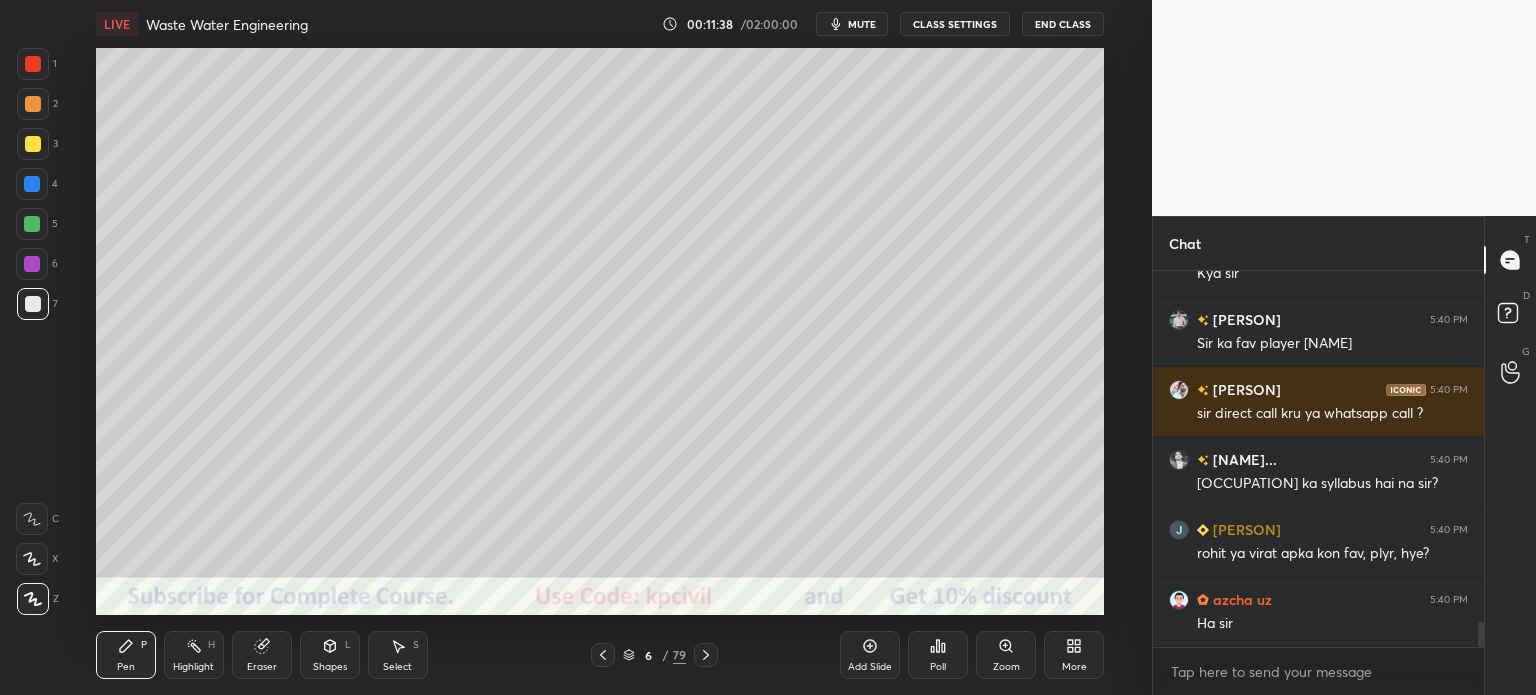 scroll, scrollTop: 5406, scrollLeft: 0, axis: vertical 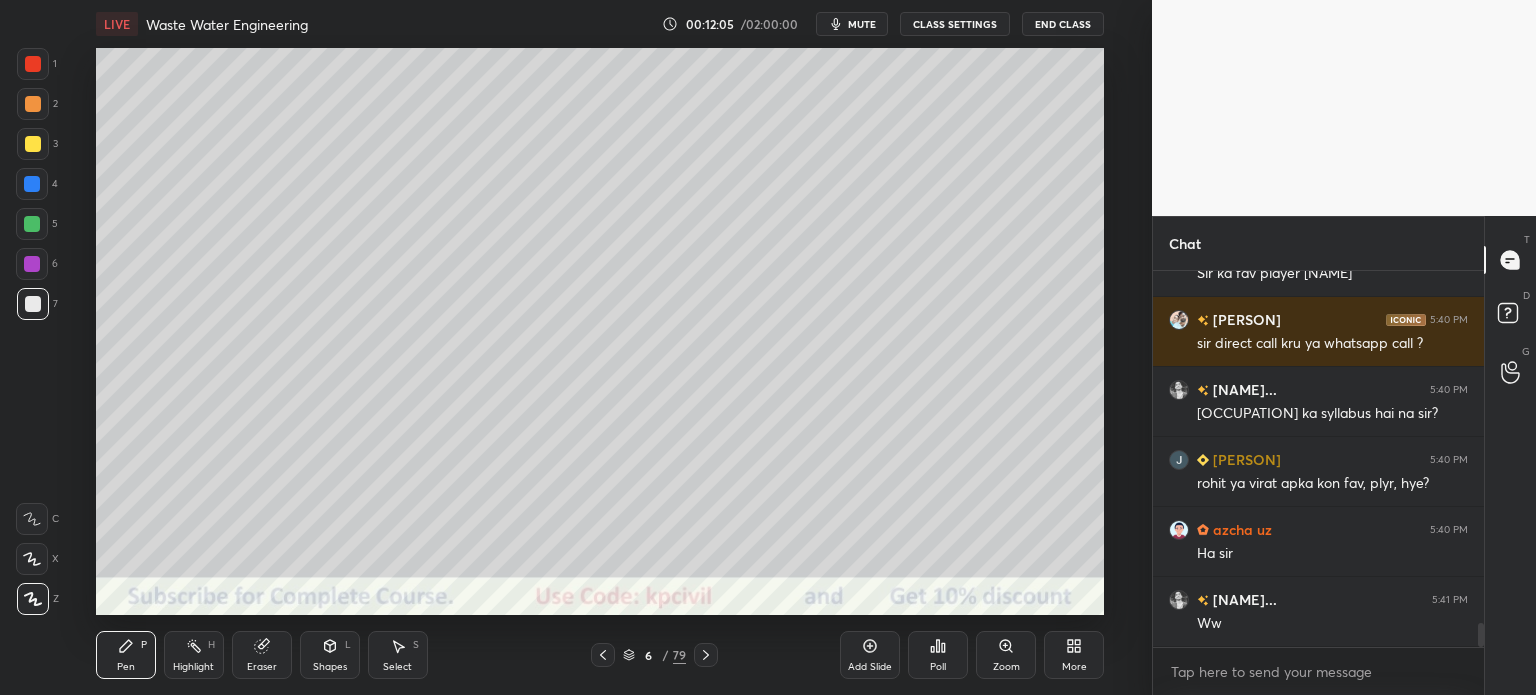 click 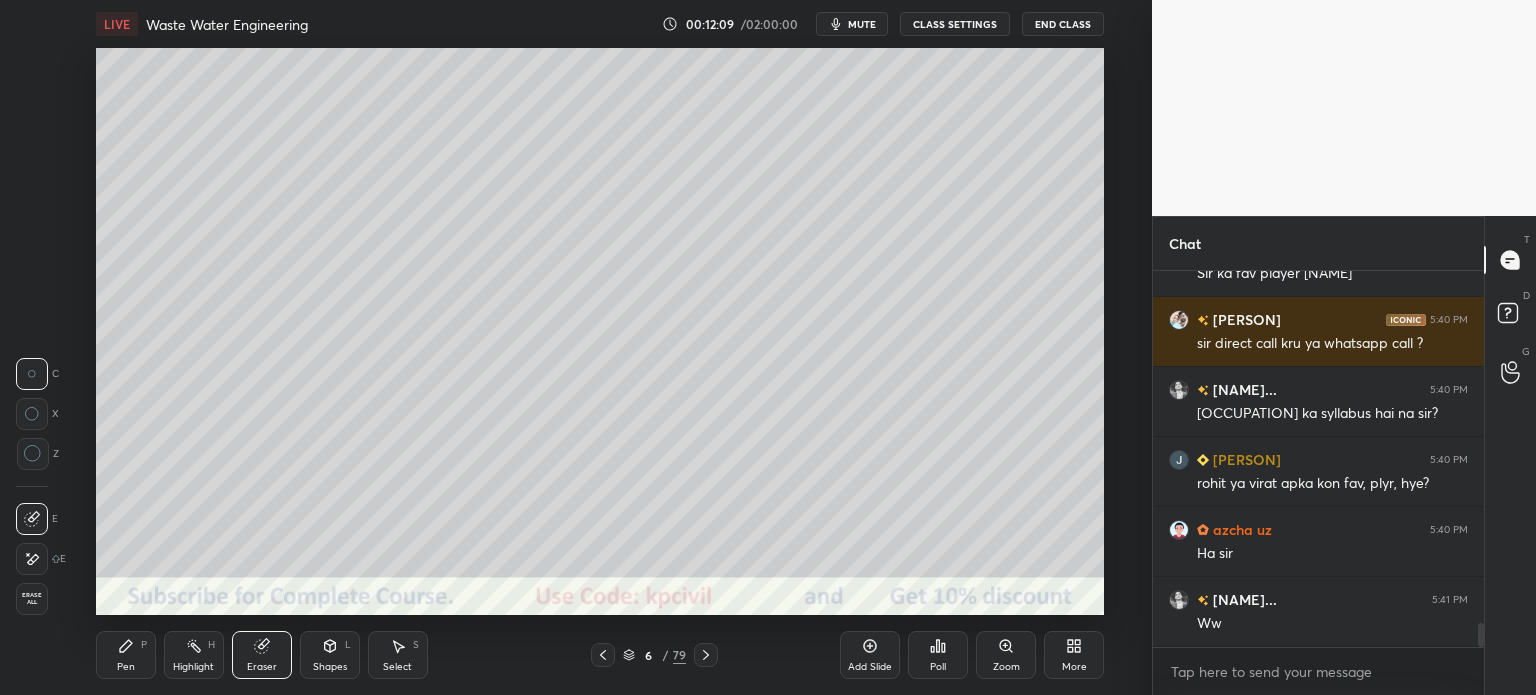click on "Pen P" at bounding box center (126, 655) 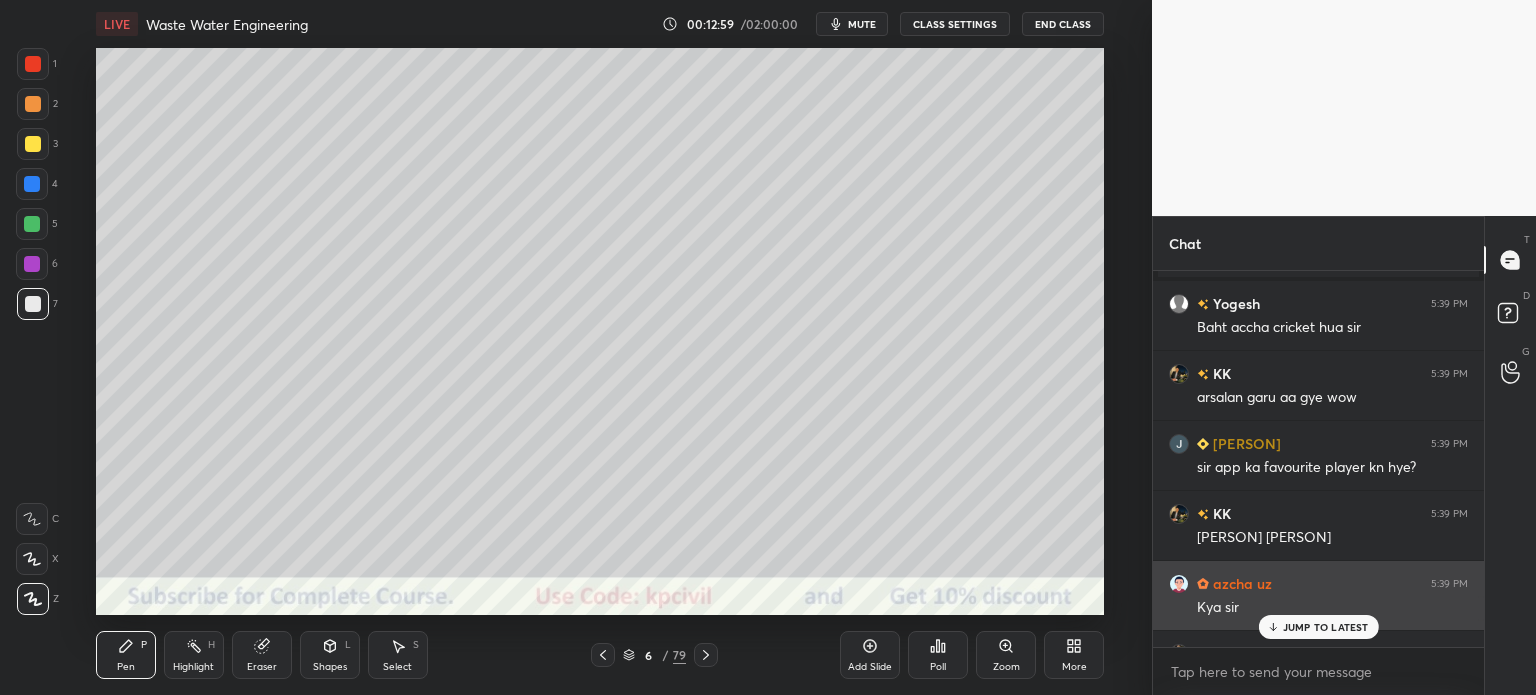 scroll, scrollTop: 5009, scrollLeft: 0, axis: vertical 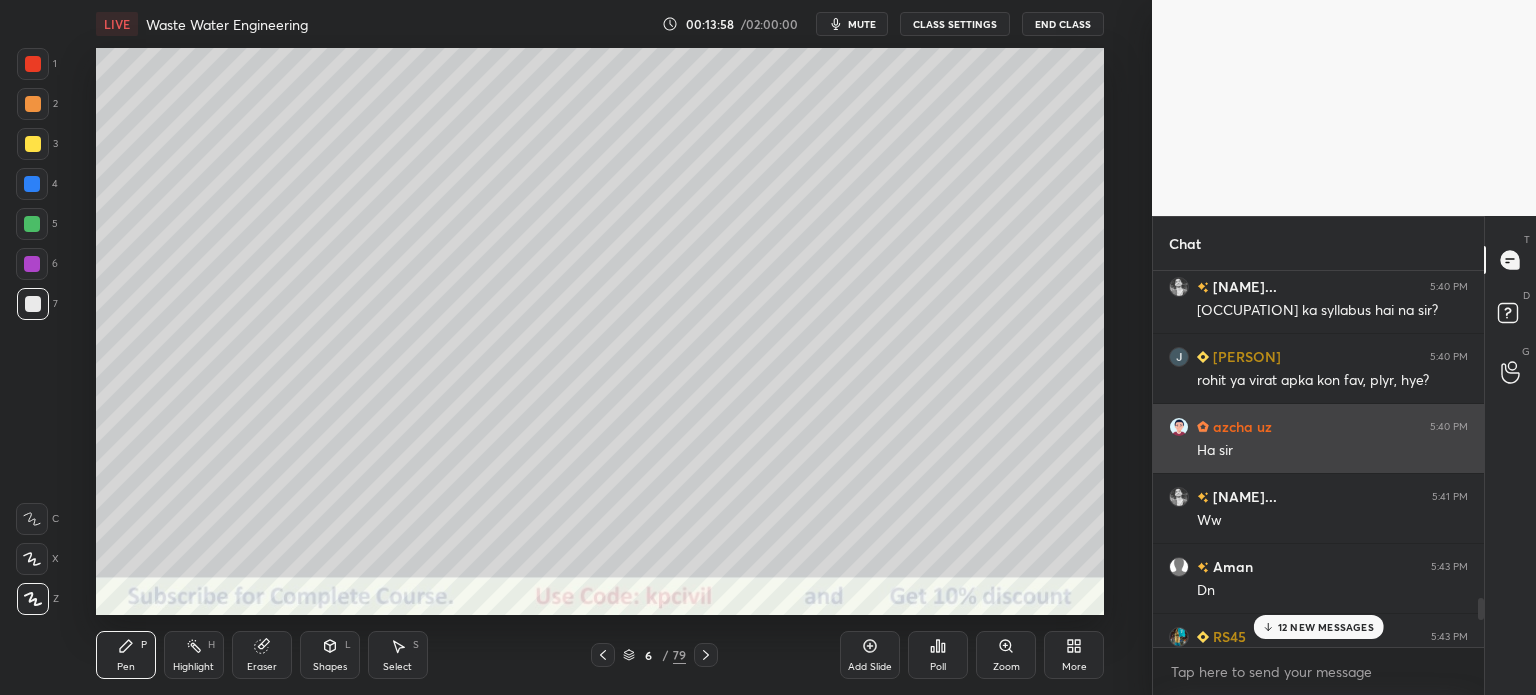 click on "Ha sir" at bounding box center (1332, 451) 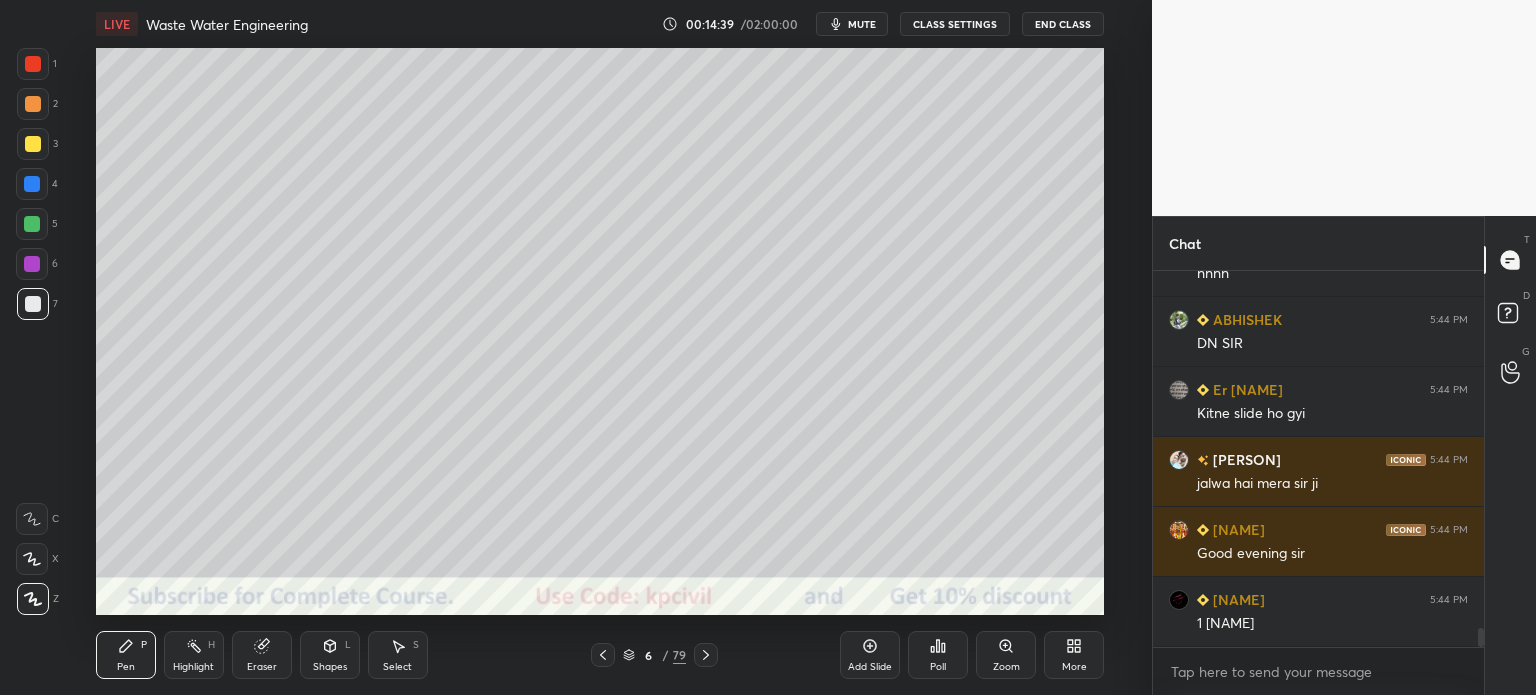 scroll, scrollTop: 6980, scrollLeft: 0, axis: vertical 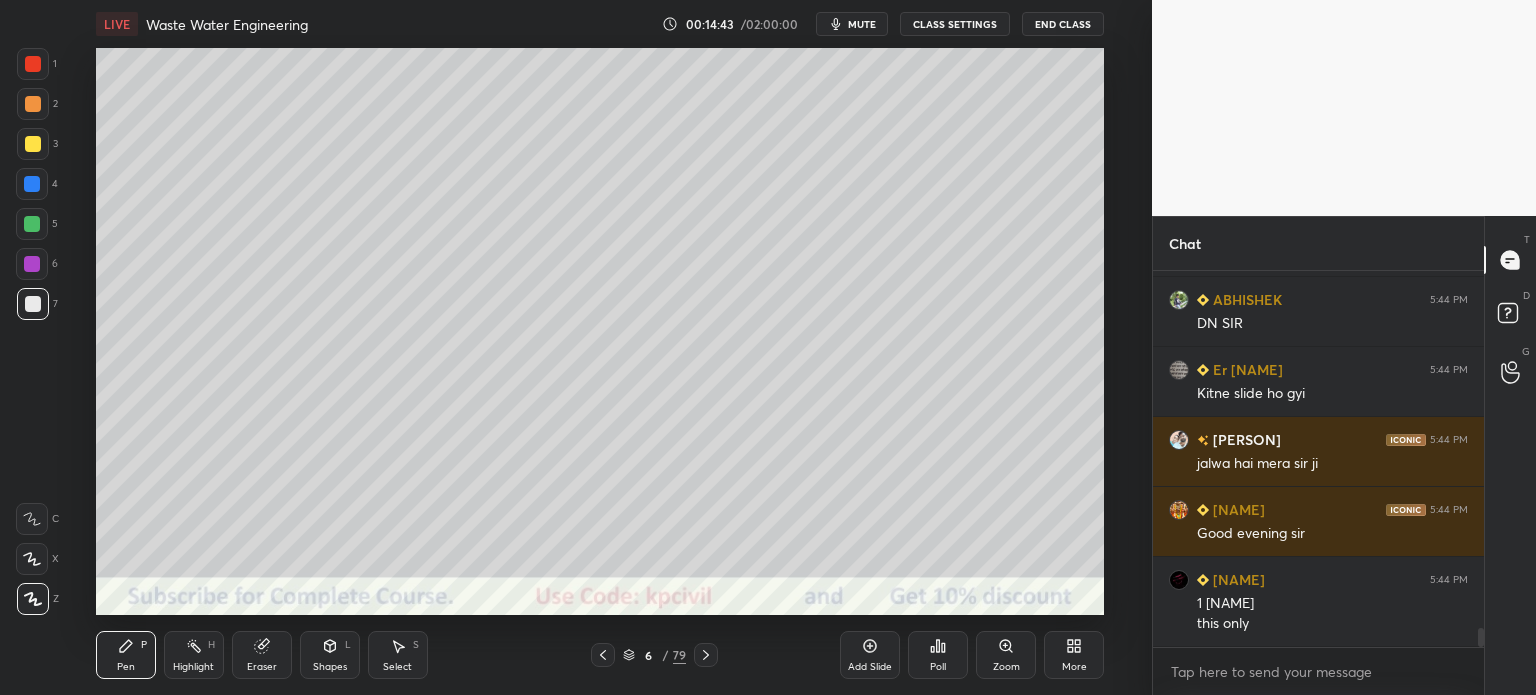 click 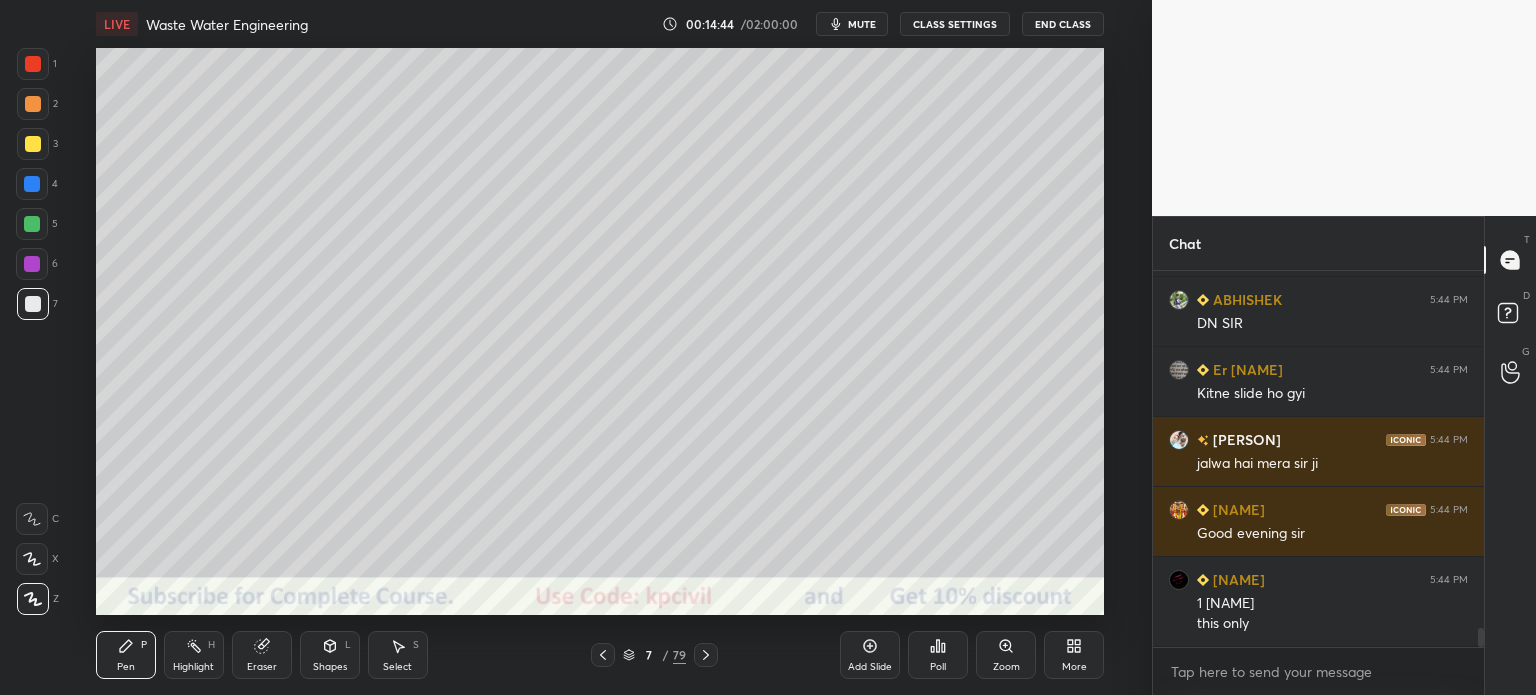 click at bounding box center (33, 144) 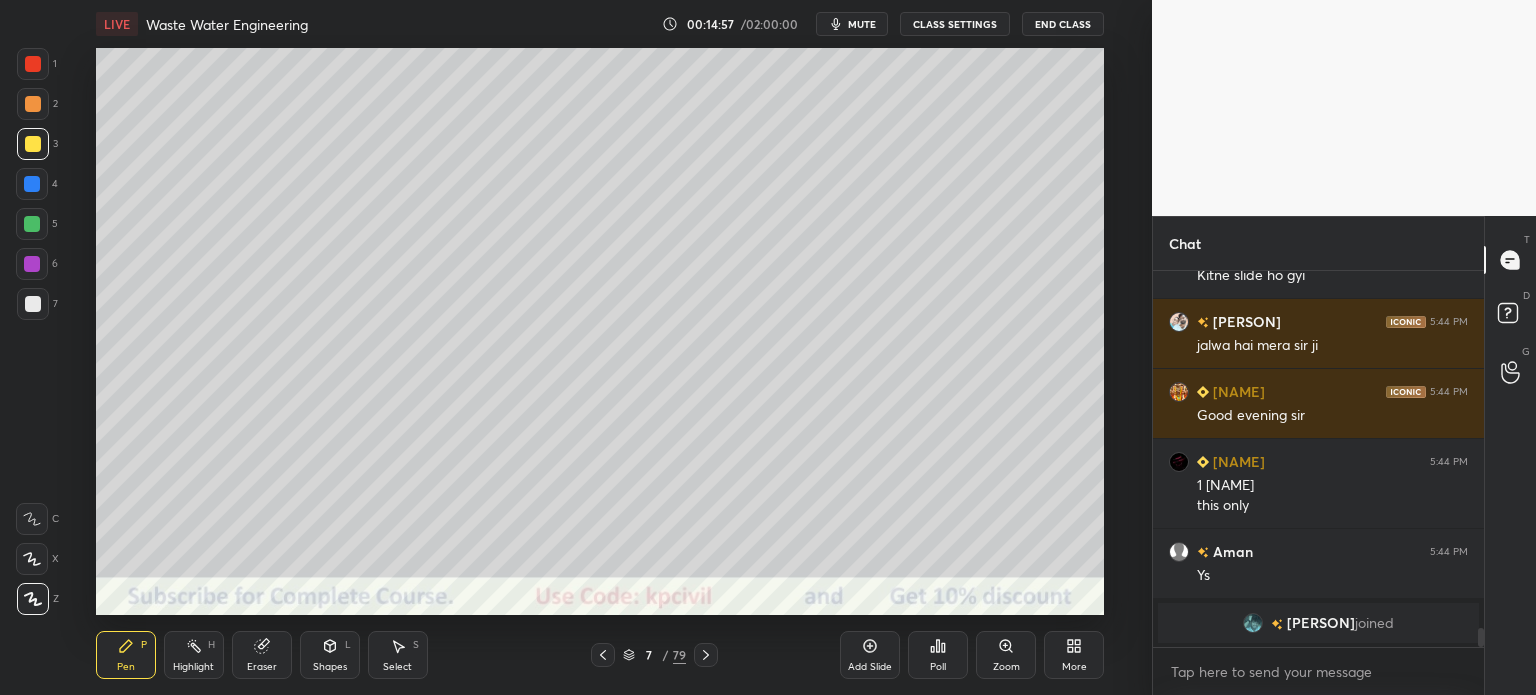 scroll, scrollTop: 6498, scrollLeft: 0, axis: vertical 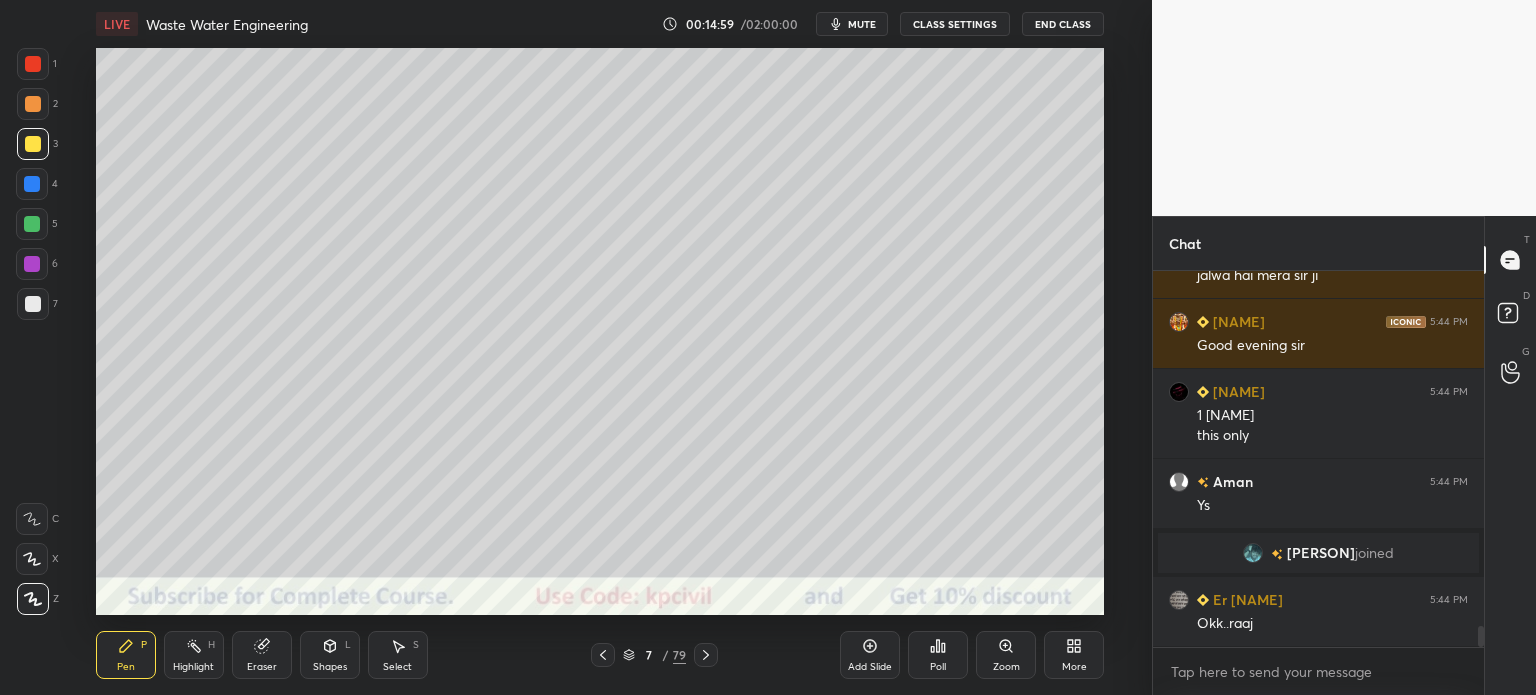 click at bounding box center [33, 304] 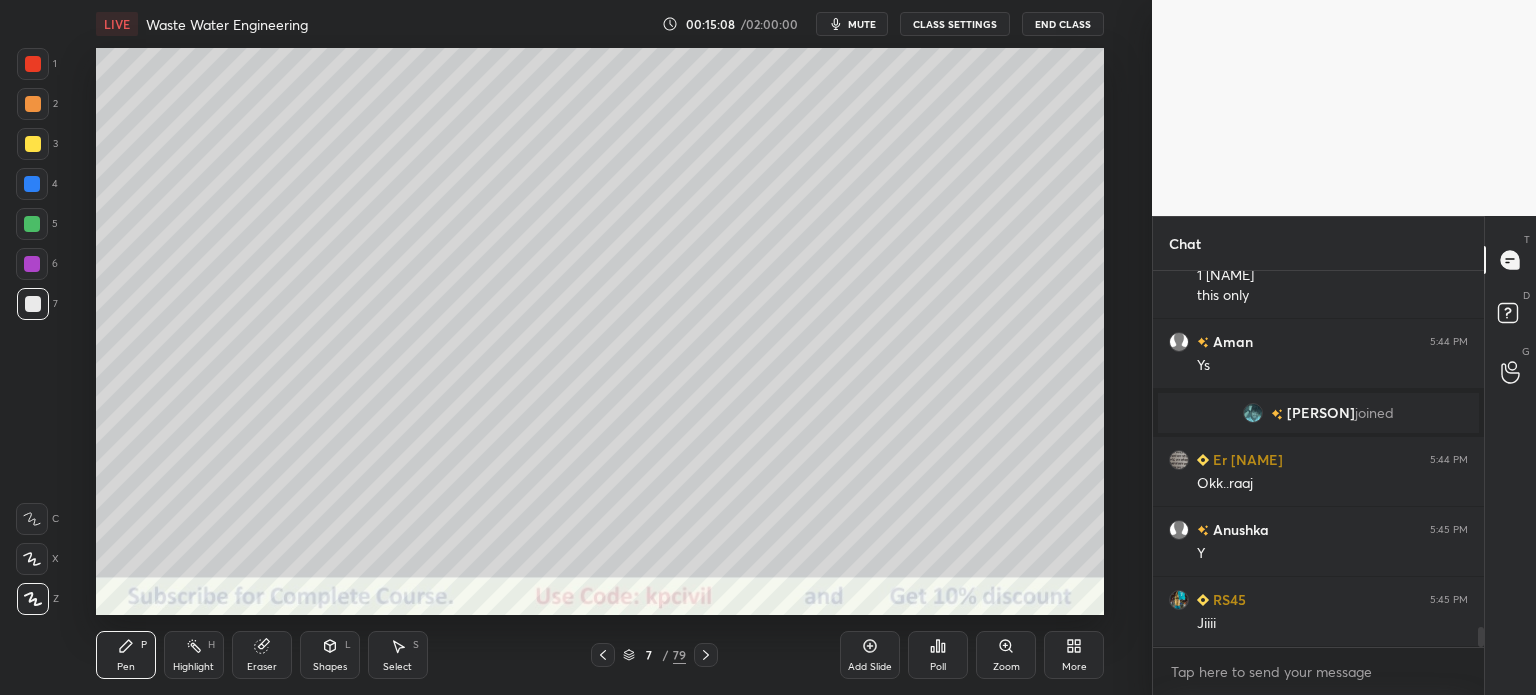 scroll, scrollTop: 6708, scrollLeft: 0, axis: vertical 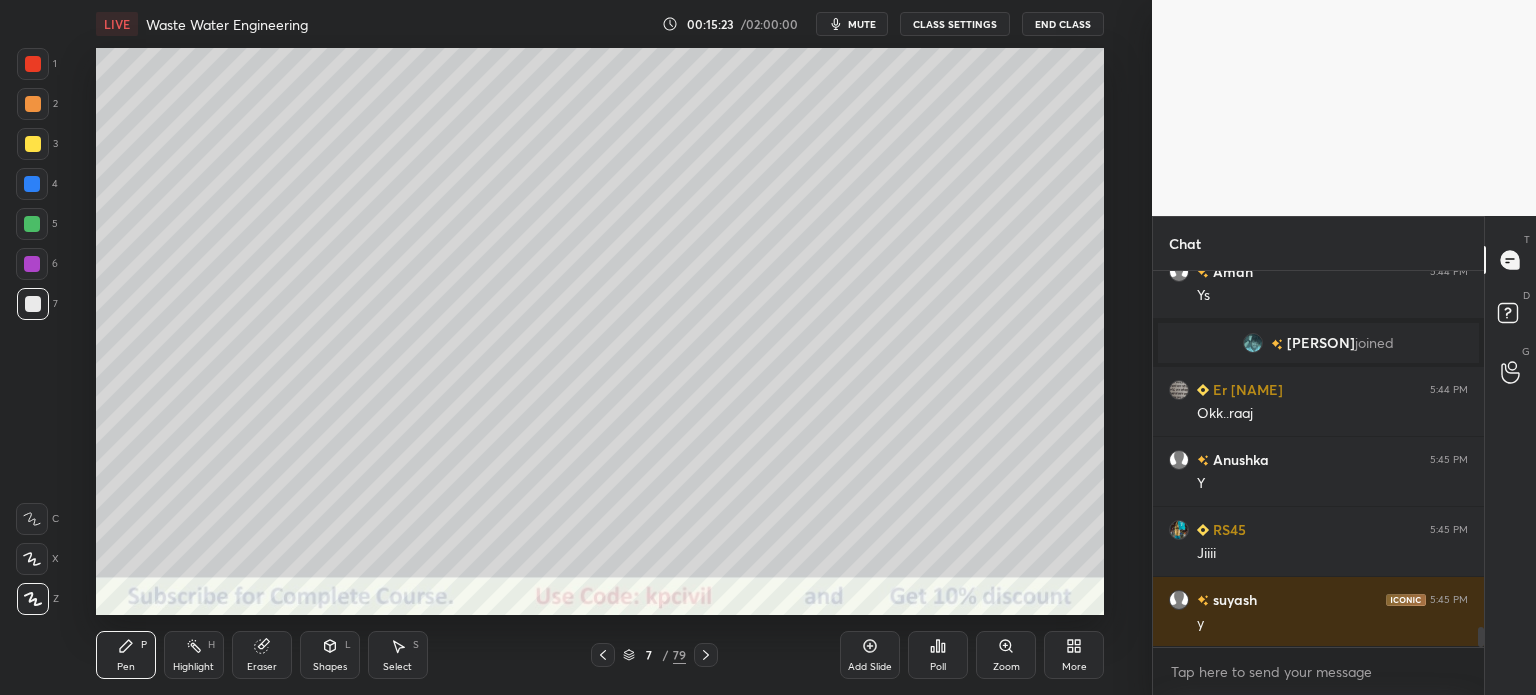 click at bounding box center [32, 224] 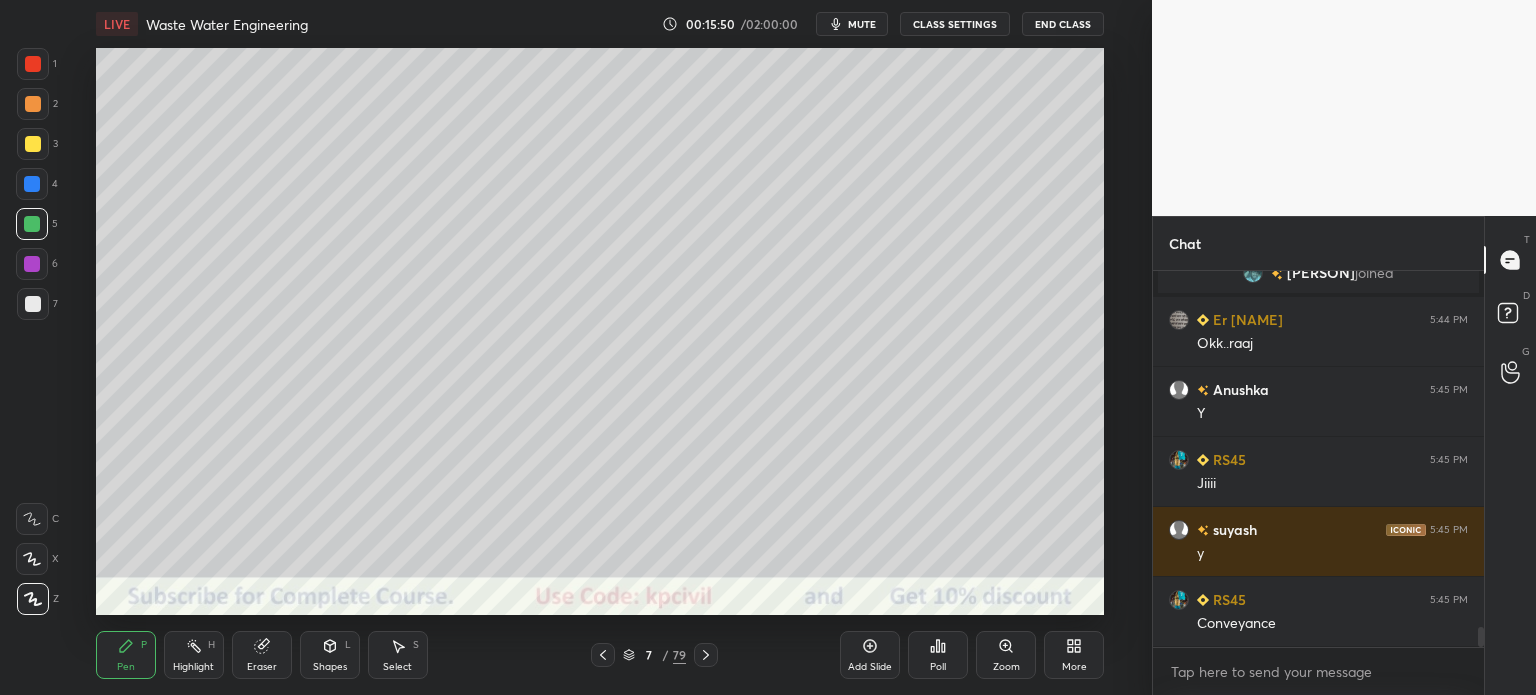 scroll, scrollTop: 6826, scrollLeft: 0, axis: vertical 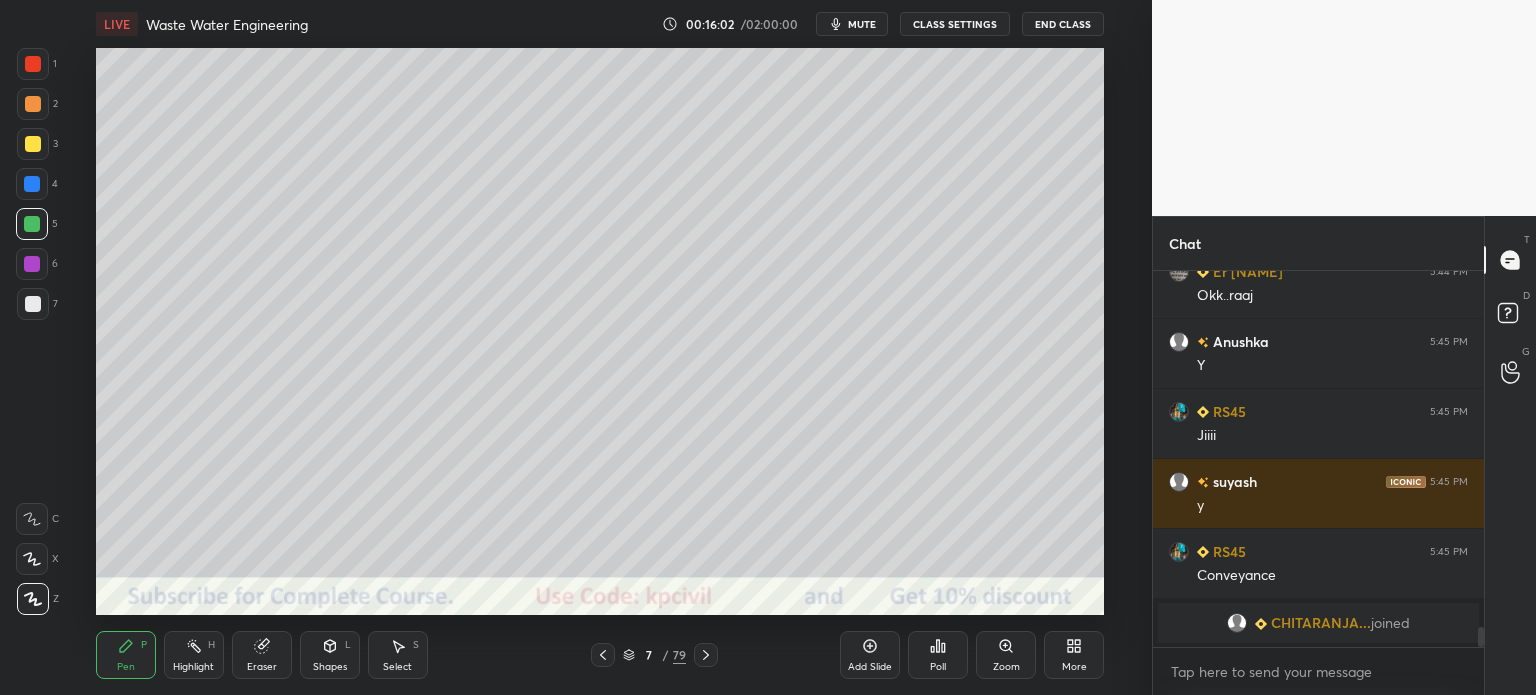click at bounding box center (33, 144) 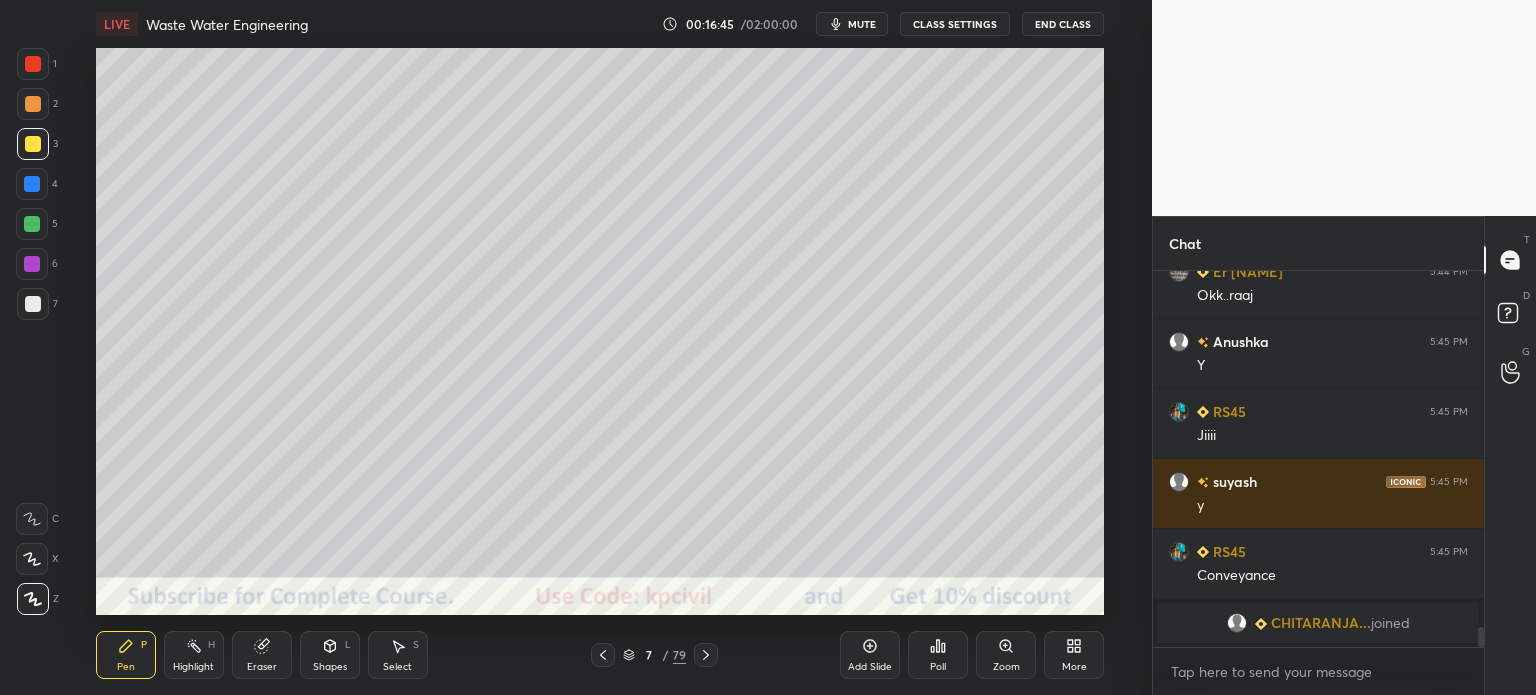 click at bounding box center (33, 304) 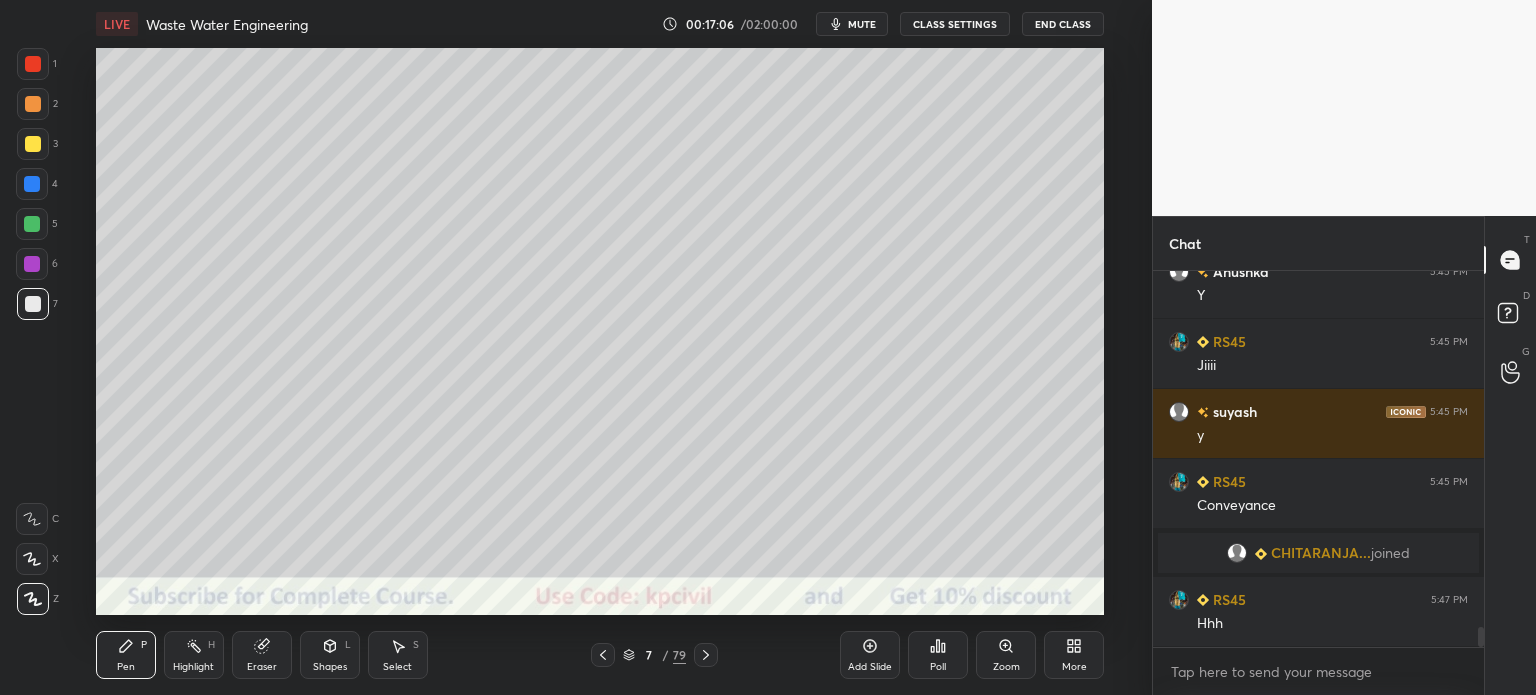 scroll, scrollTop: 6760, scrollLeft: 0, axis: vertical 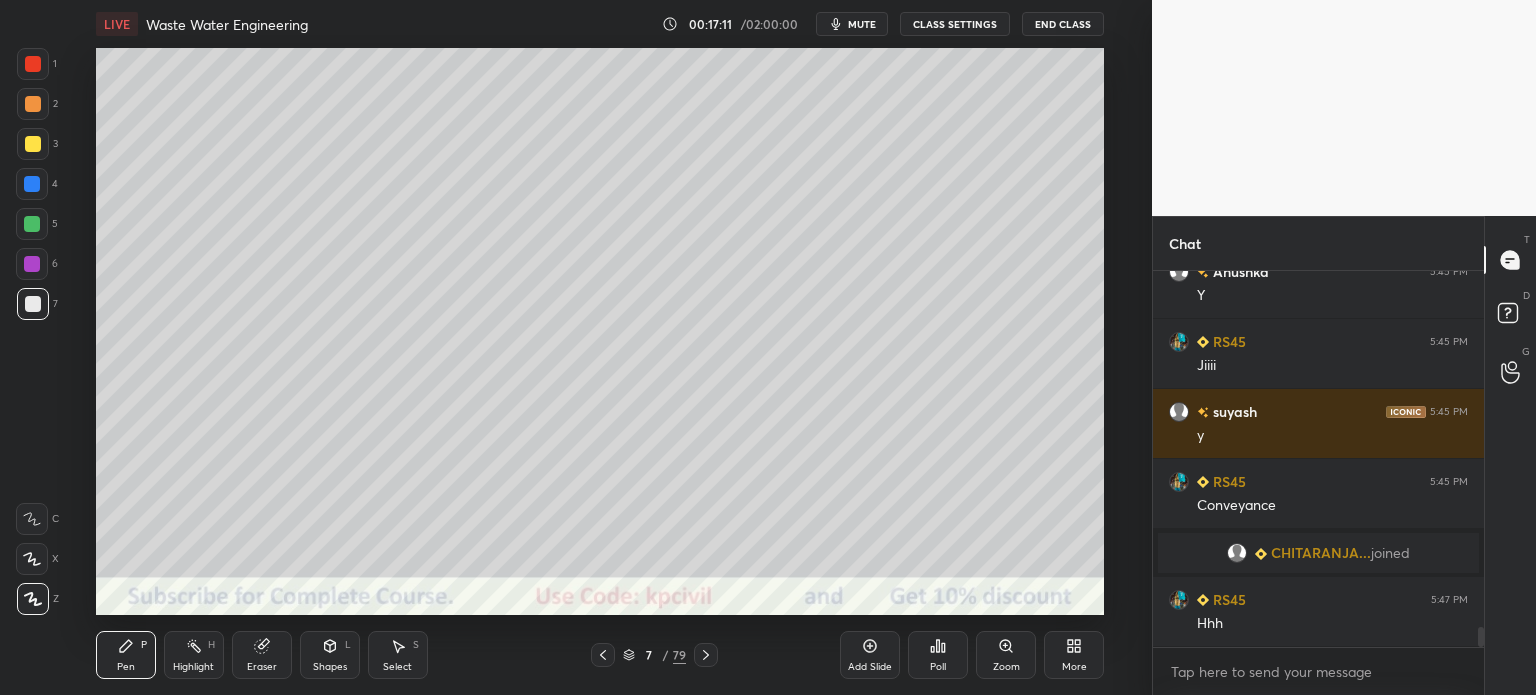 click at bounding box center (33, 104) 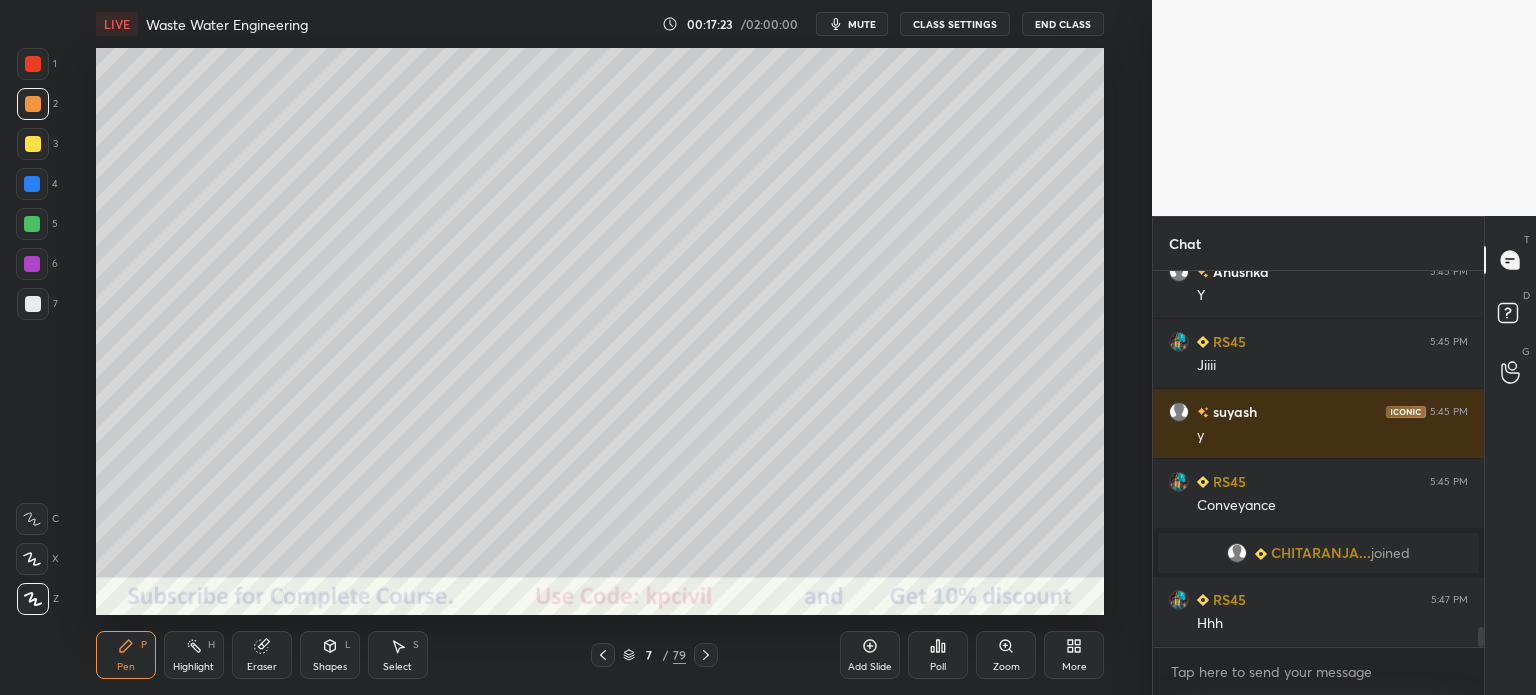 click at bounding box center [33, 304] 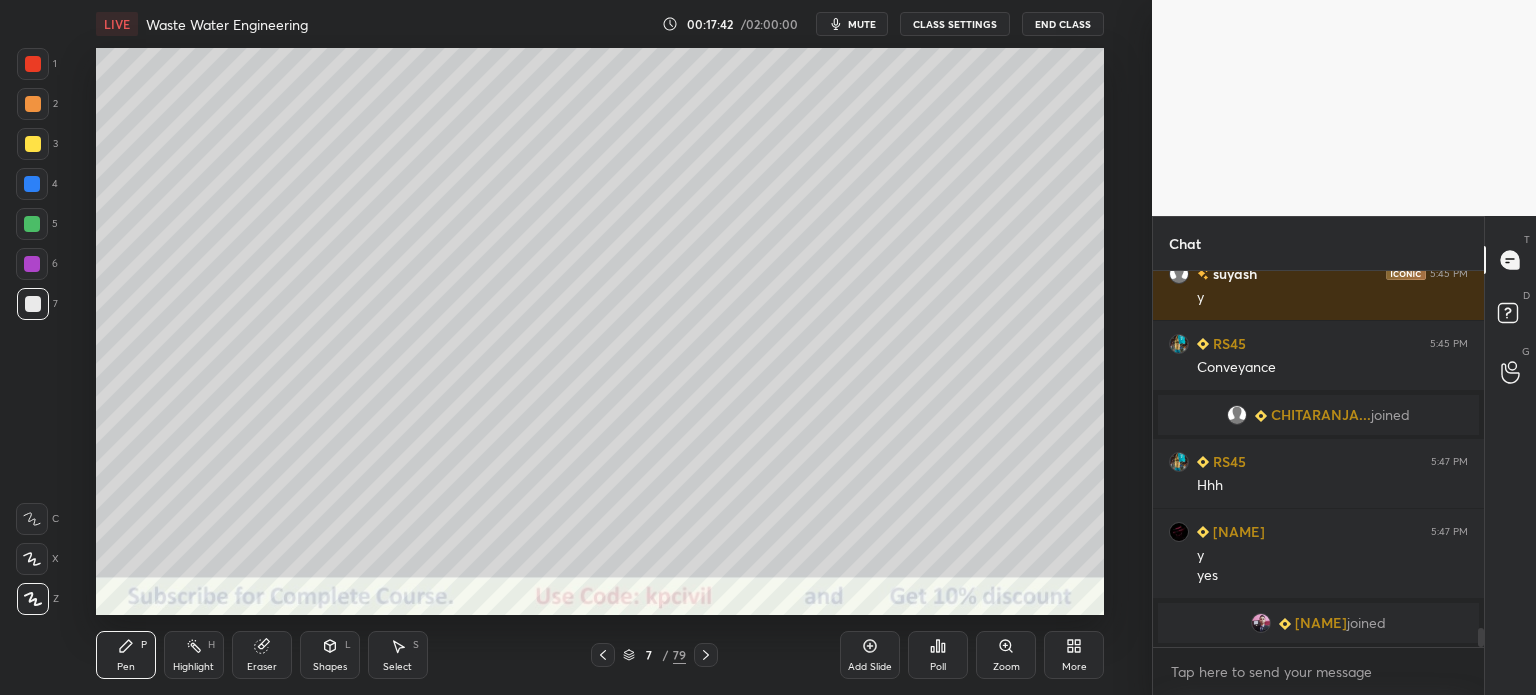 scroll, scrollTop: 6928, scrollLeft: 0, axis: vertical 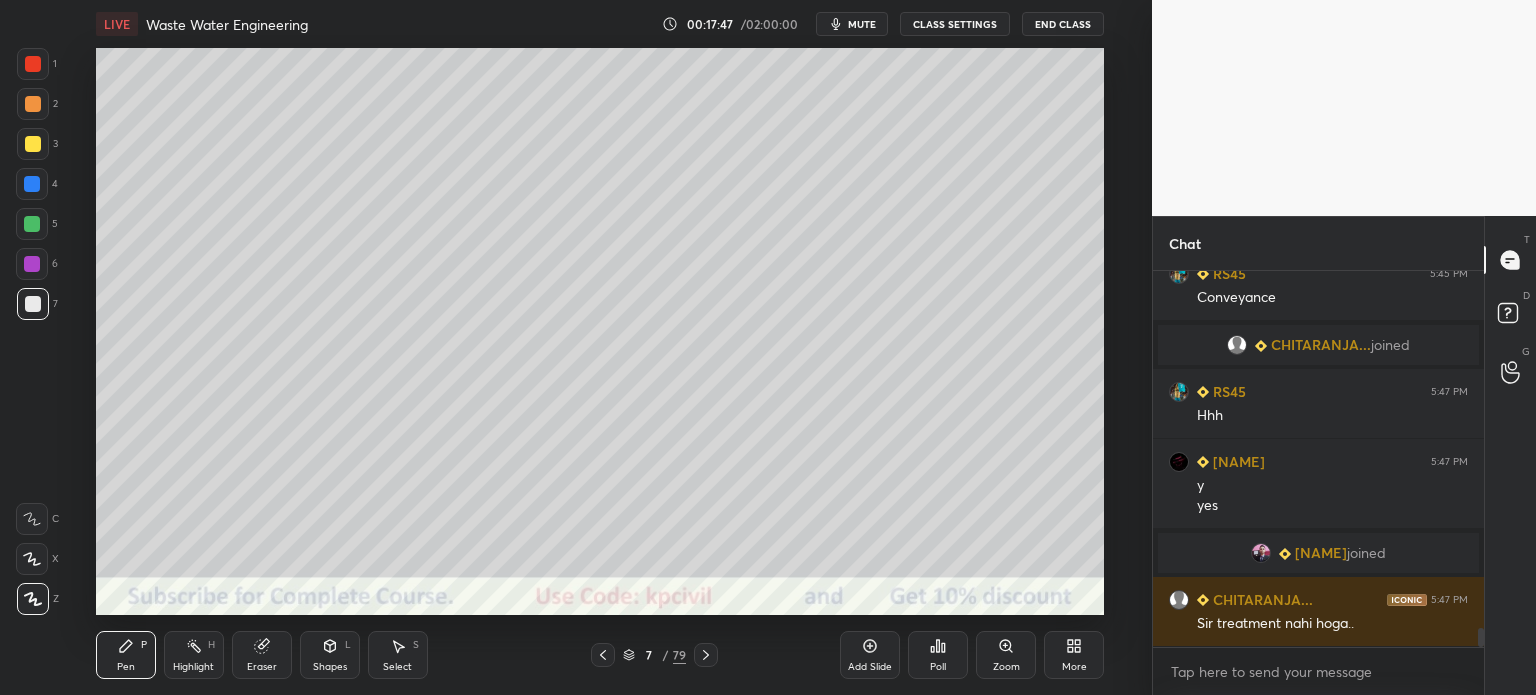 click 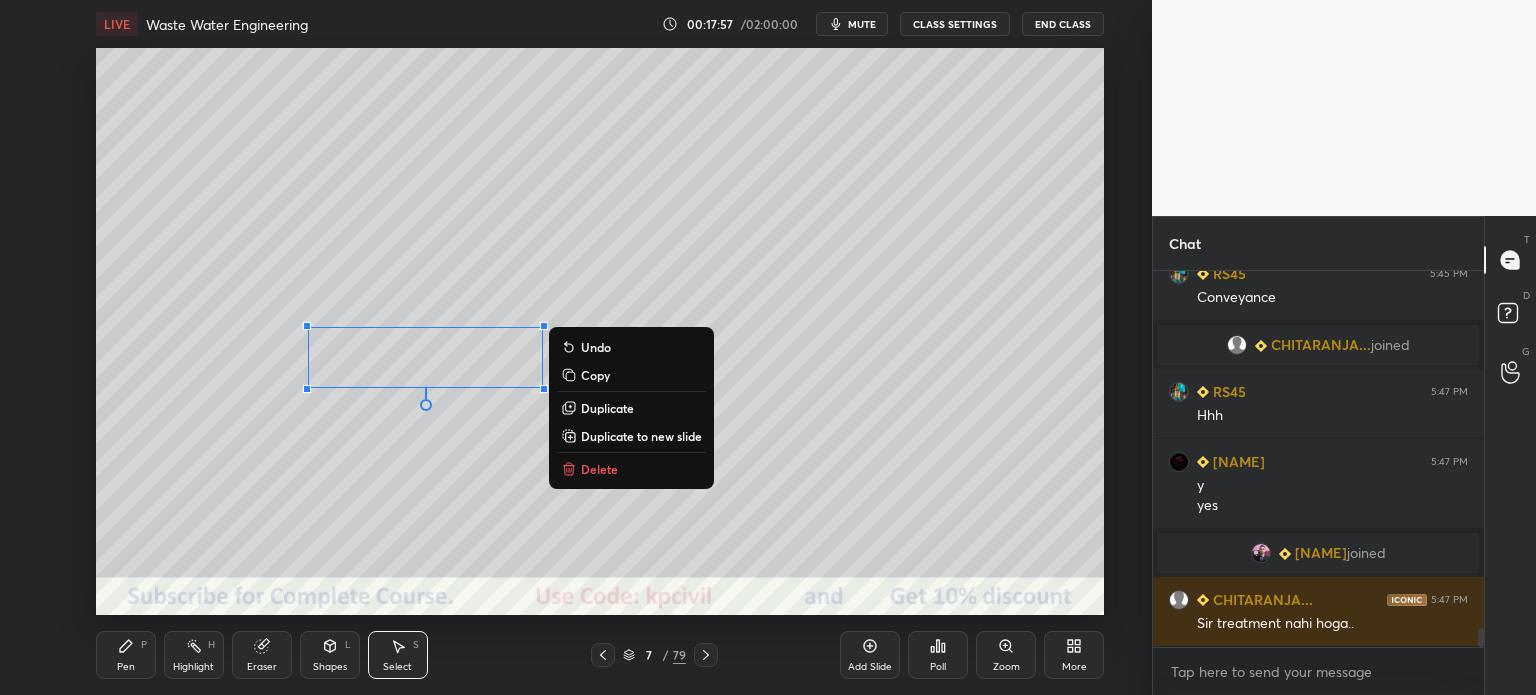 click on "0 ° Undo Copy Duplicate Duplicate to new slide Delete" at bounding box center (600, 331) 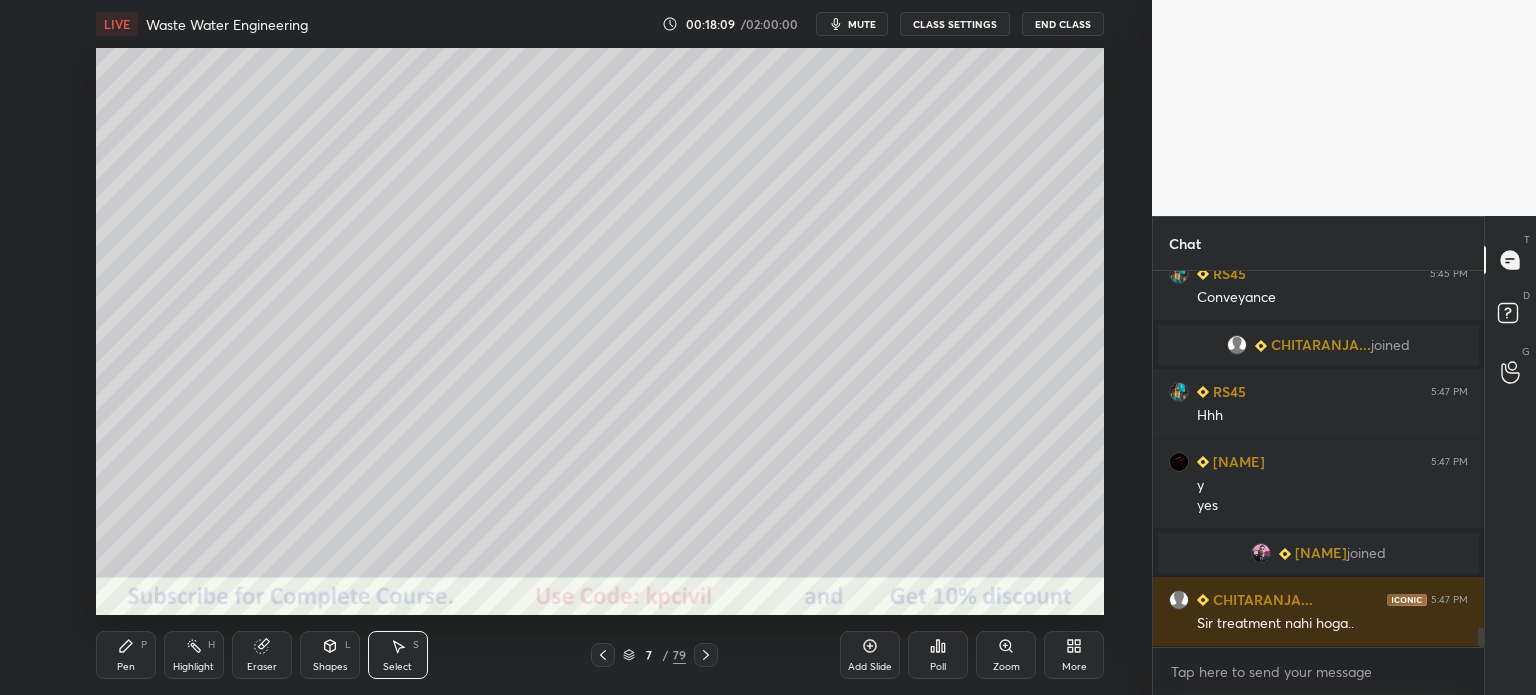 scroll, scrollTop: 6998, scrollLeft: 0, axis: vertical 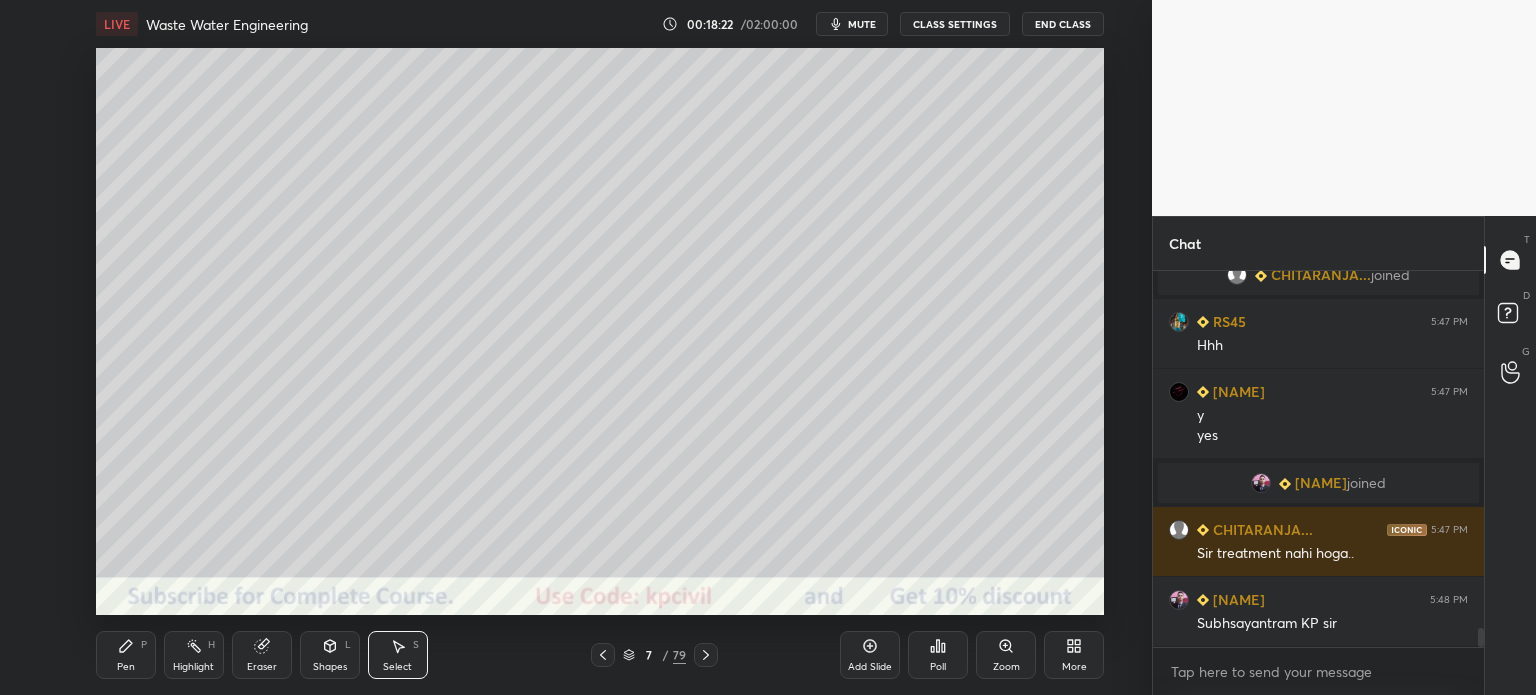 click 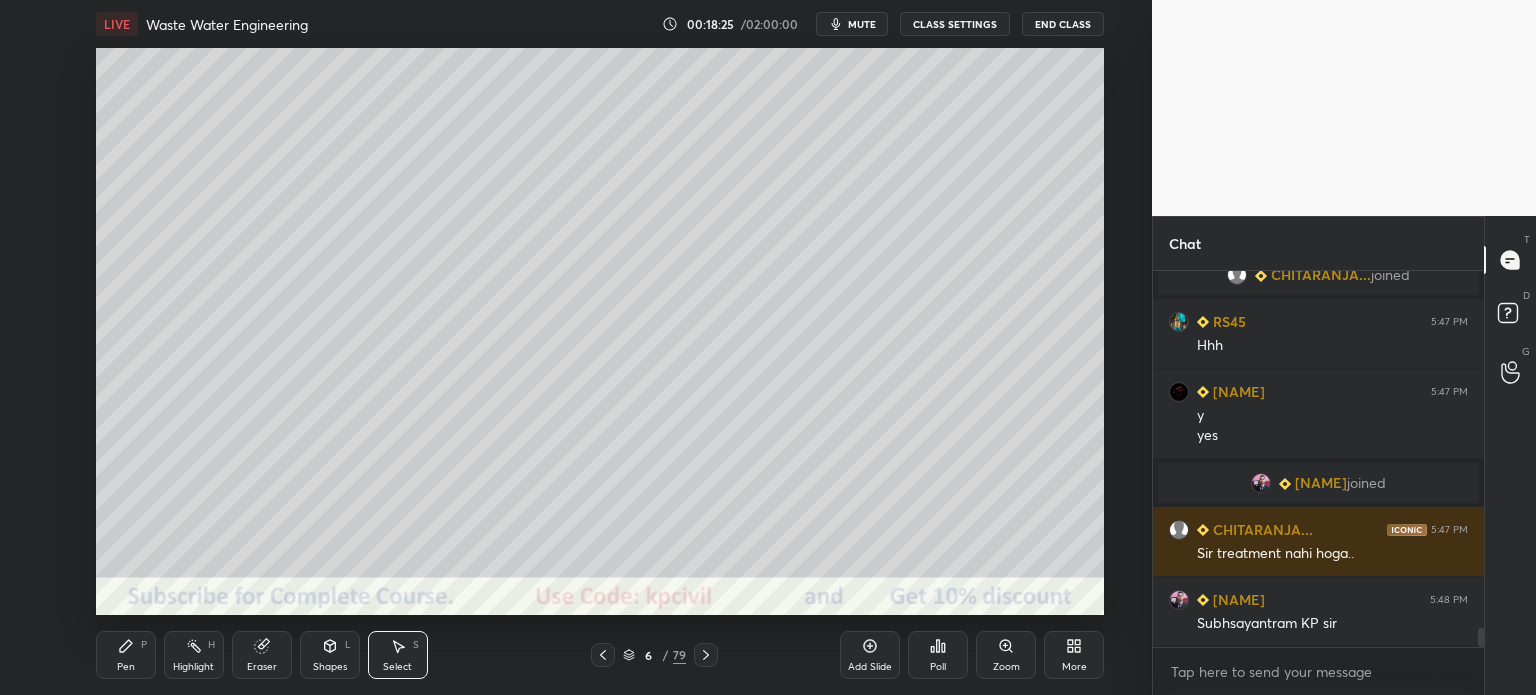 click on "Shapes" at bounding box center [330, 667] 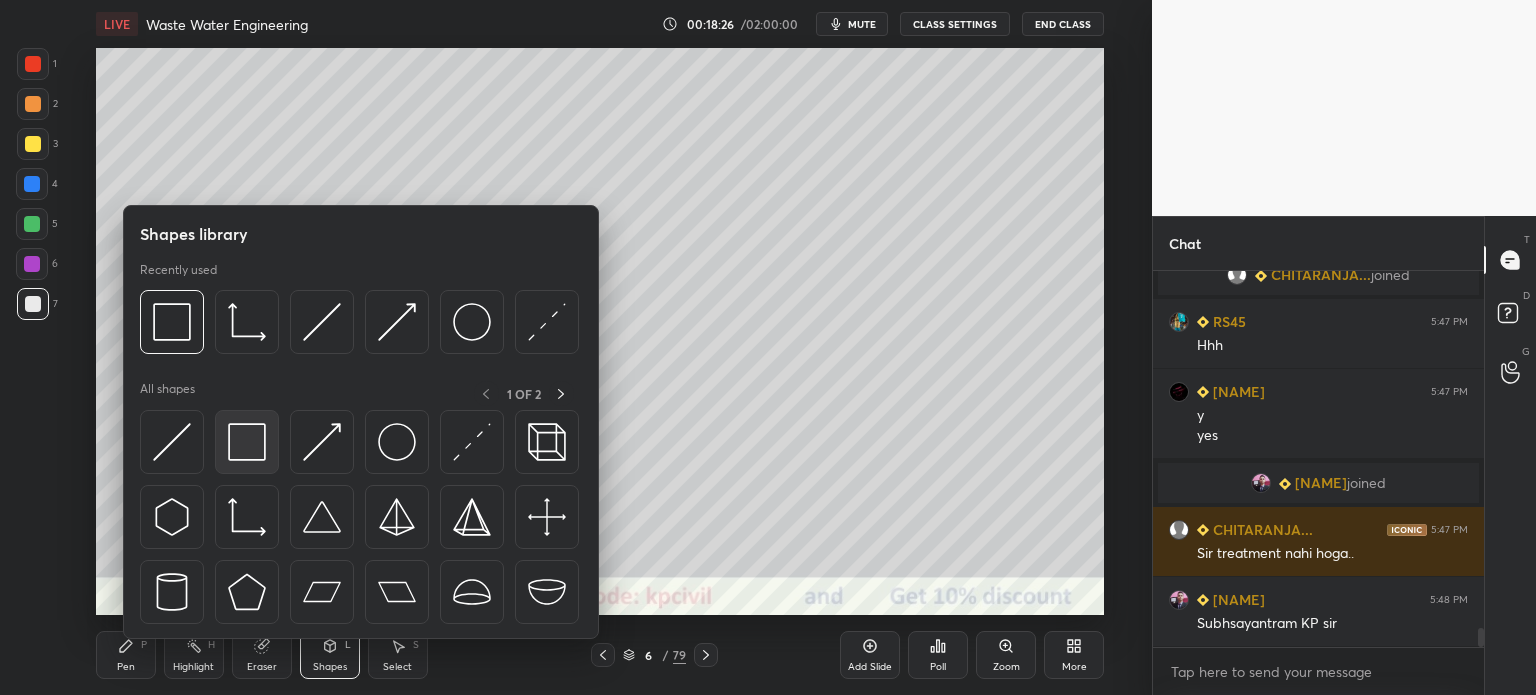 click at bounding box center [247, 442] 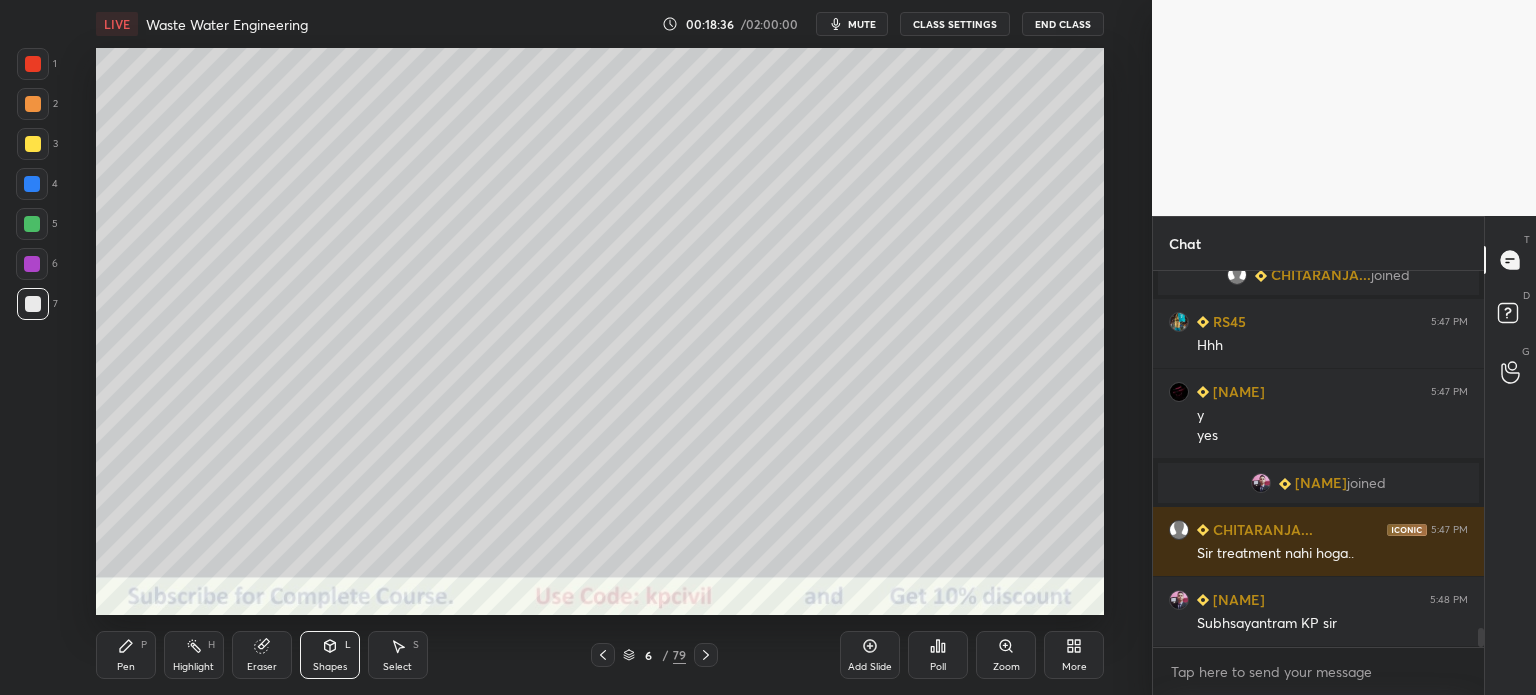 click 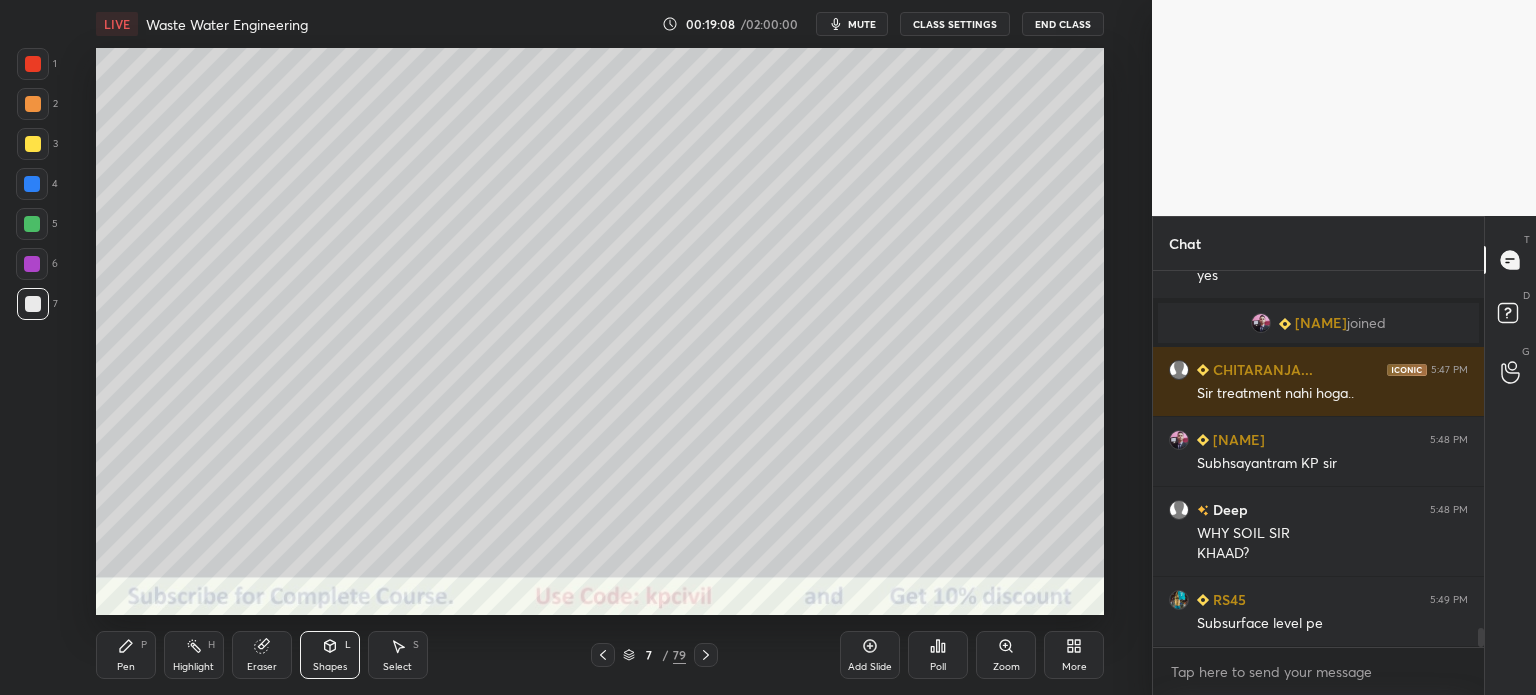 scroll, scrollTop: 7228, scrollLeft: 0, axis: vertical 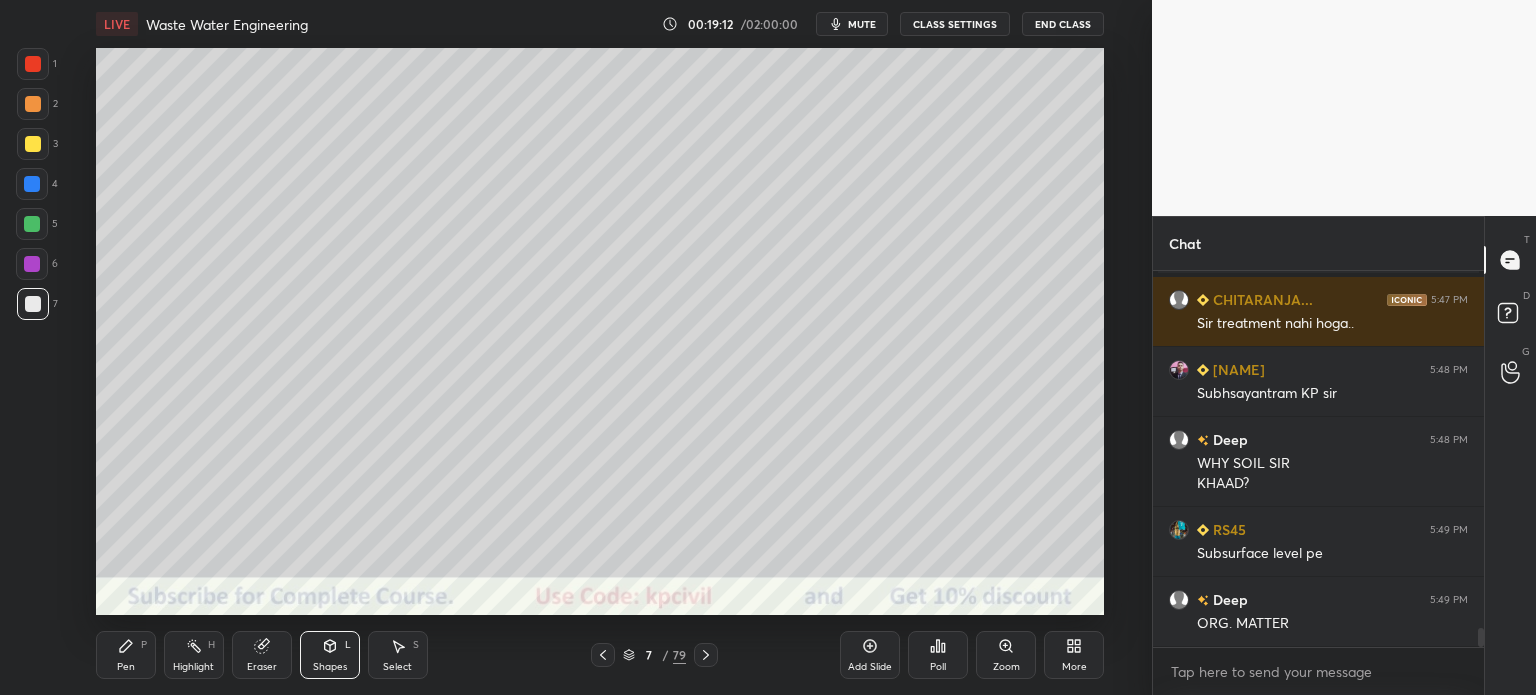 click 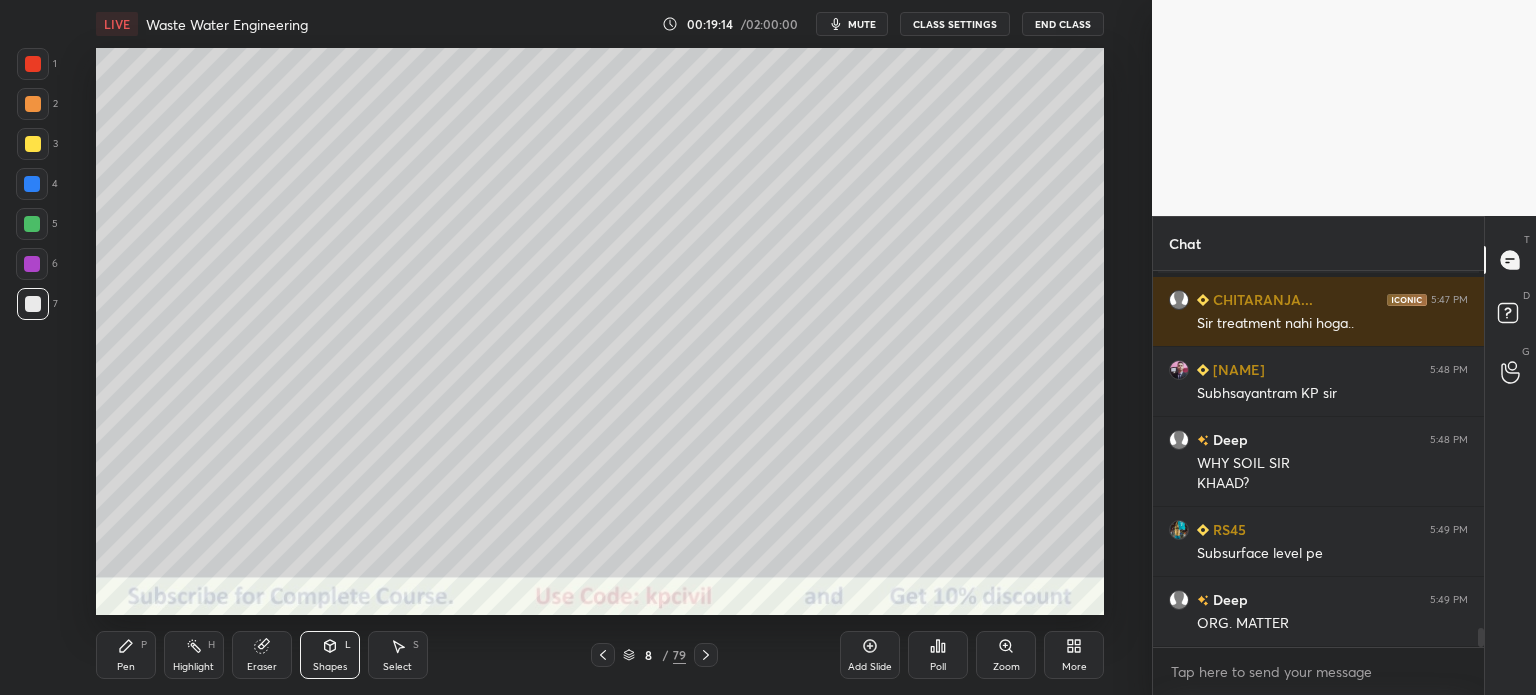click at bounding box center (33, 144) 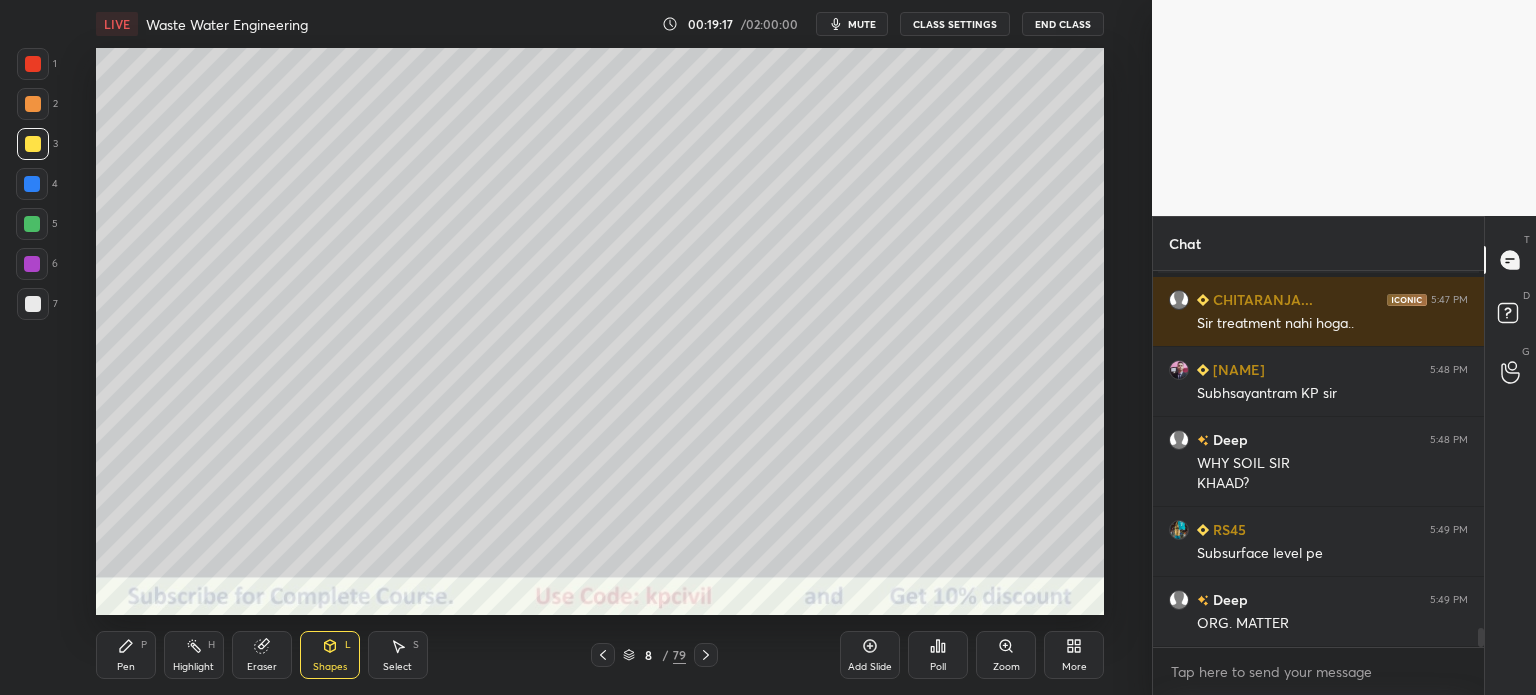 click 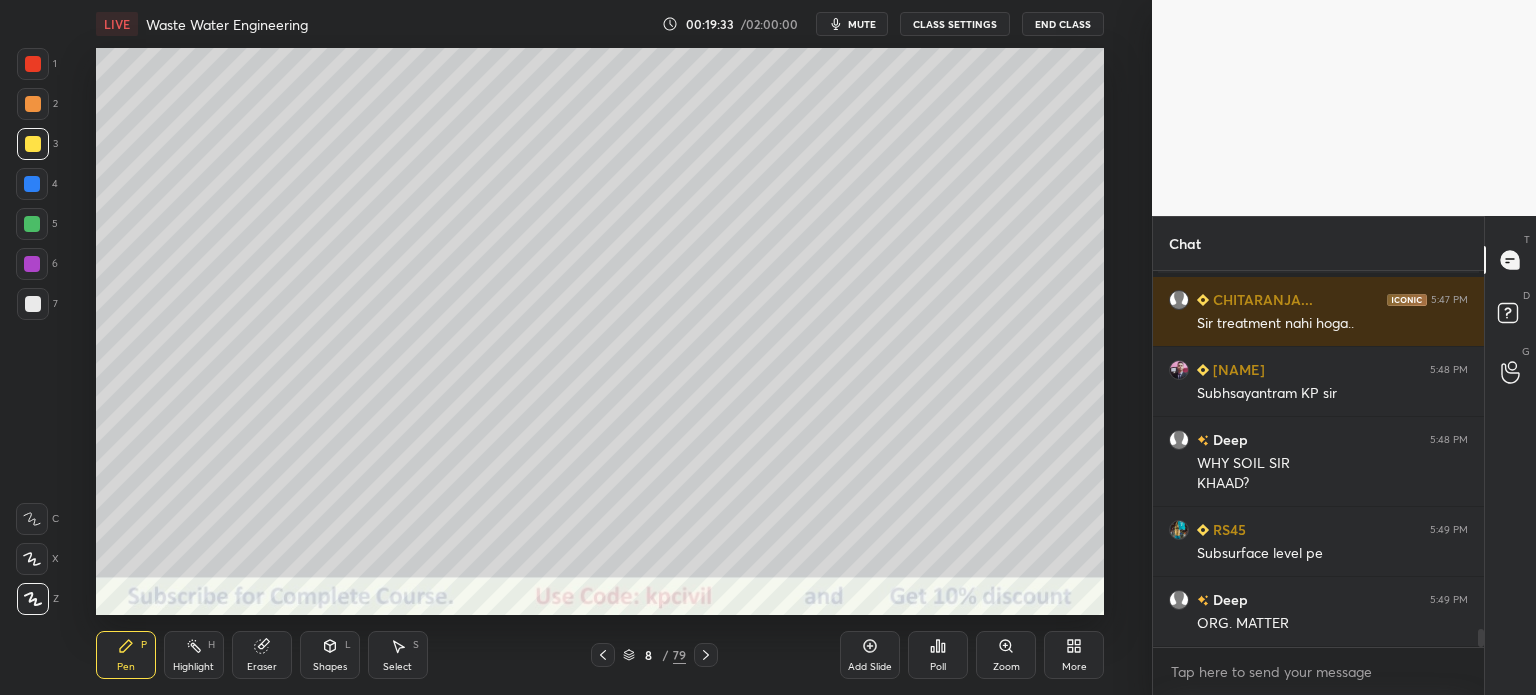 scroll, scrollTop: 7298, scrollLeft: 0, axis: vertical 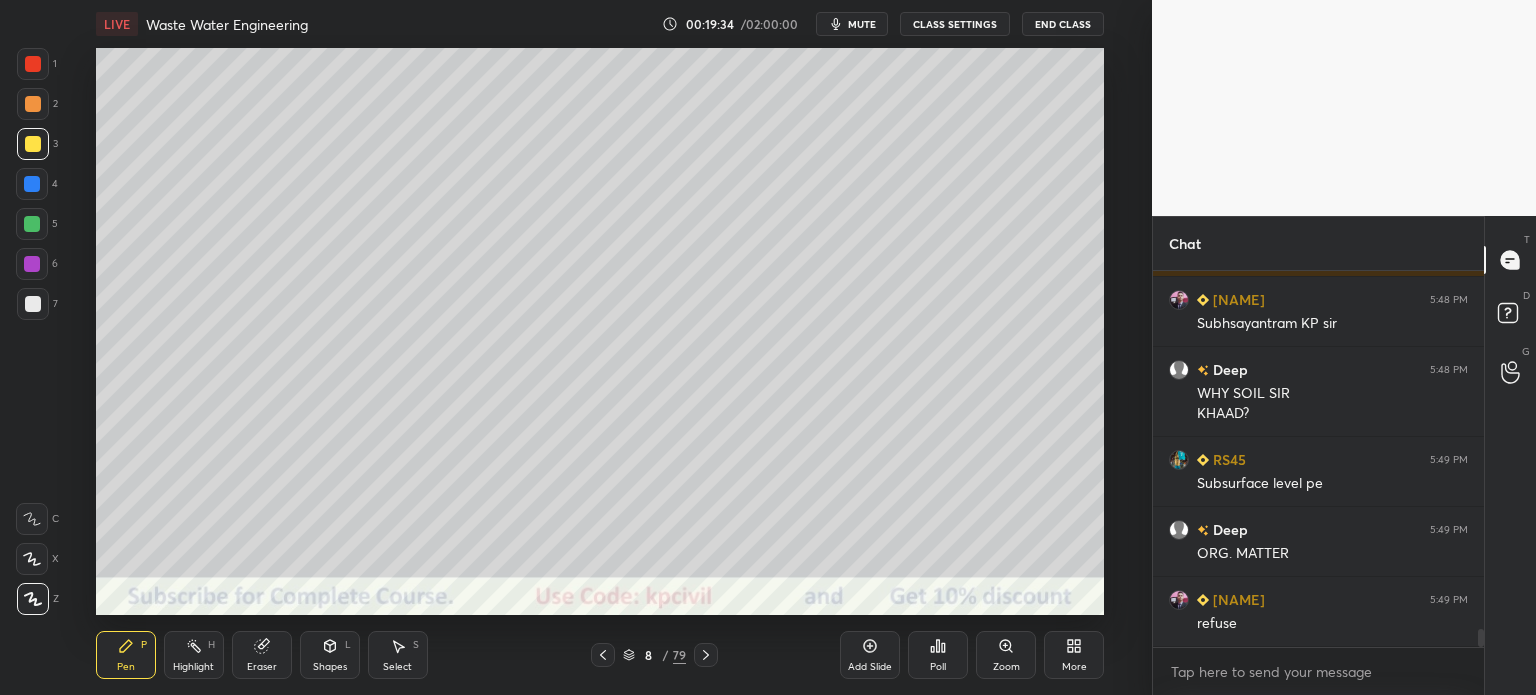 click at bounding box center [33, 304] 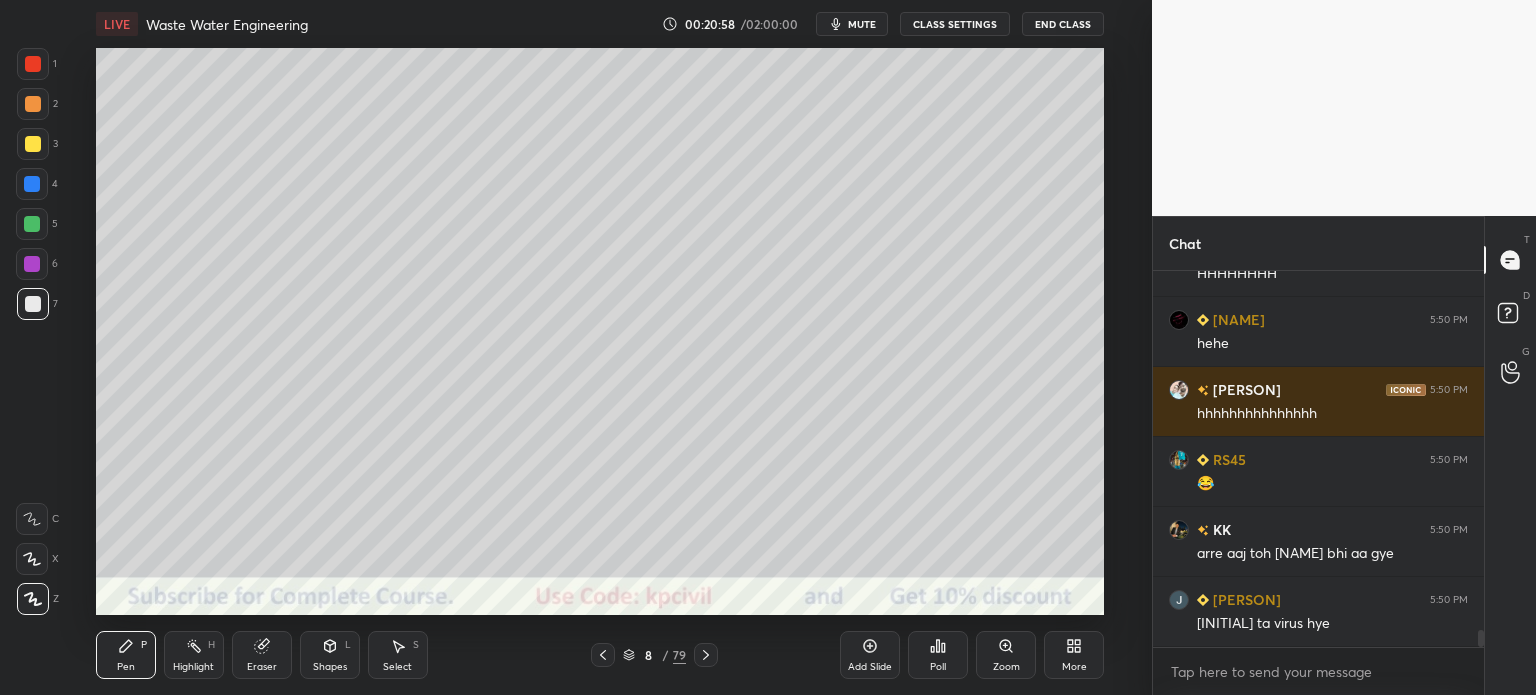 scroll, scrollTop: 7976, scrollLeft: 0, axis: vertical 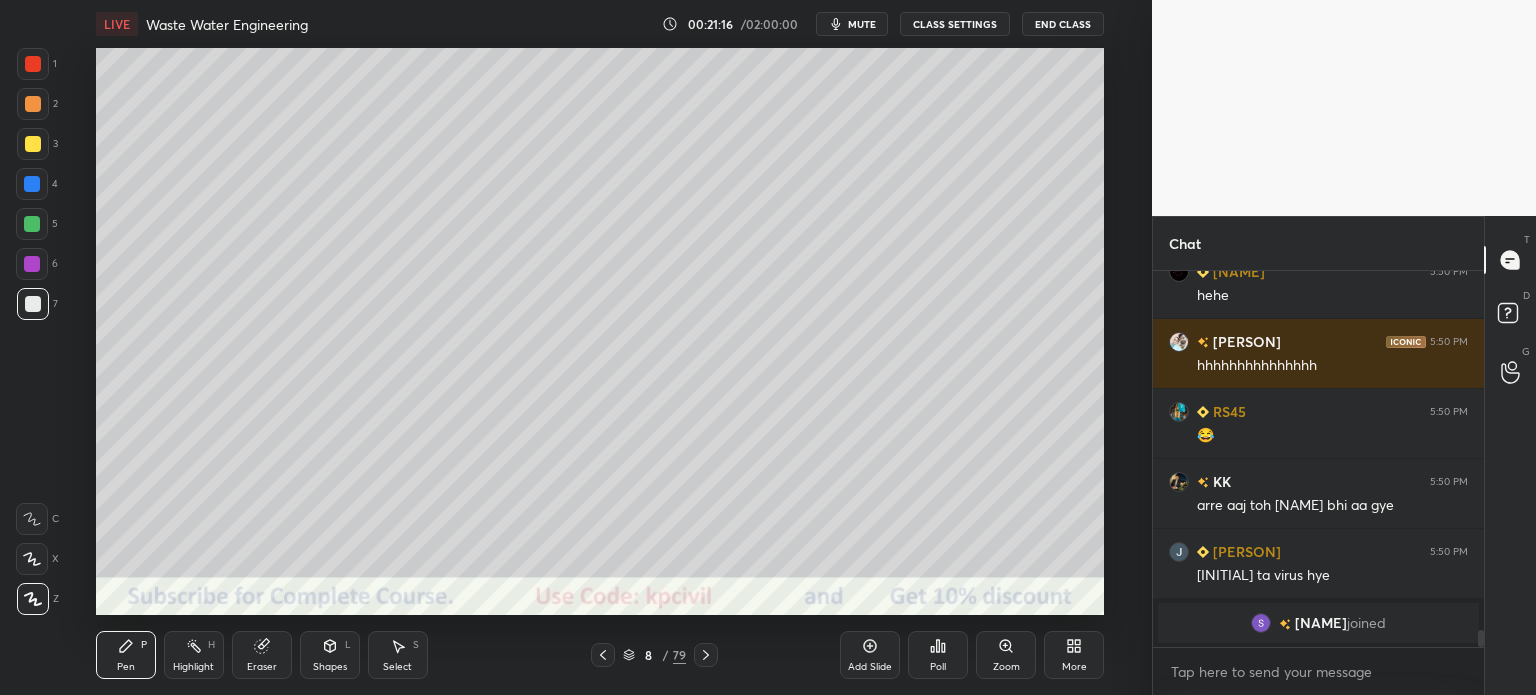 click at bounding box center [32, 224] 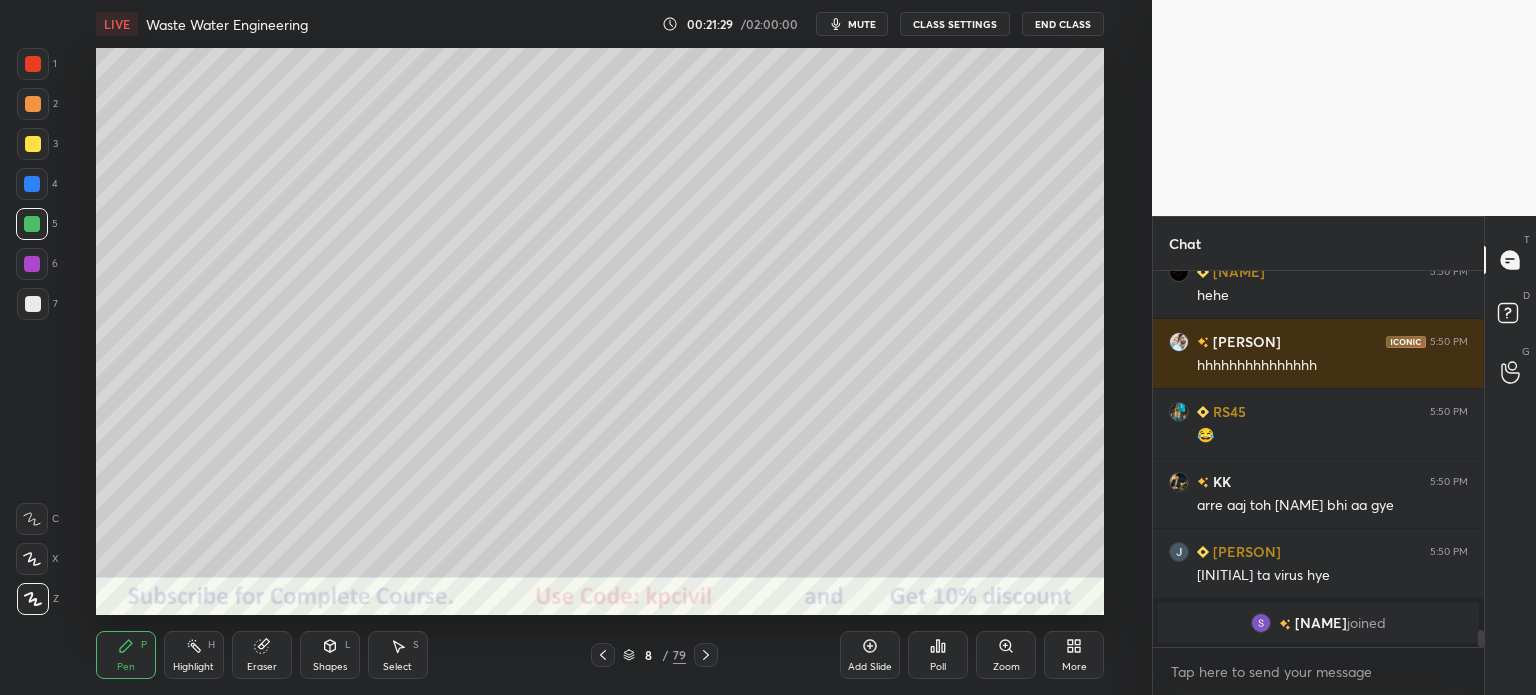 click at bounding box center [32, 184] 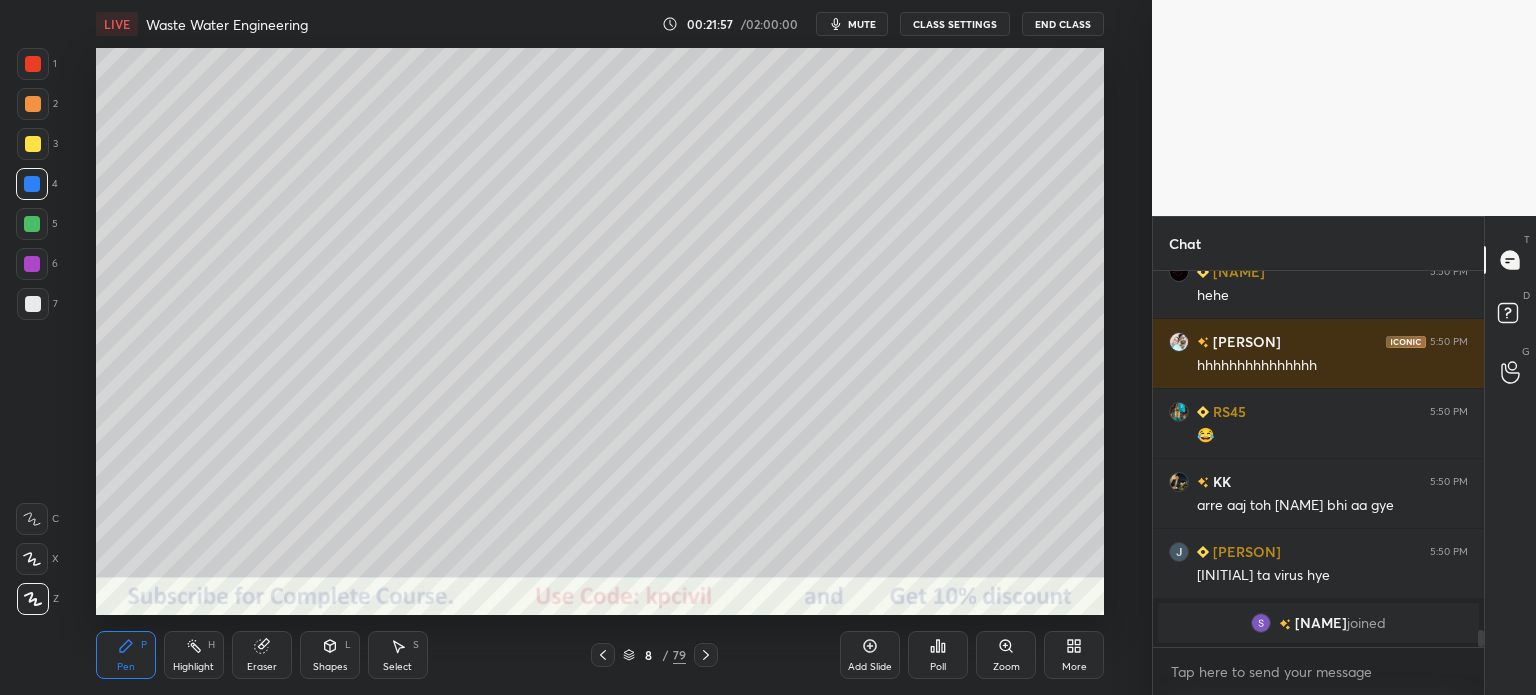 click at bounding box center (33, 104) 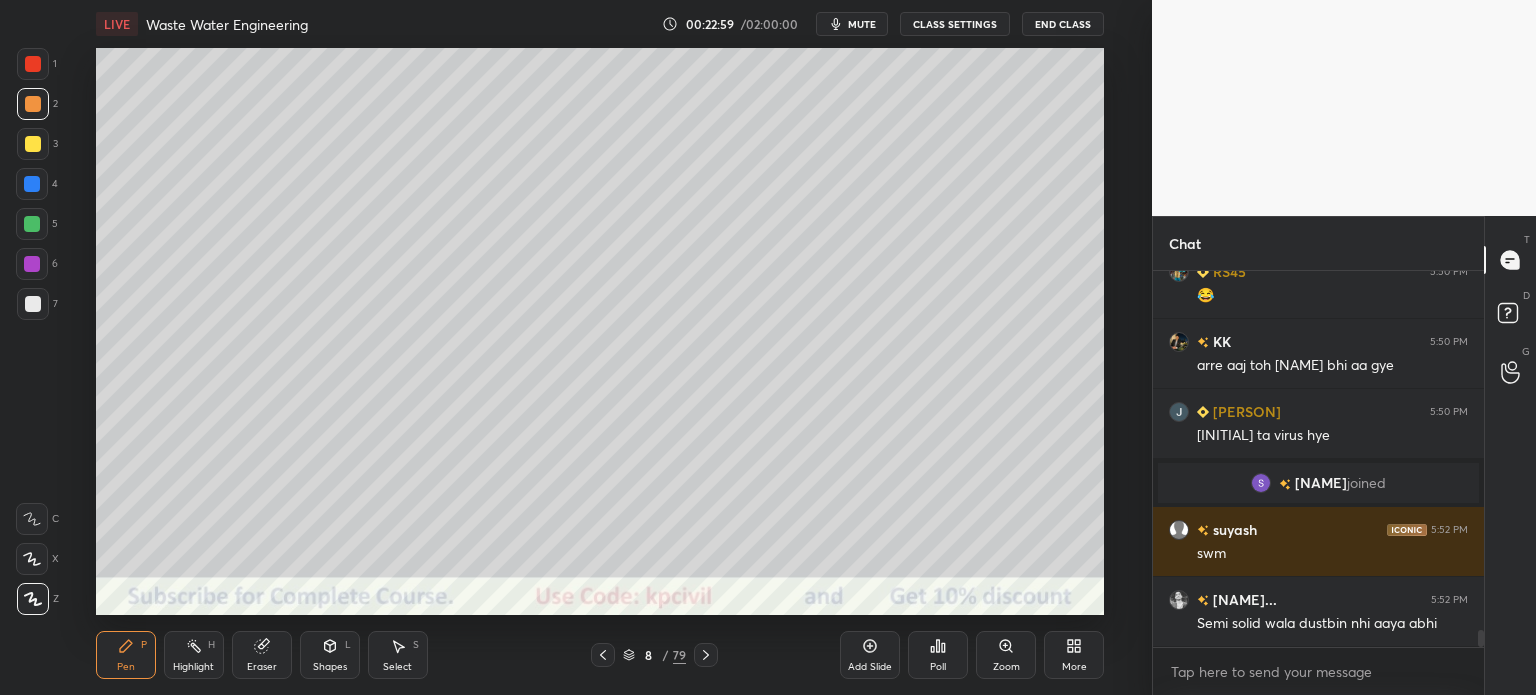 scroll, scrollTop: 7890, scrollLeft: 0, axis: vertical 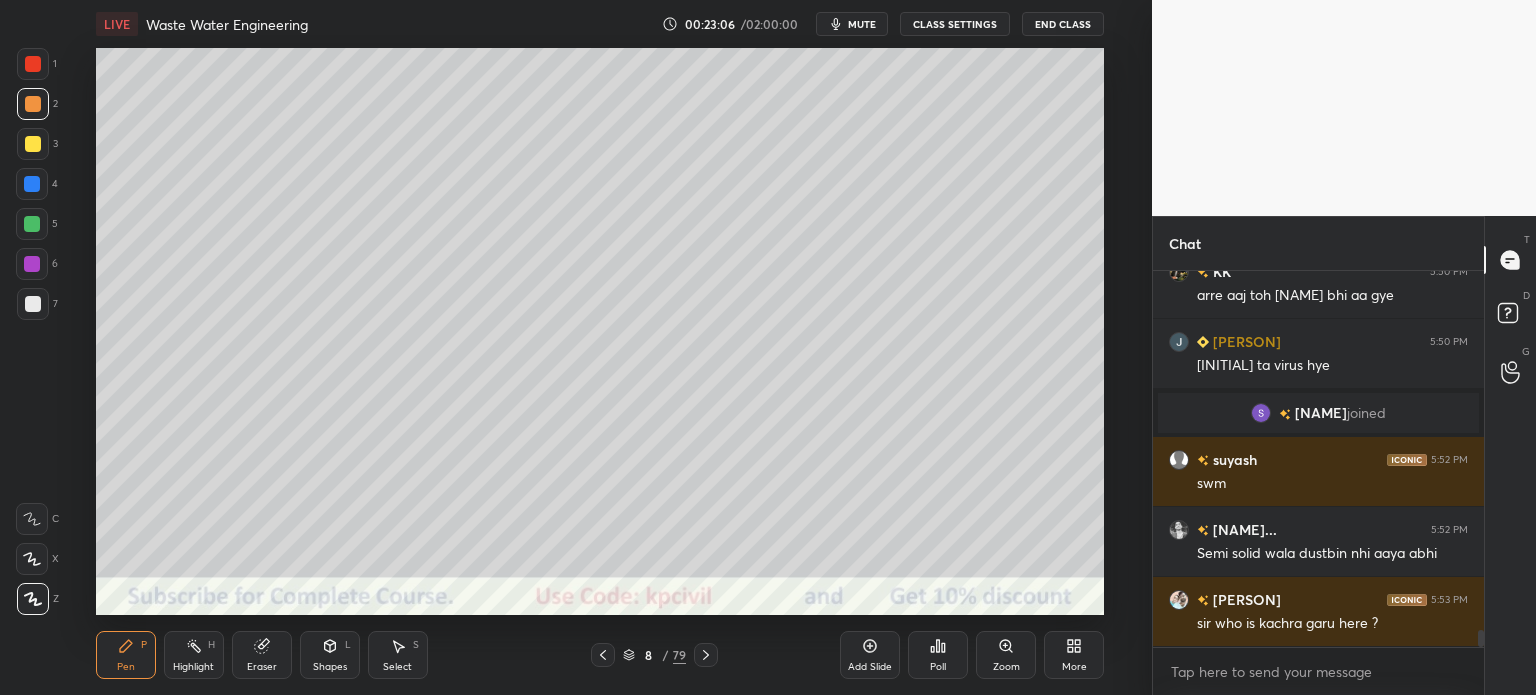 click on "Select S" at bounding box center (398, 655) 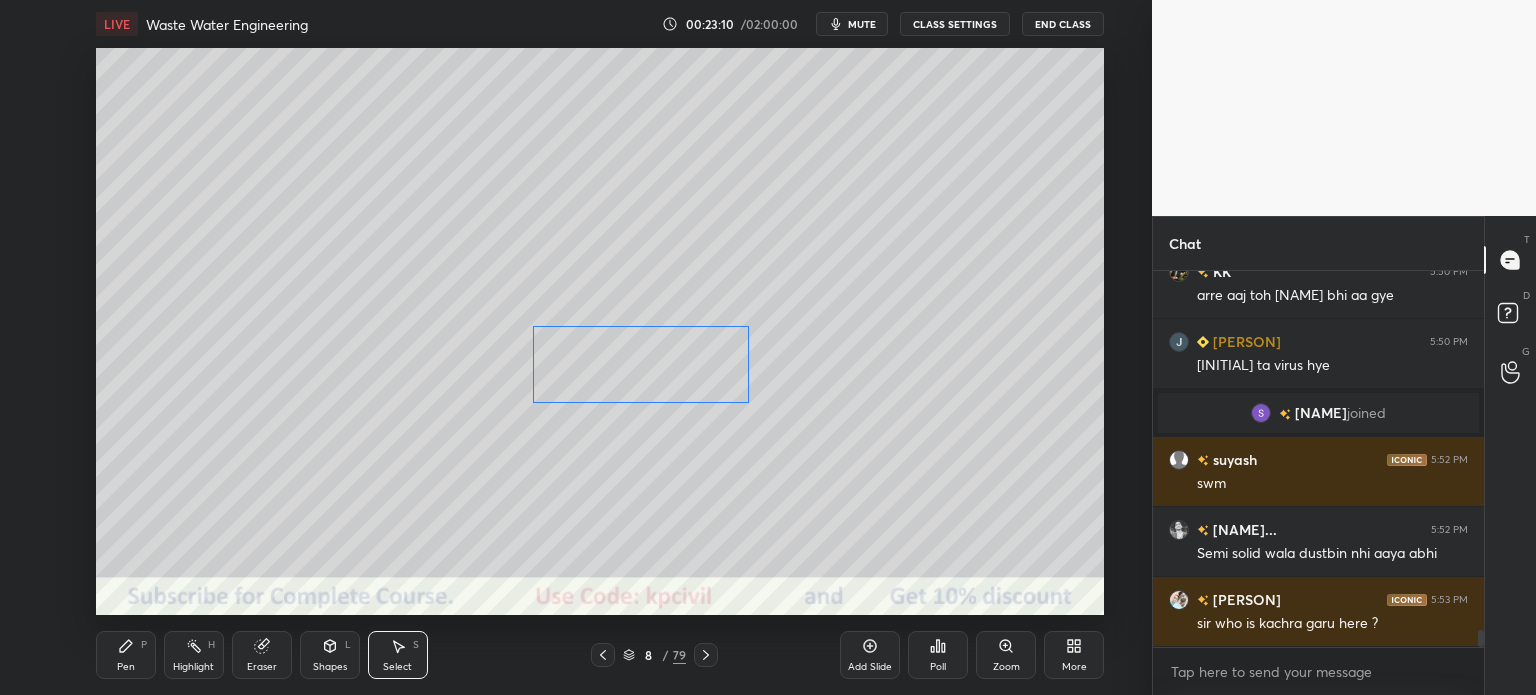 scroll, scrollTop: 7960, scrollLeft: 0, axis: vertical 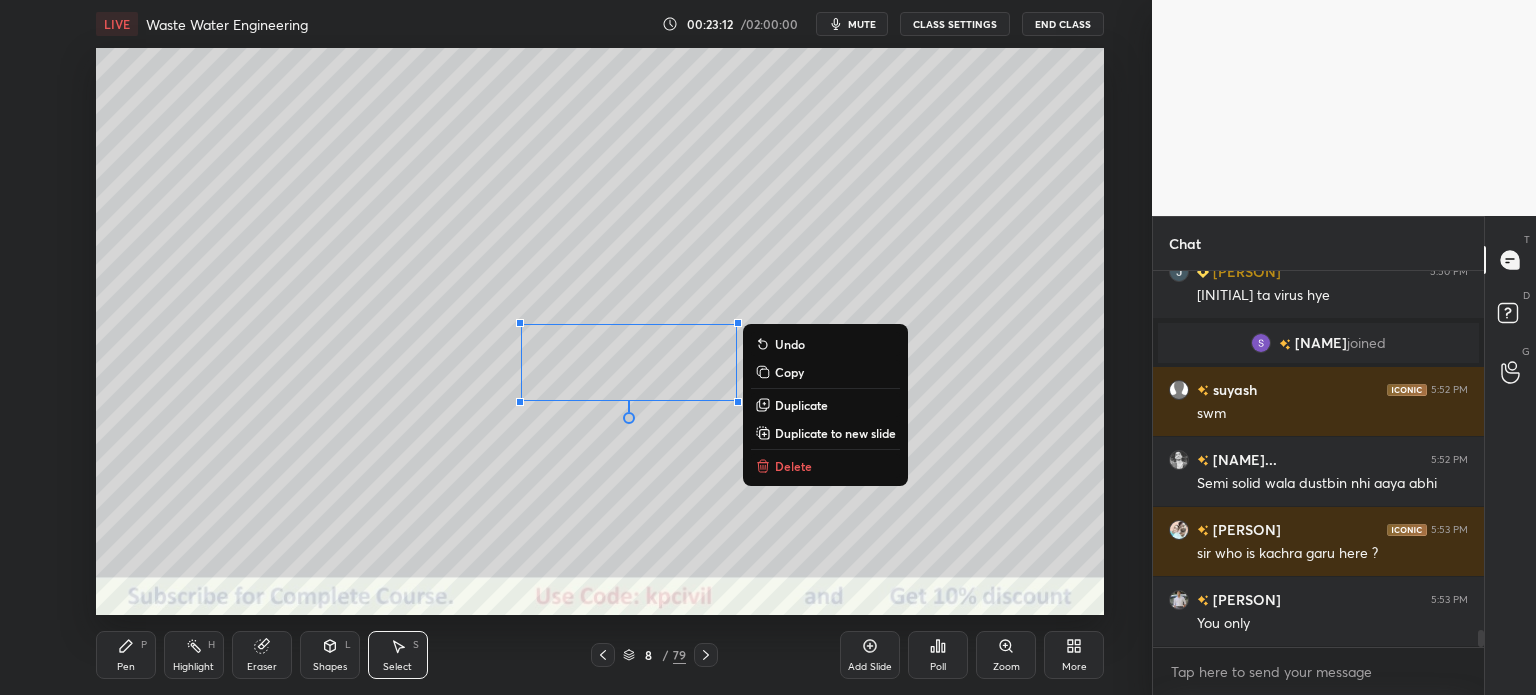 click on "Pen P" at bounding box center [126, 655] 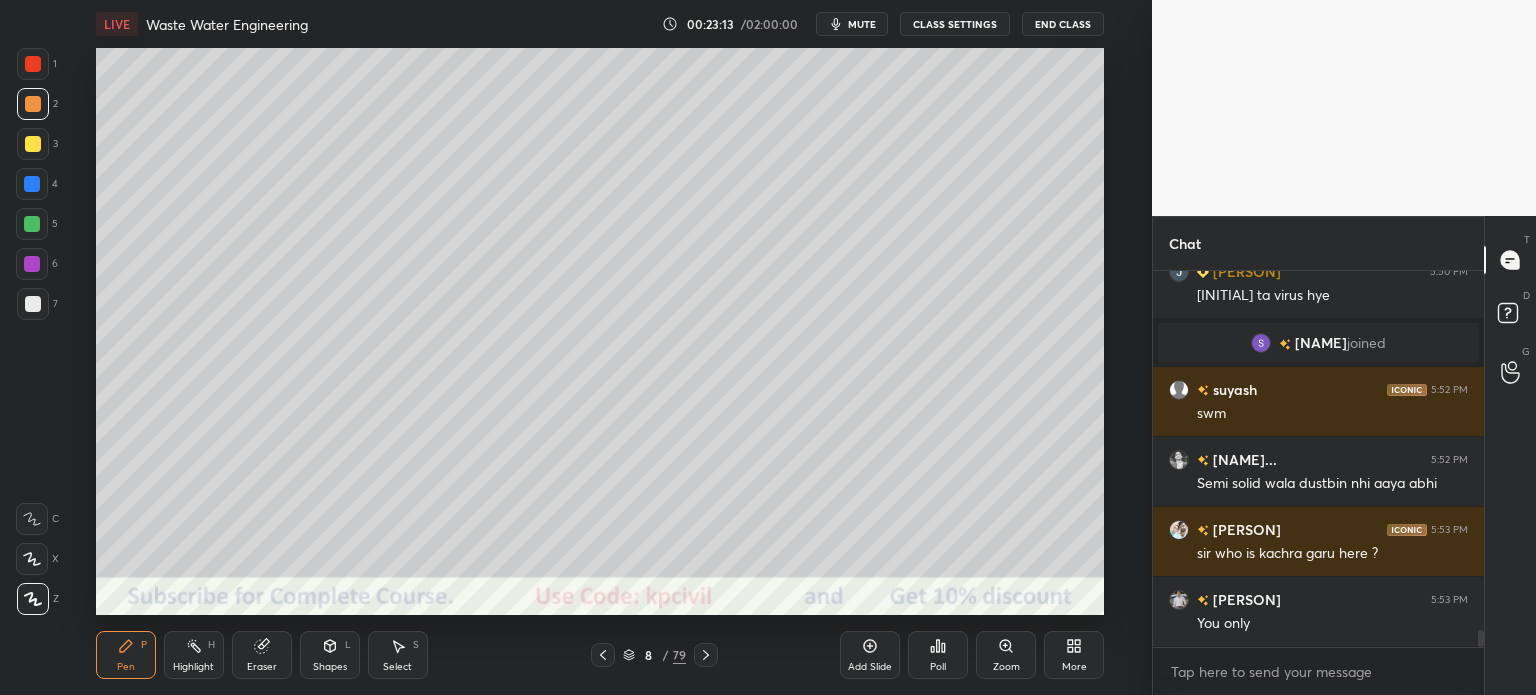 click at bounding box center (33, 304) 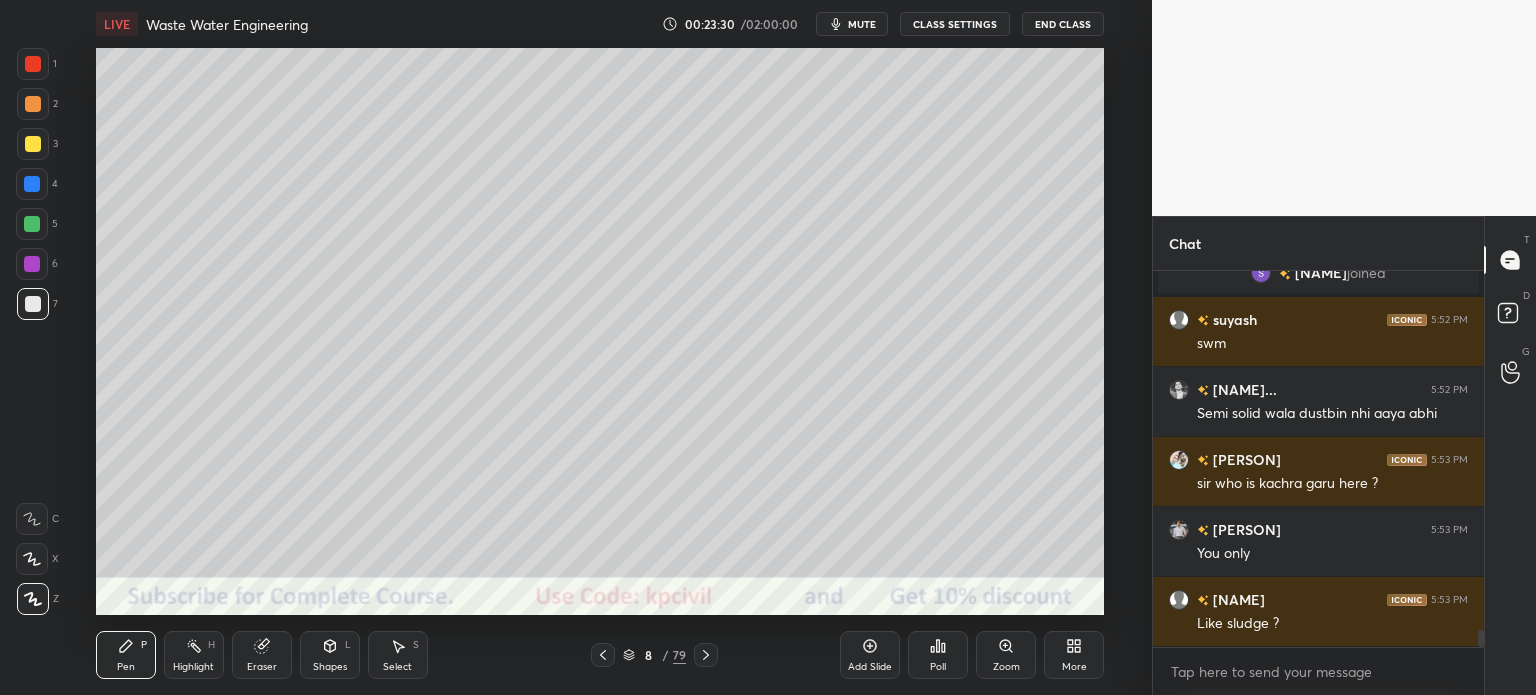 scroll, scrollTop: 8100, scrollLeft: 0, axis: vertical 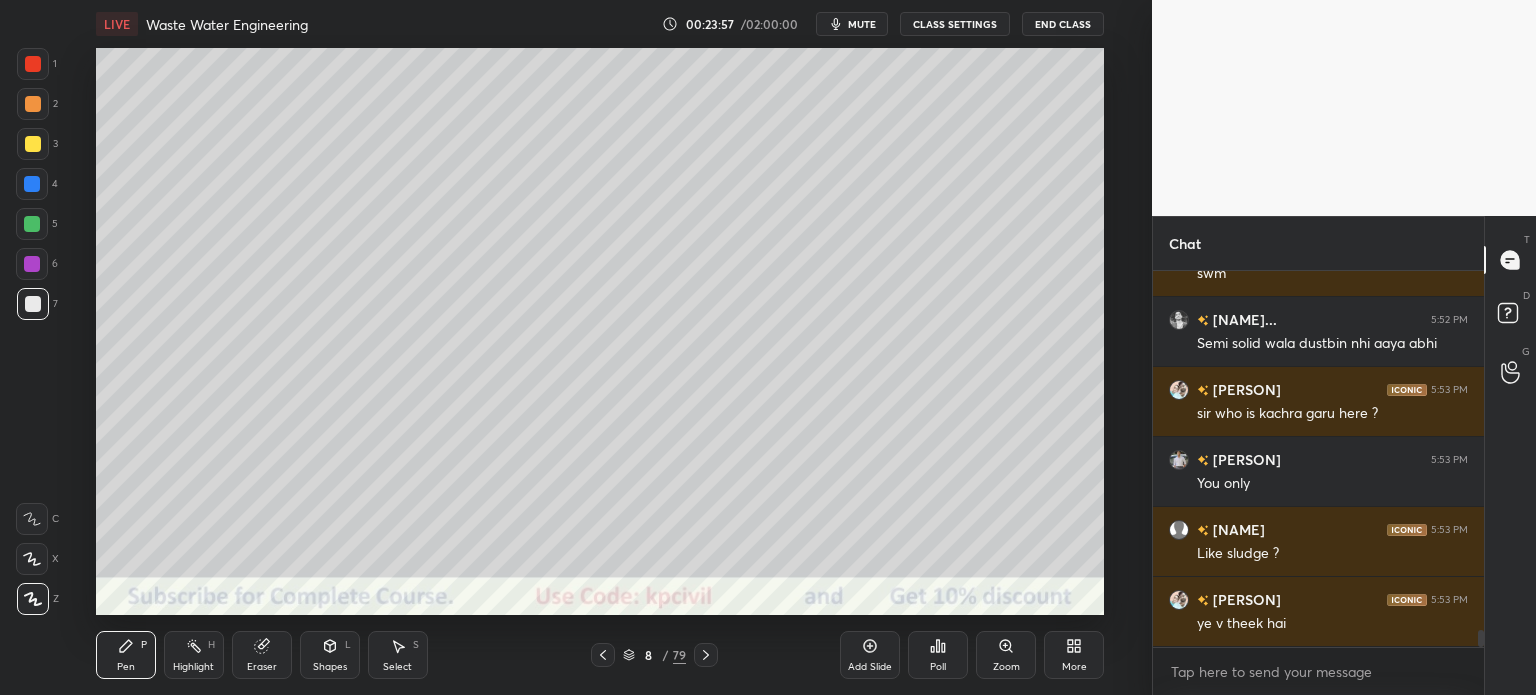 click on "Select" at bounding box center [397, 667] 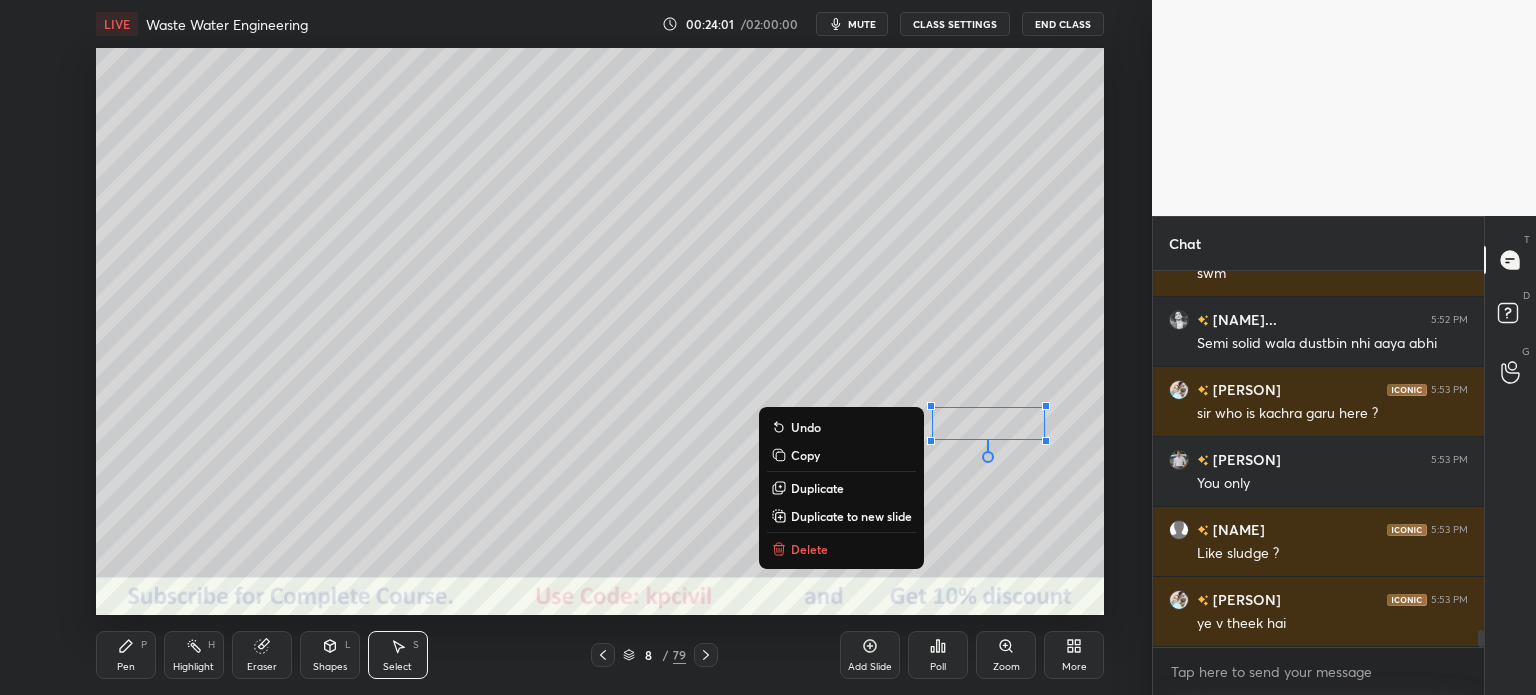 click on "0 ° Undo Copy Duplicate Duplicate to new slide Delete" at bounding box center (600, 331) 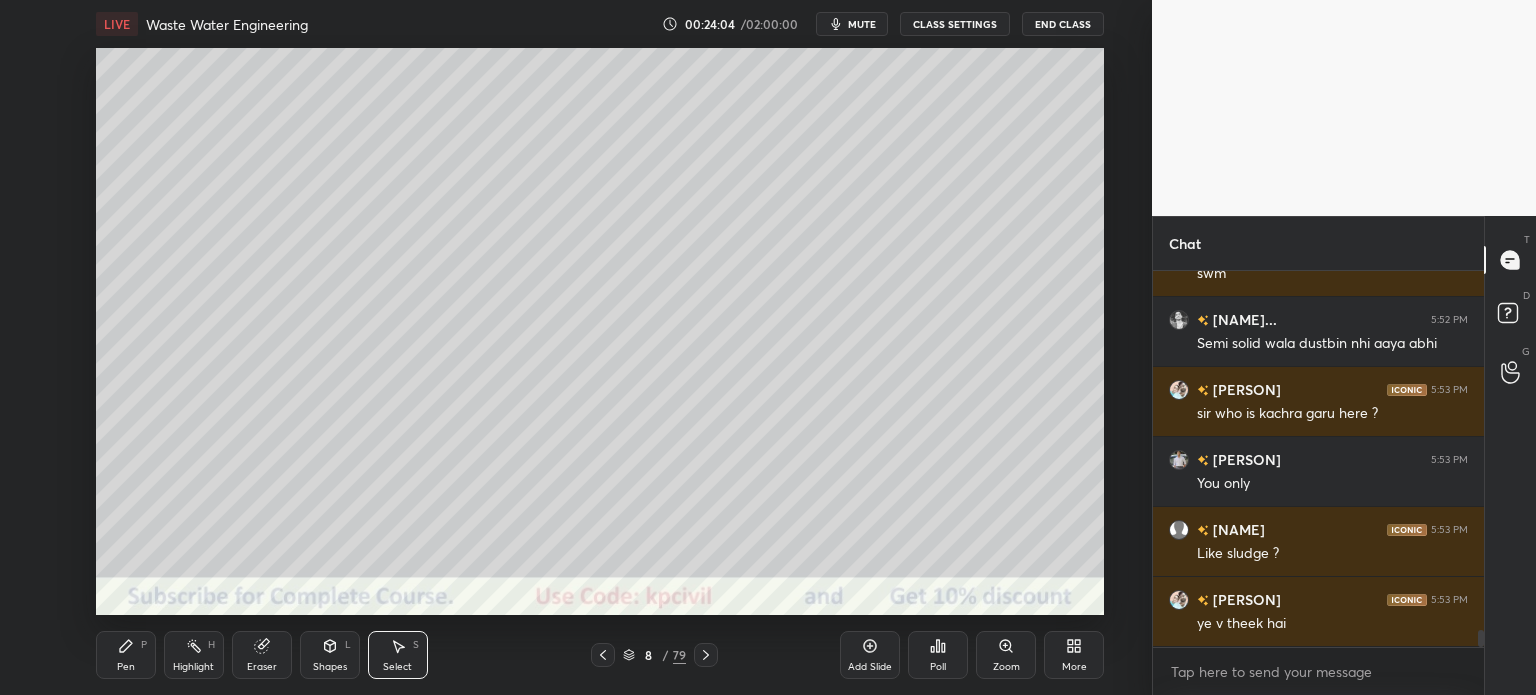 click on "Pen P" at bounding box center (126, 655) 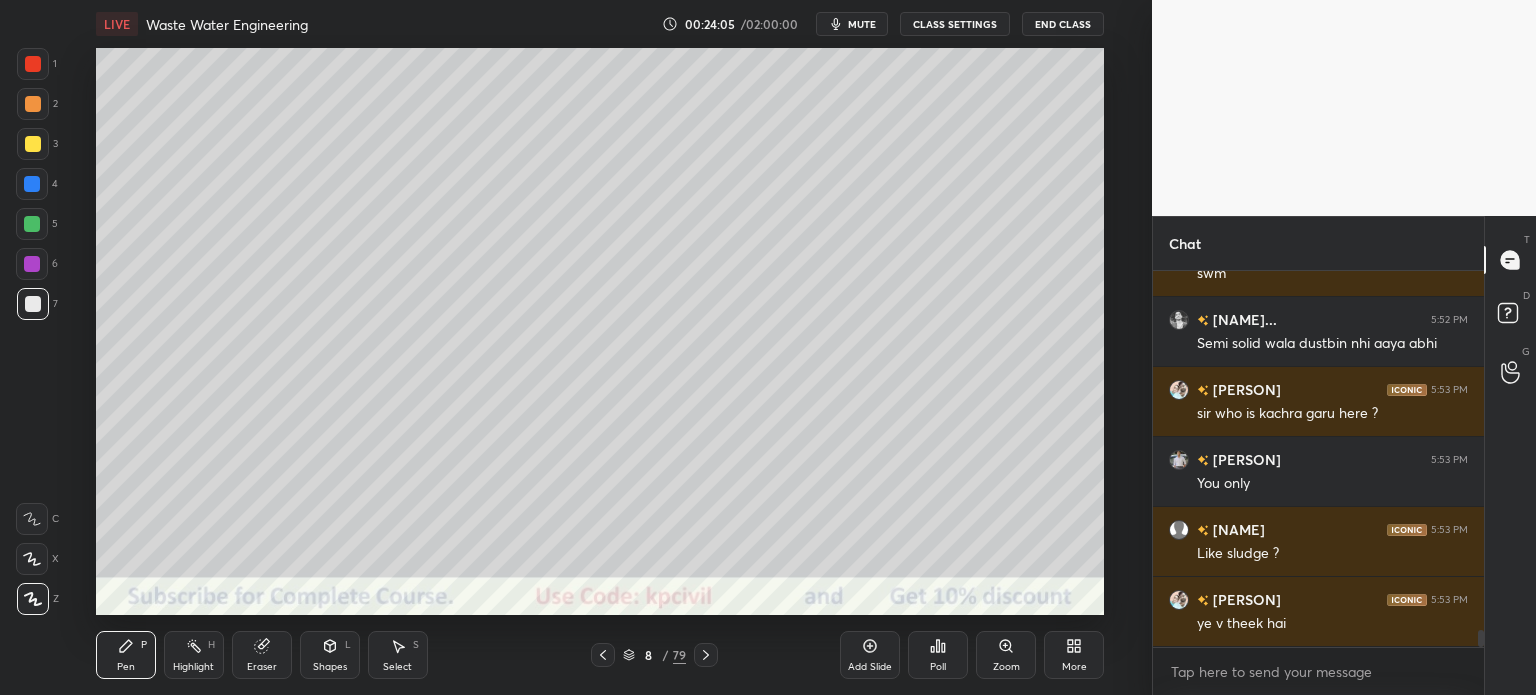 click at bounding box center [33, 144] 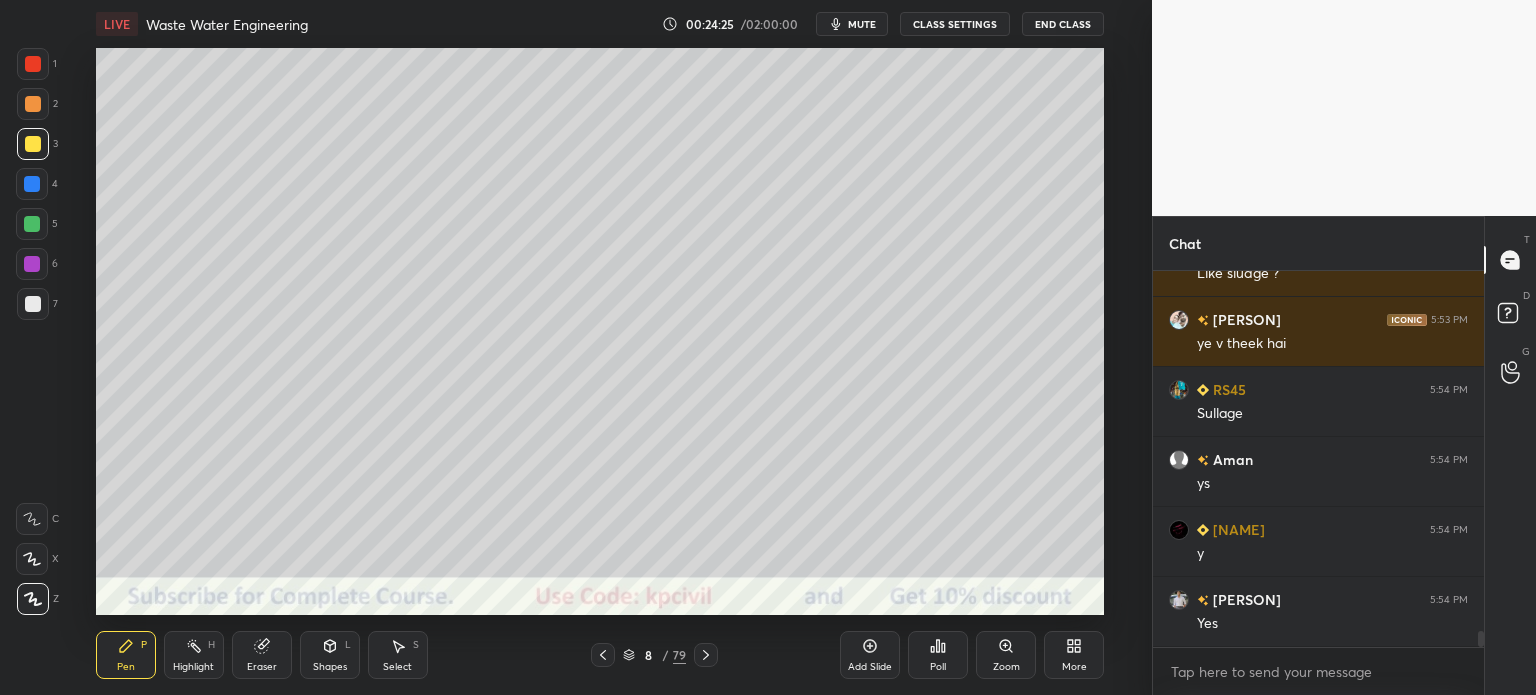 scroll, scrollTop: 8450, scrollLeft: 0, axis: vertical 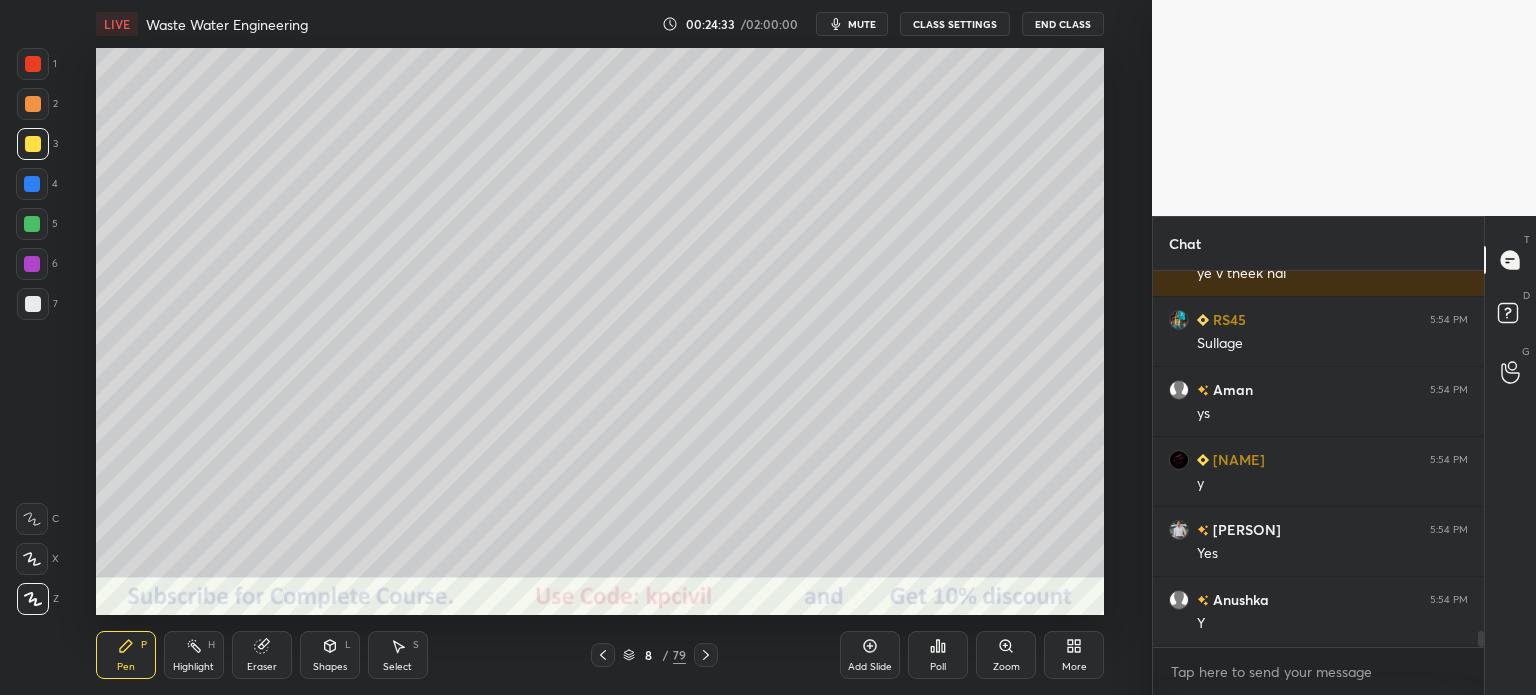 click at bounding box center (32, 264) 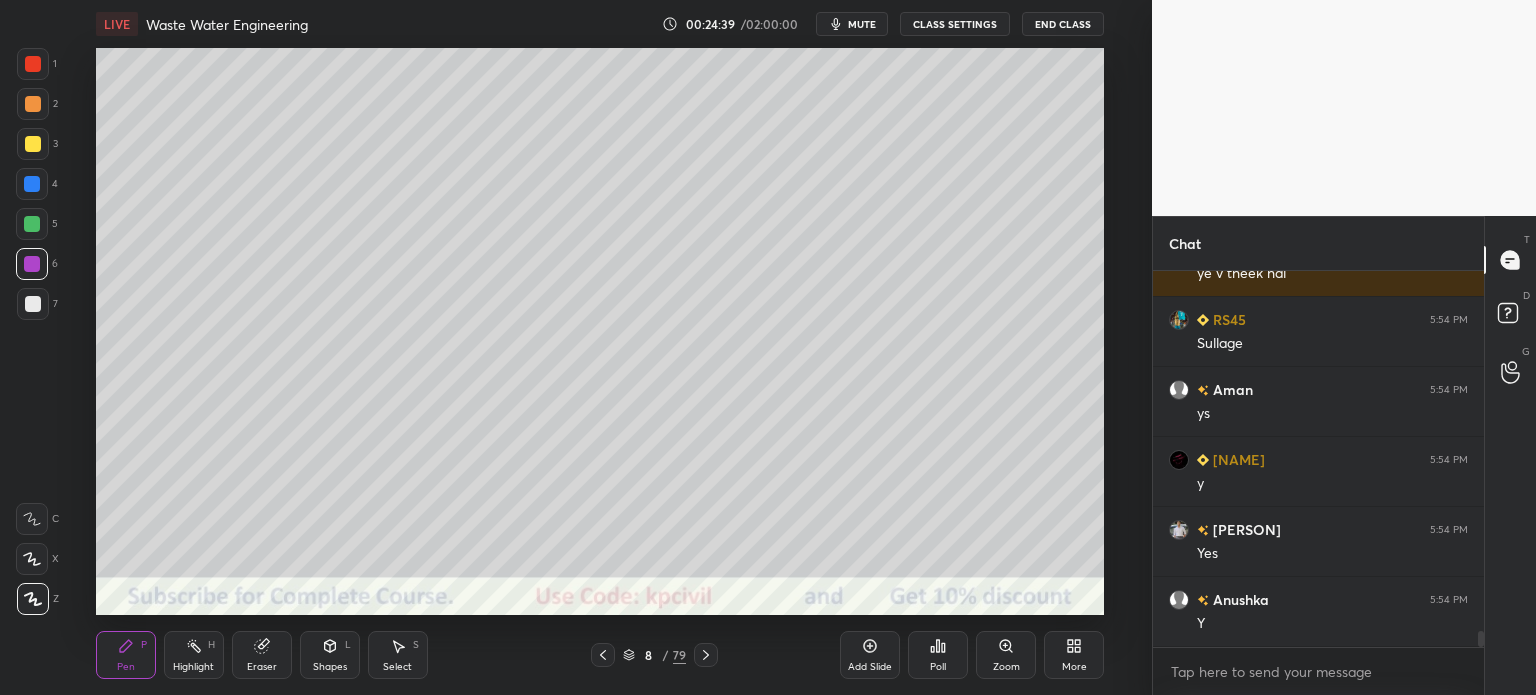 scroll, scrollTop: 8520, scrollLeft: 0, axis: vertical 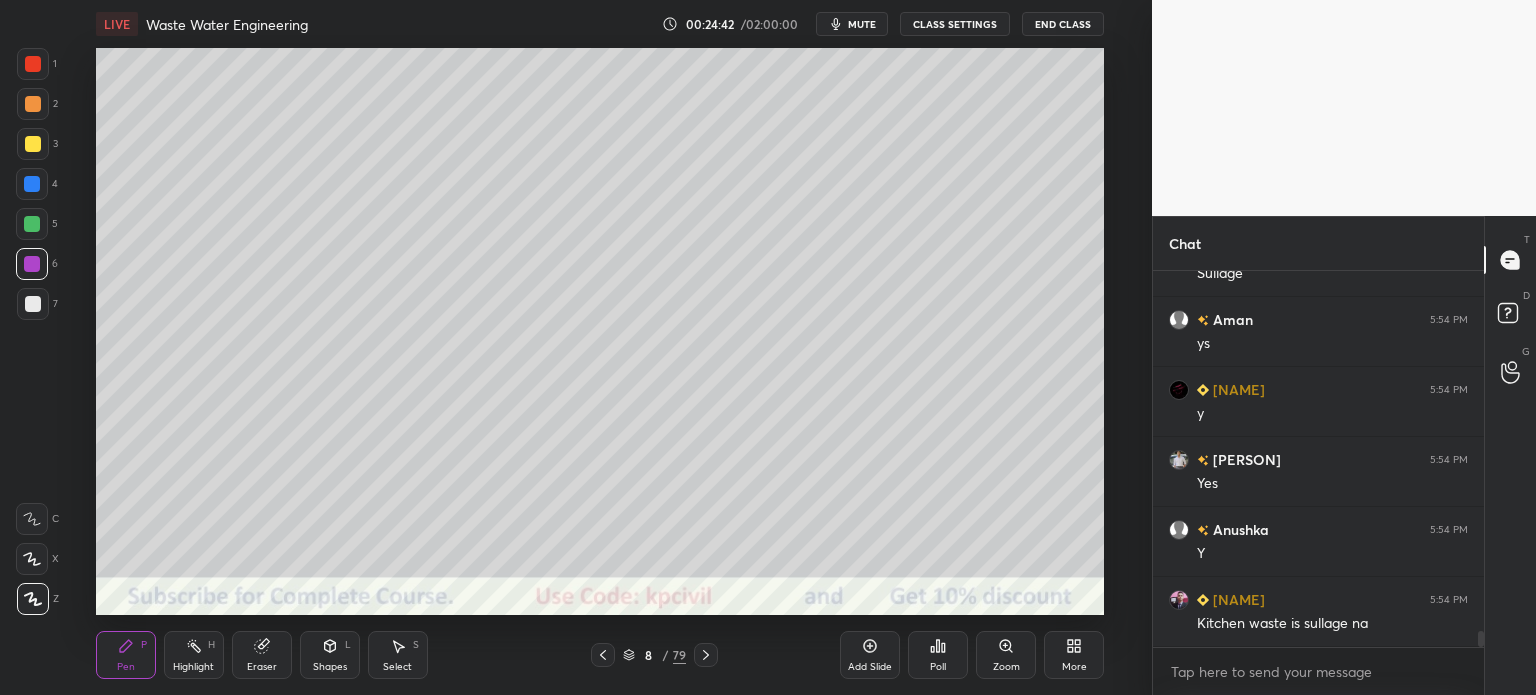 click on "7" at bounding box center [37, 308] 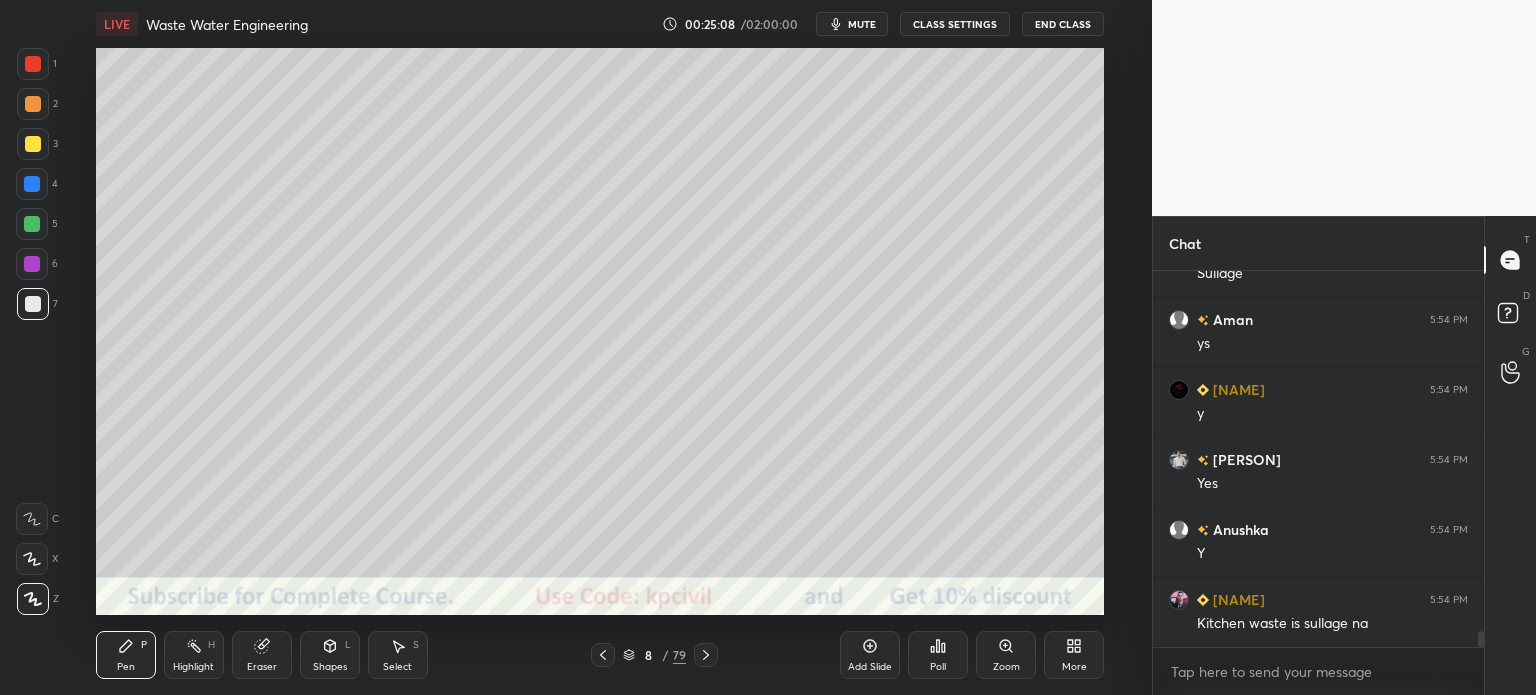 click at bounding box center (33, 104) 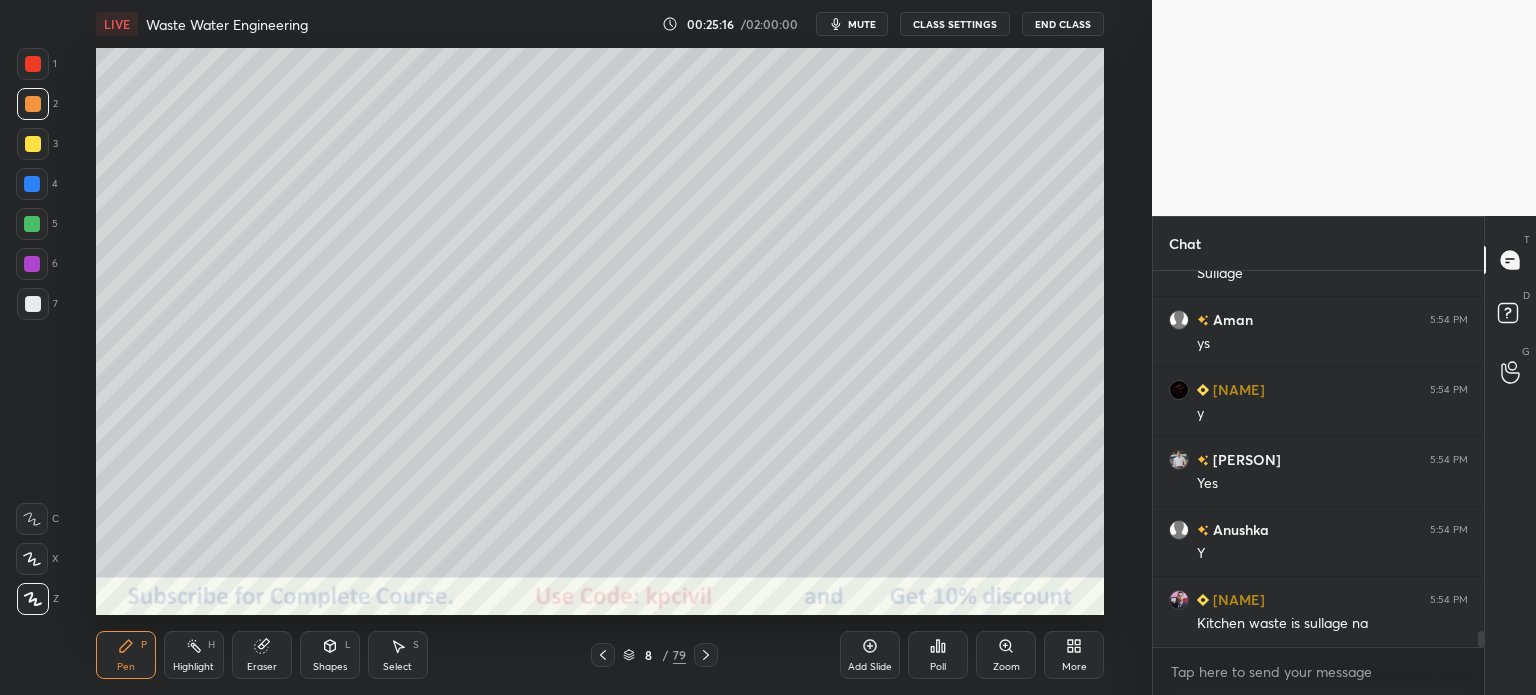 scroll, scrollTop: 8590, scrollLeft: 0, axis: vertical 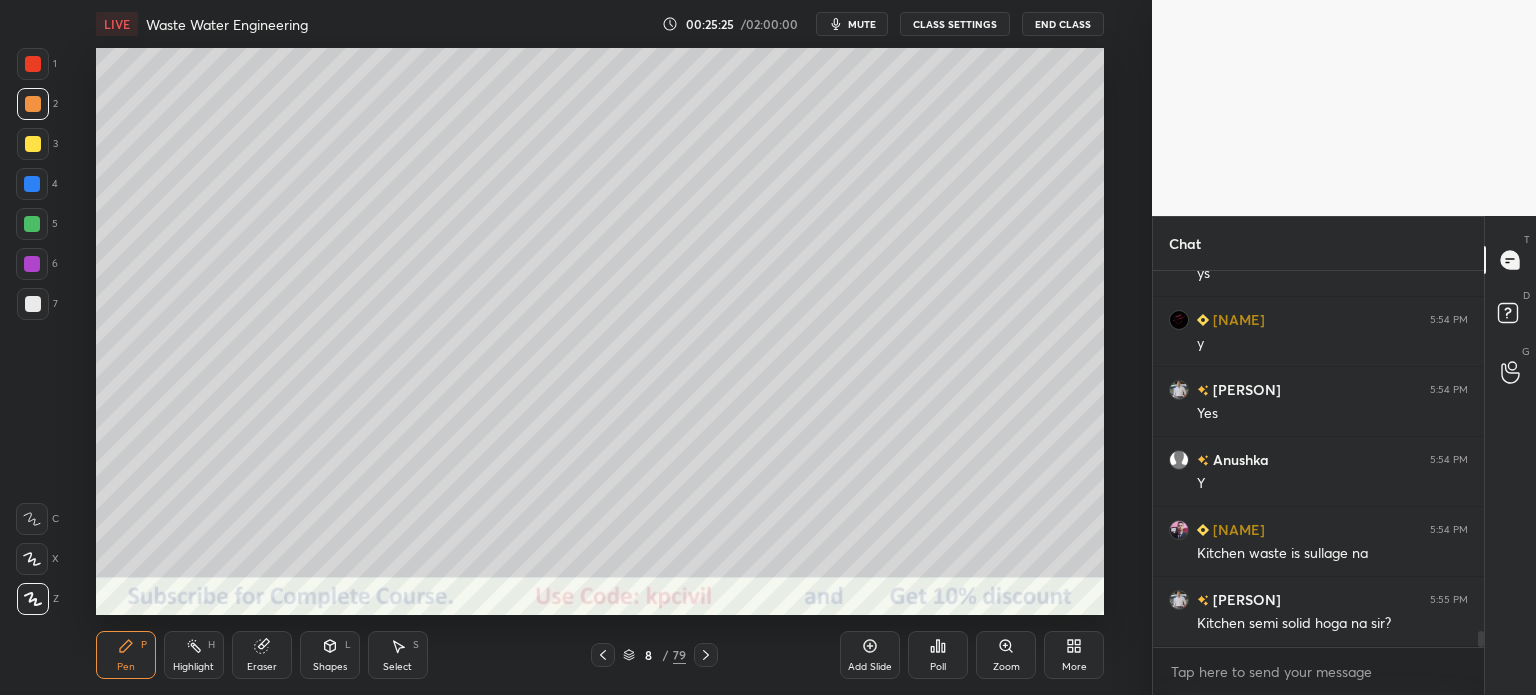 click on "Highlight H" at bounding box center (194, 655) 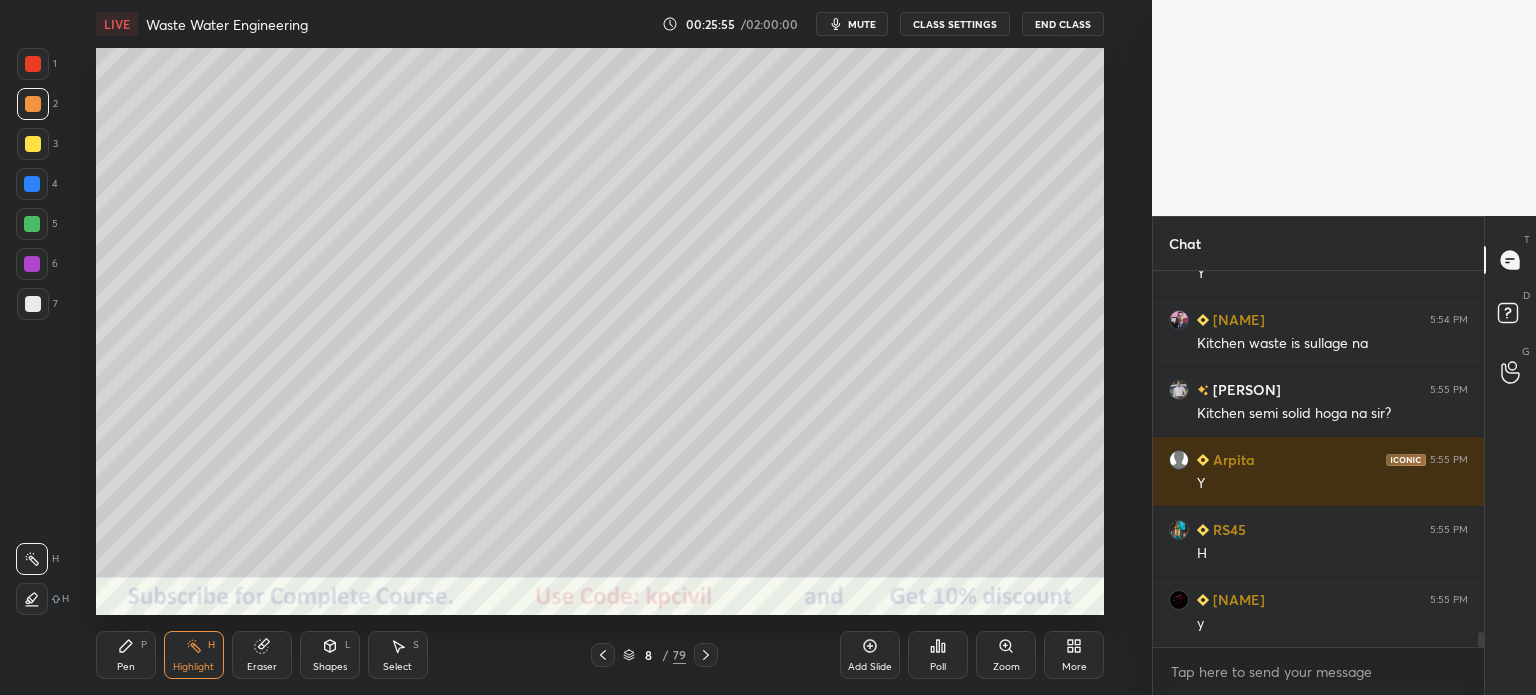 scroll, scrollTop: 8870, scrollLeft: 0, axis: vertical 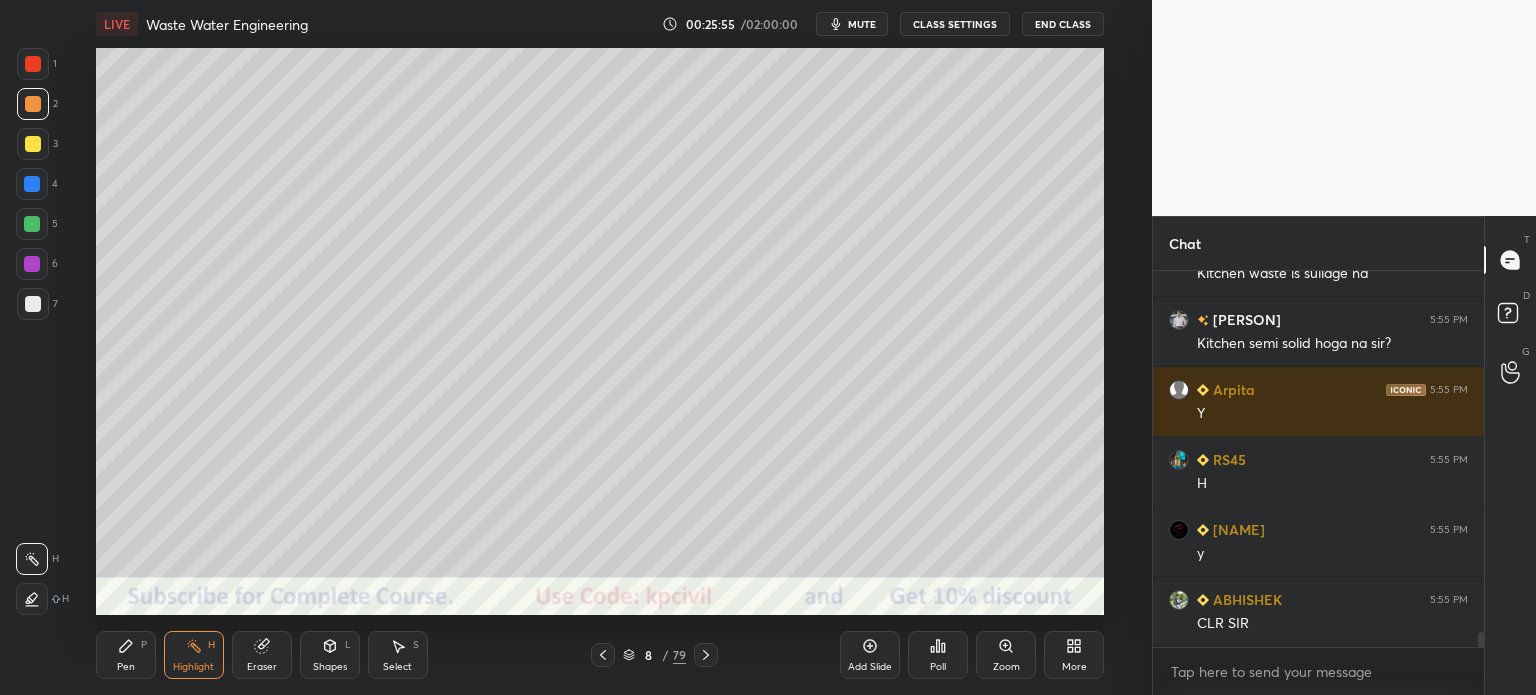 click 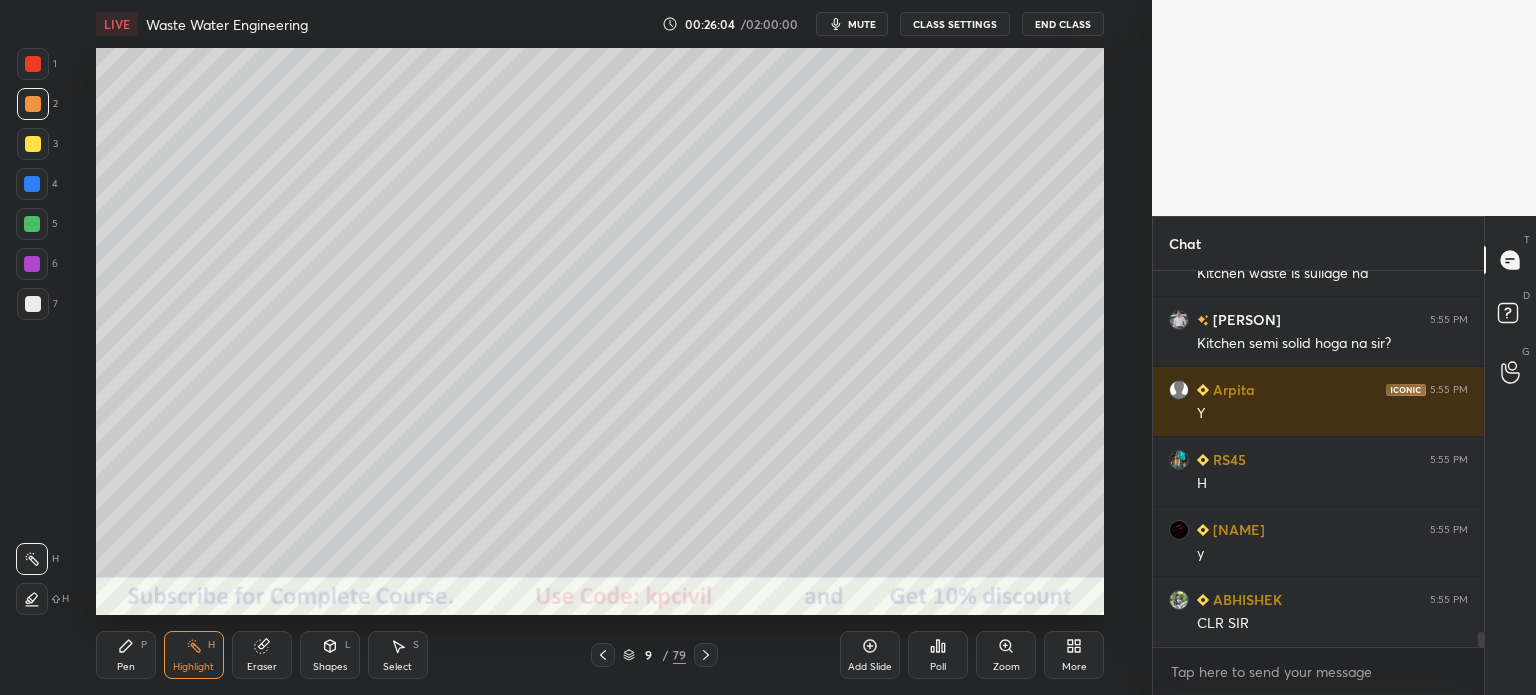 click 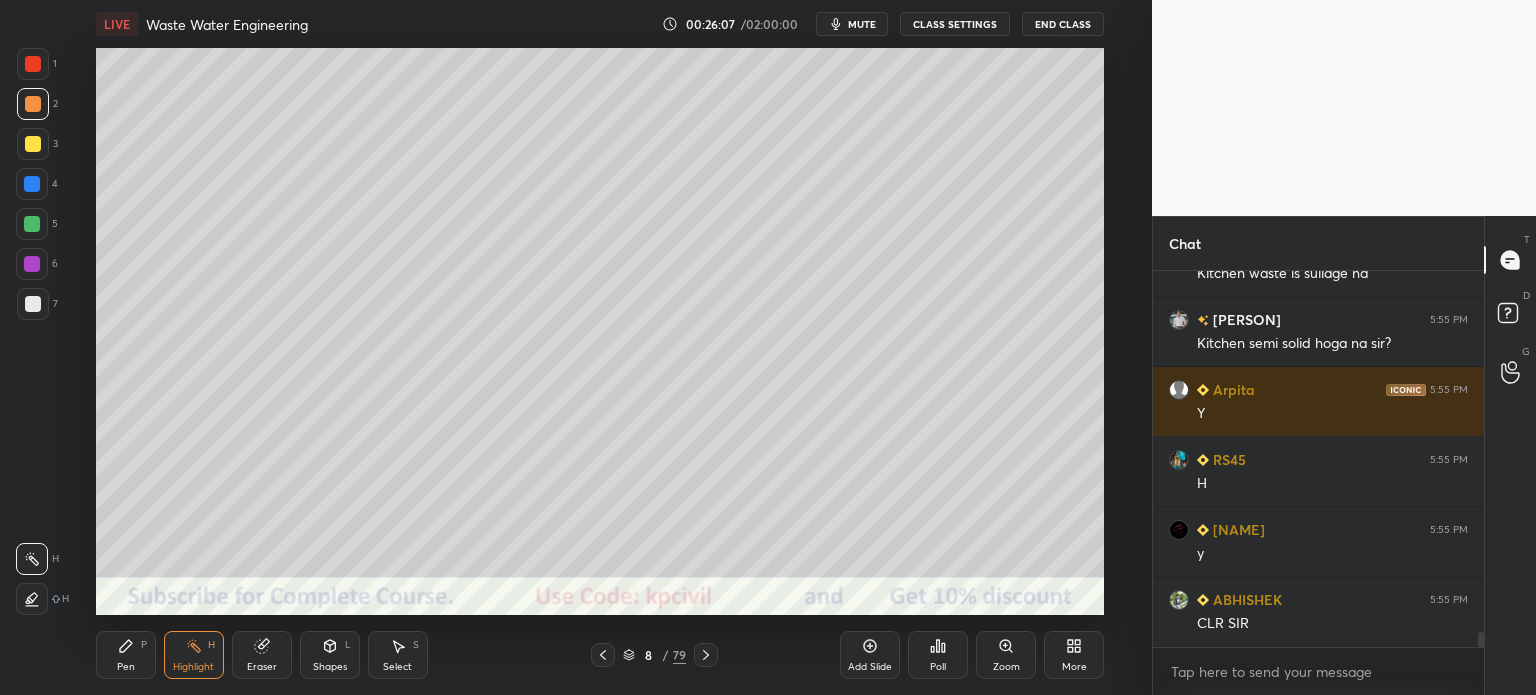 click on "Pen" at bounding box center (126, 667) 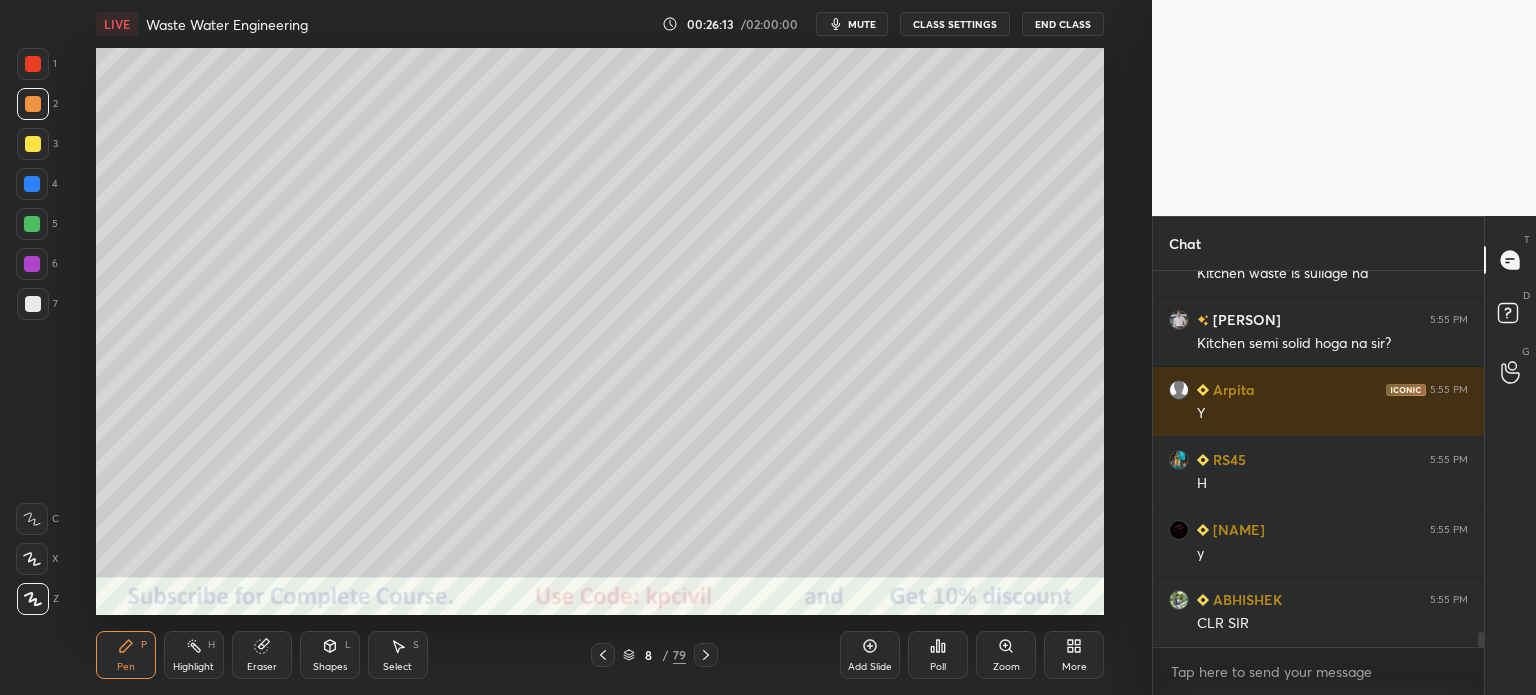 click 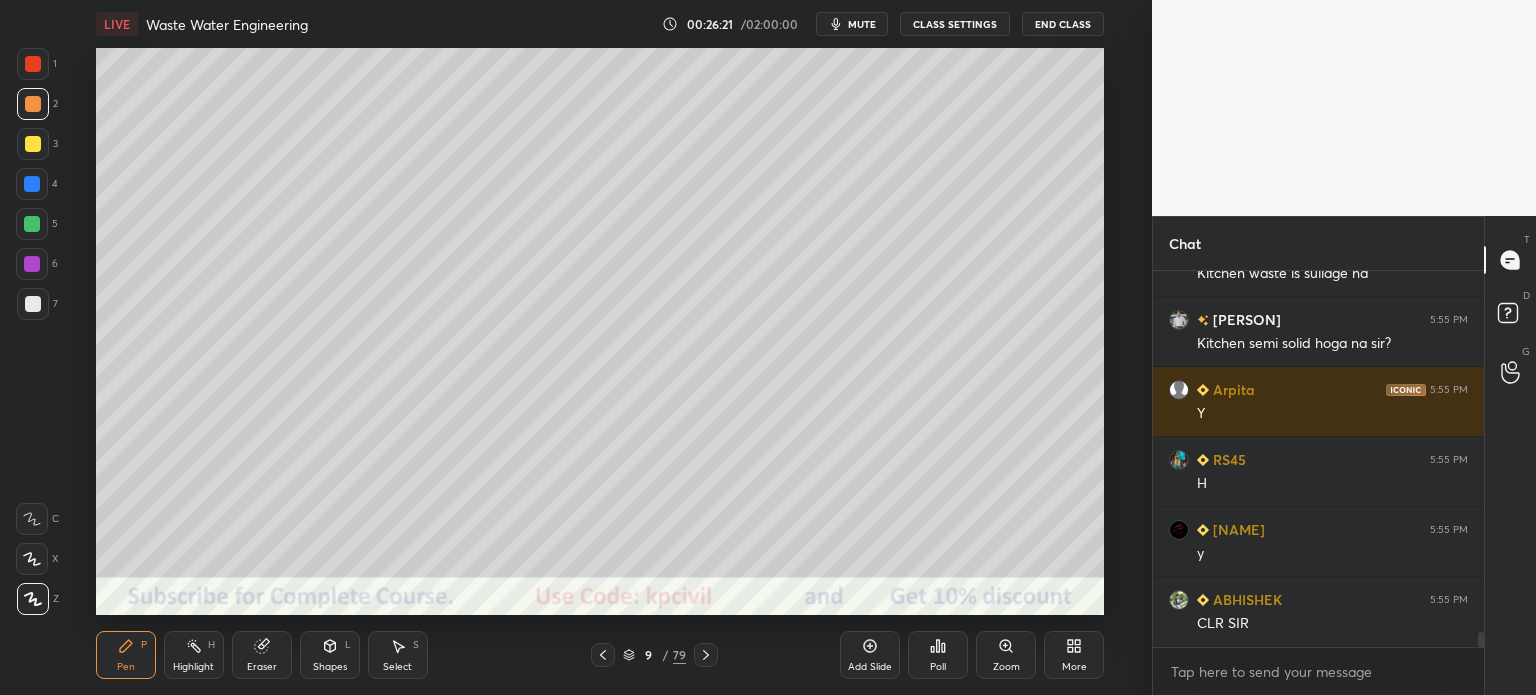 scroll, scrollTop: 8940, scrollLeft: 0, axis: vertical 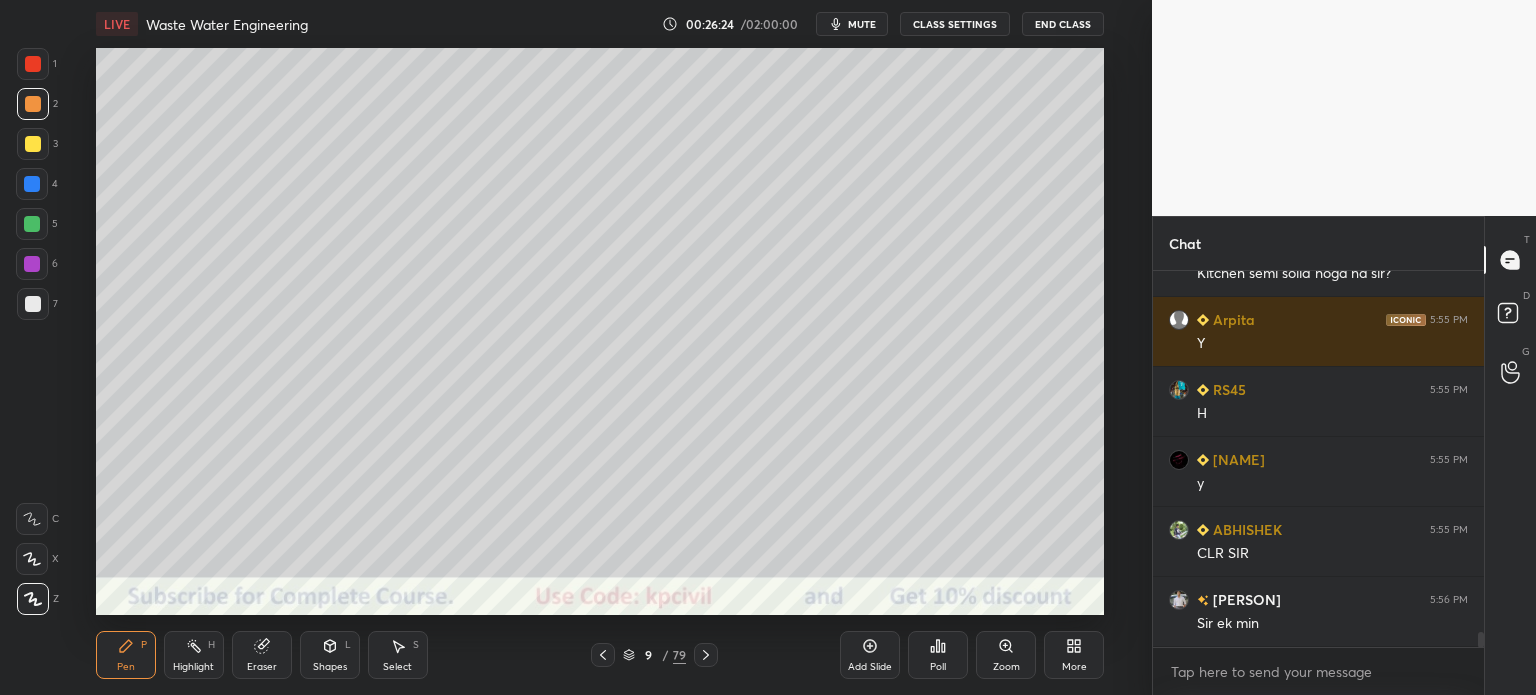 click 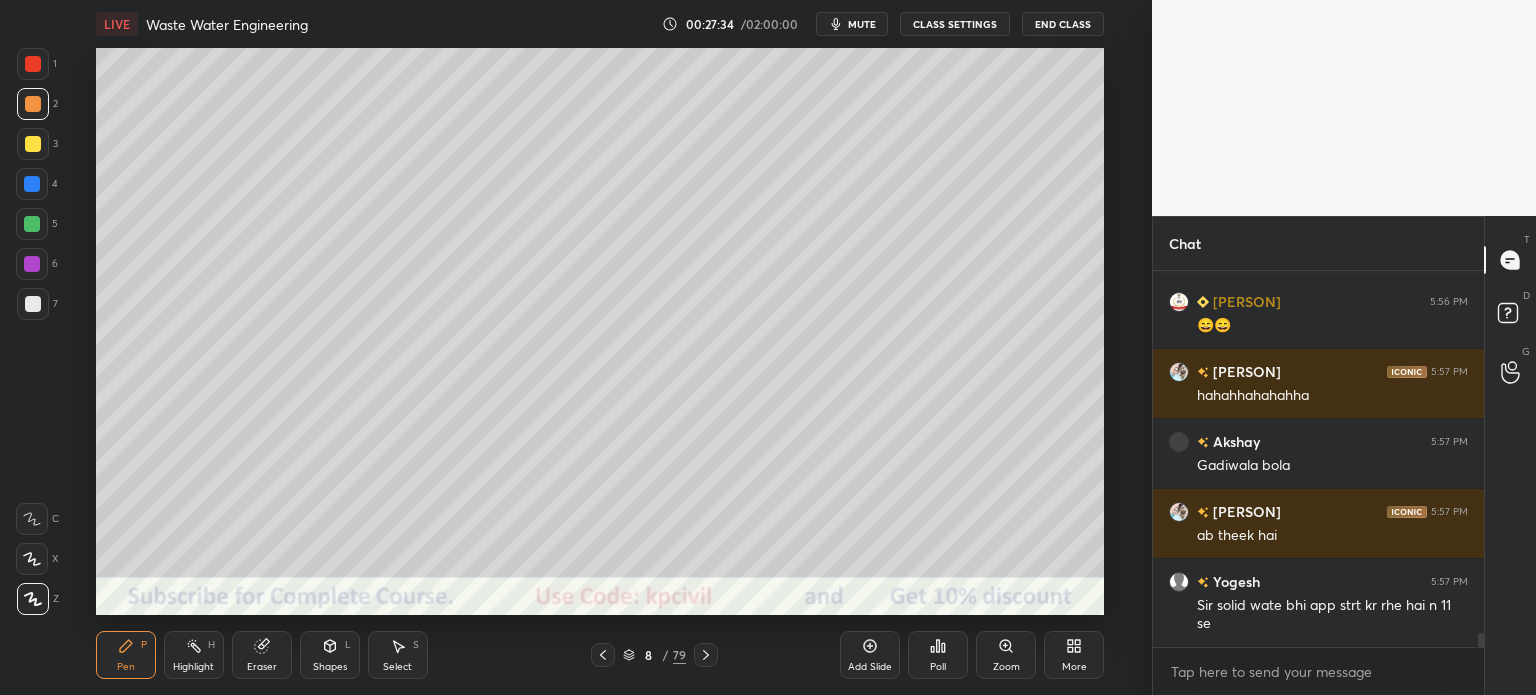 scroll, scrollTop: 9818, scrollLeft: 0, axis: vertical 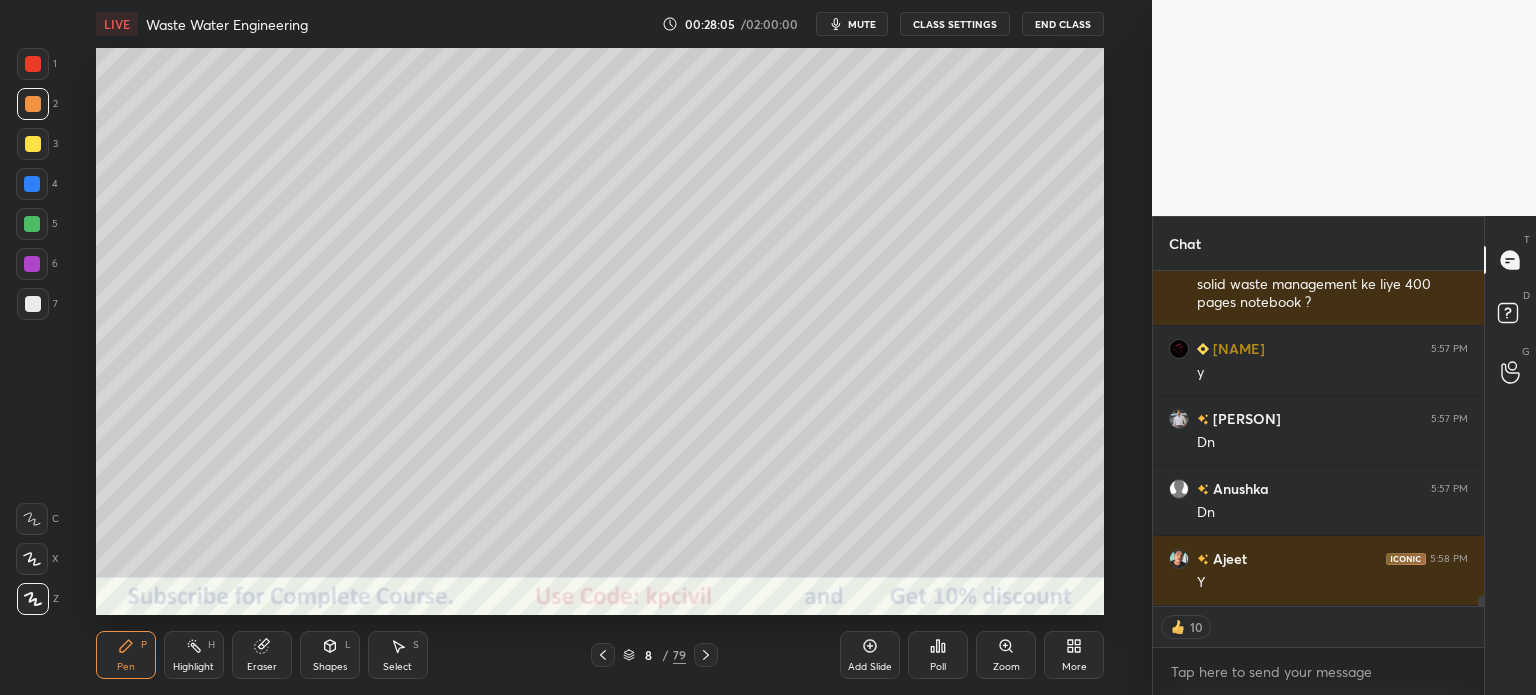 click 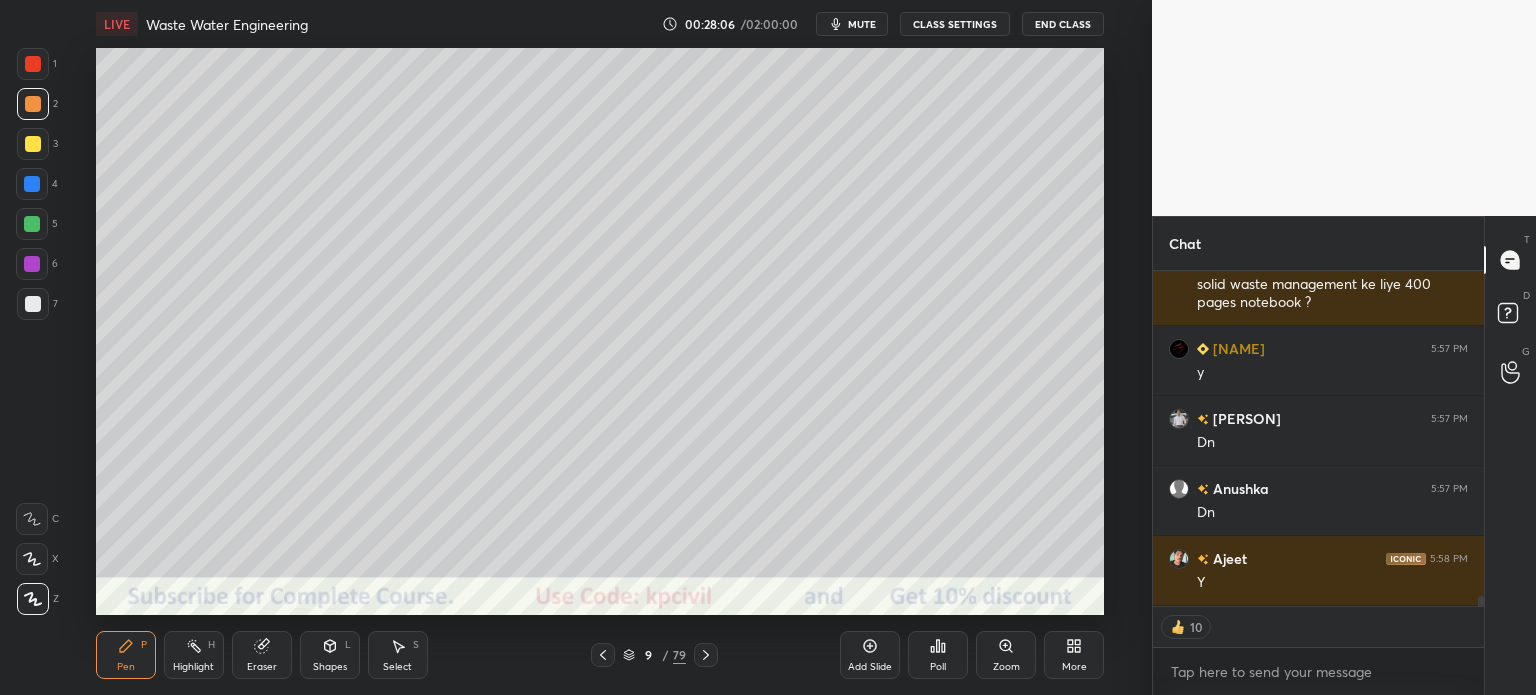 scroll, scrollTop: 10436, scrollLeft: 0, axis: vertical 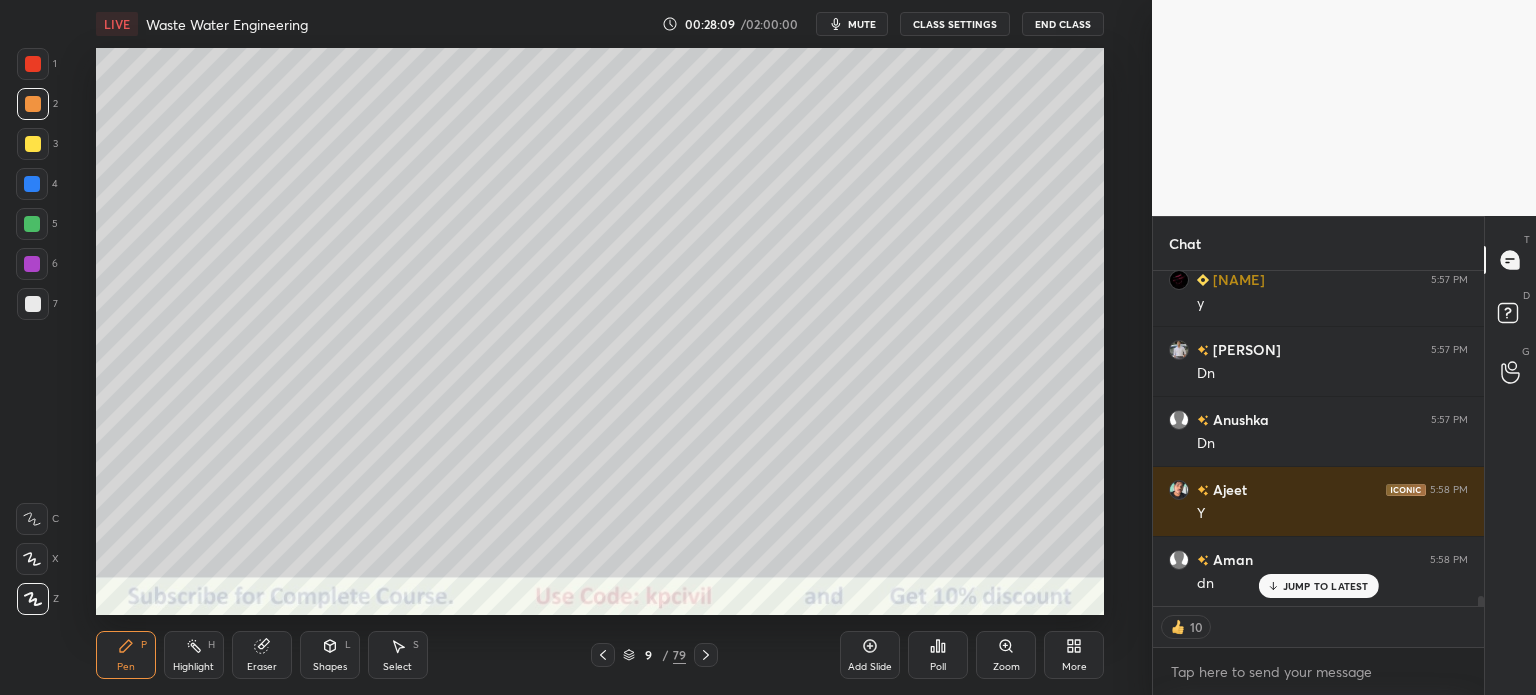 click at bounding box center (33, 304) 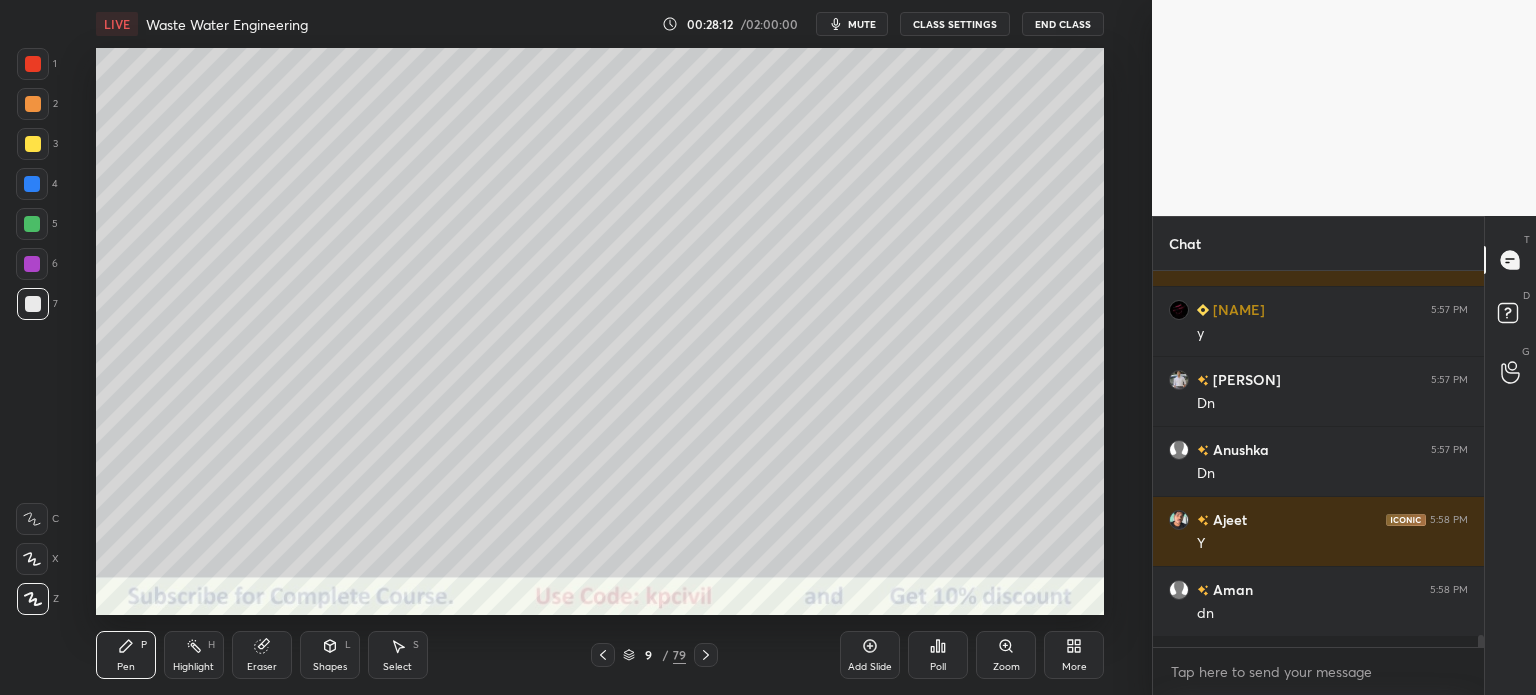 scroll, scrollTop: 5, scrollLeft: 6, axis: both 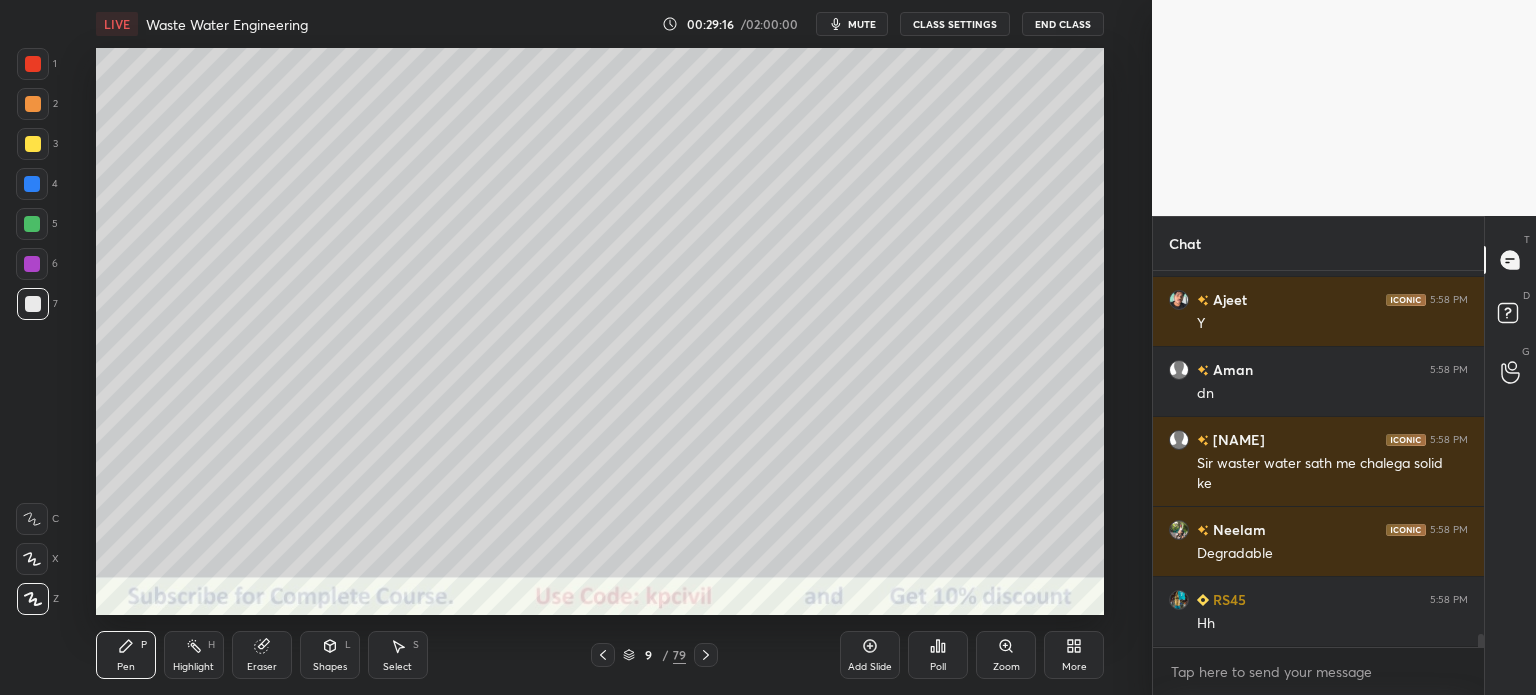 click at bounding box center (33, 144) 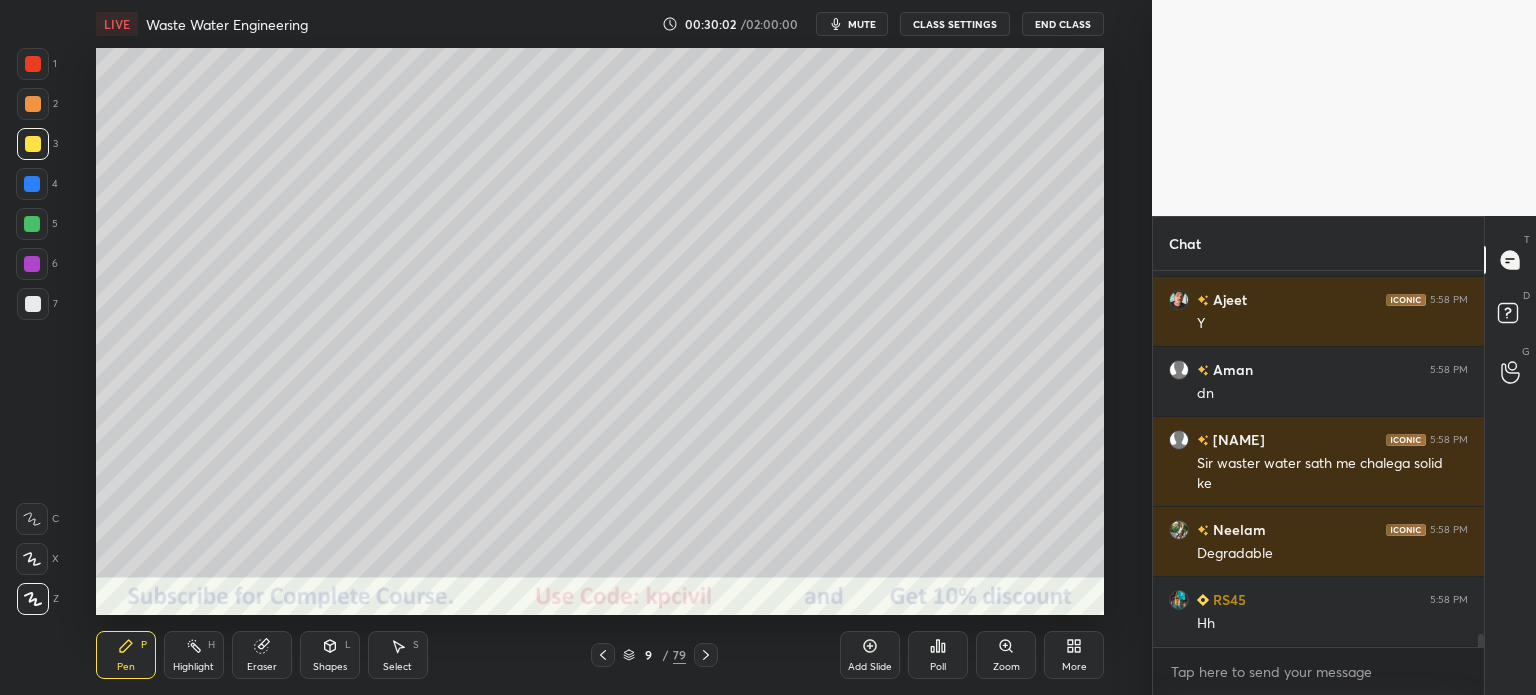 click on "Highlight" at bounding box center (193, 667) 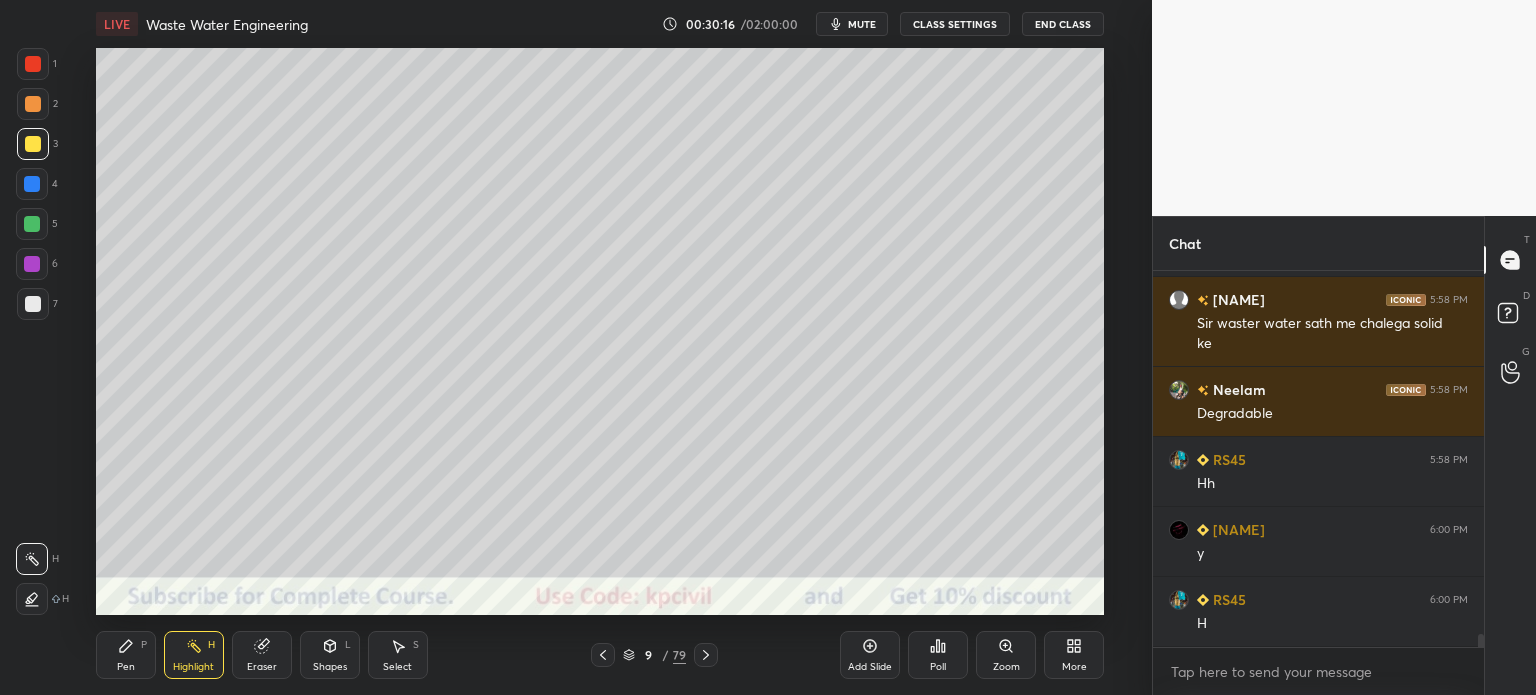 scroll, scrollTop: 10836, scrollLeft: 0, axis: vertical 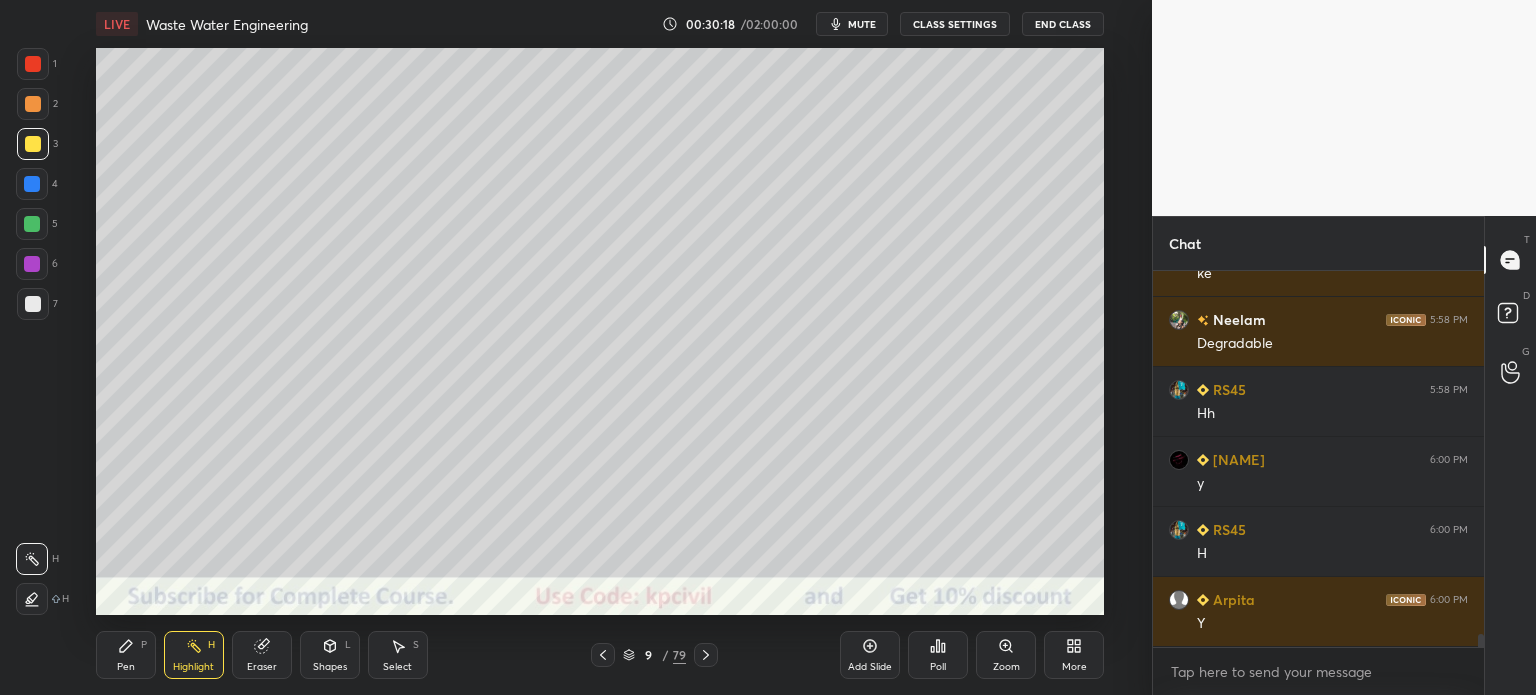 click on "Pen" at bounding box center [126, 667] 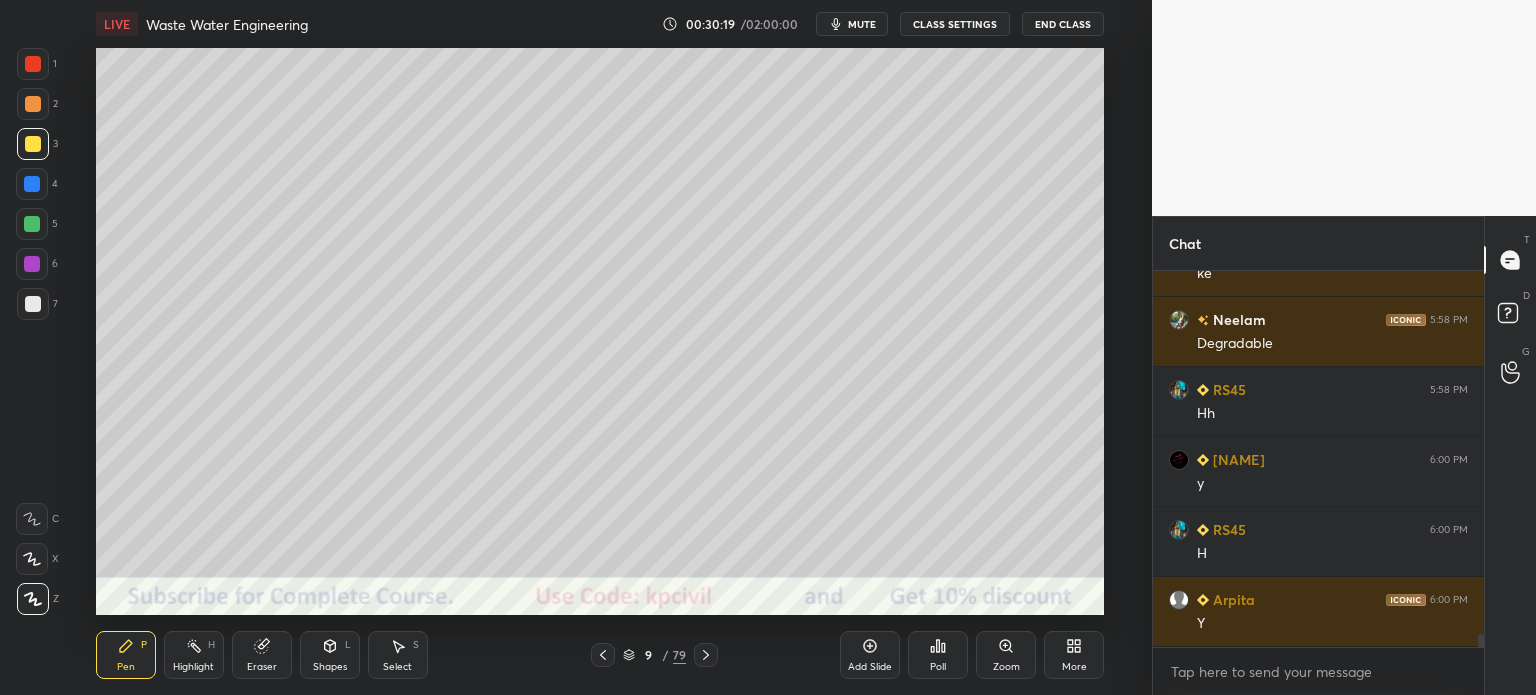 click at bounding box center (33, 104) 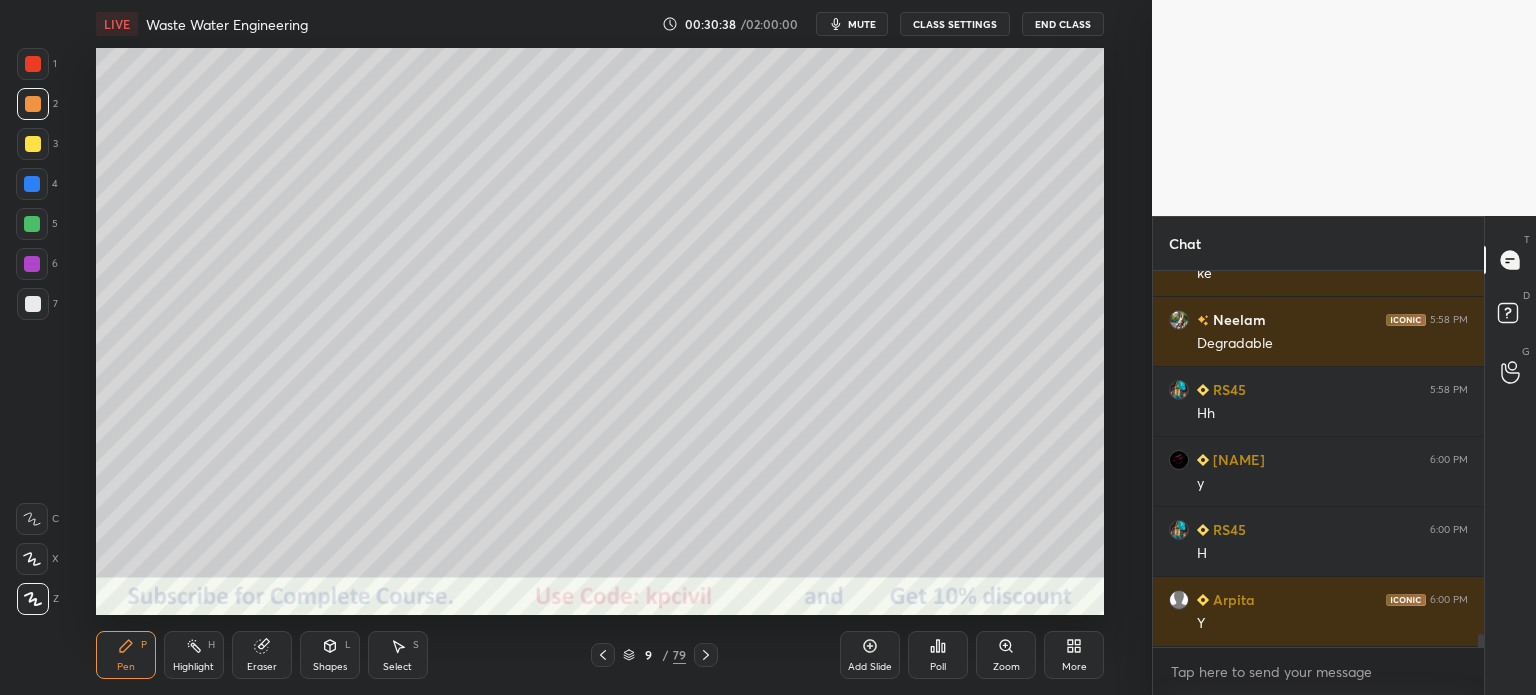 click at bounding box center (33, 304) 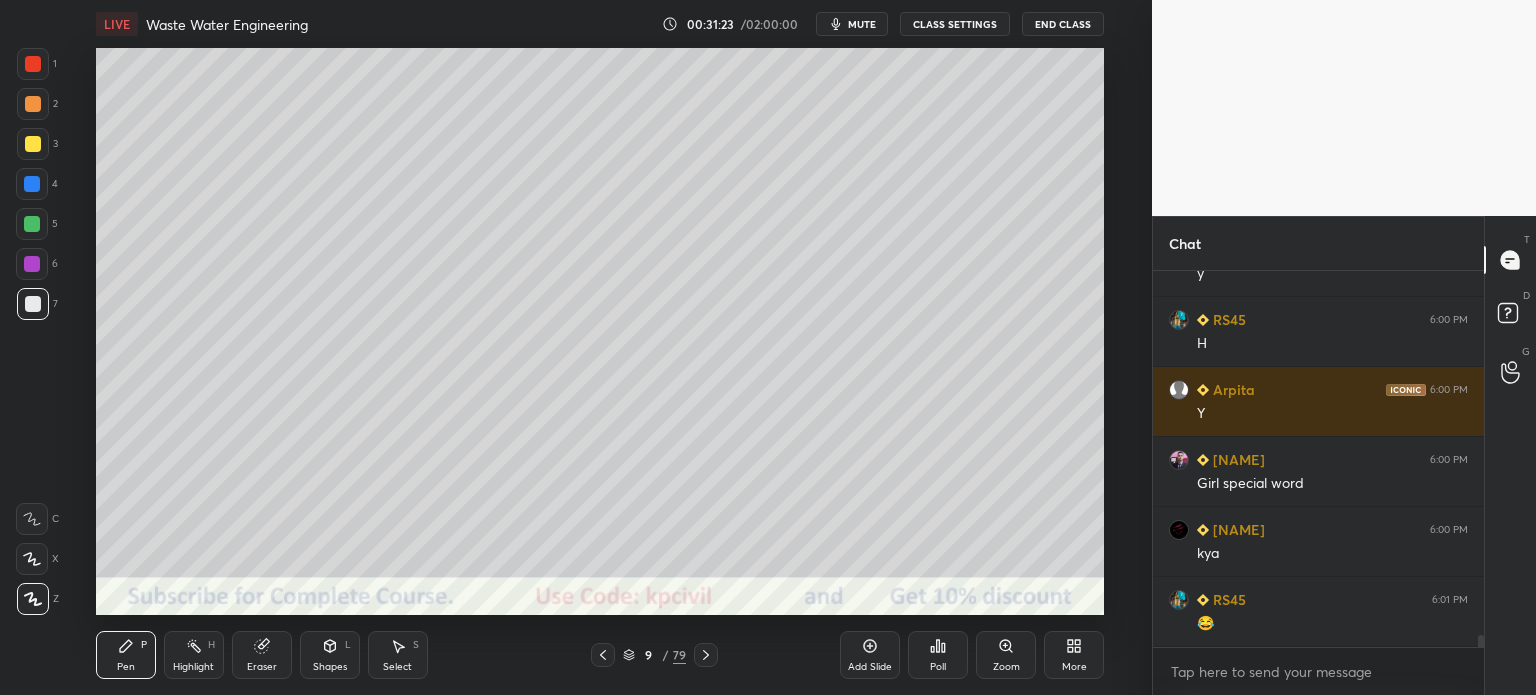 scroll, scrollTop: 11116, scrollLeft: 0, axis: vertical 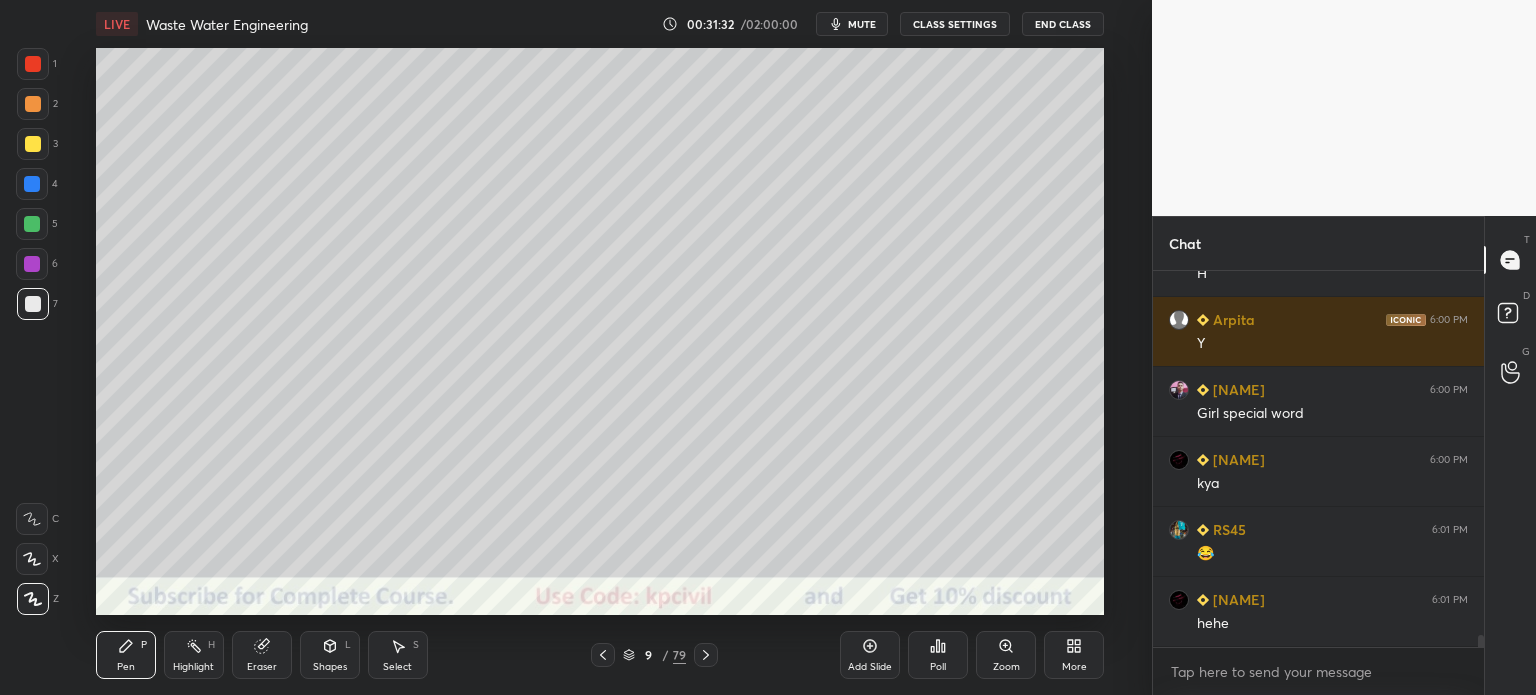 click at bounding box center (33, 144) 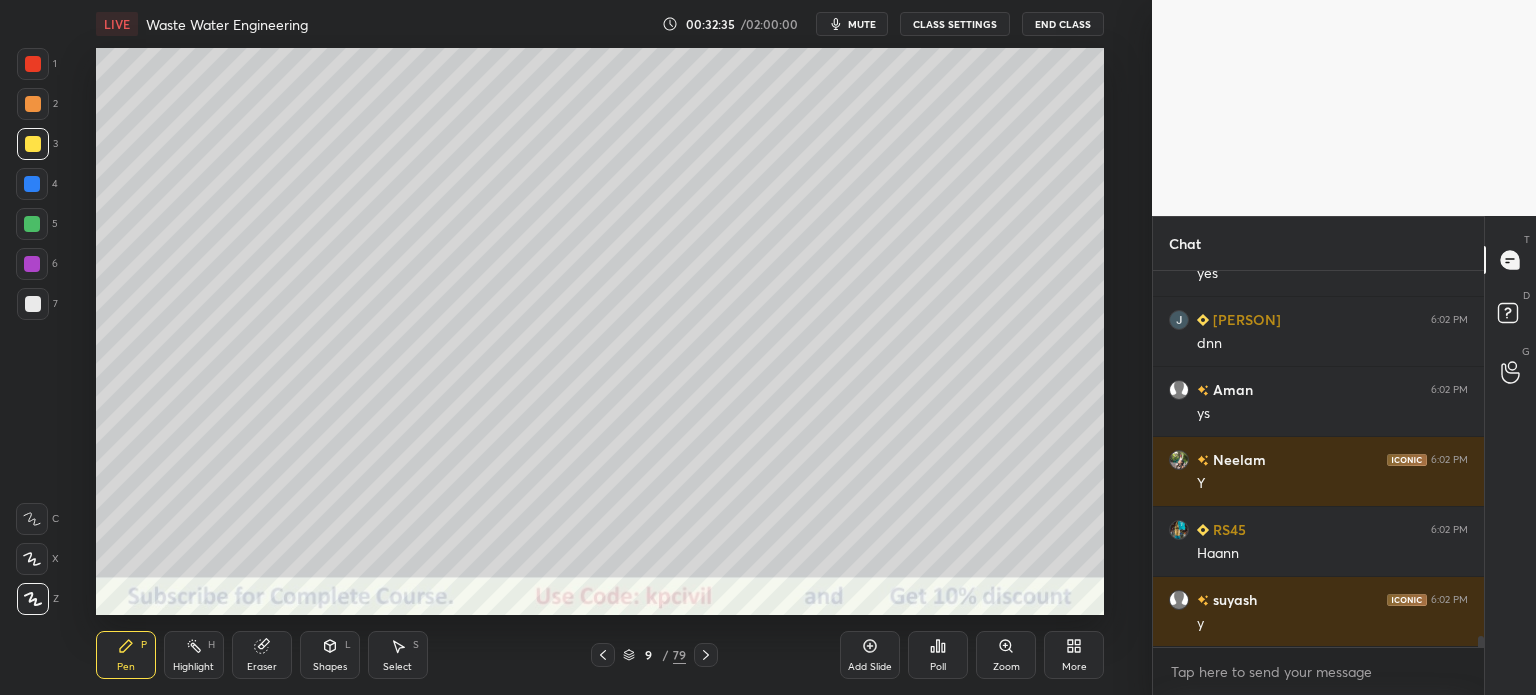 scroll, scrollTop: 12134, scrollLeft: 0, axis: vertical 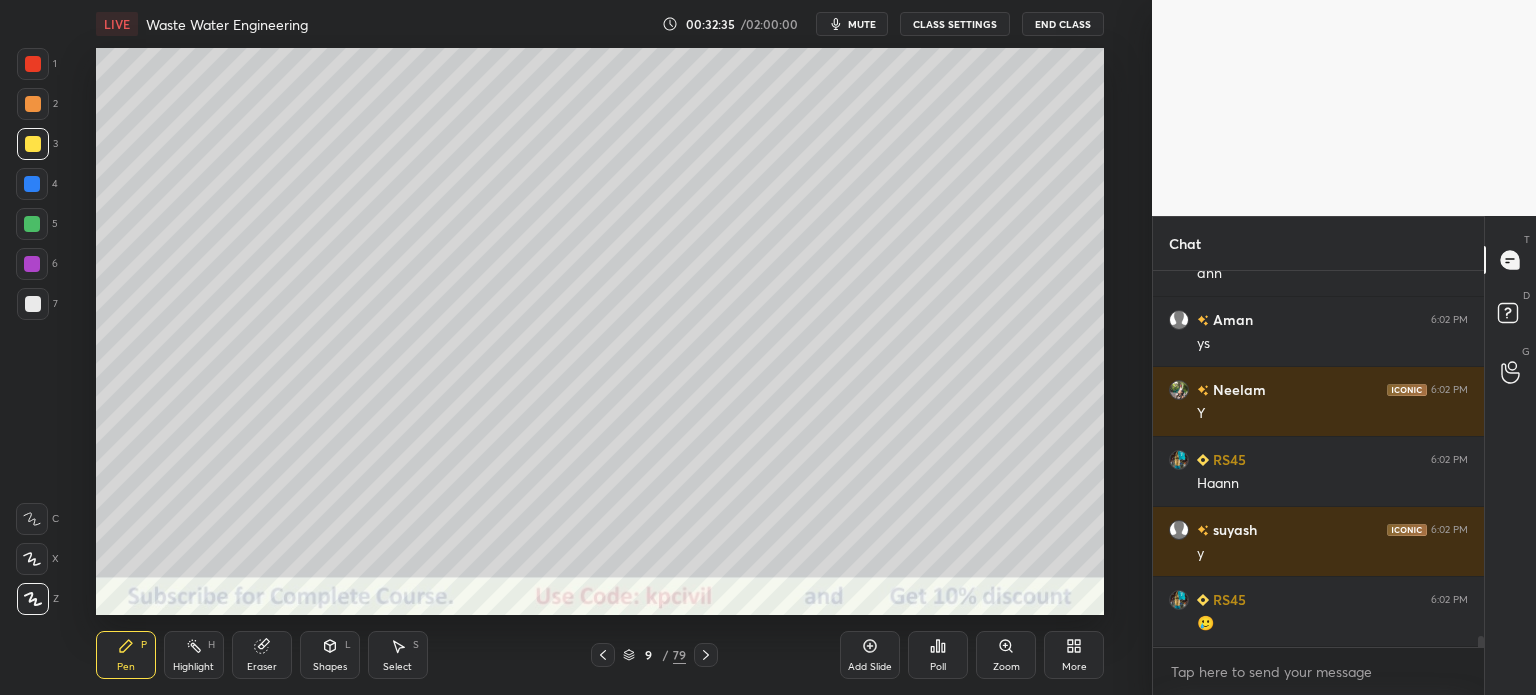 click 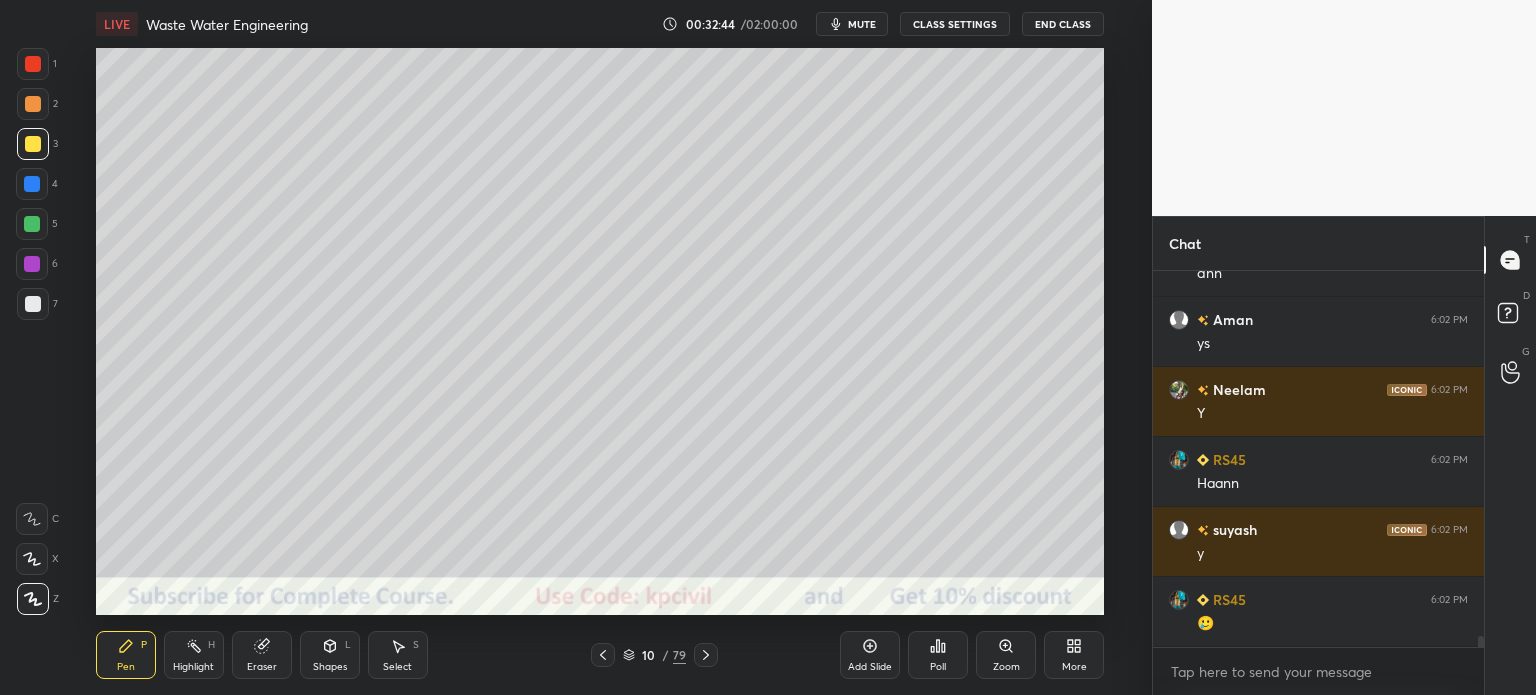 scroll, scrollTop: 12204, scrollLeft: 0, axis: vertical 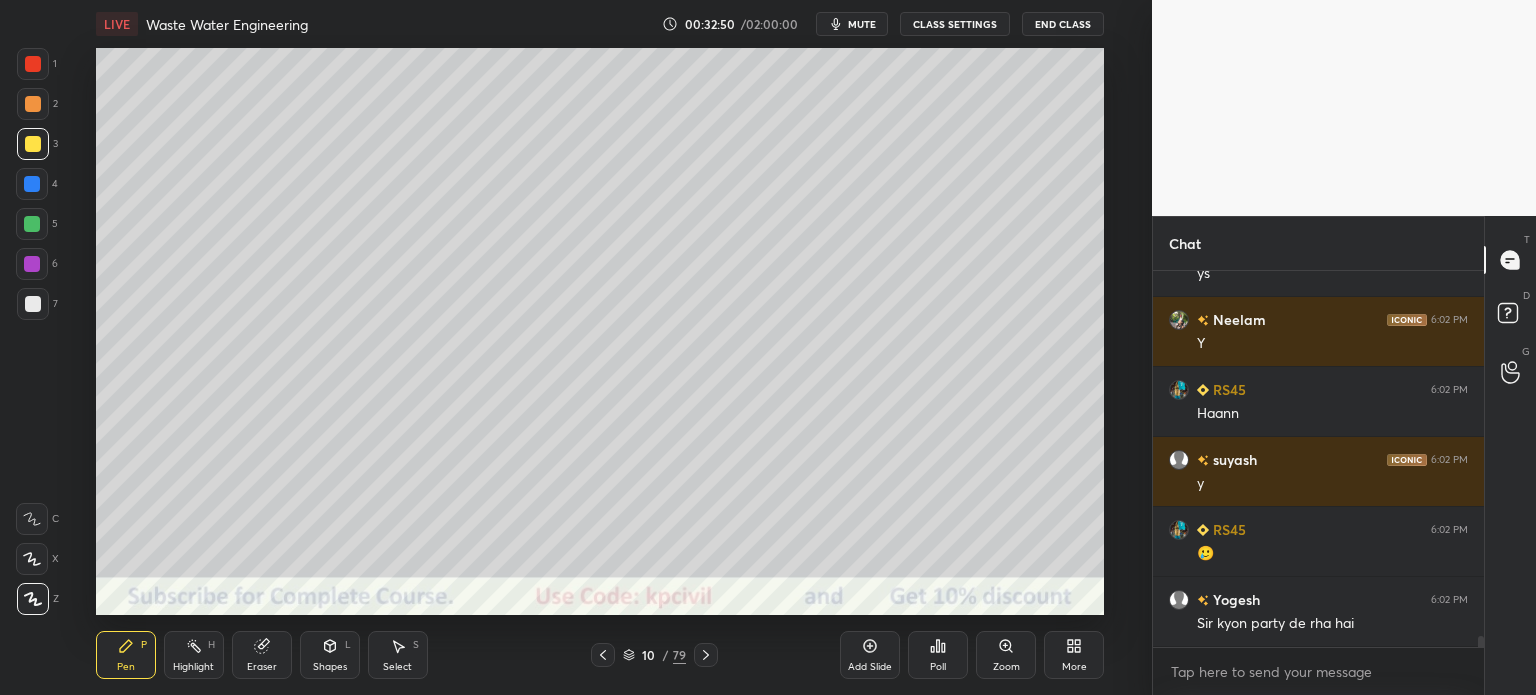click at bounding box center (33, 304) 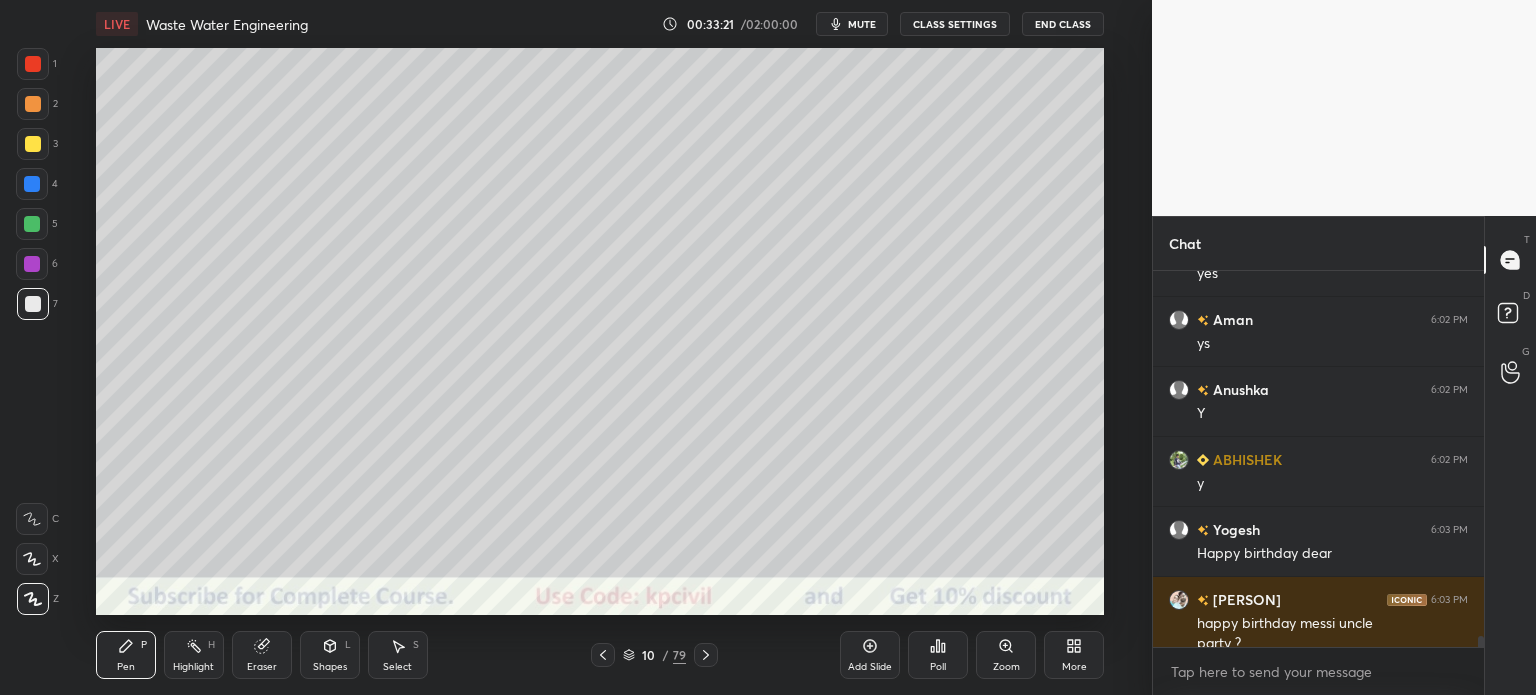 scroll, scrollTop: 12644, scrollLeft: 0, axis: vertical 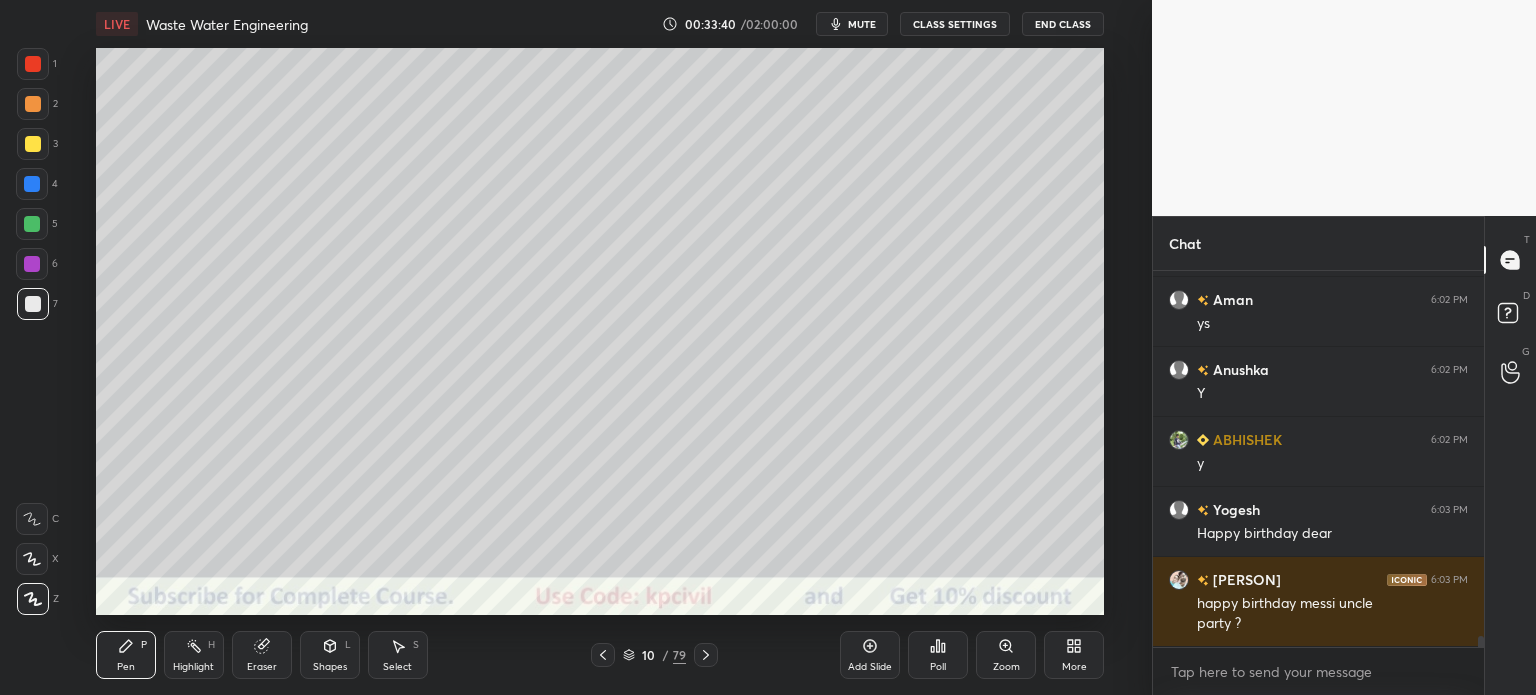 click on "Eraser" at bounding box center [262, 667] 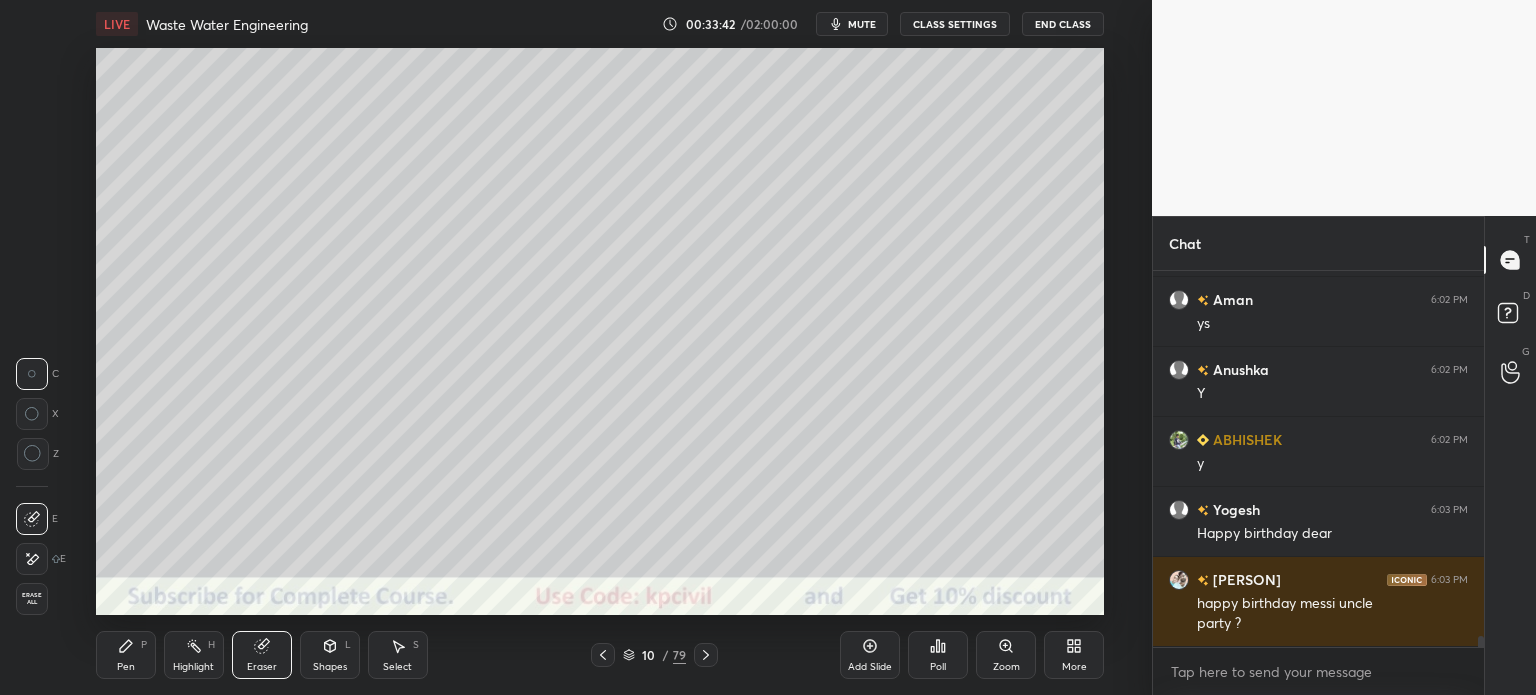click 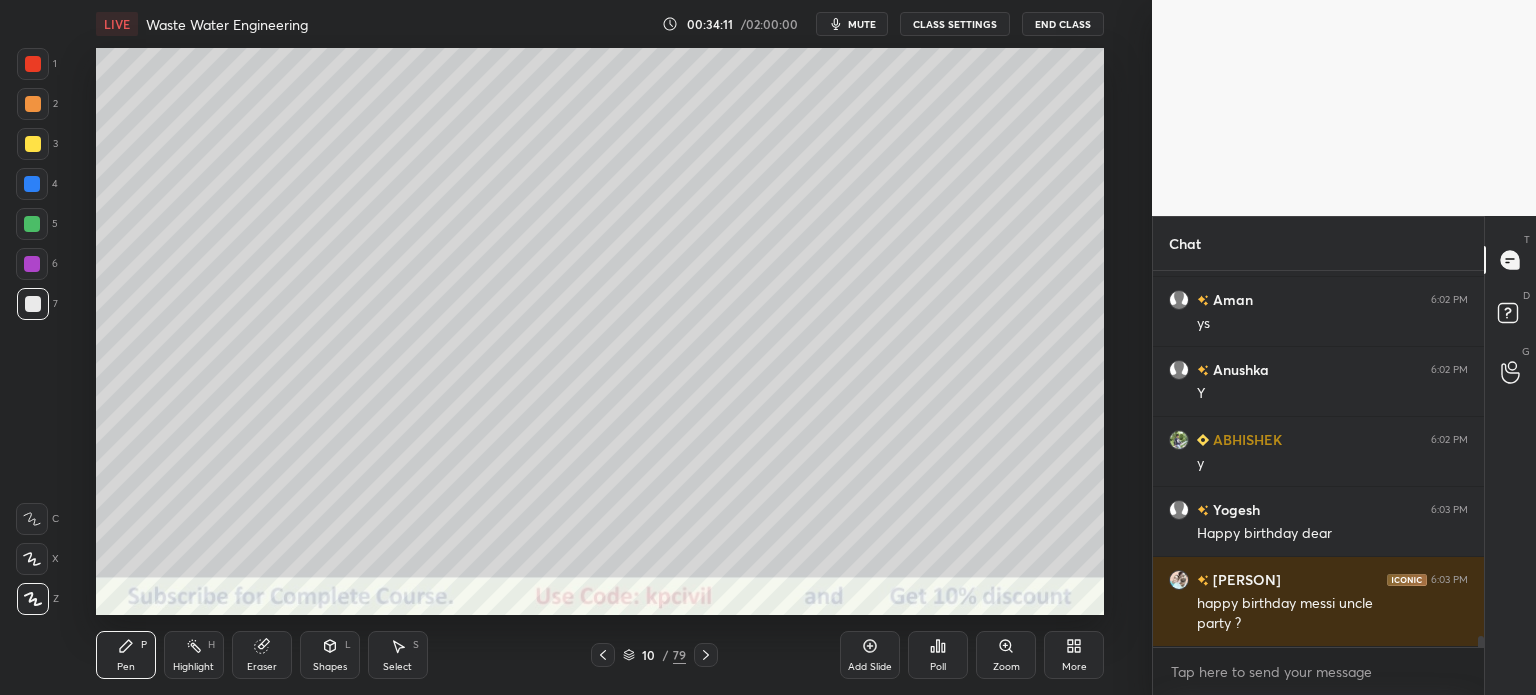 scroll, scrollTop: 12732, scrollLeft: 0, axis: vertical 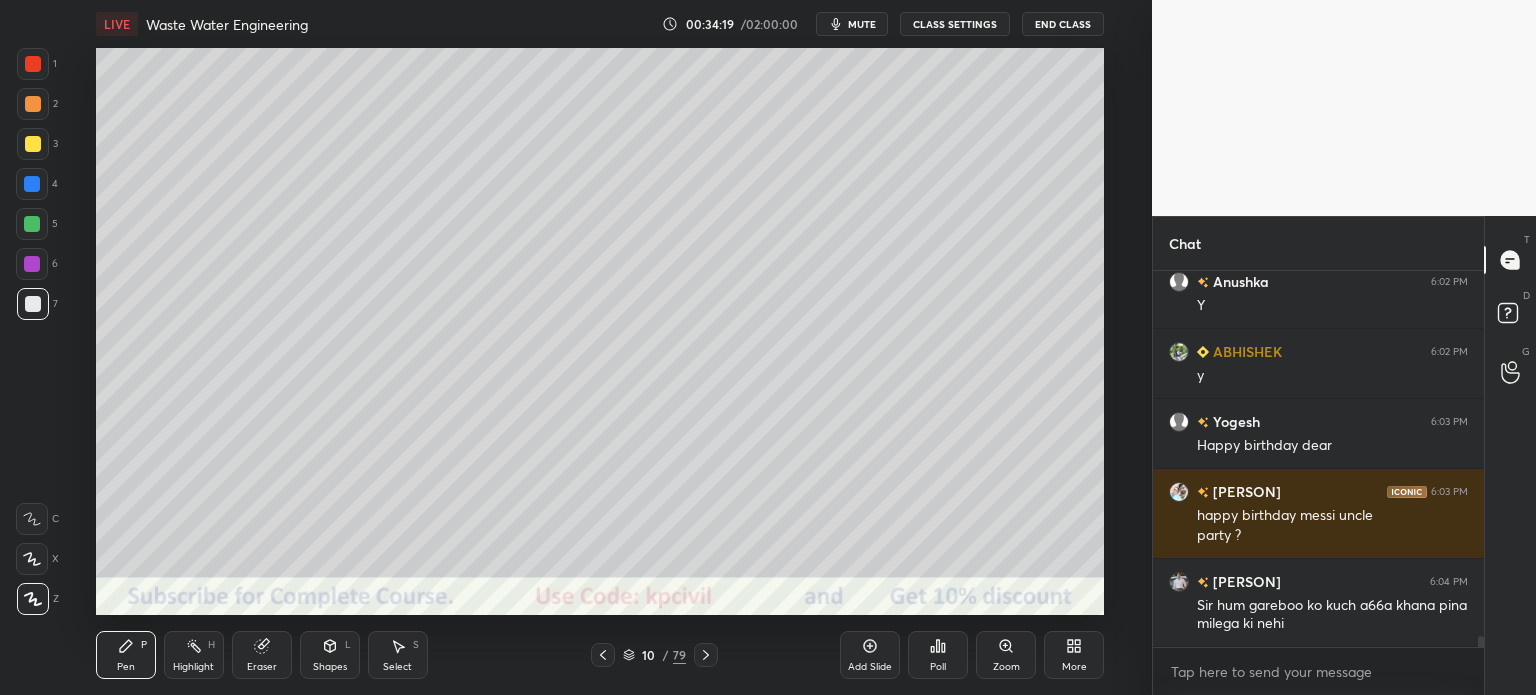 click at bounding box center [33, 144] 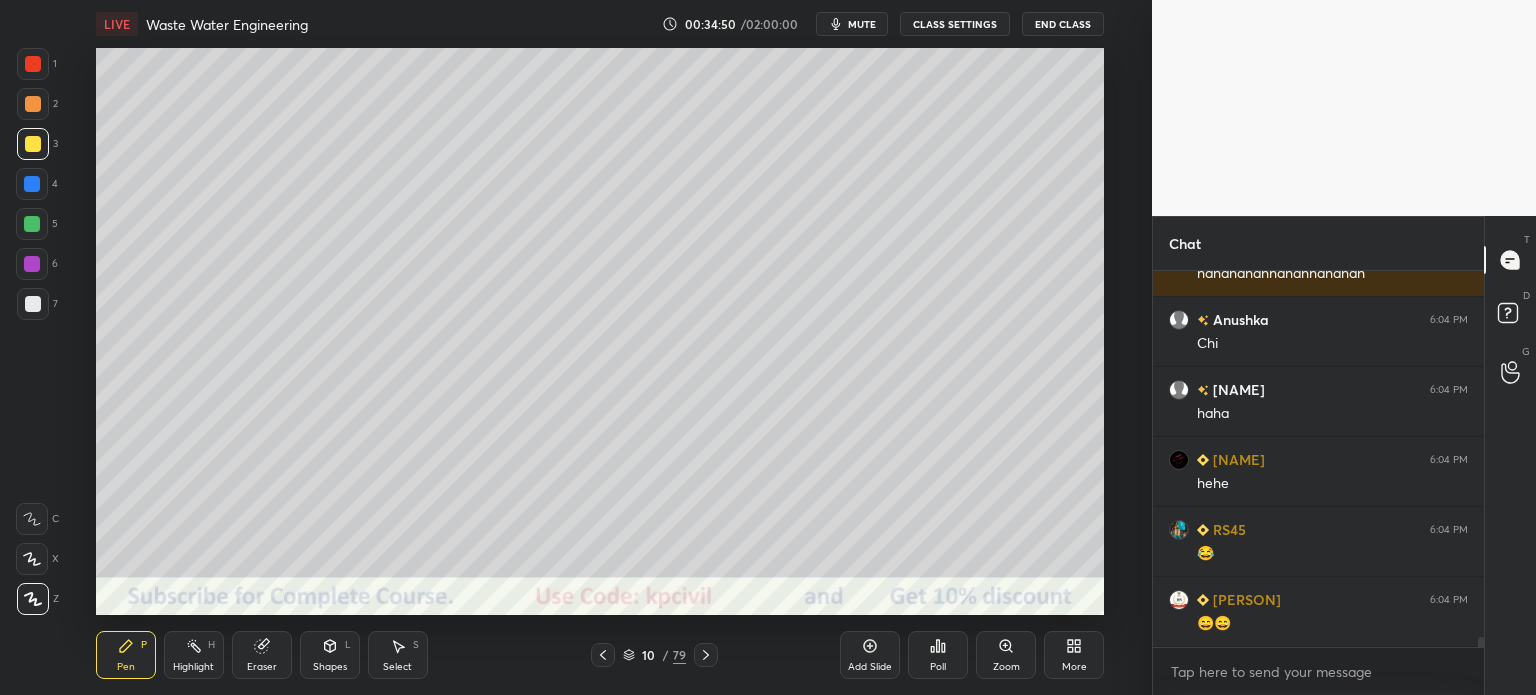 scroll, scrollTop: 13222, scrollLeft: 0, axis: vertical 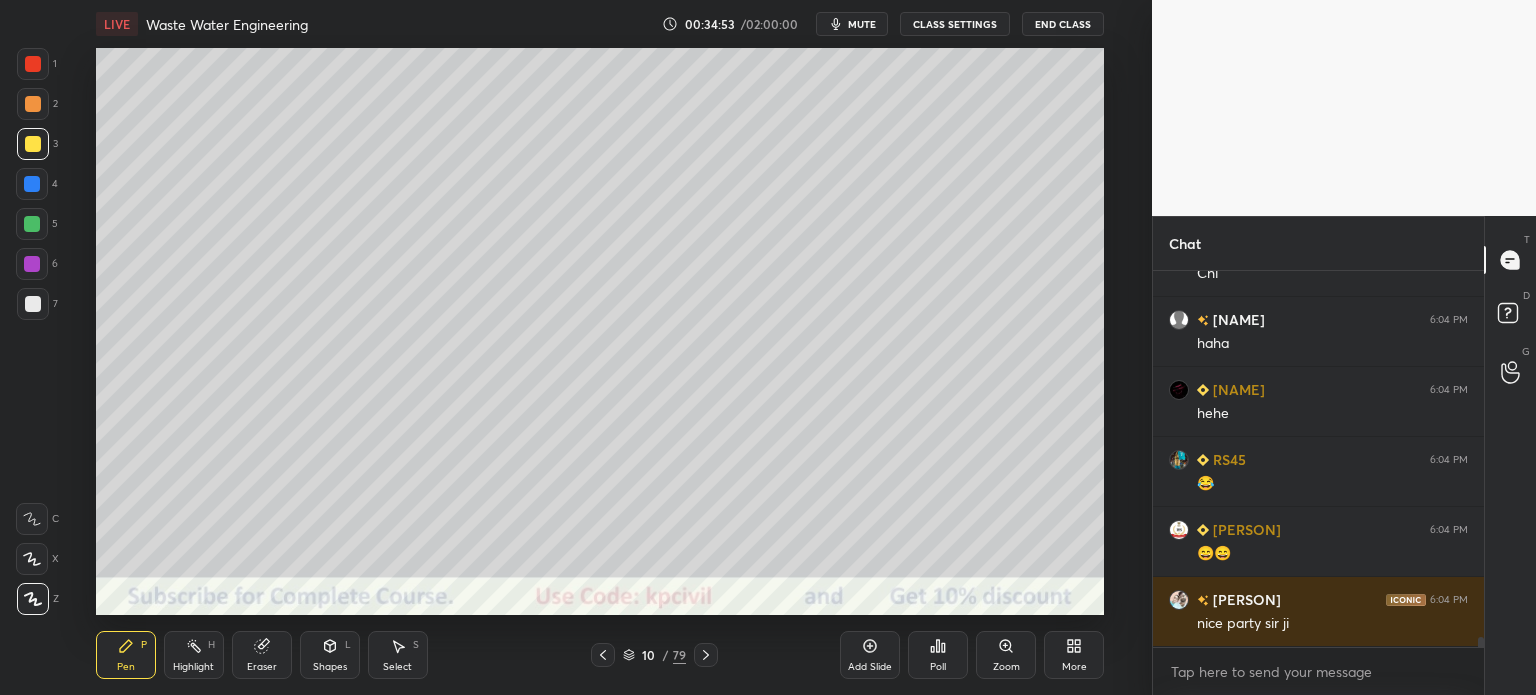 click at bounding box center [32, 184] 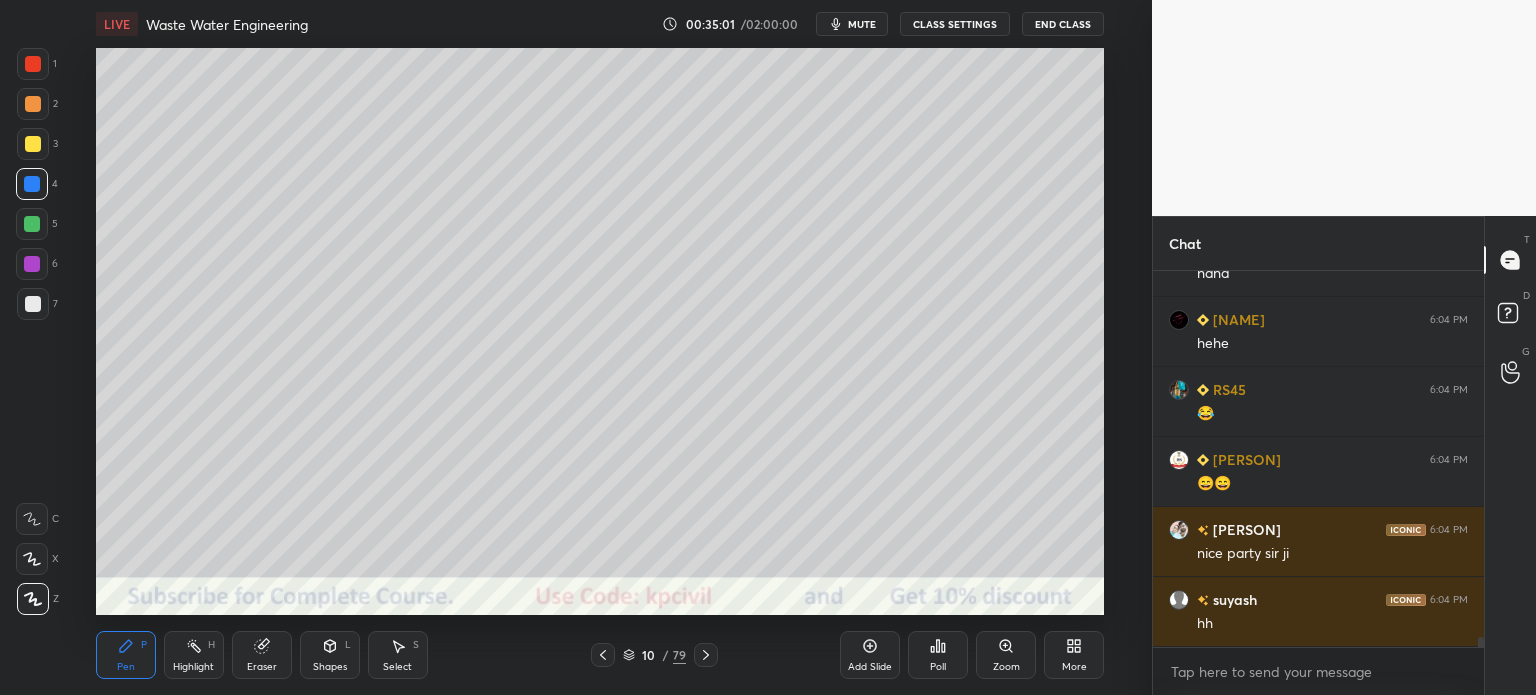 scroll, scrollTop: 13362, scrollLeft: 0, axis: vertical 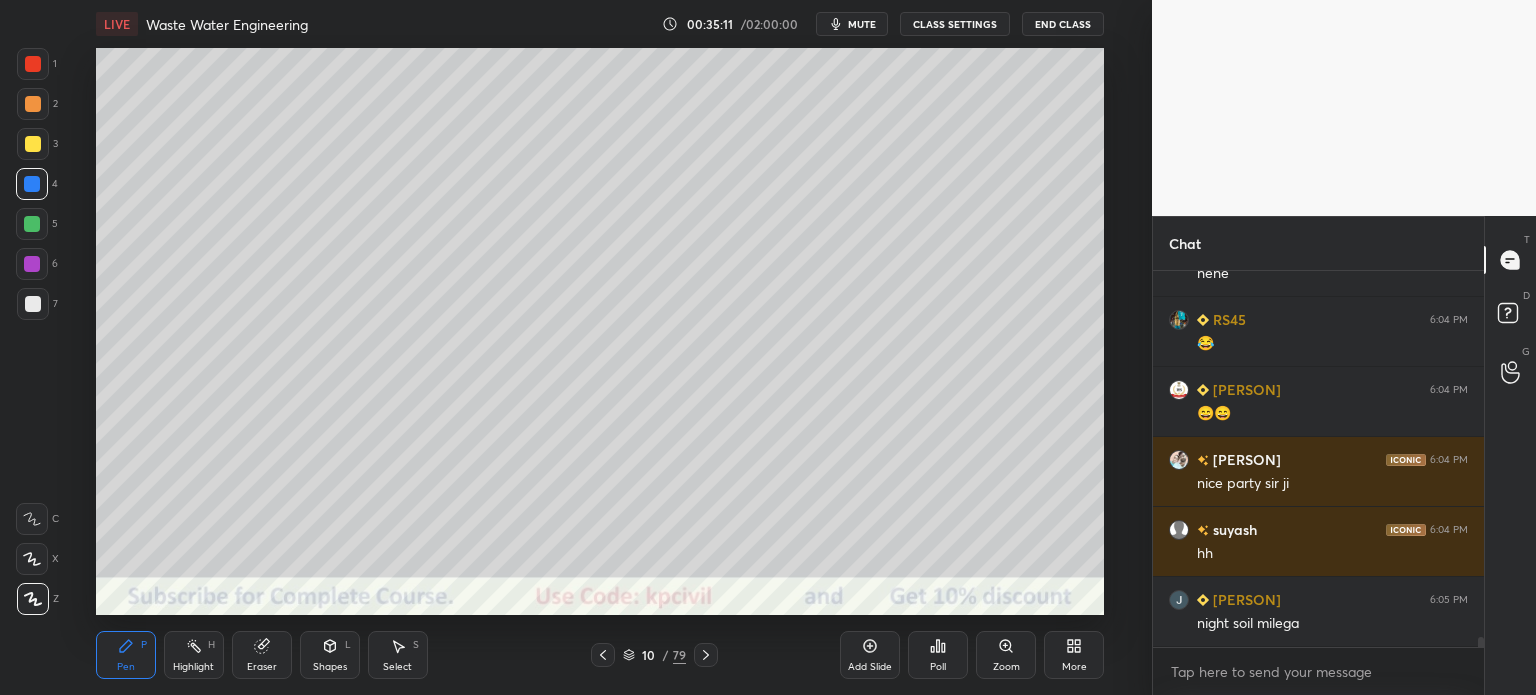 click on "Eraser" at bounding box center [262, 655] 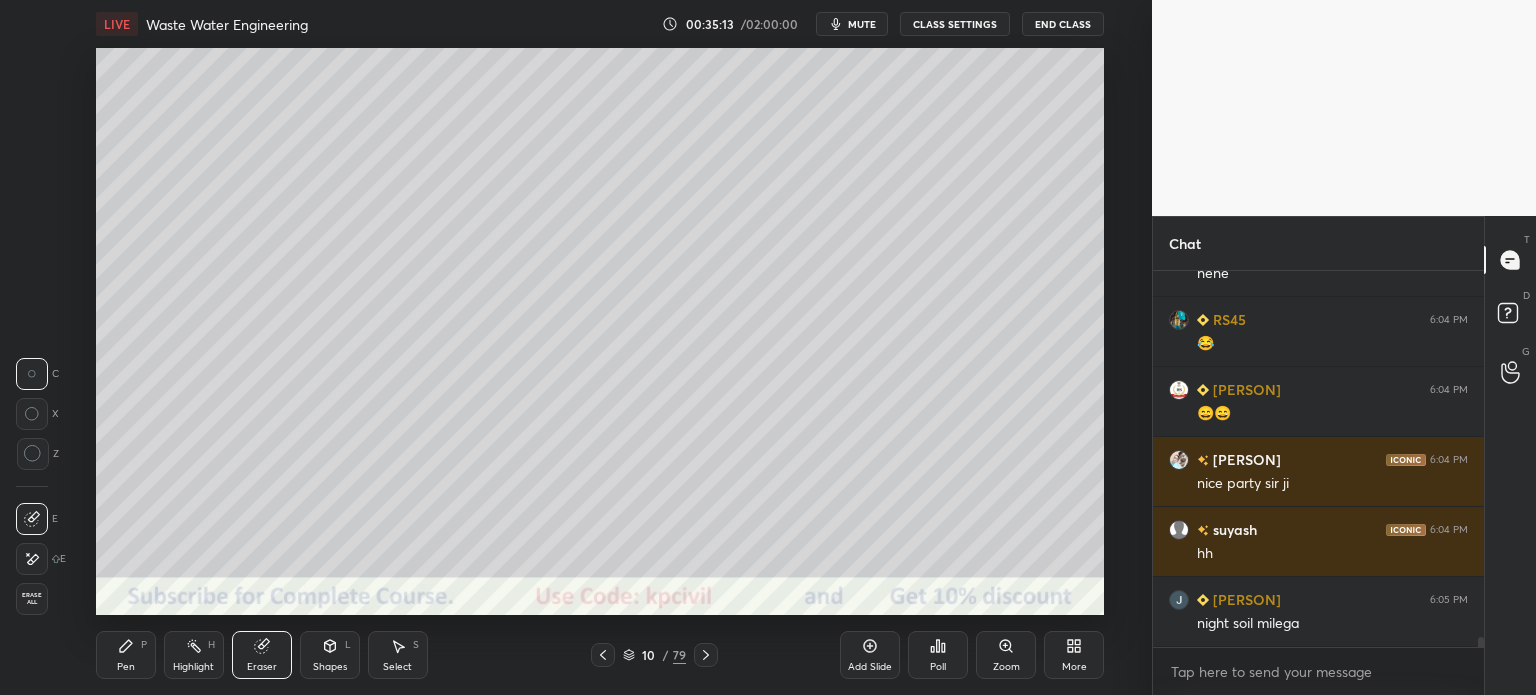 scroll, scrollTop: 13432, scrollLeft: 0, axis: vertical 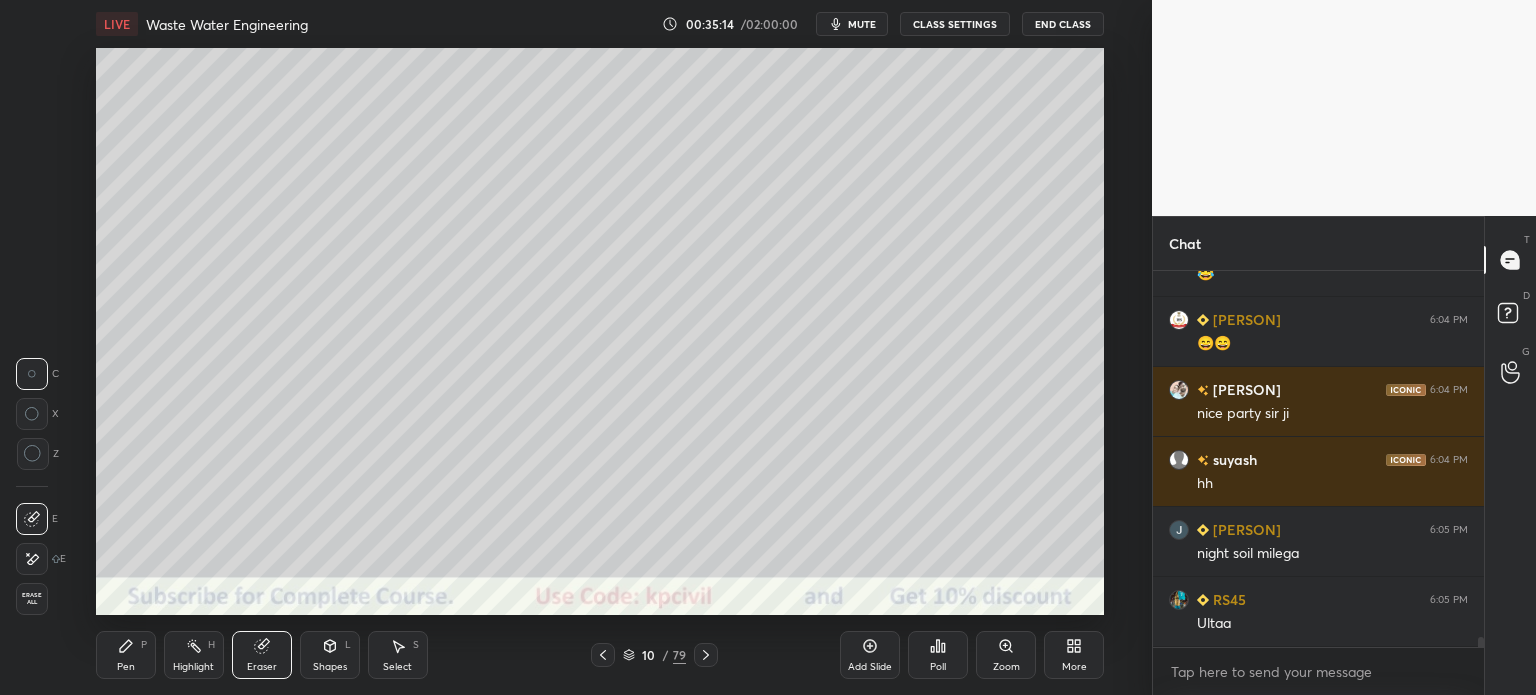 click on "Pen P" at bounding box center [126, 655] 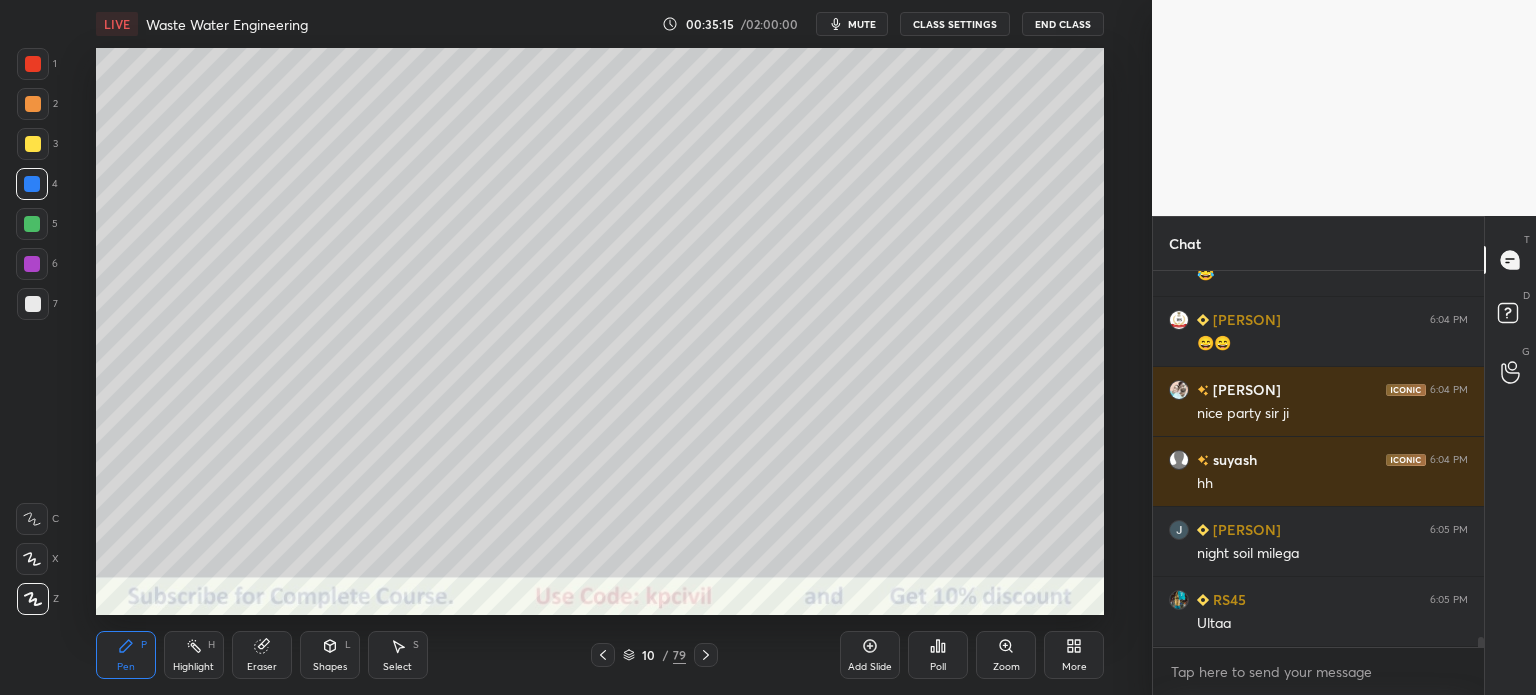 scroll, scrollTop: 13502, scrollLeft: 0, axis: vertical 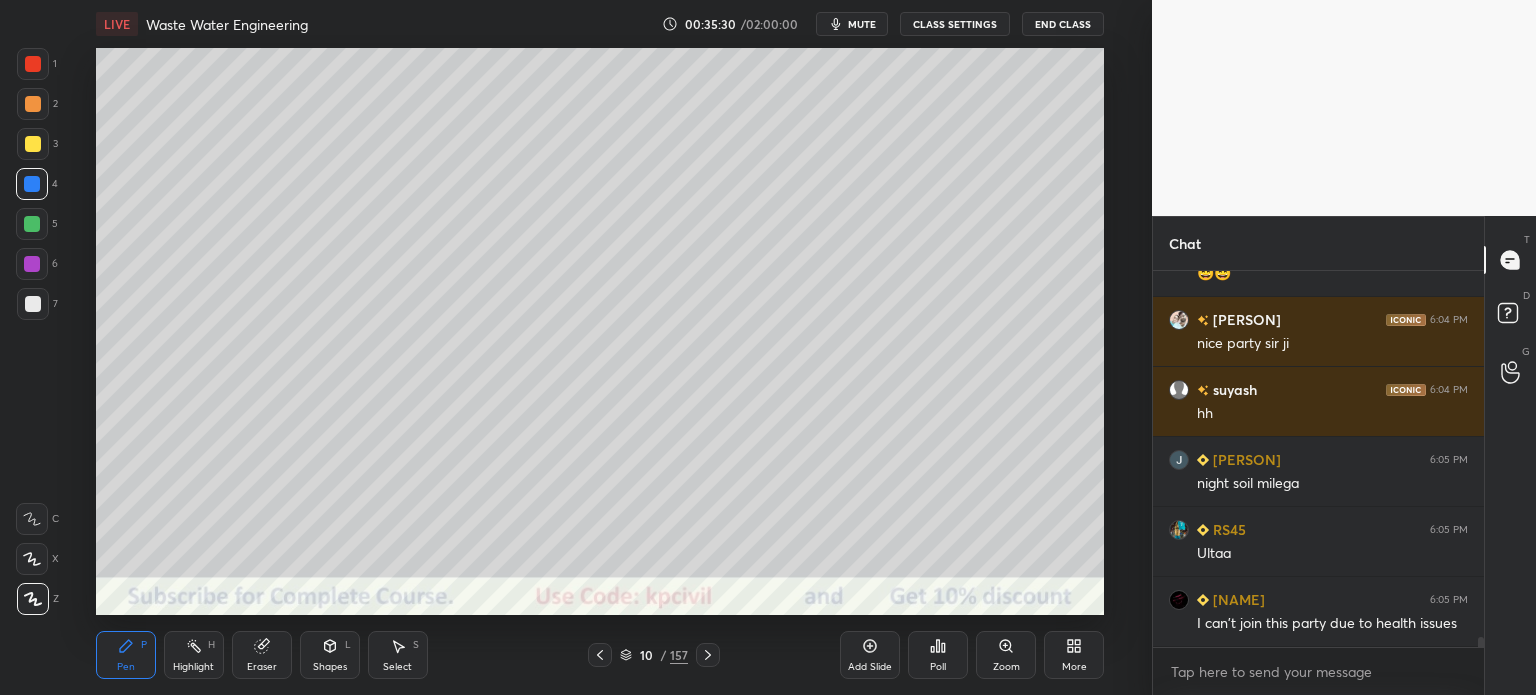 click at bounding box center [33, 304] 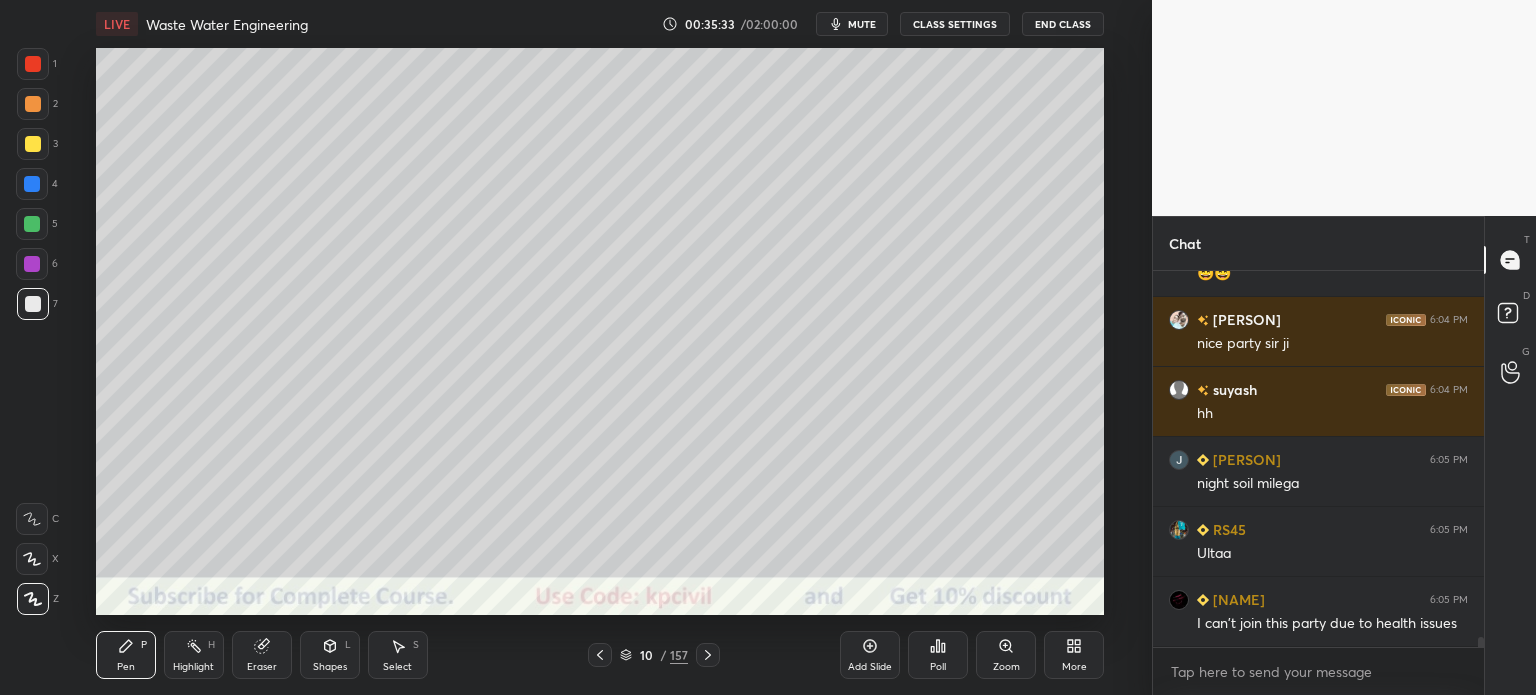 click at bounding box center (32, 184) 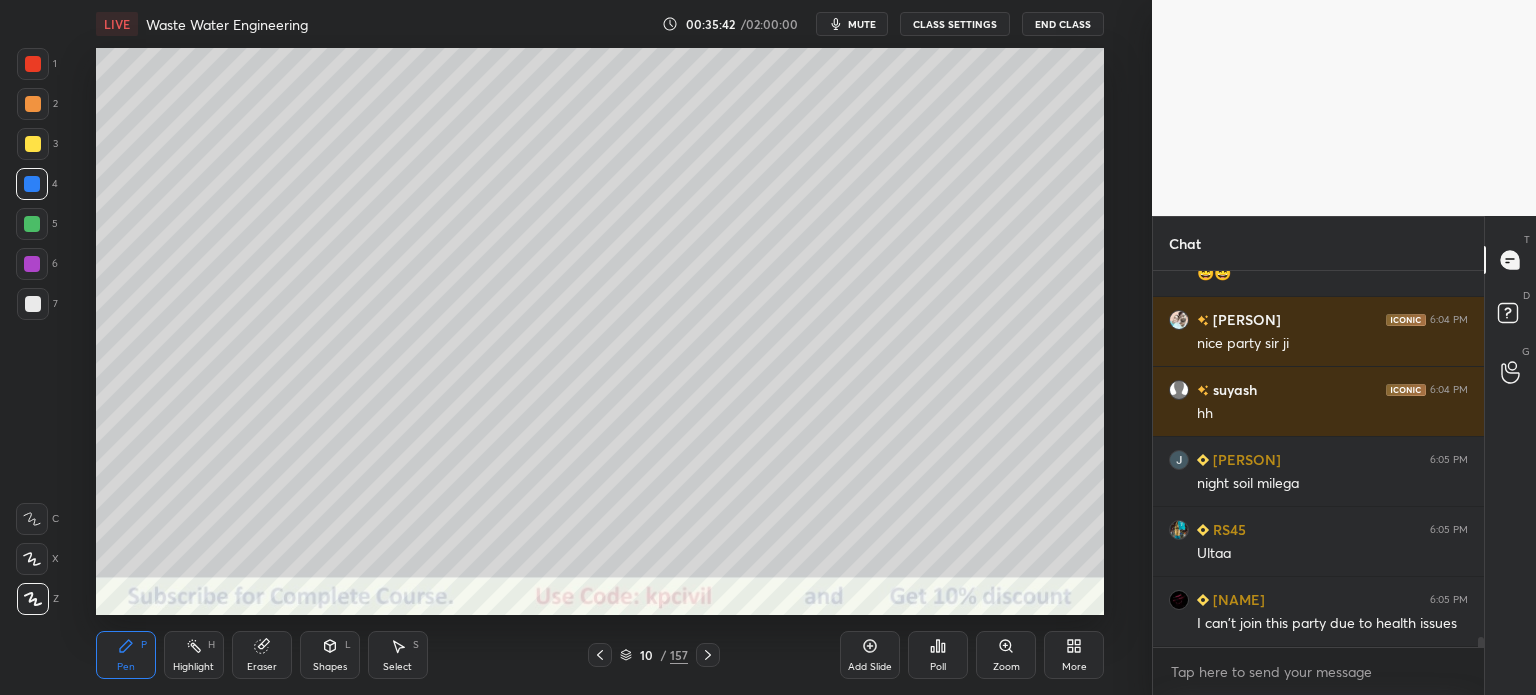 click at bounding box center (33, 144) 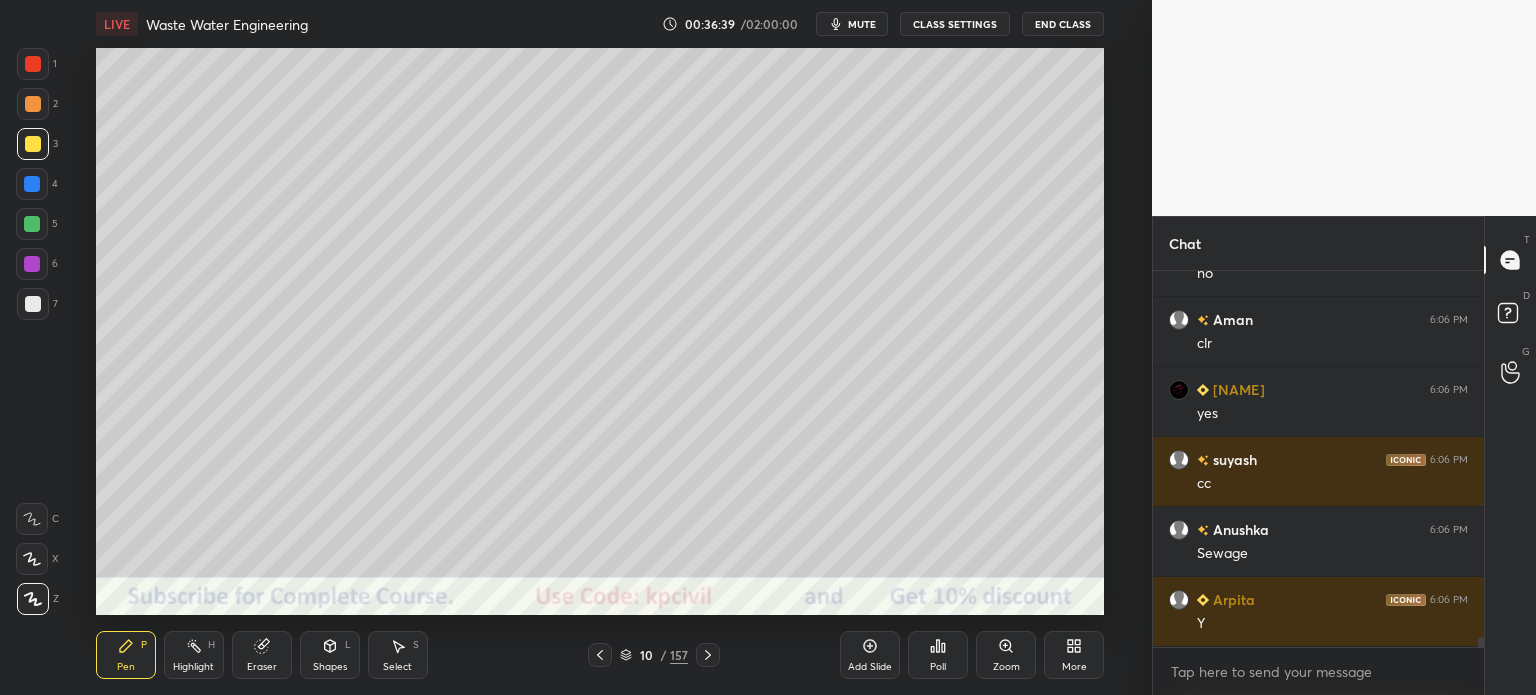 scroll, scrollTop: 14132, scrollLeft: 0, axis: vertical 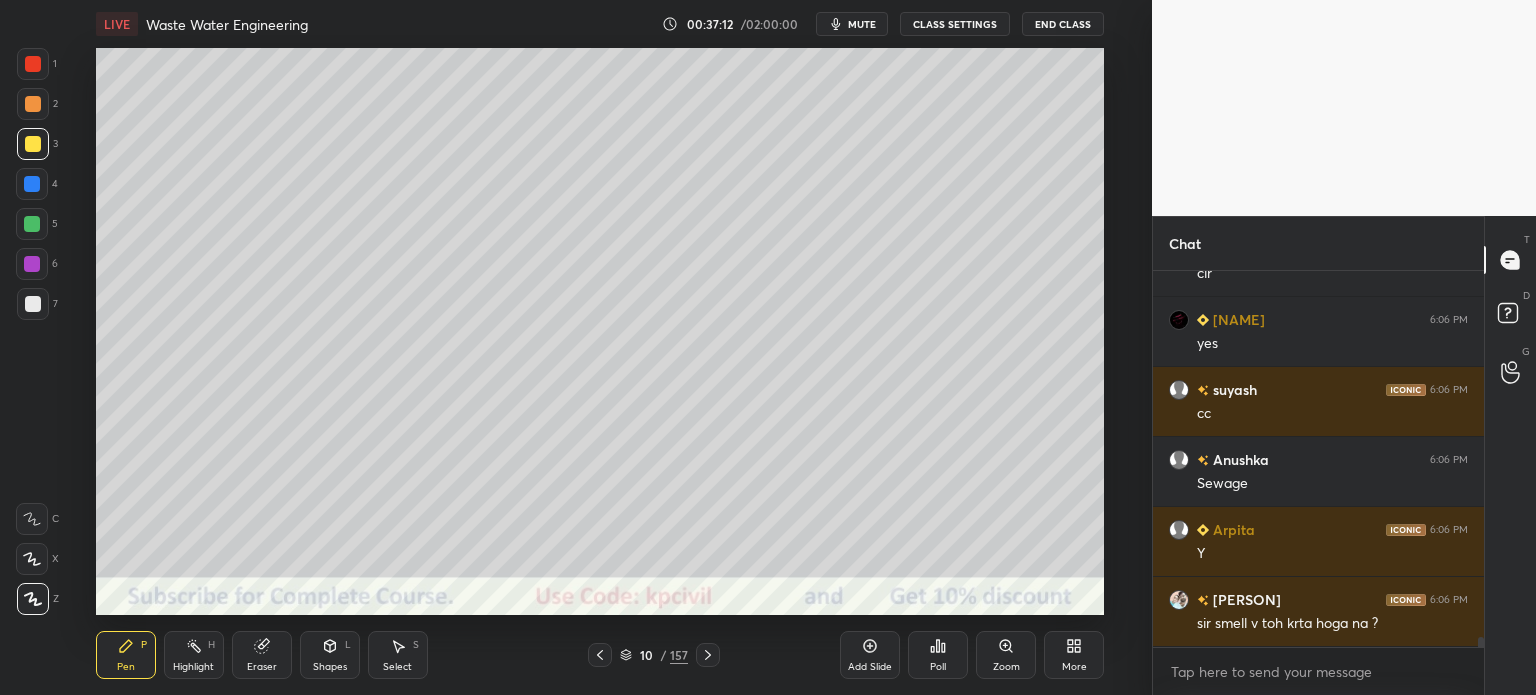 click 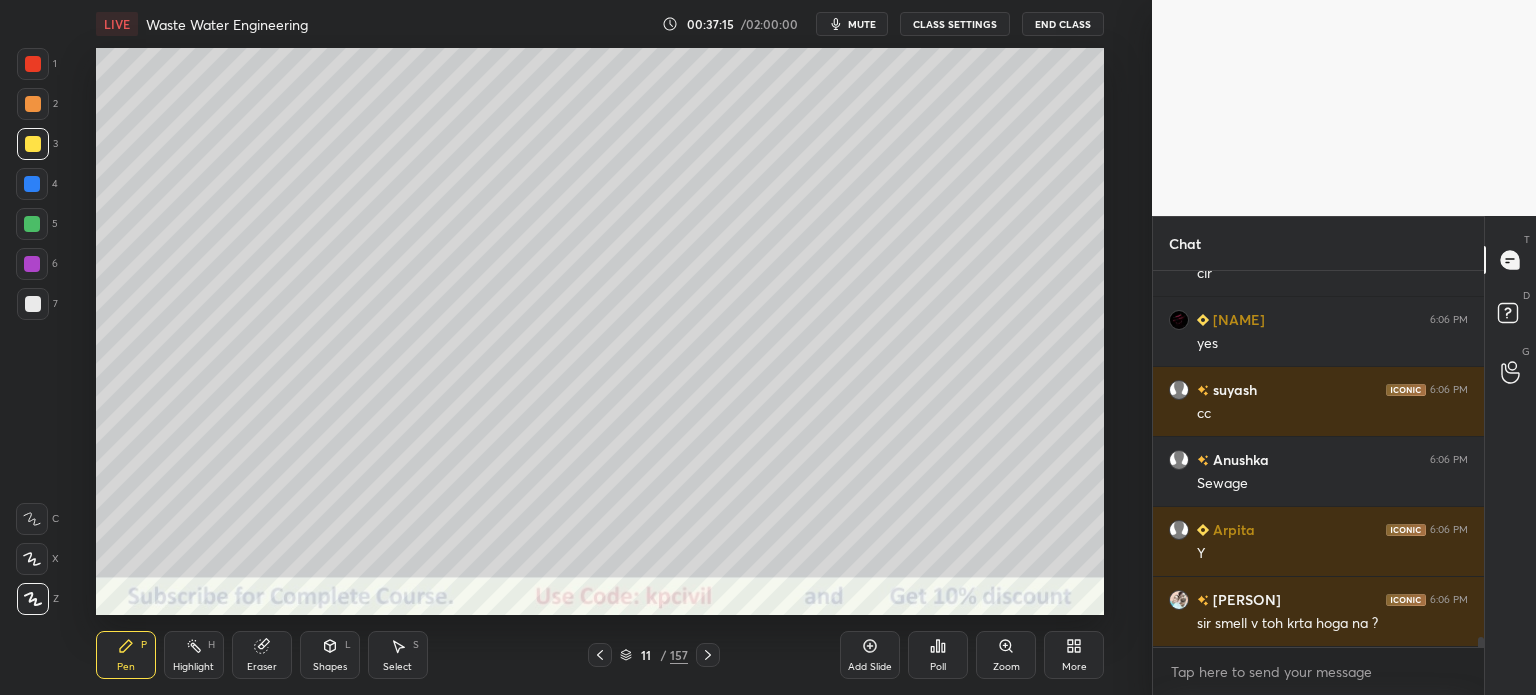 click 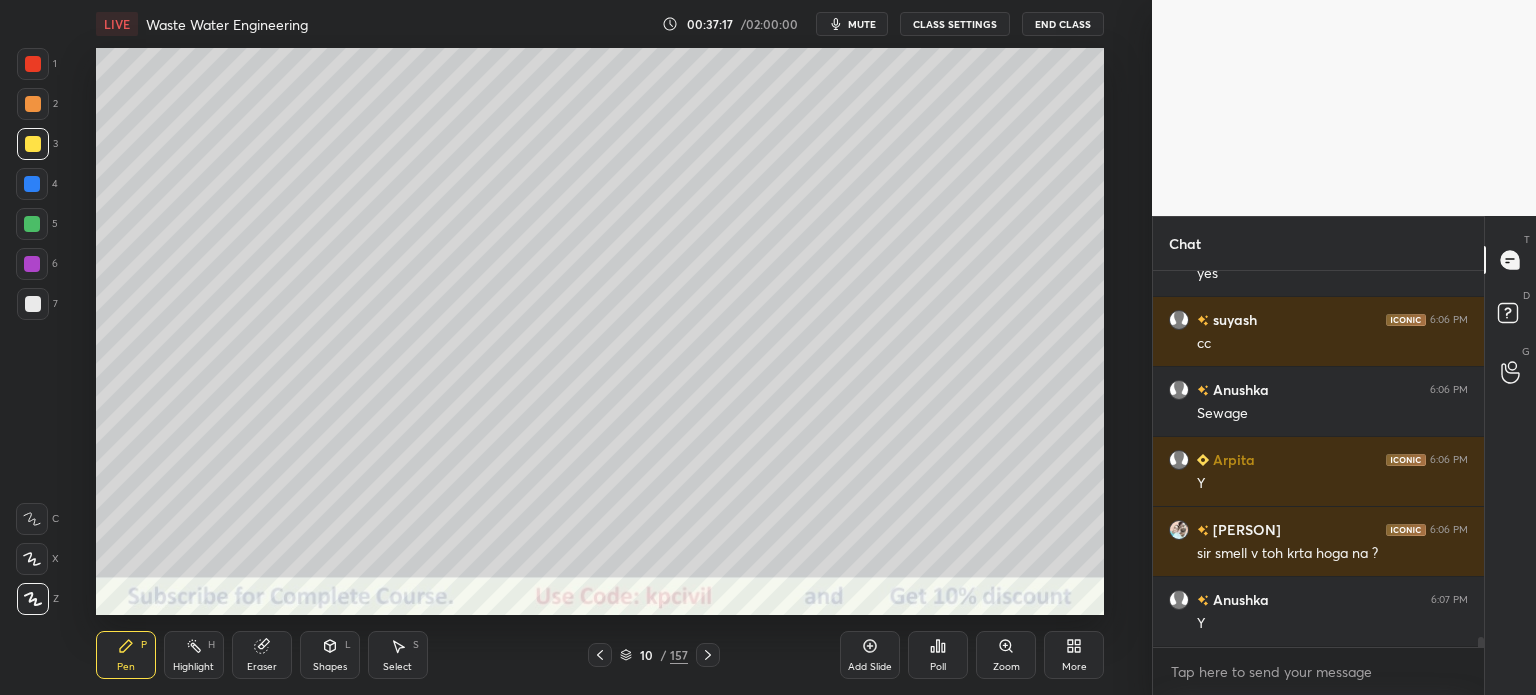scroll, scrollTop: 14272, scrollLeft: 0, axis: vertical 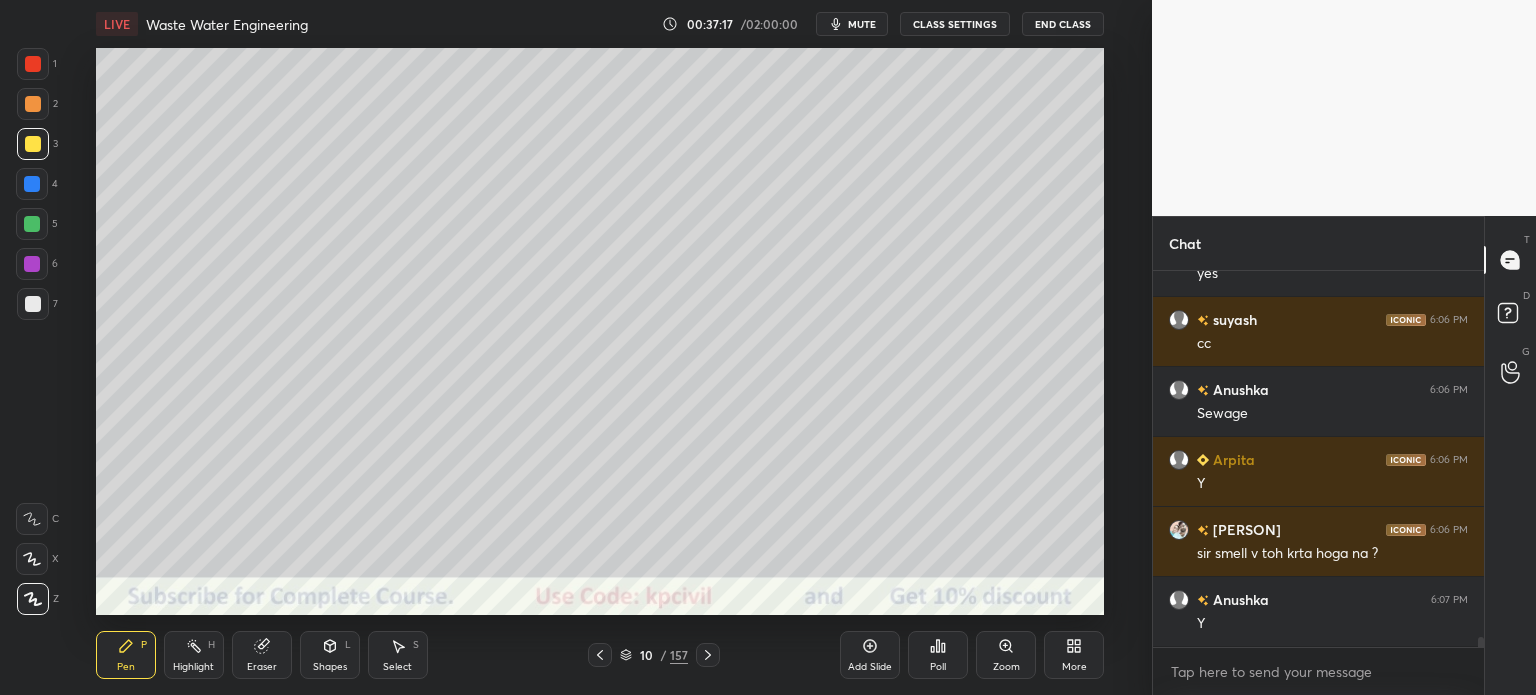 click 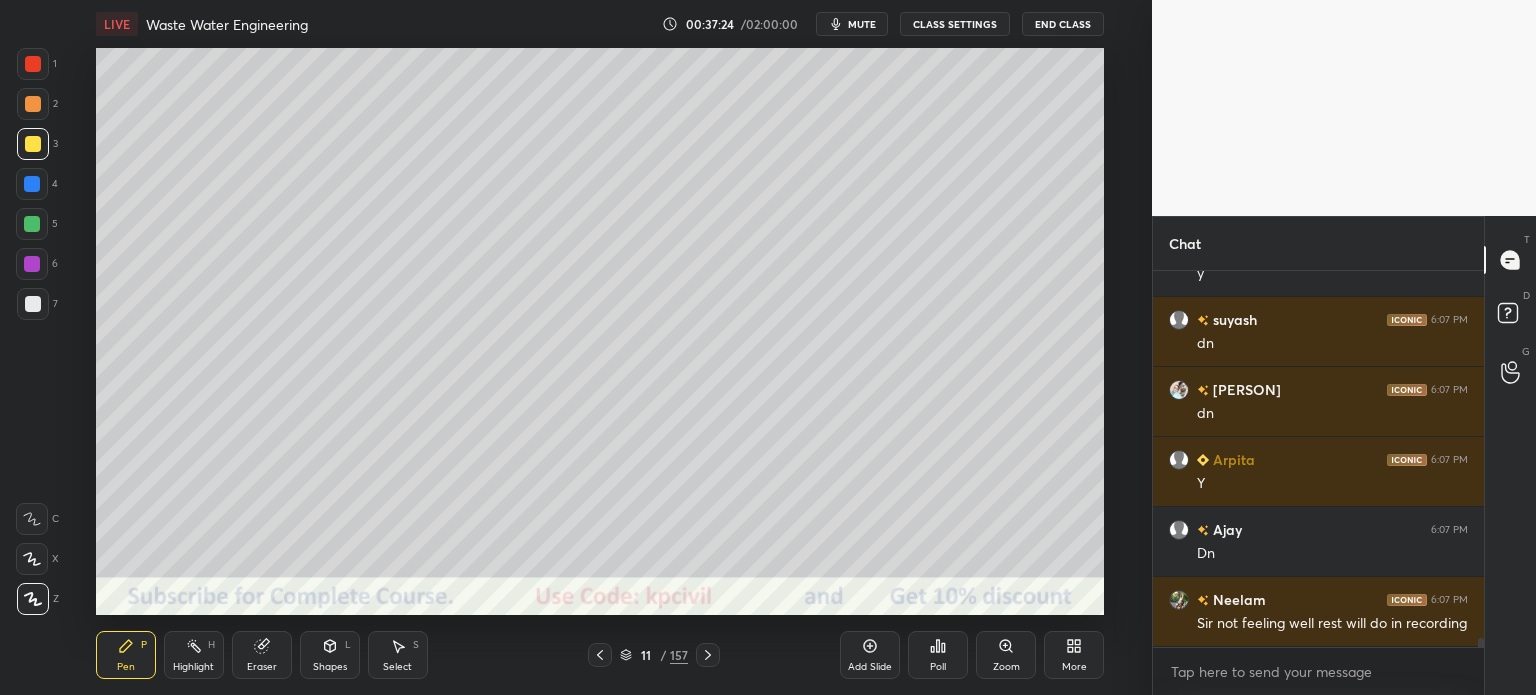 scroll, scrollTop: 14832, scrollLeft: 0, axis: vertical 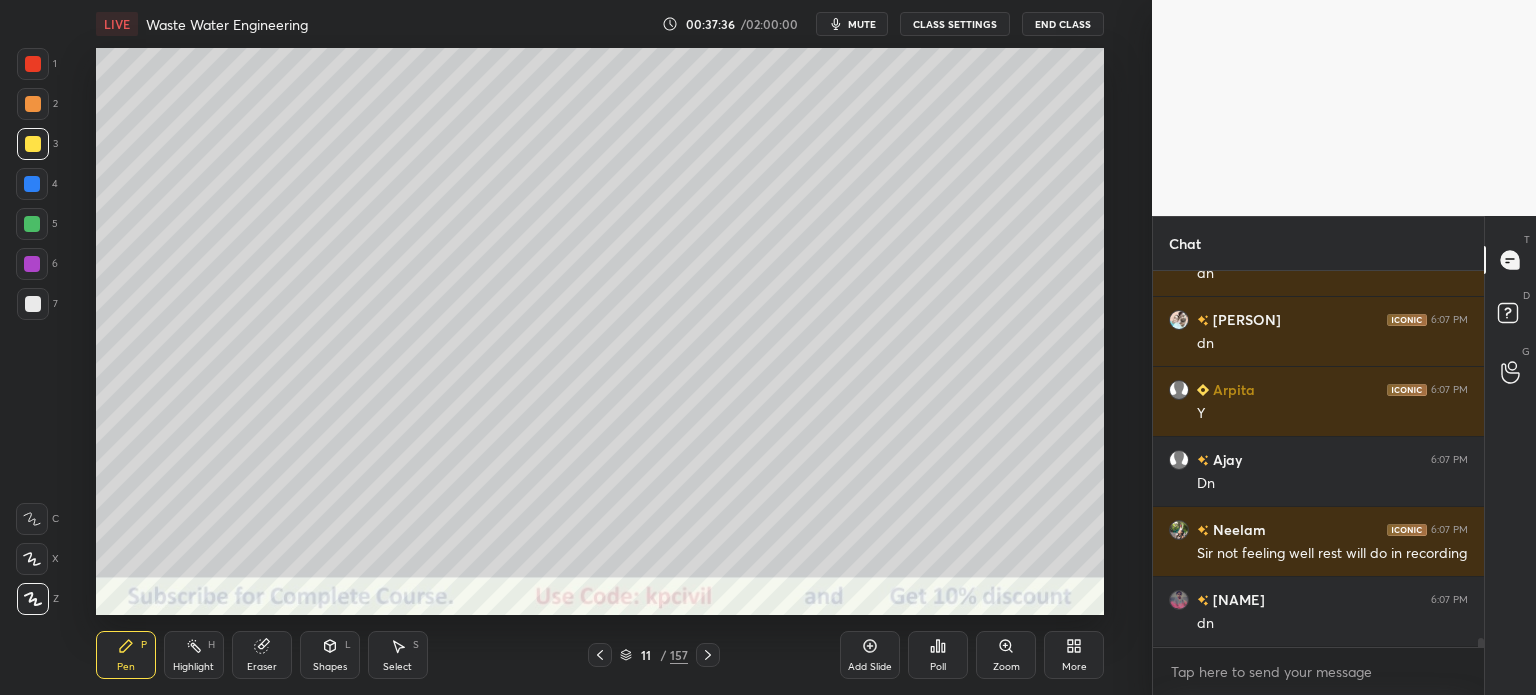 click at bounding box center (33, 304) 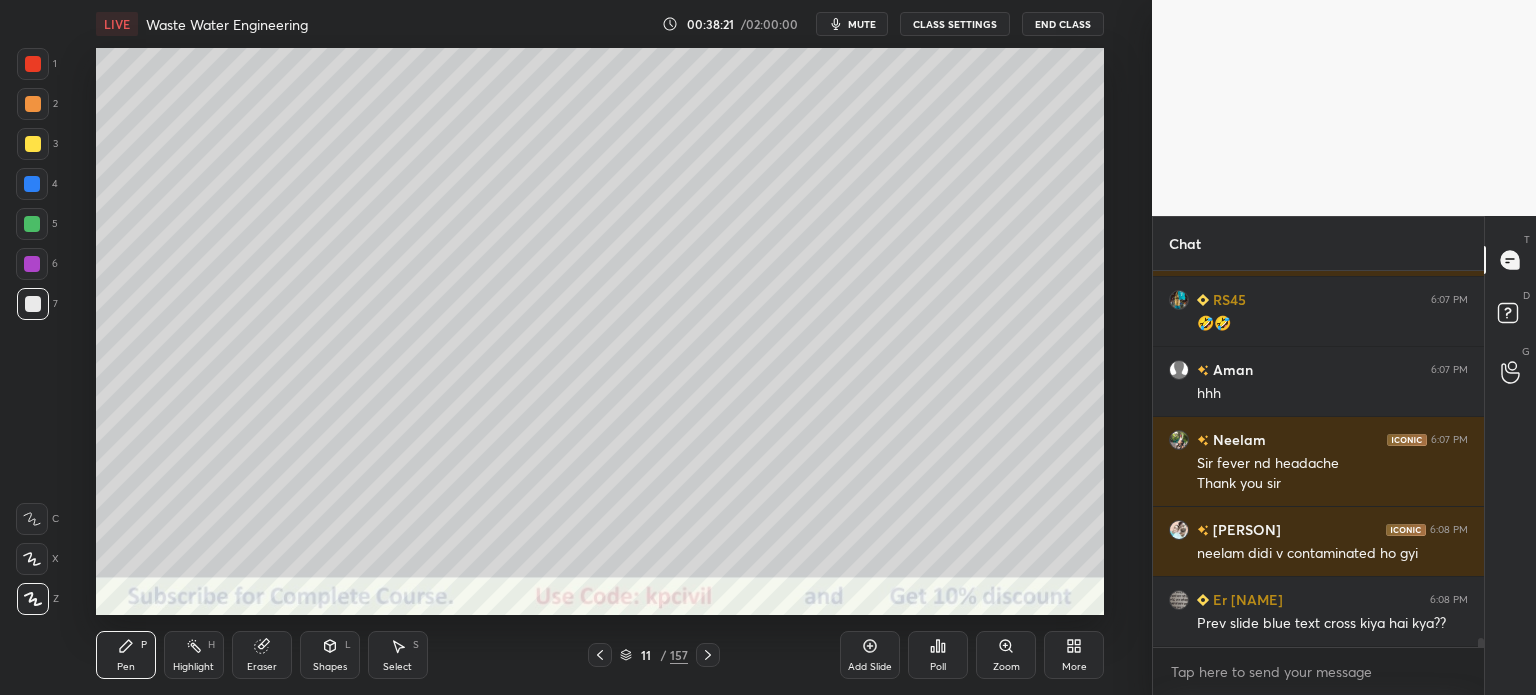 scroll, scrollTop: 15342, scrollLeft: 0, axis: vertical 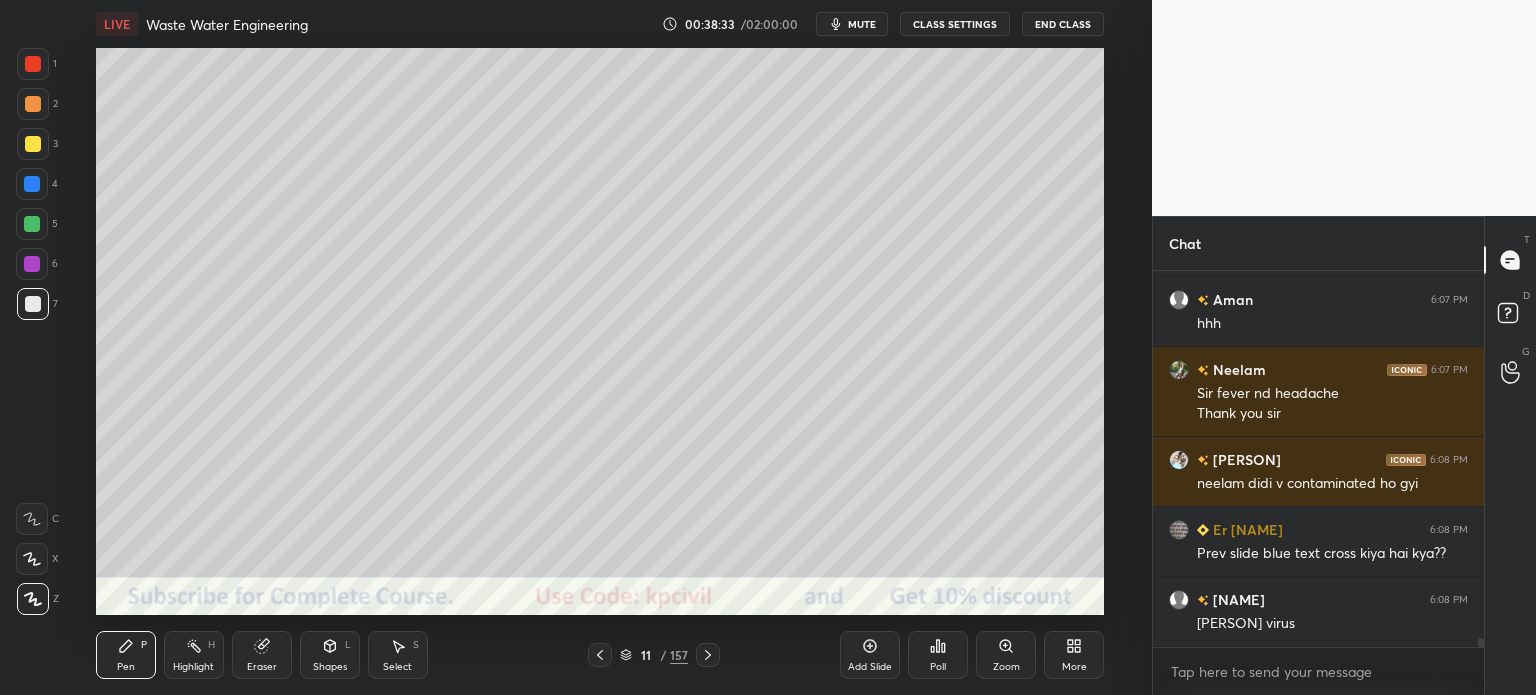 click 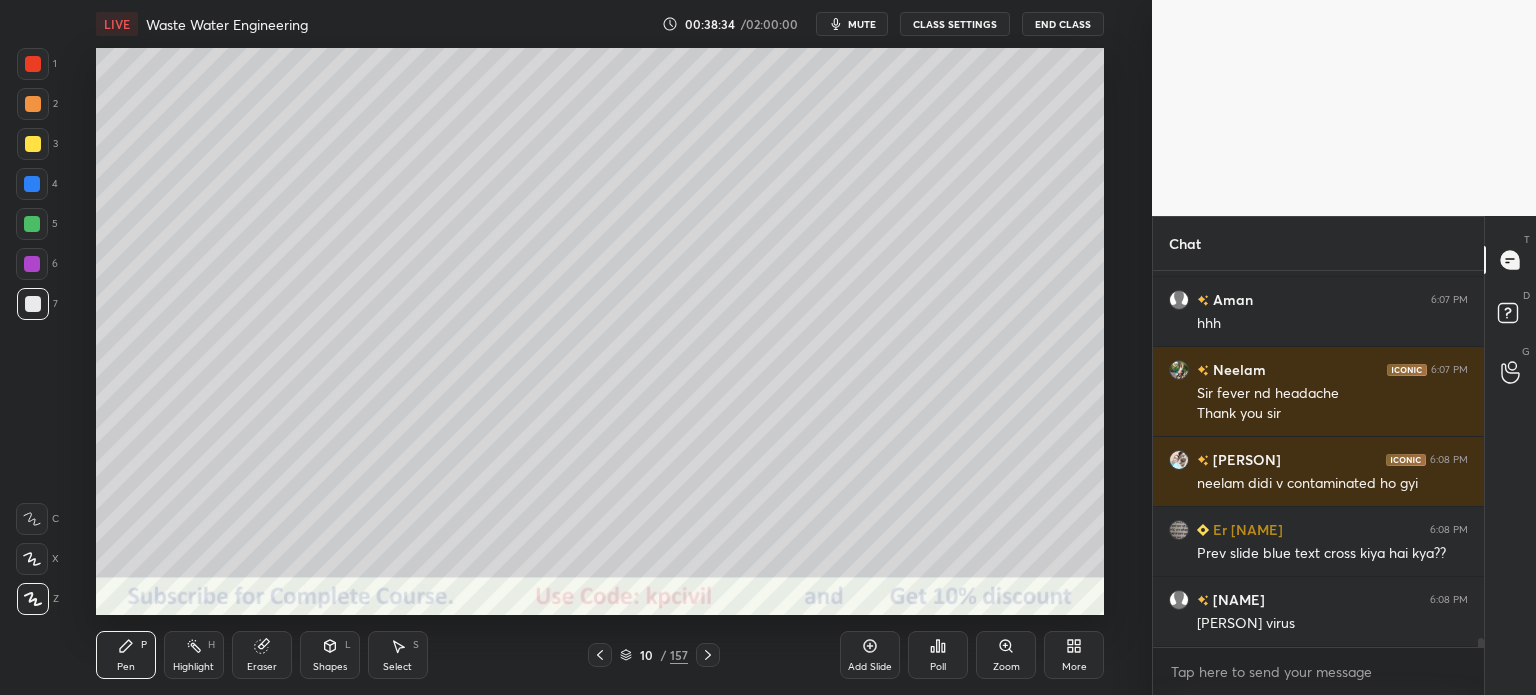 scroll, scrollTop: 15412, scrollLeft: 0, axis: vertical 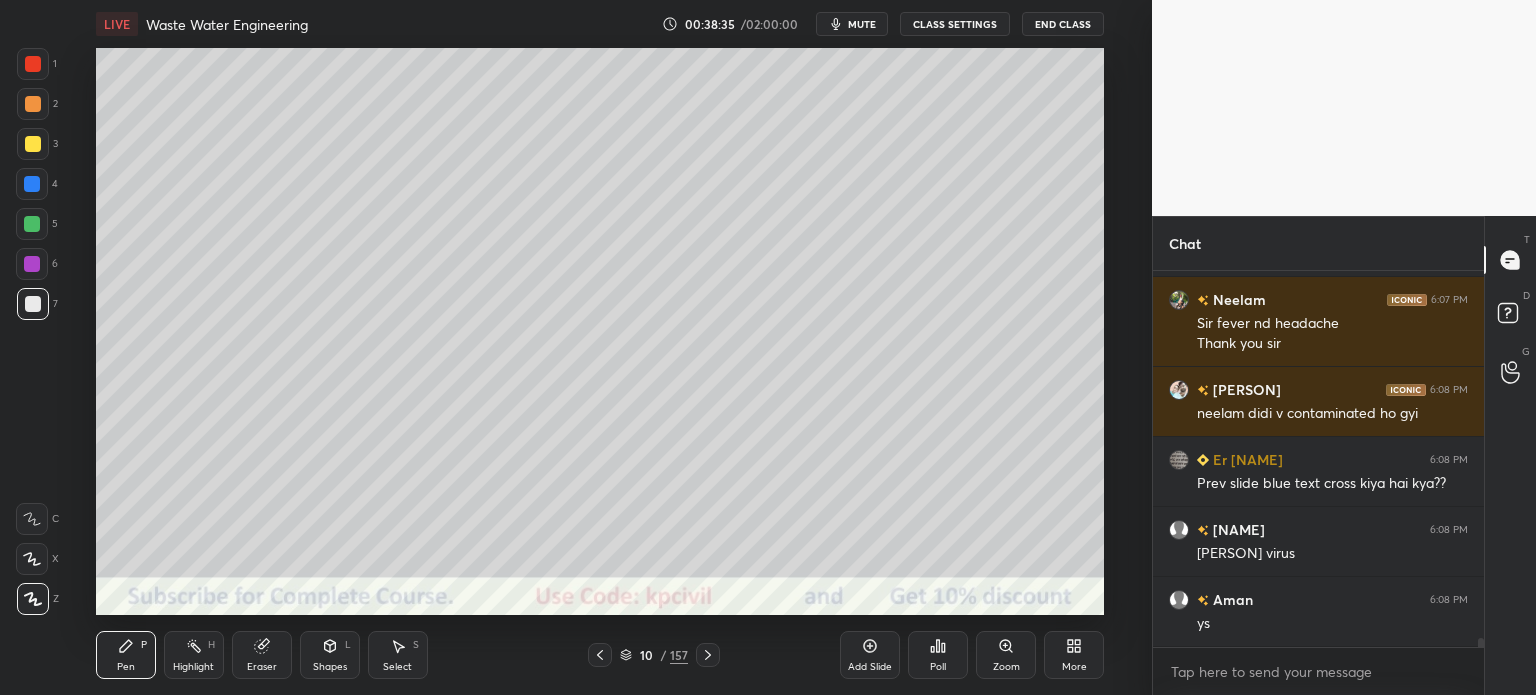 click on "Eraser" at bounding box center [262, 667] 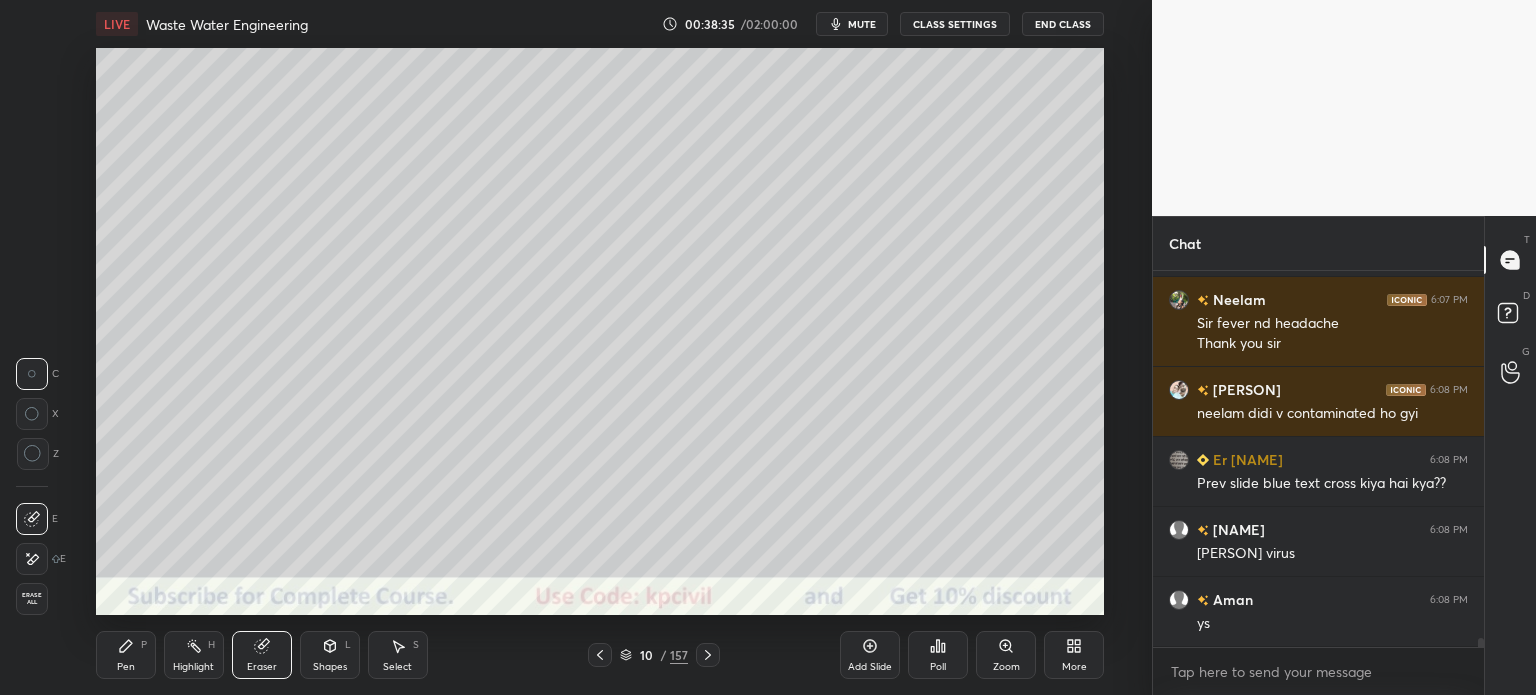 scroll, scrollTop: 15482, scrollLeft: 0, axis: vertical 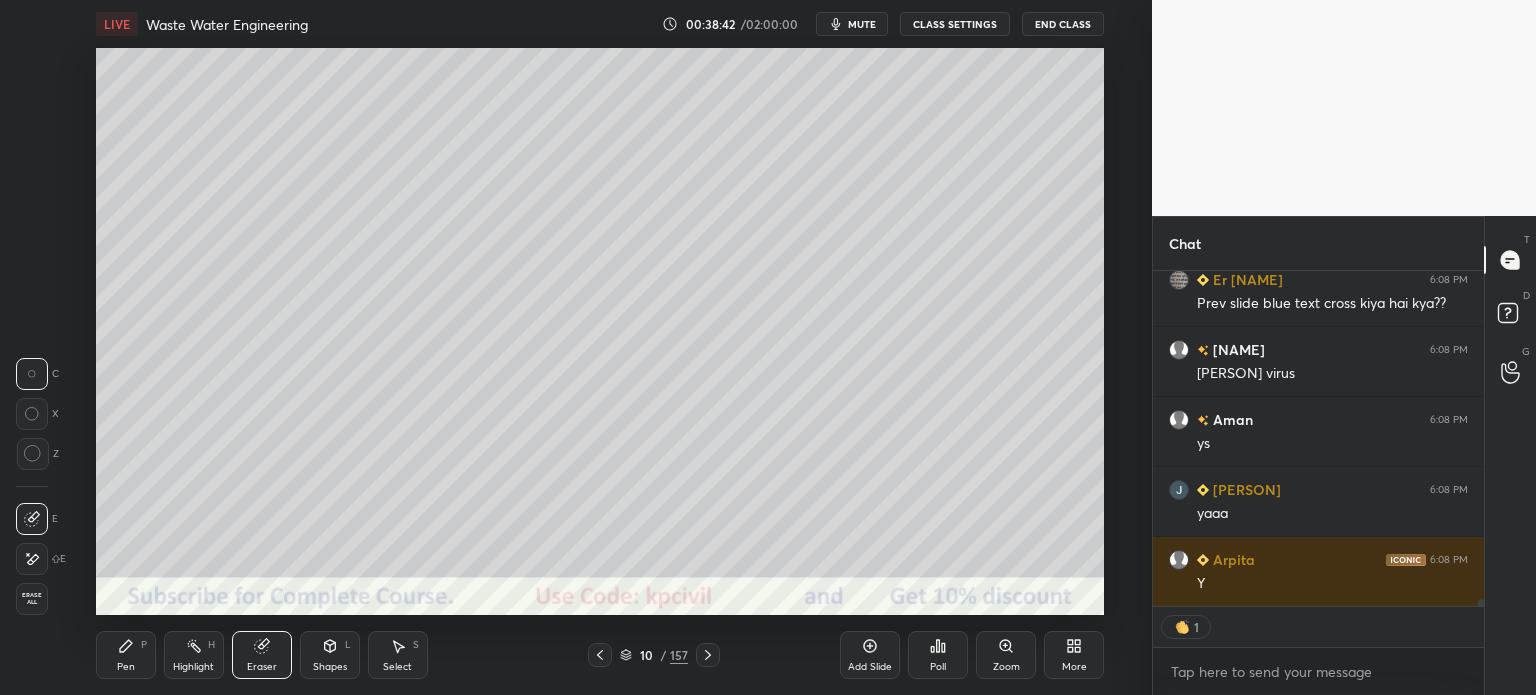 click on "Pen P" at bounding box center (126, 655) 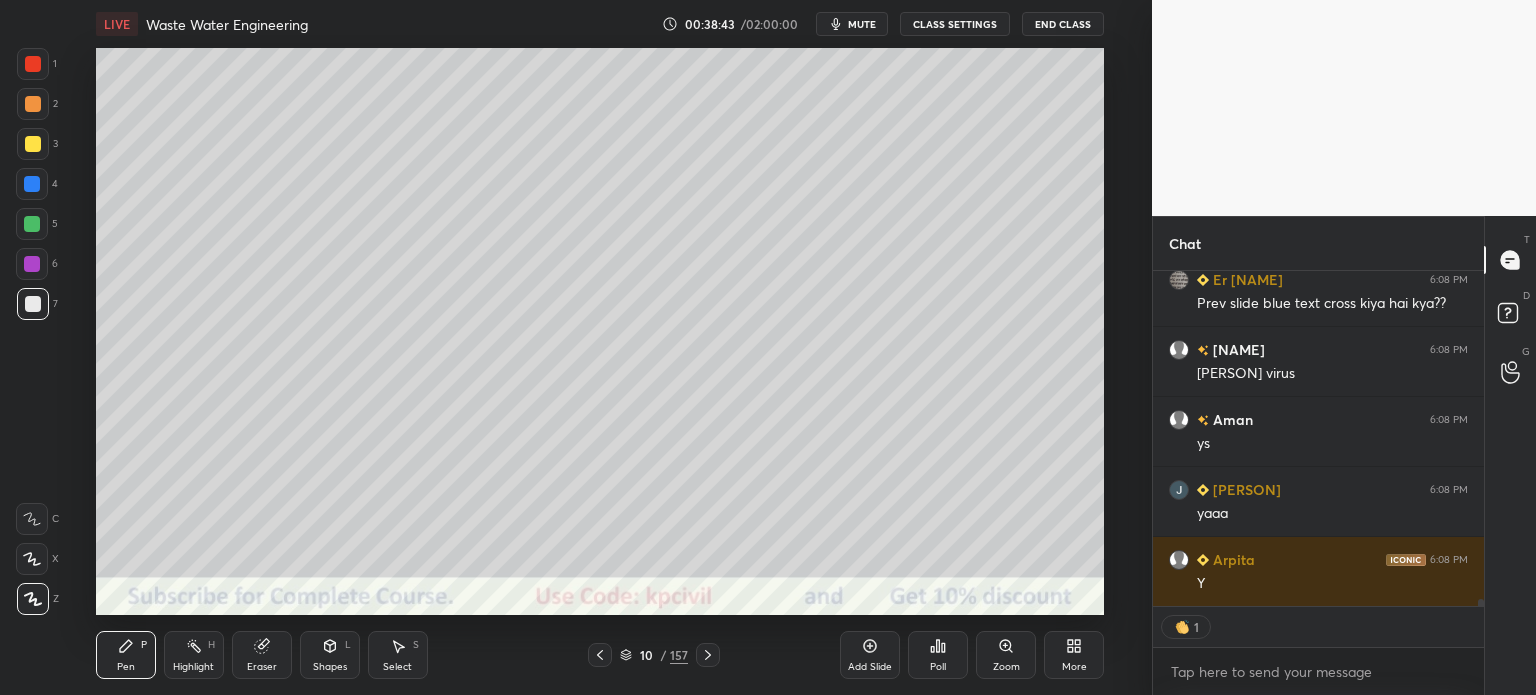 click at bounding box center (32, 184) 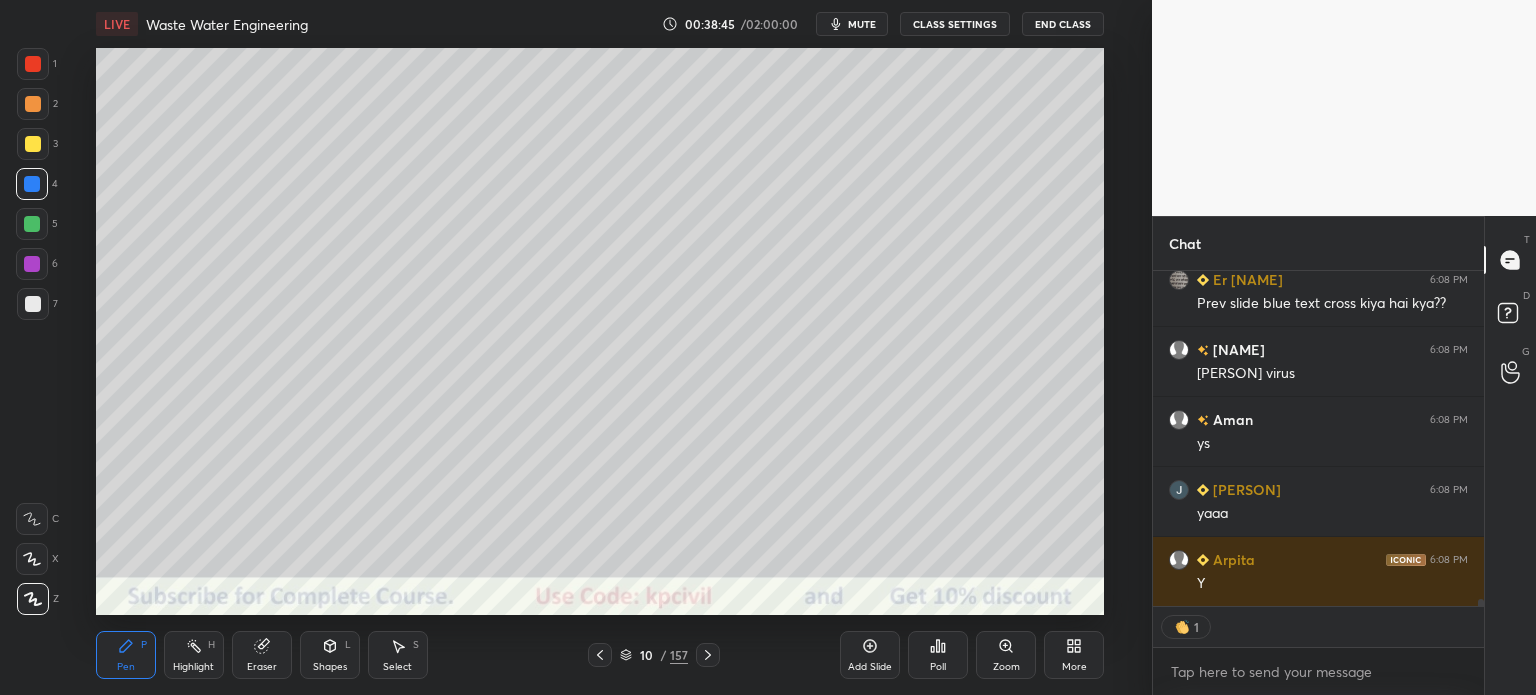 scroll, scrollTop: 15663, scrollLeft: 0, axis: vertical 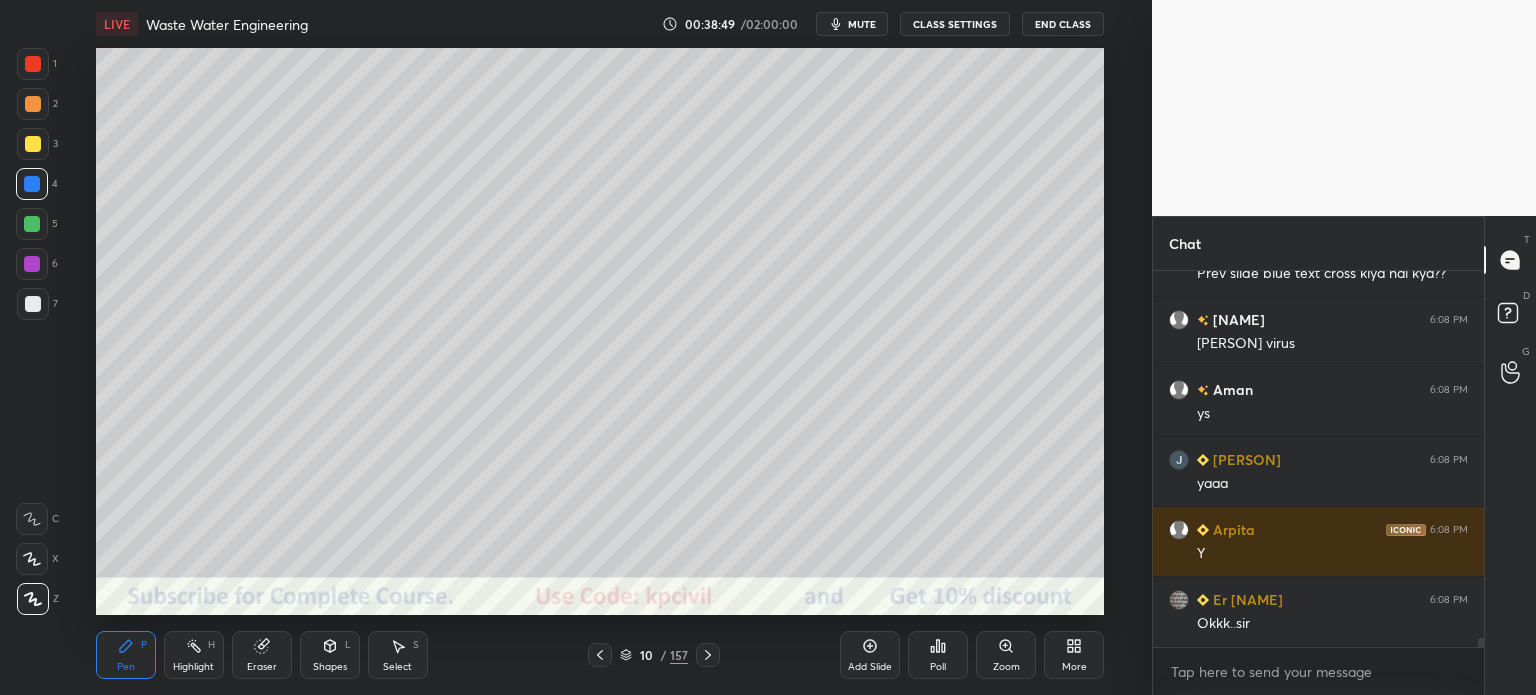 click 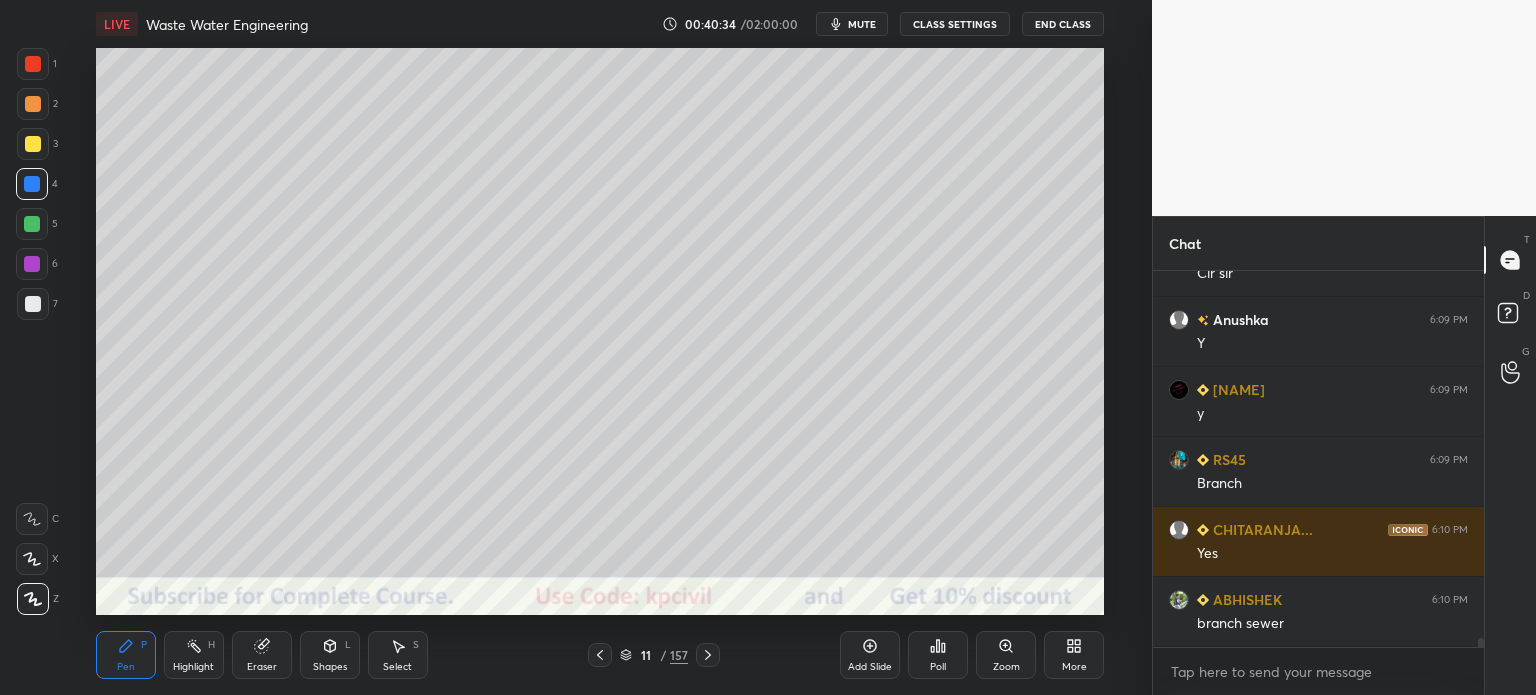 scroll, scrollTop: 16062, scrollLeft: 0, axis: vertical 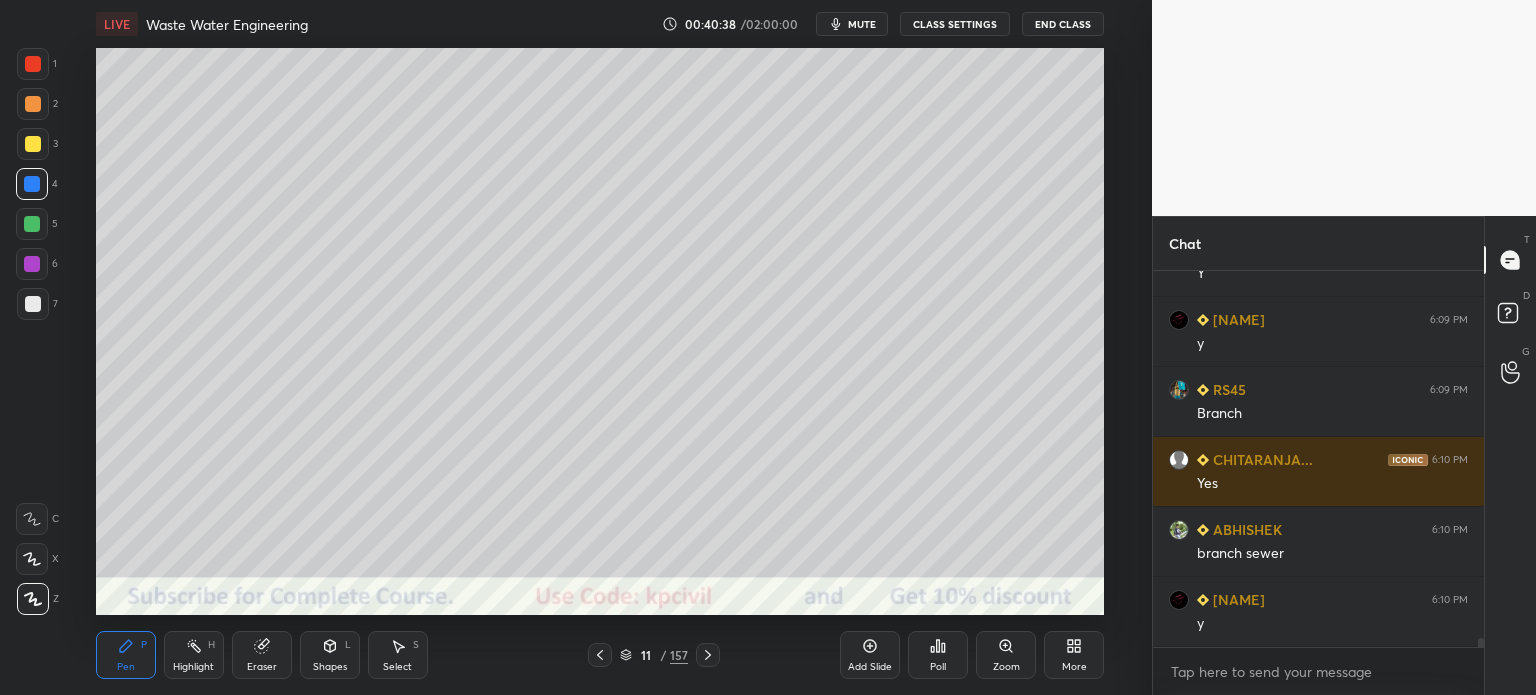 click at bounding box center (33, 104) 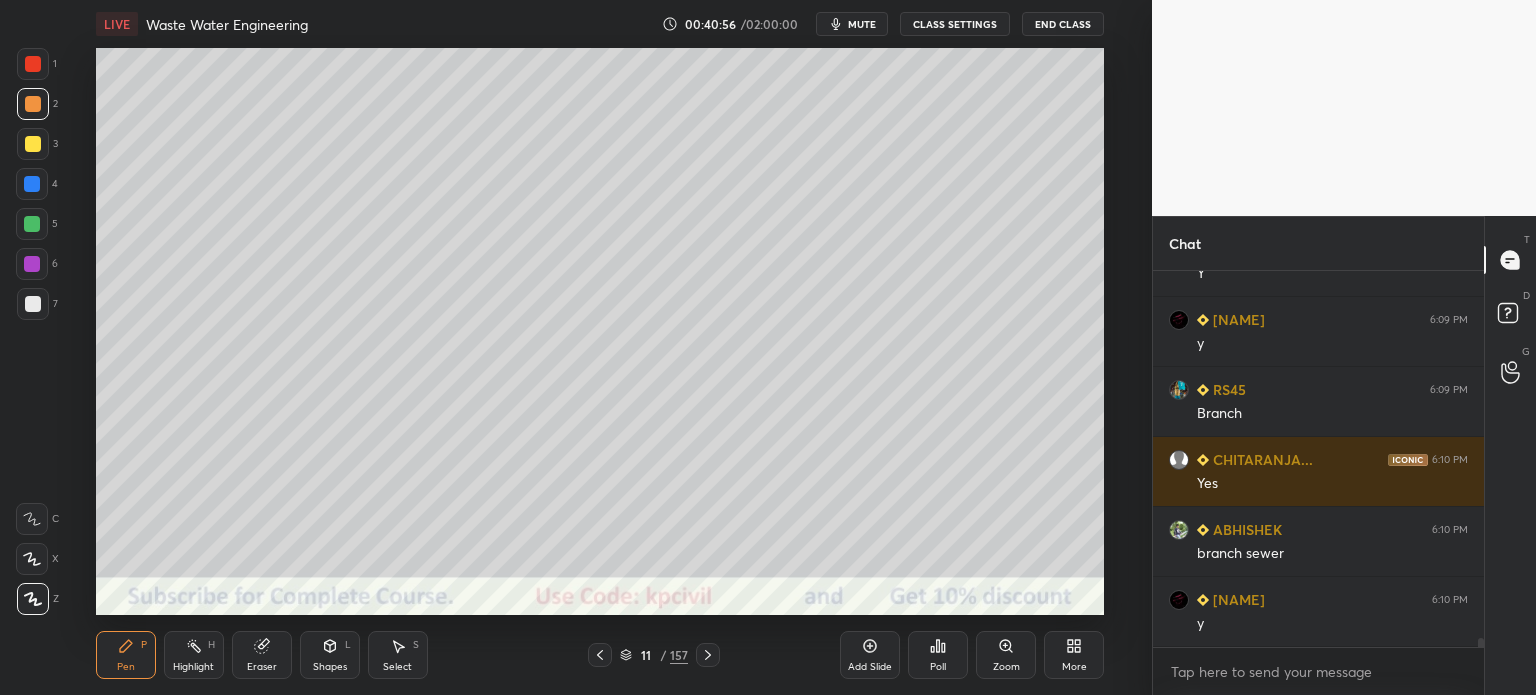 click at bounding box center [32, 184] 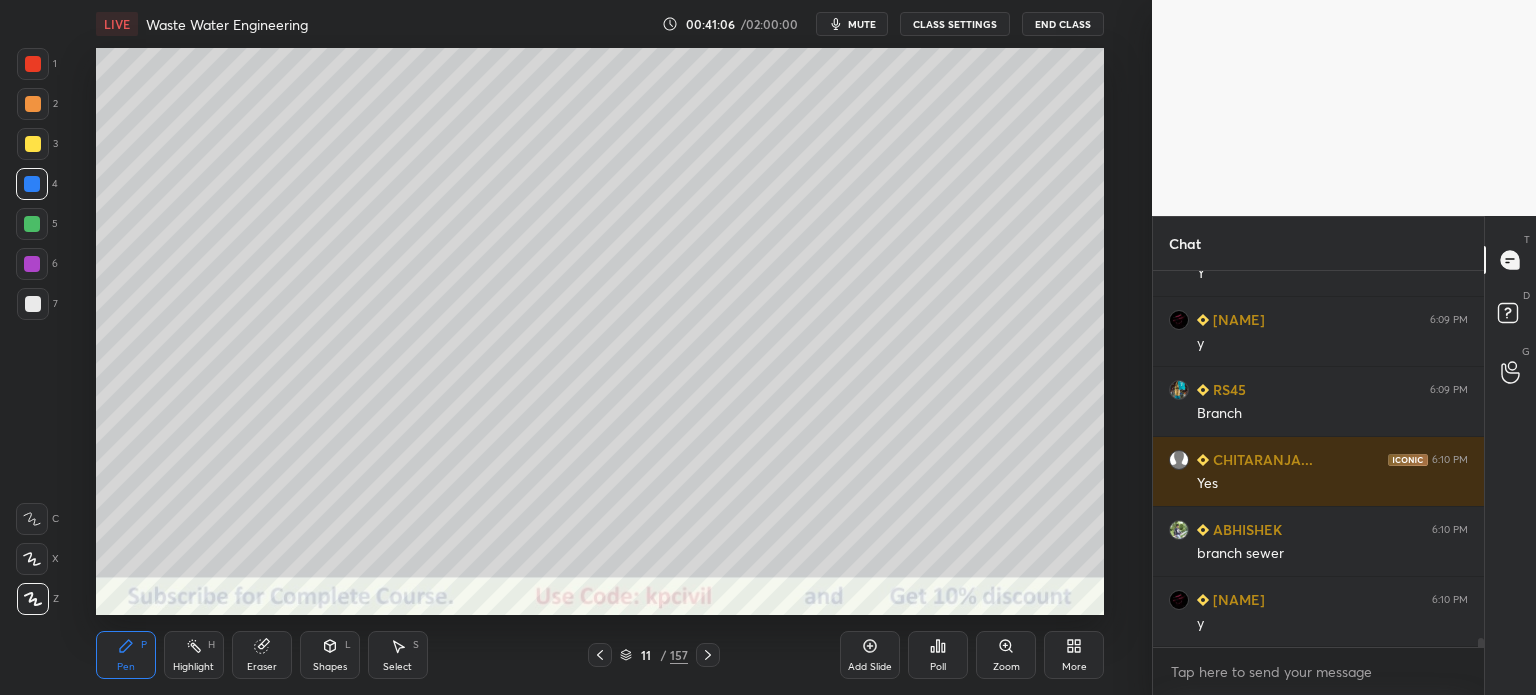 click at bounding box center [33, 104] 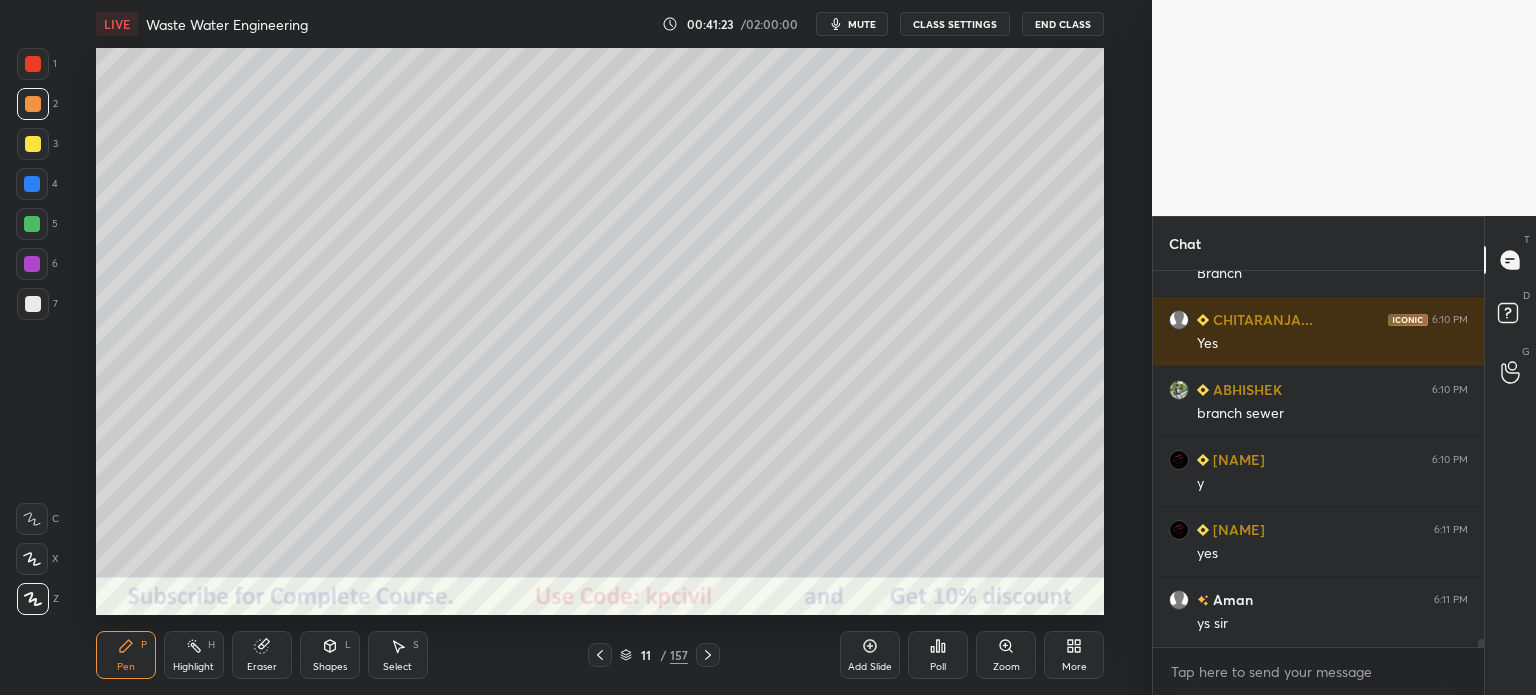 scroll, scrollTop: 16272, scrollLeft: 0, axis: vertical 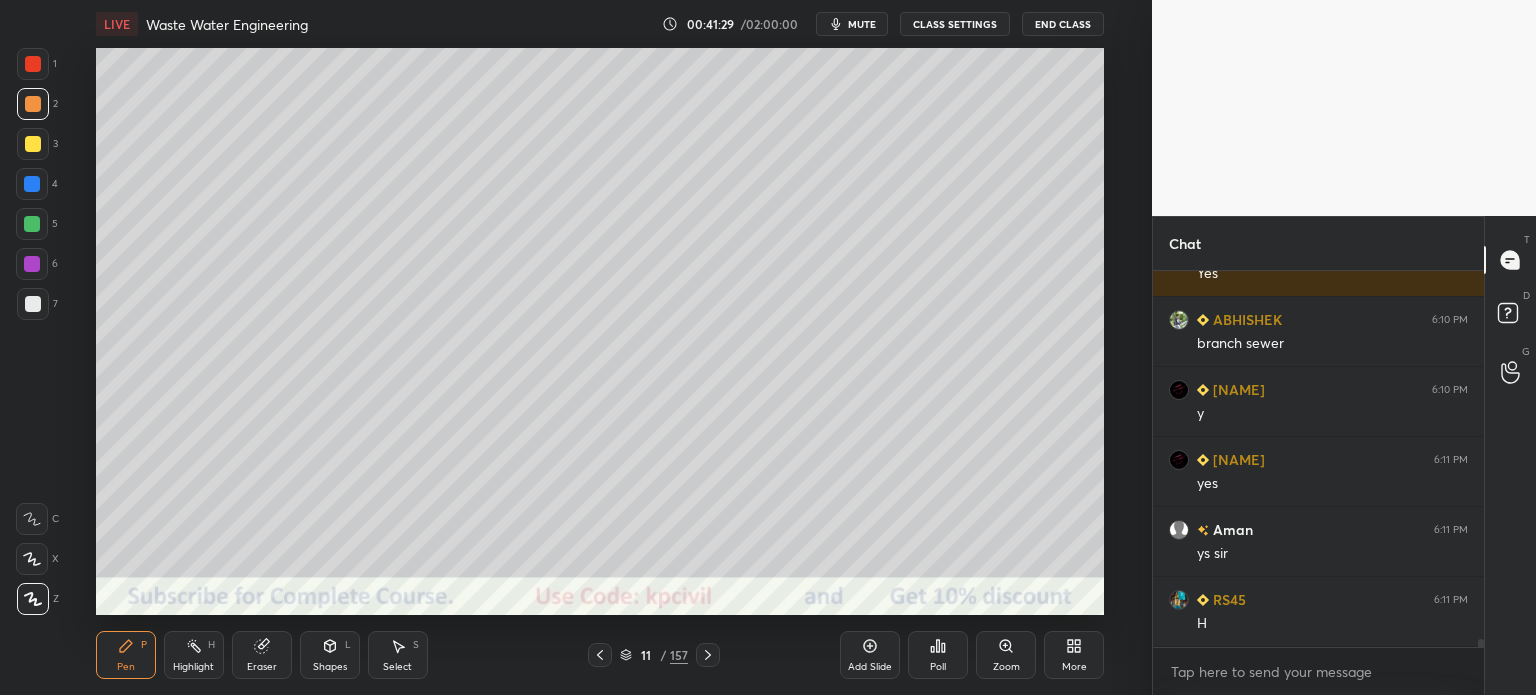 click at bounding box center [32, 184] 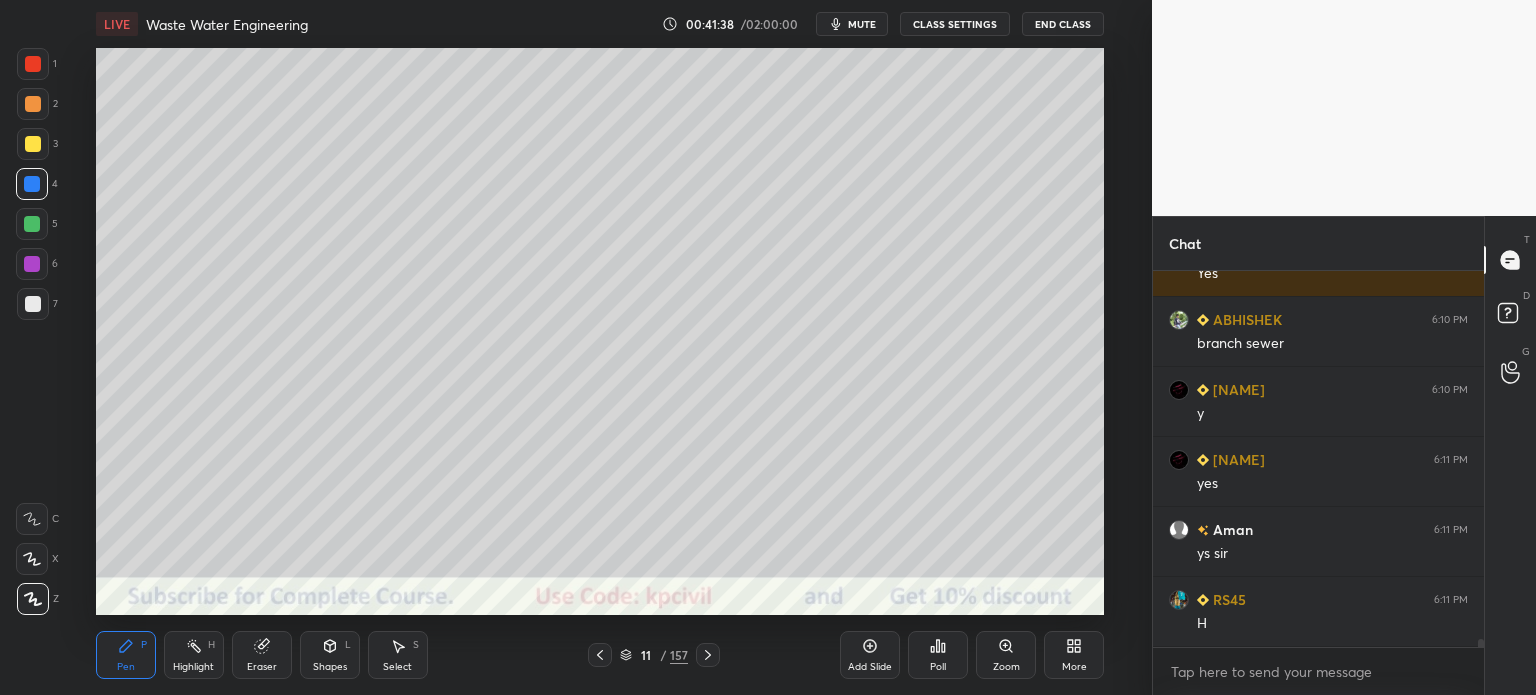 scroll, scrollTop: 16342, scrollLeft: 0, axis: vertical 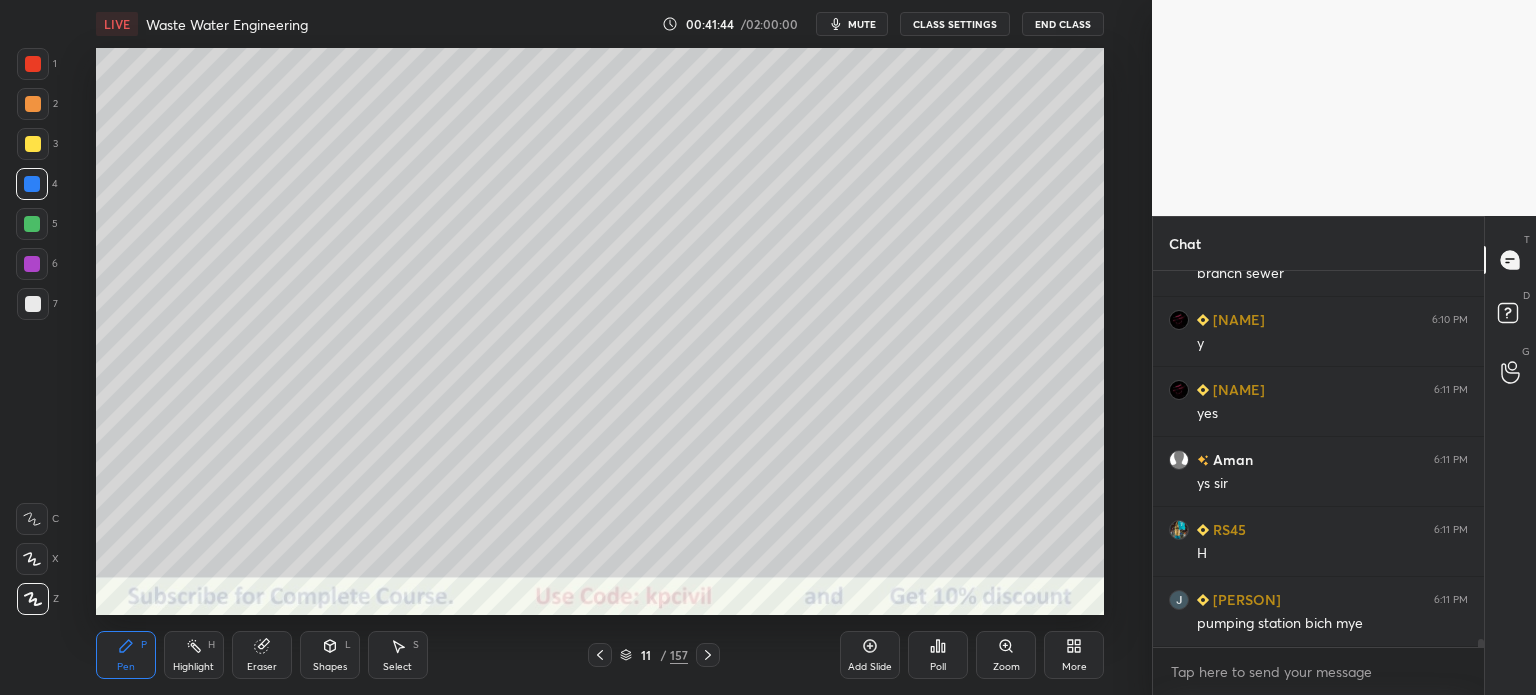 click at bounding box center [33, 104] 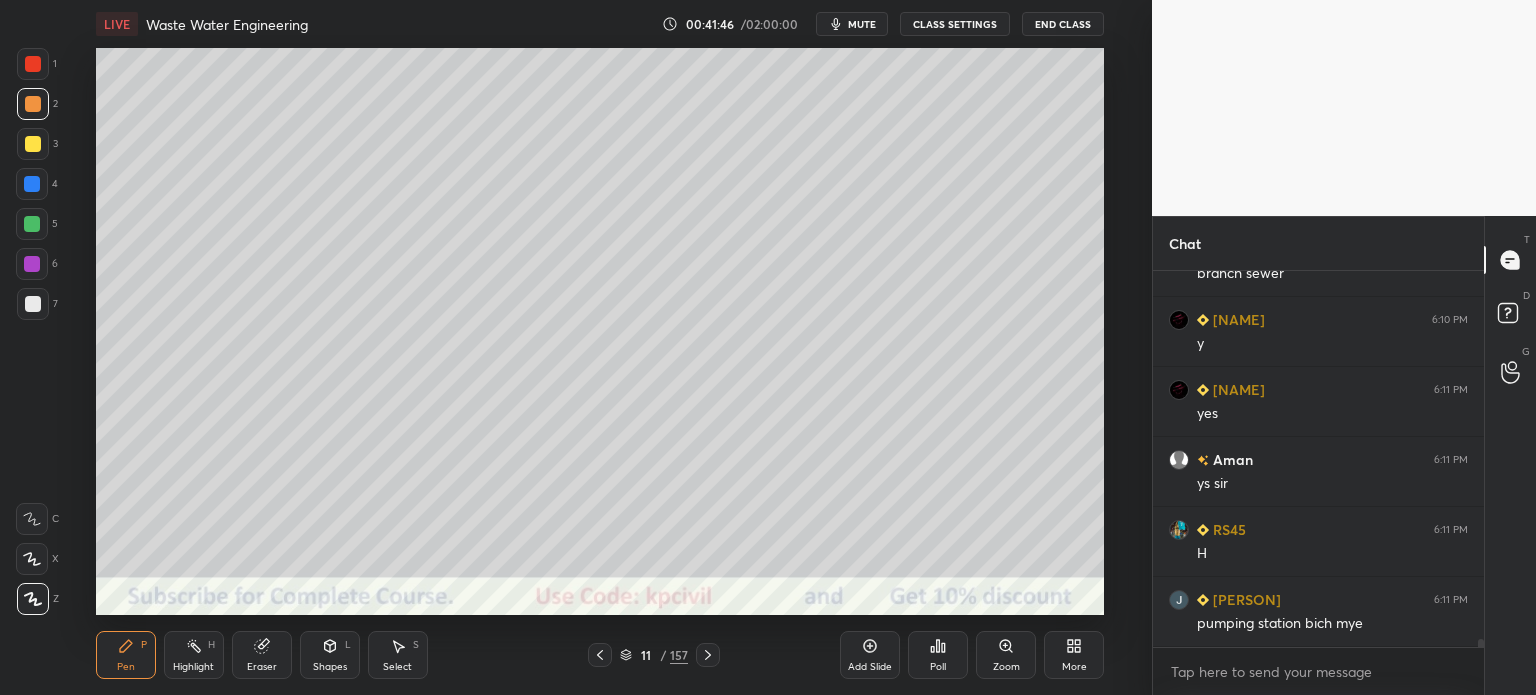 click at bounding box center (32, 224) 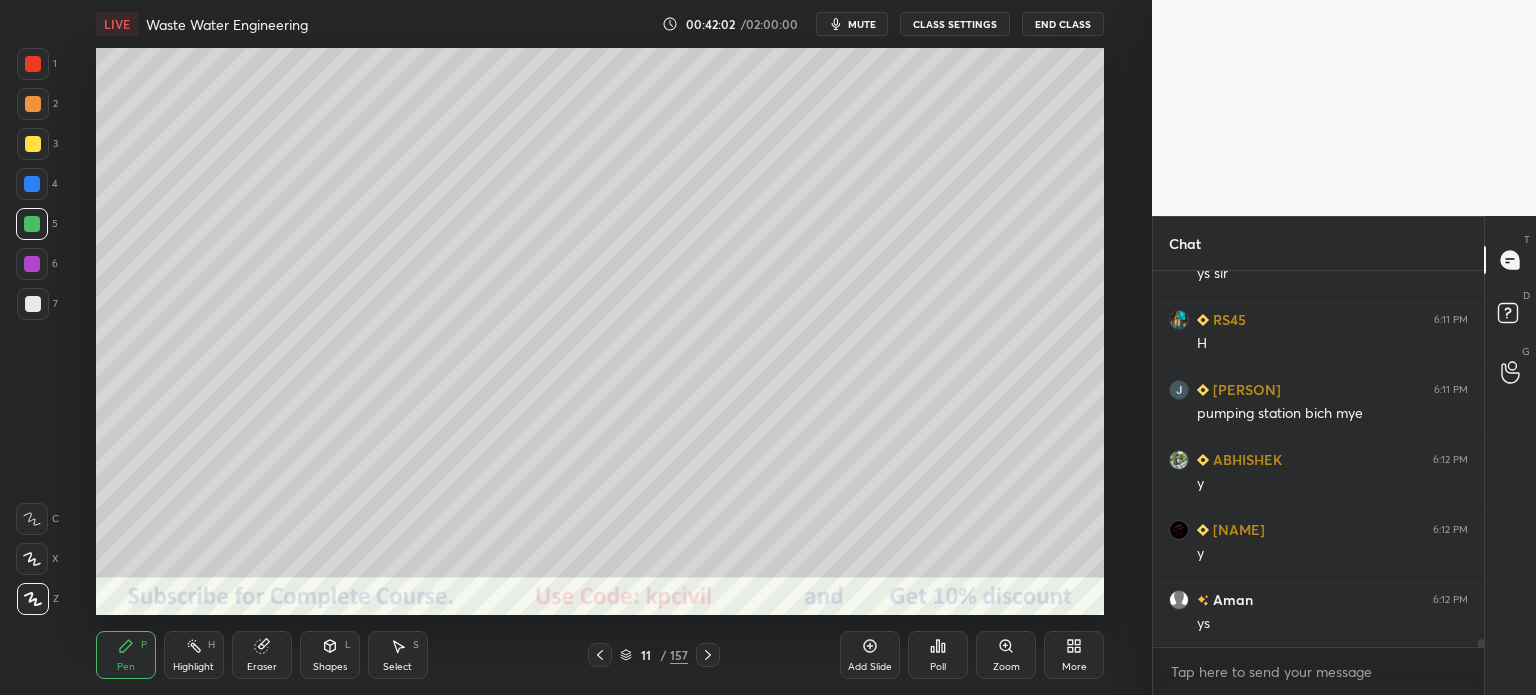 scroll, scrollTop: 16622, scrollLeft: 0, axis: vertical 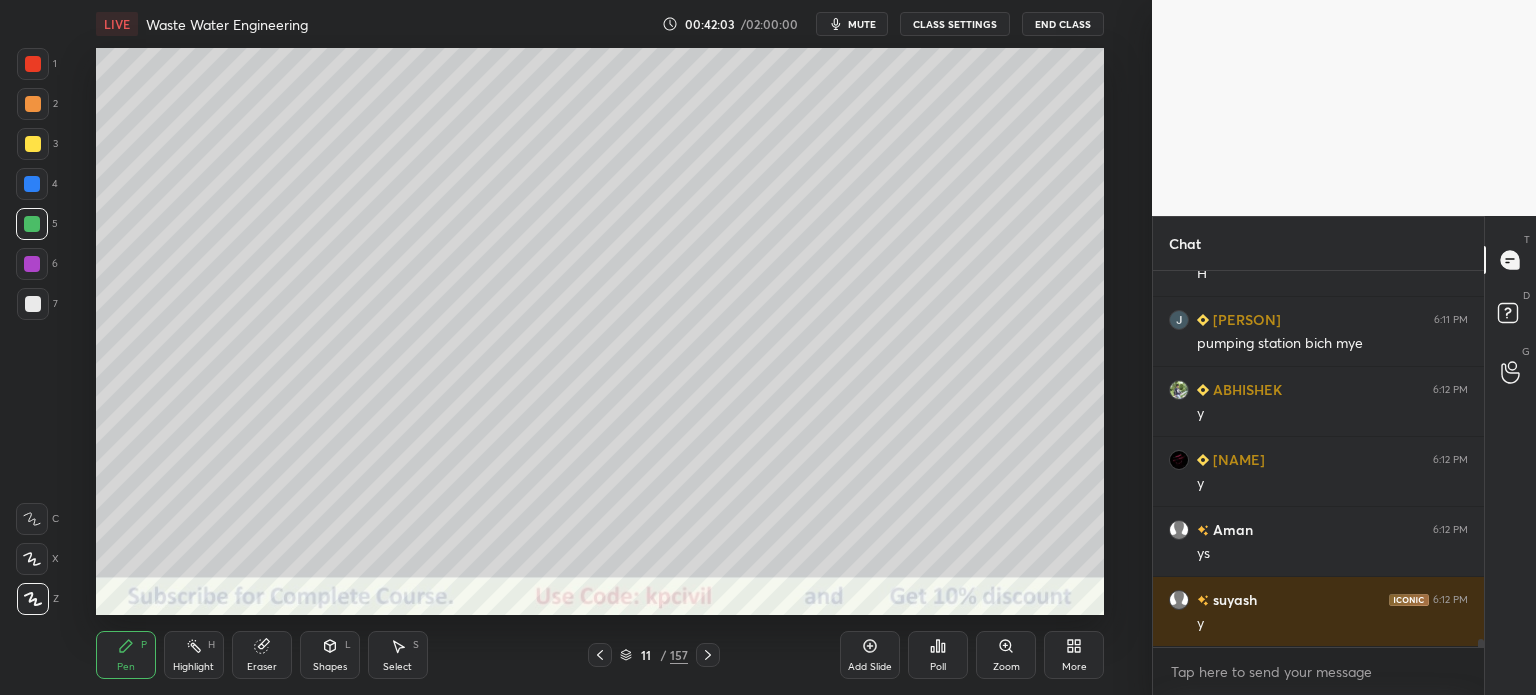 click at bounding box center (33, 104) 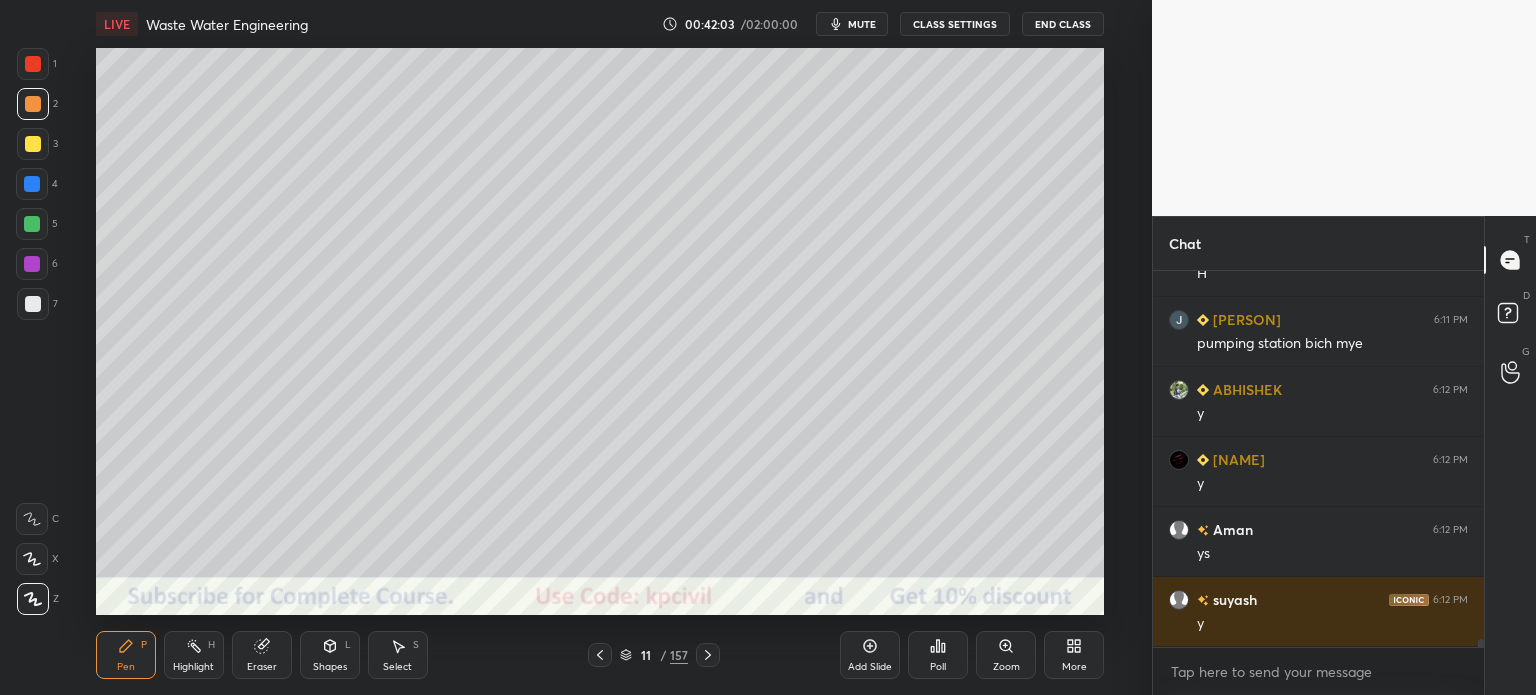scroll, scrollTop: 16692, scrollLeft: 0, axis: vertical 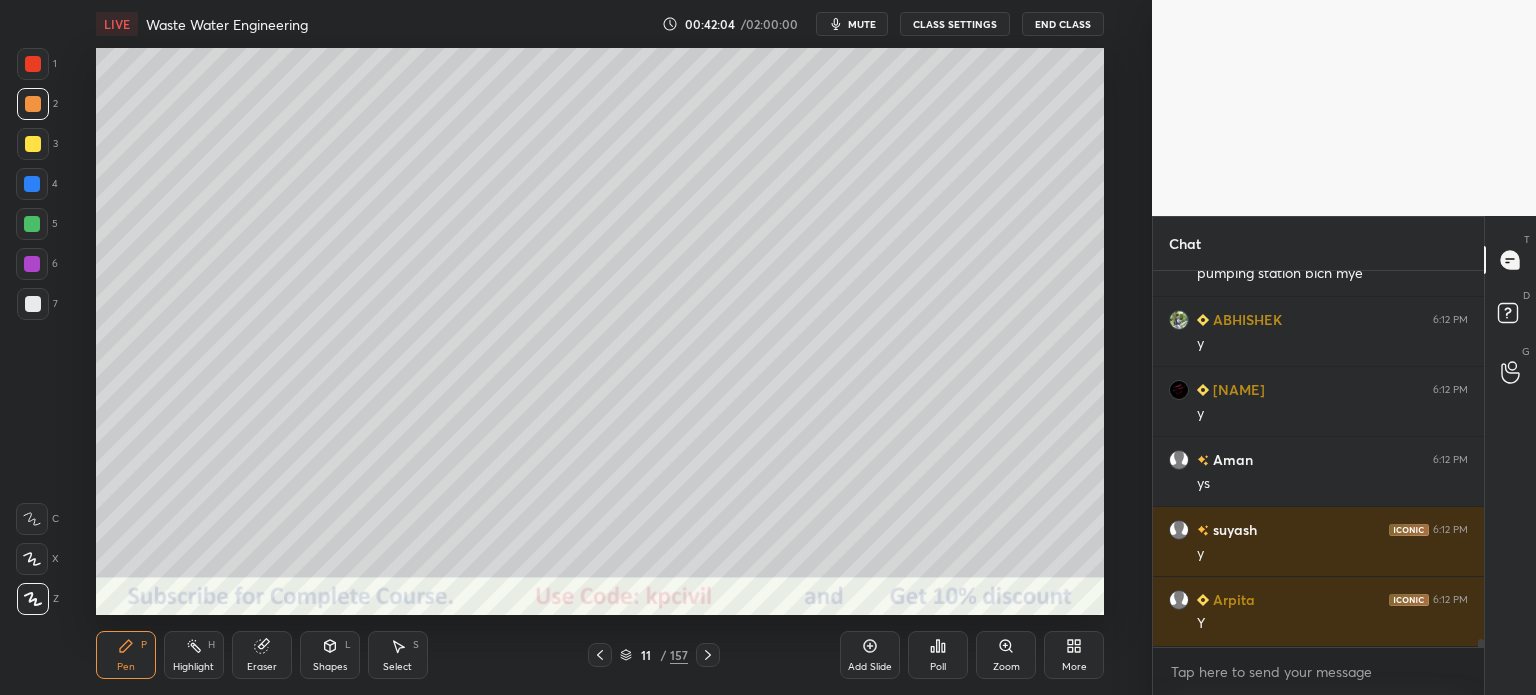 click on "Shapes" at bounding box center [330, 667] 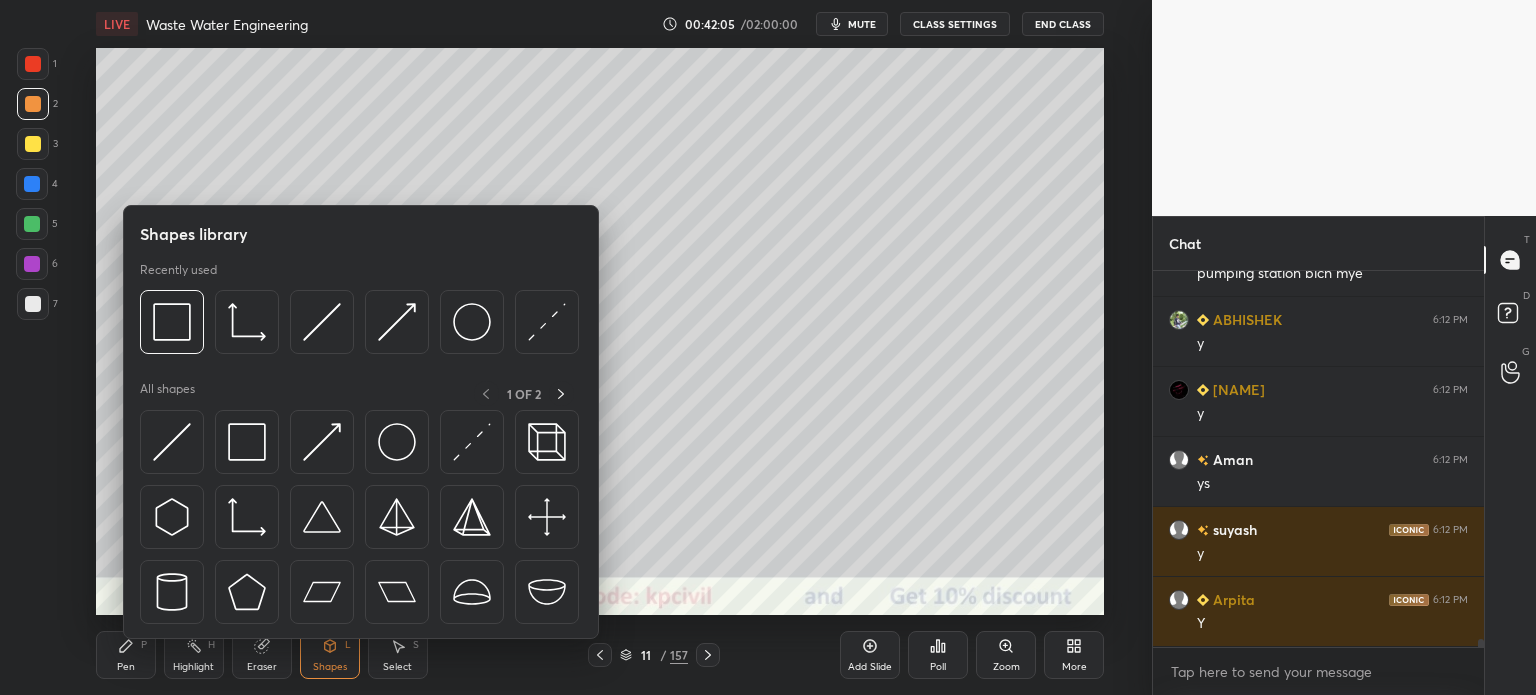 click on "Eraser" at bounding box center (262, 667) 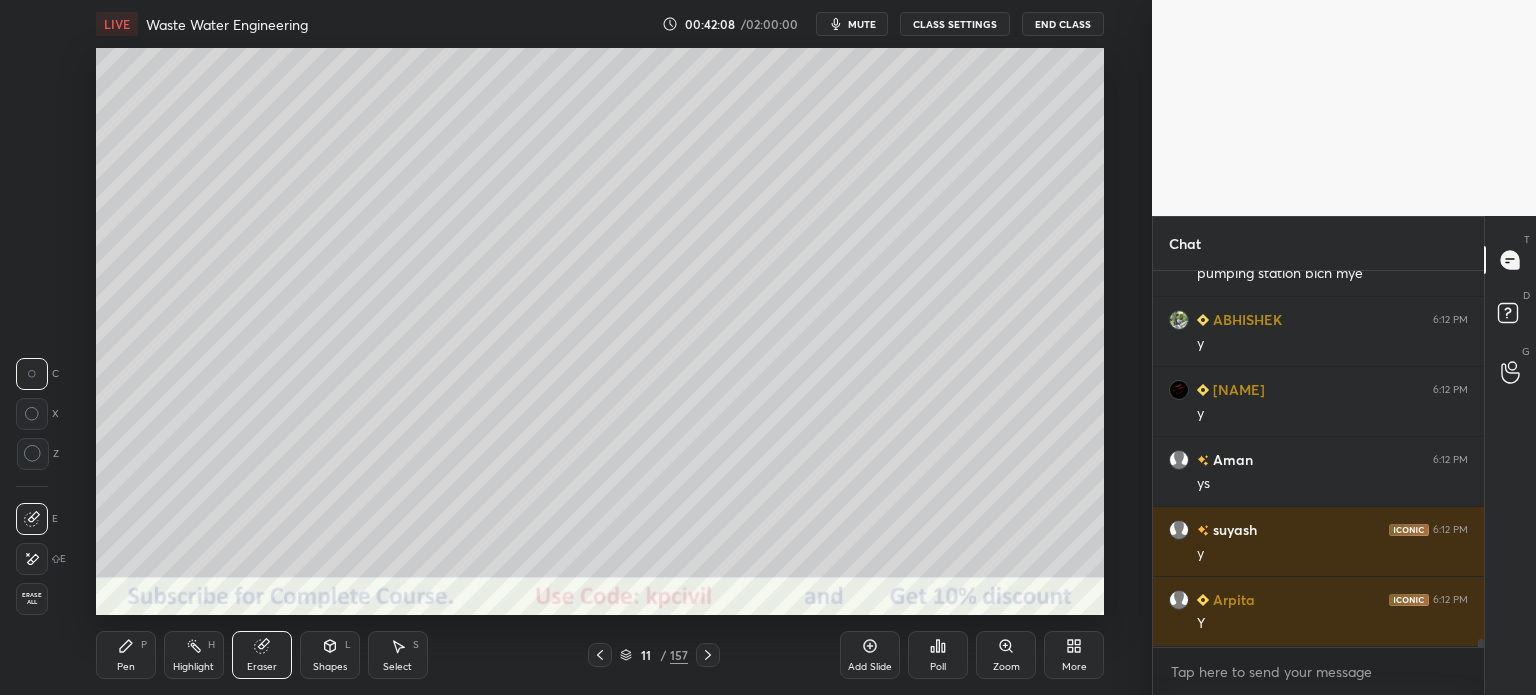 click on "Pen" at bounding box center (126, 667) 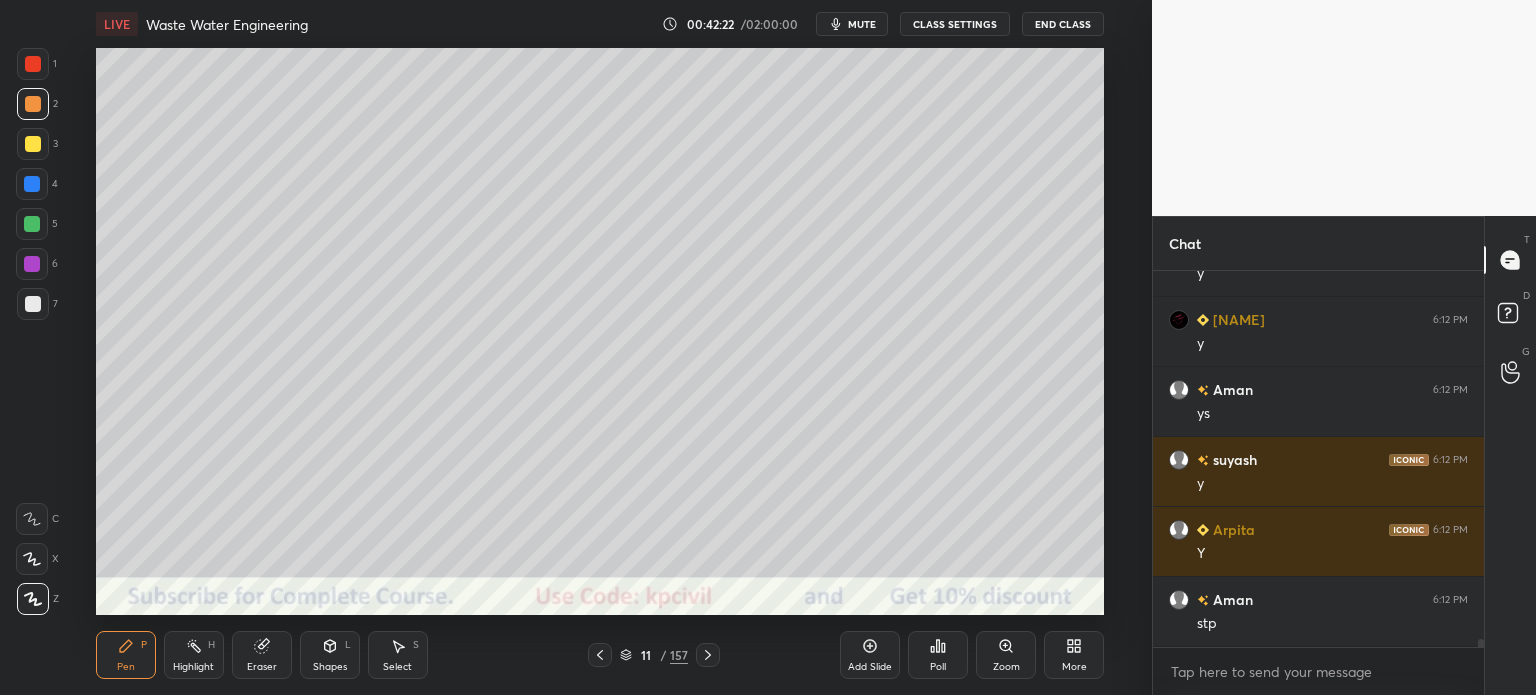 scroll, scrollTop: 16832, scrollLeft: 0, axis: vertical 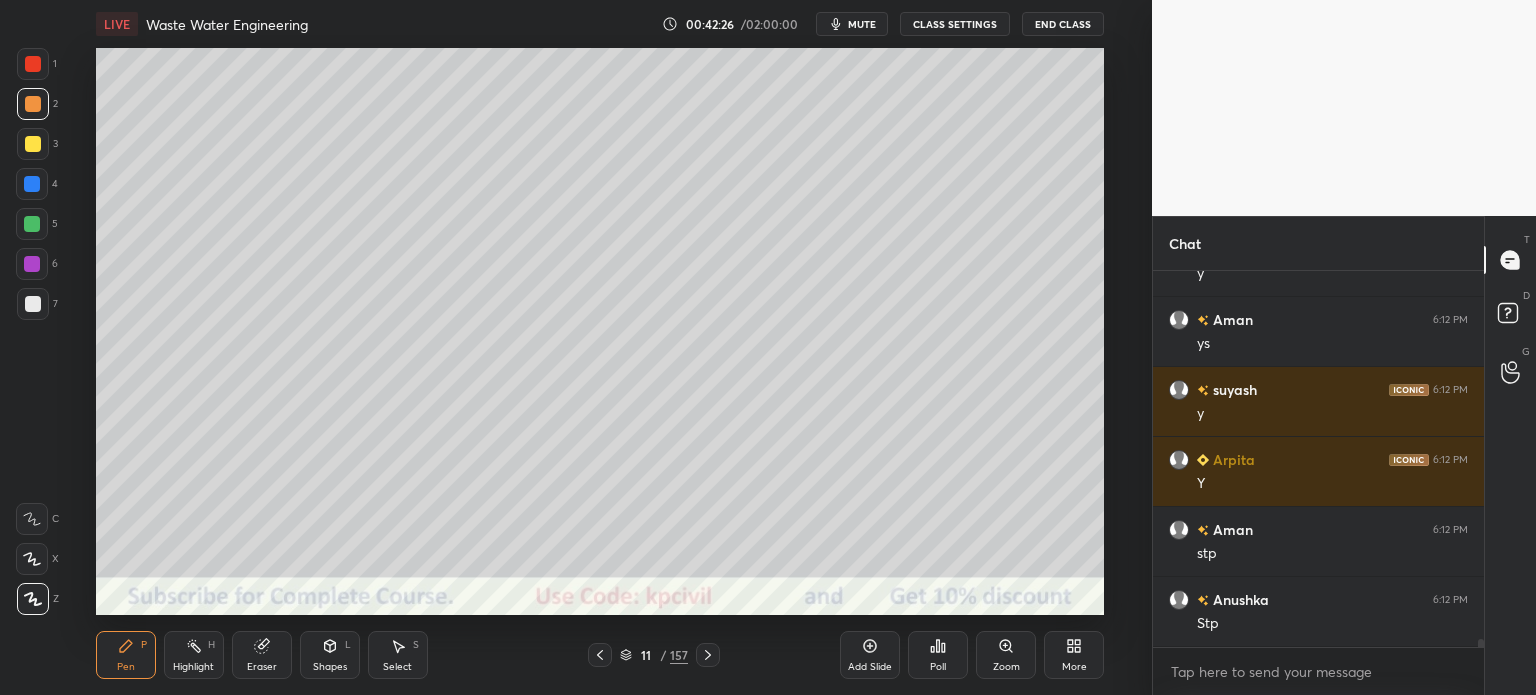 click on "7" at bounding box center (37, 308) 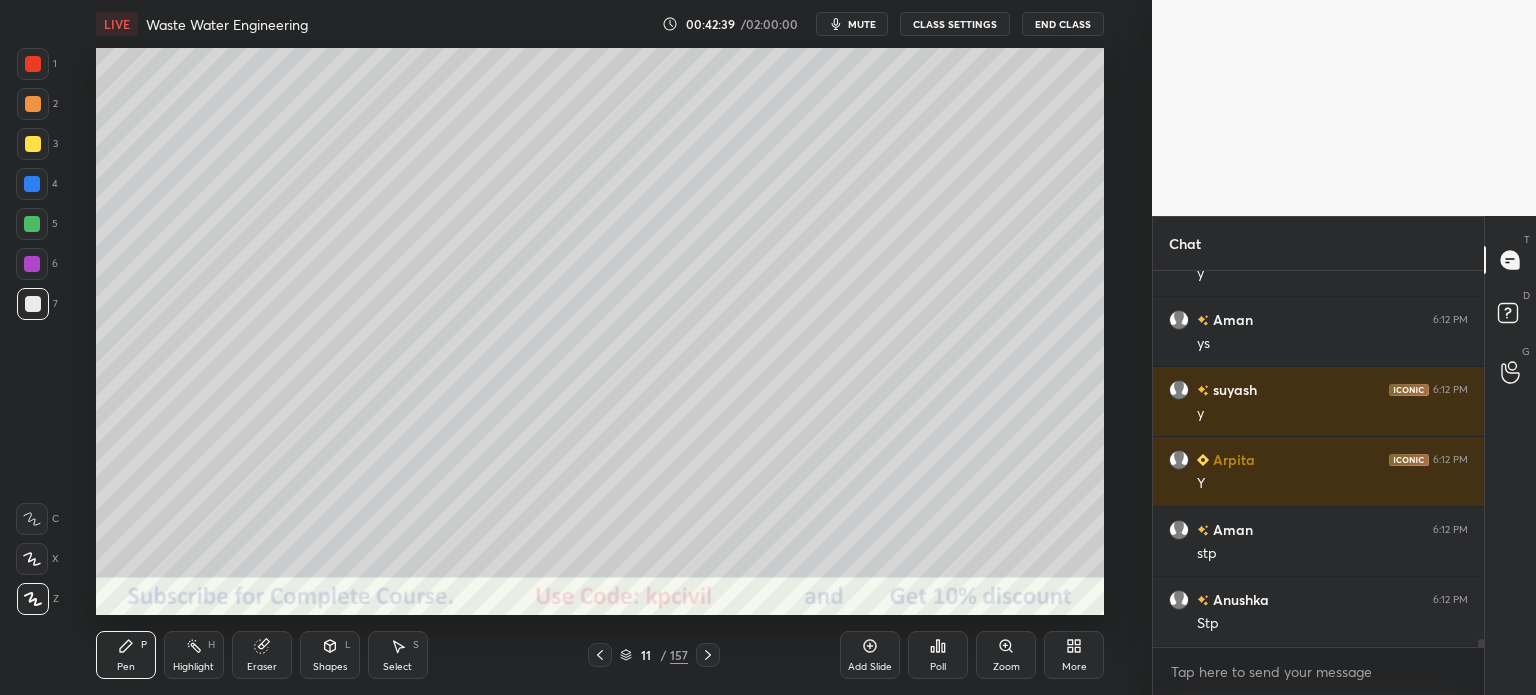 scroll, scrollTop: 16920, scrollLeft: 0, axis: vertical 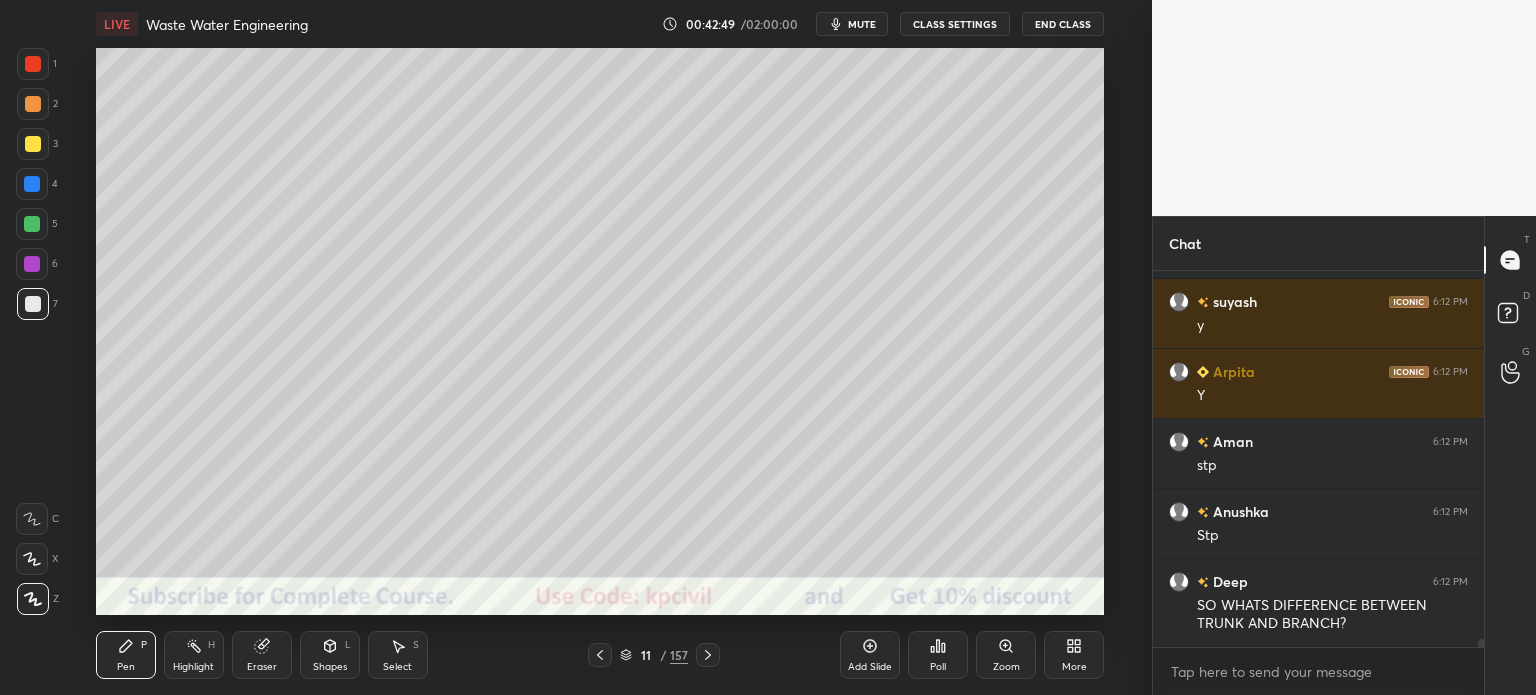 click at bounding box center (33, 104) 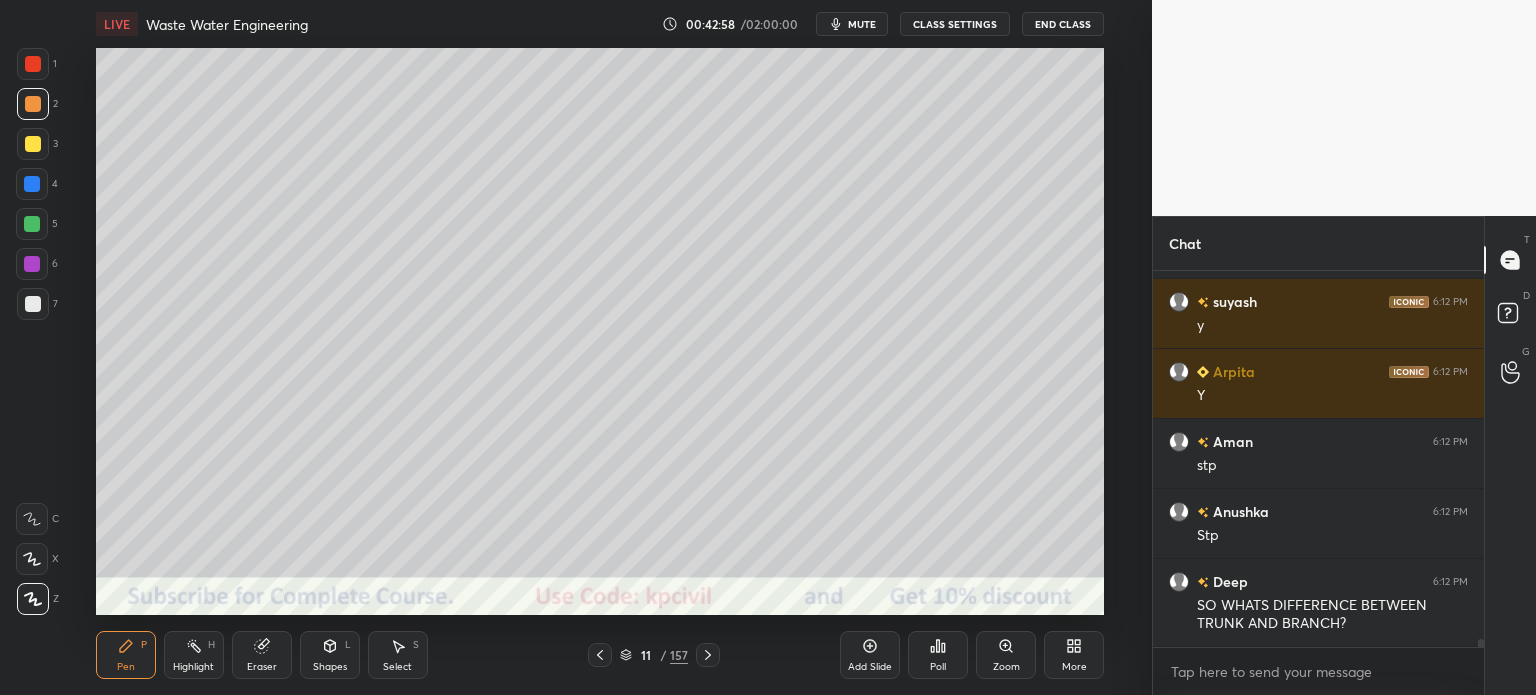 click 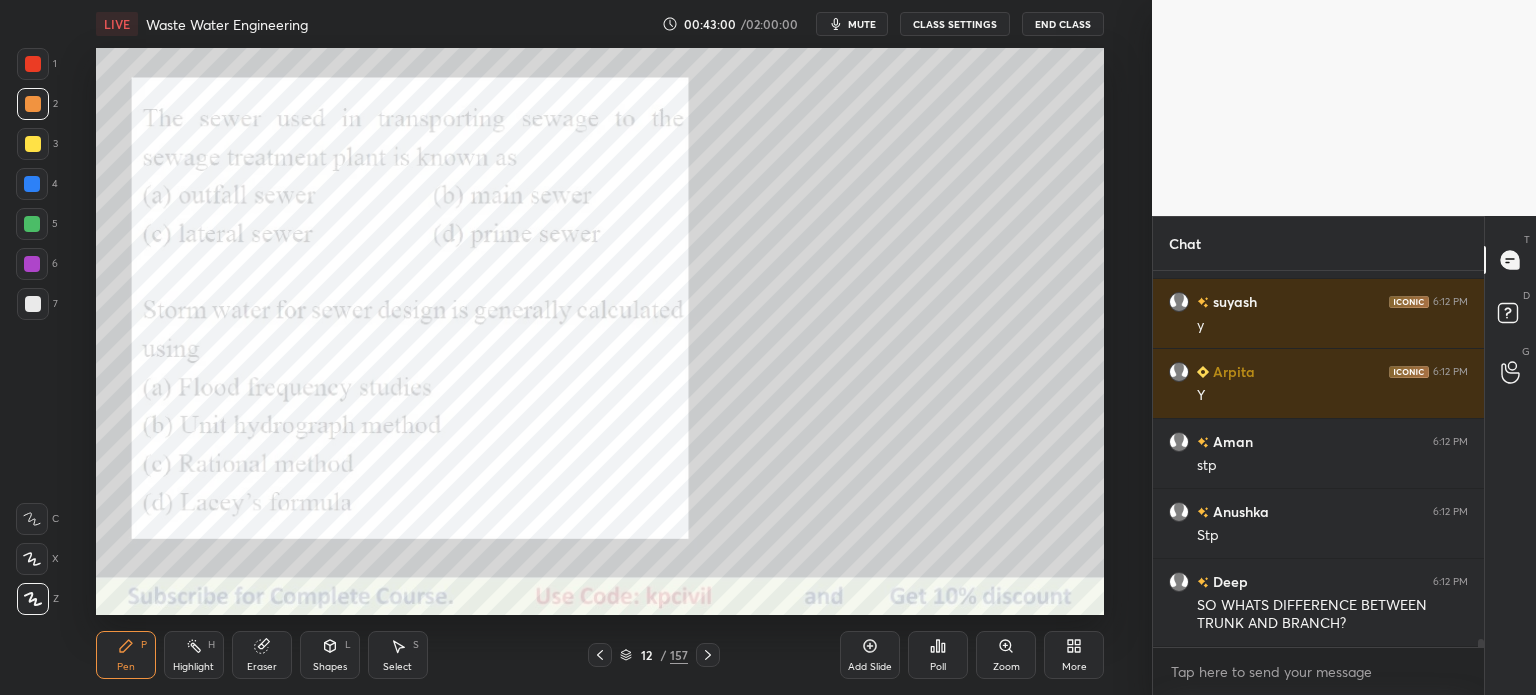 click 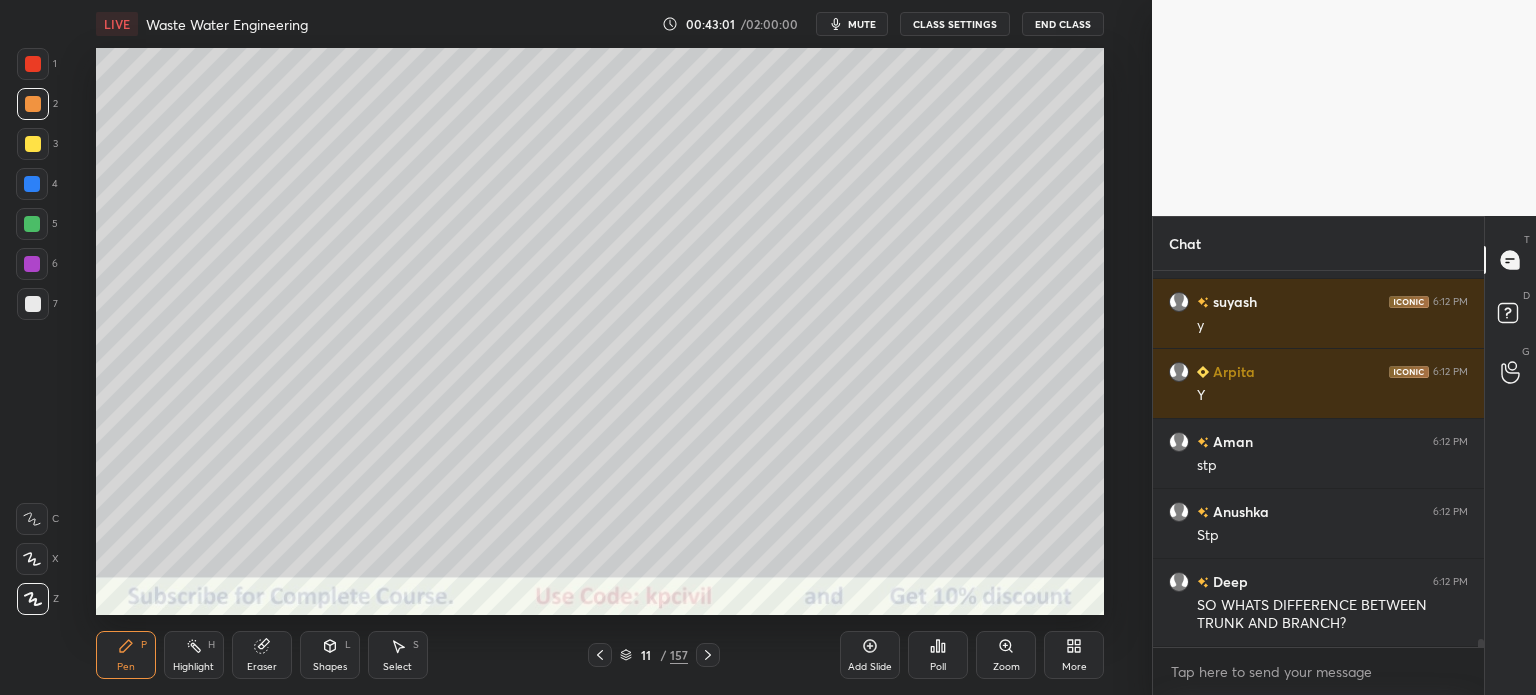 click on "Add Slide" at bounding box center [870, 655] 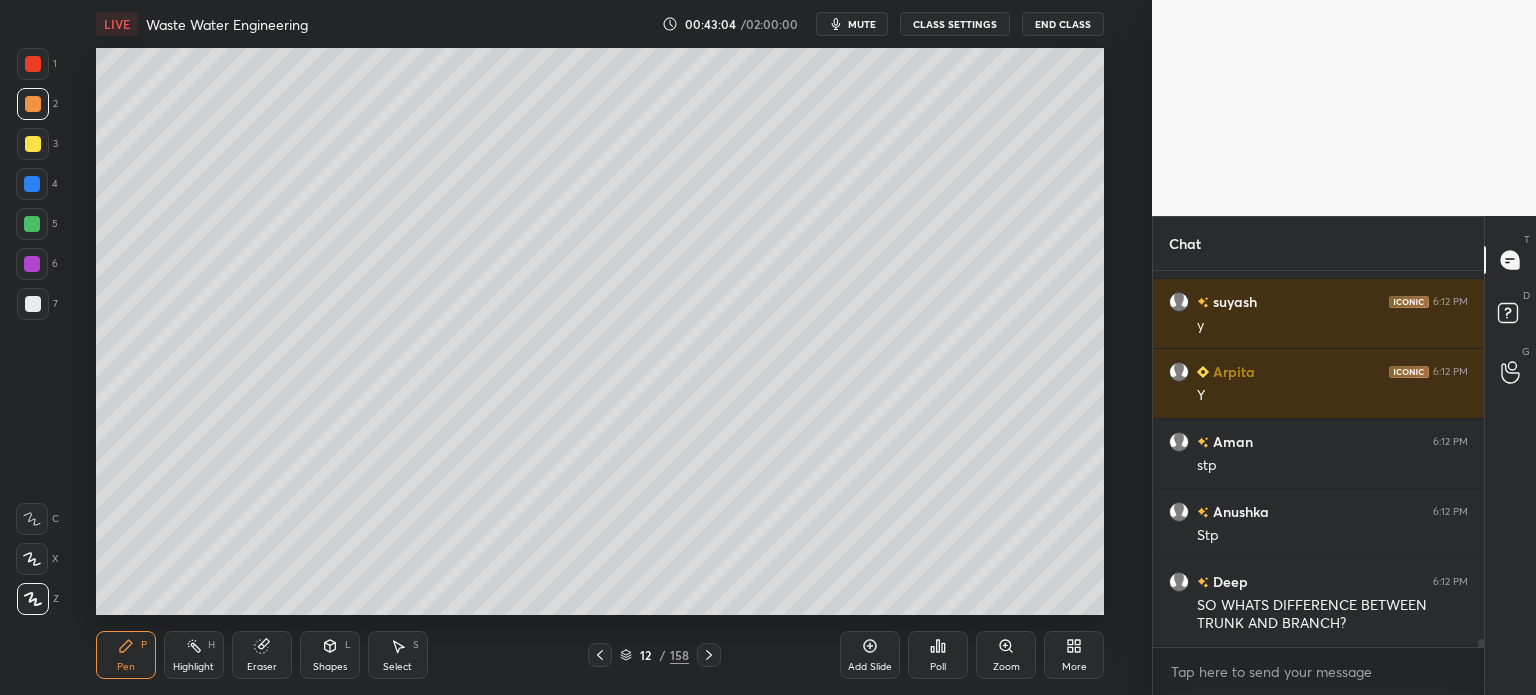 click at bounding box center [32, 224] 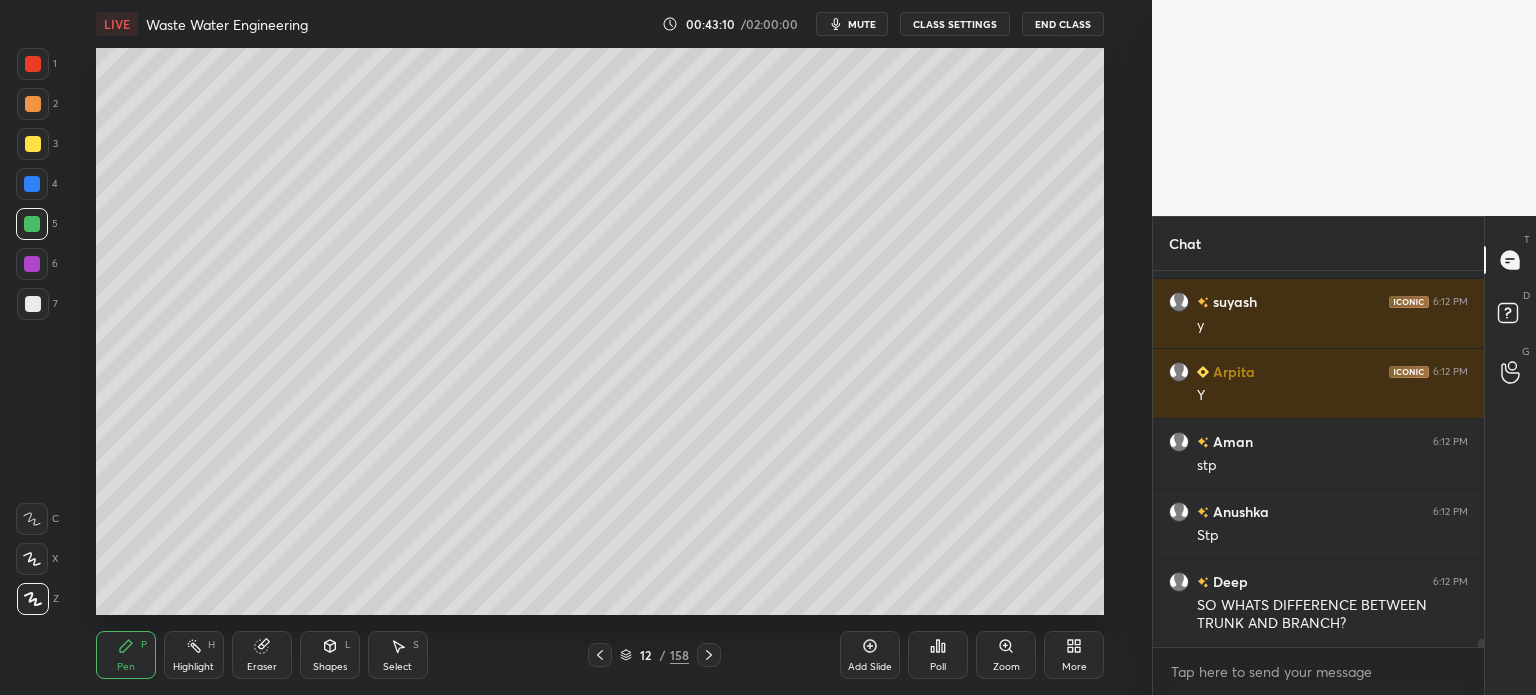 click at bounding box center (33, 104) 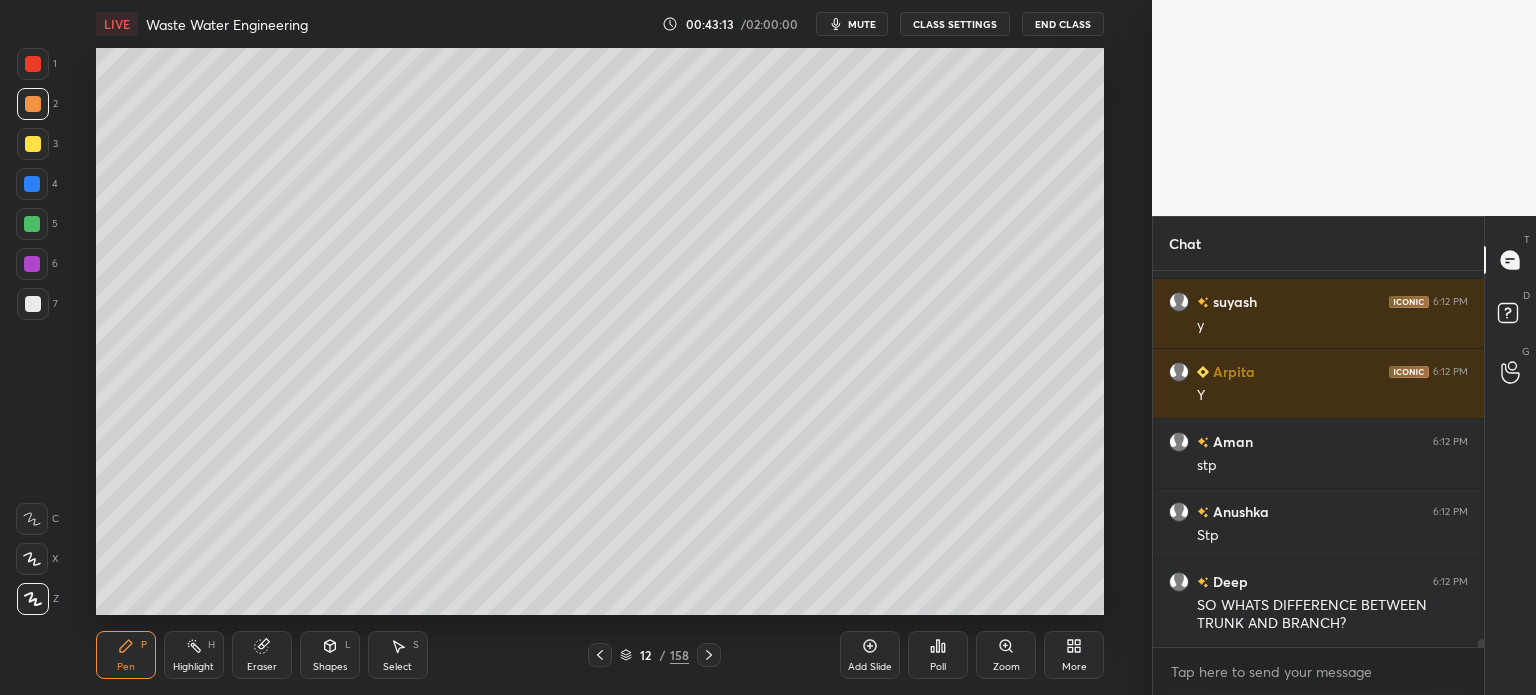 click 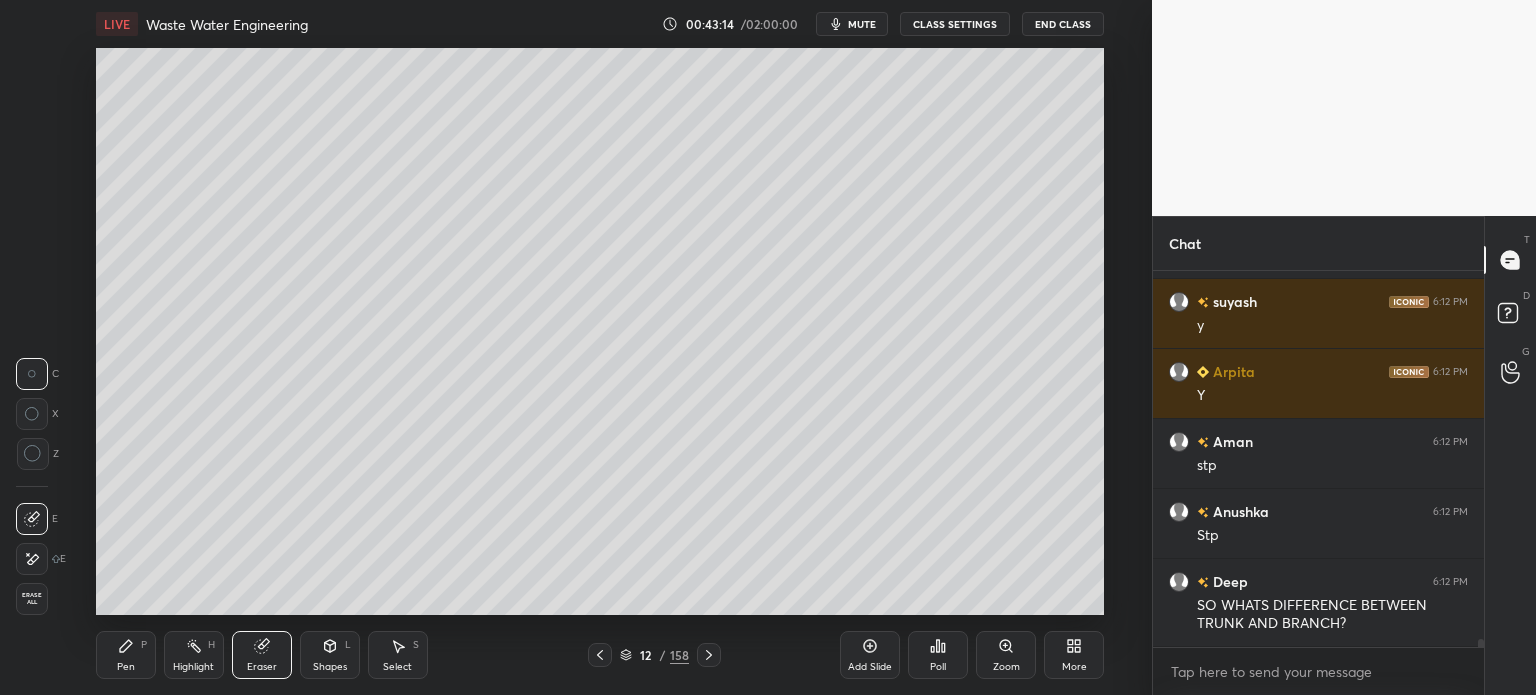 click on "Pen P" at bounding box center (126, 655) 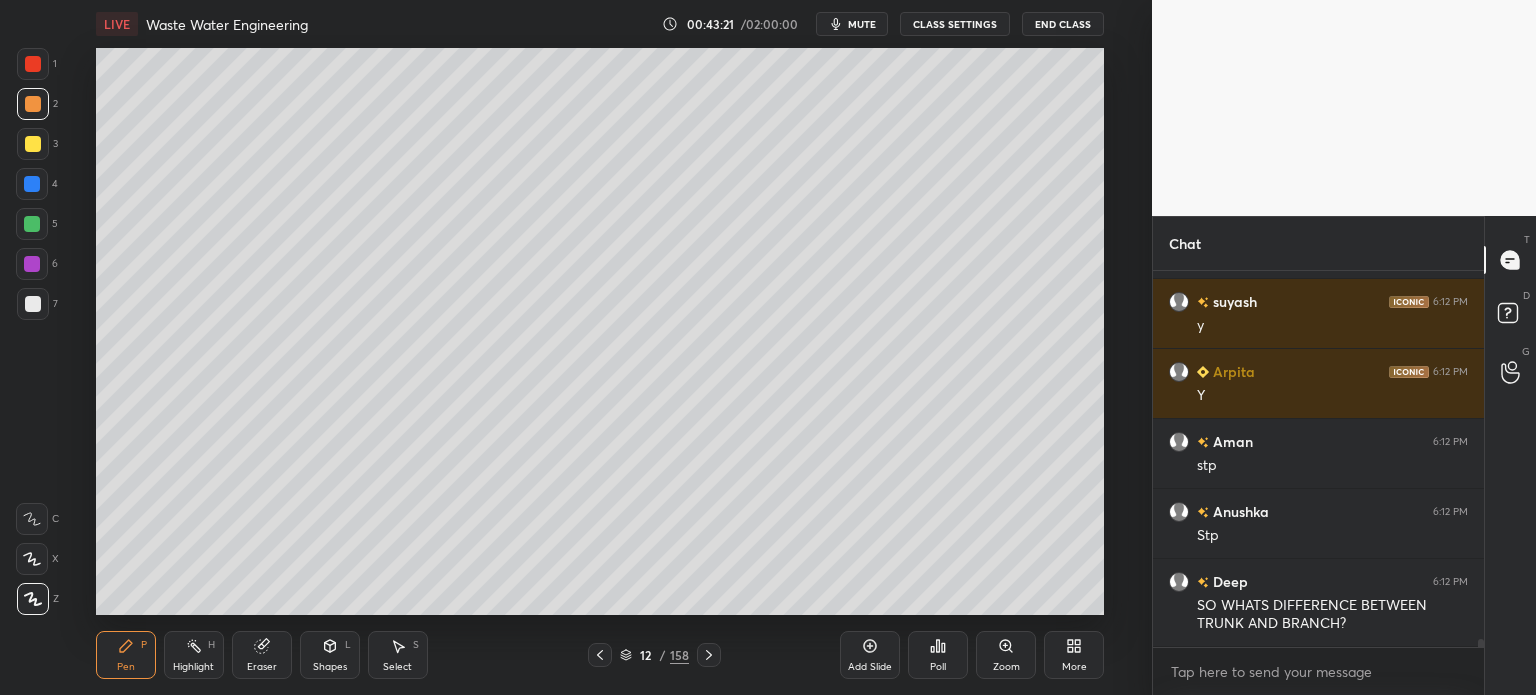scroll, scrollTop: 16990, scrollLeft: 0, axis: vertical 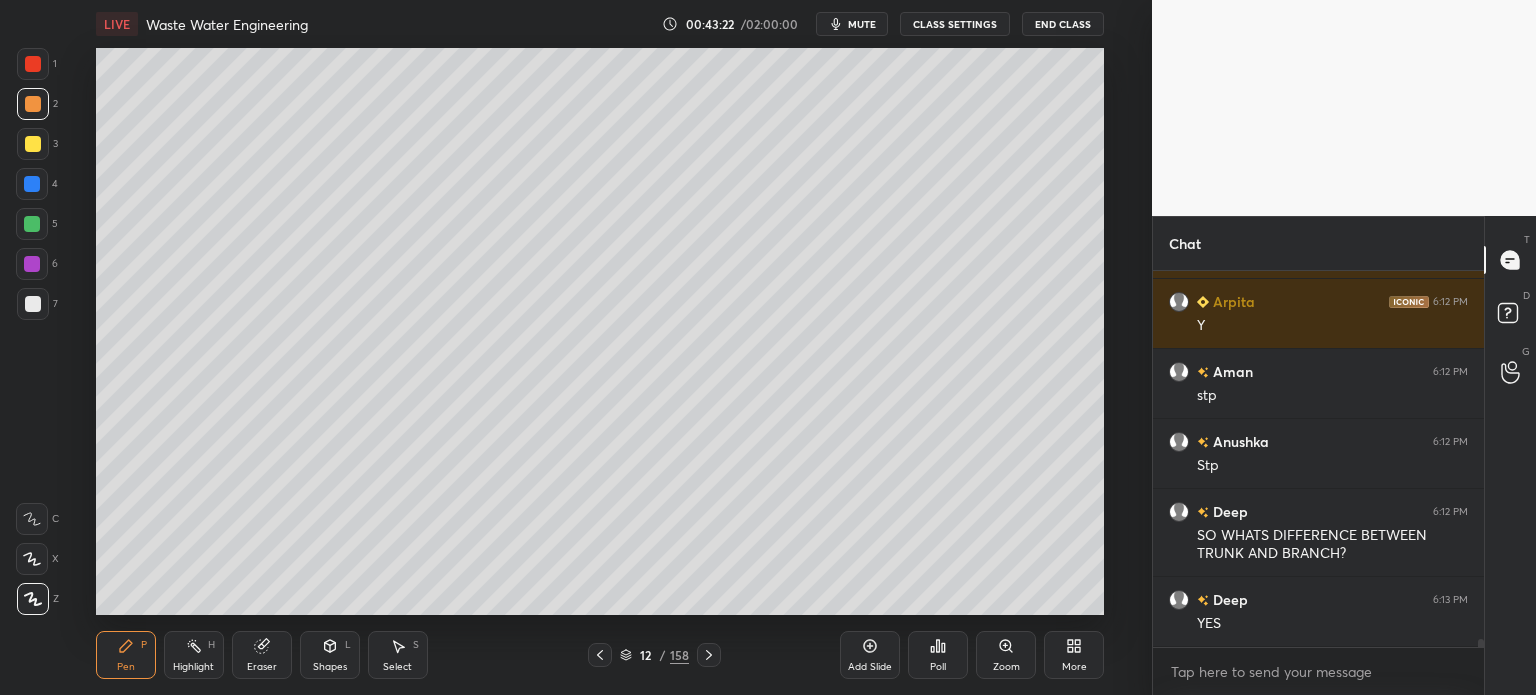 click at bounding box center (32, 184) 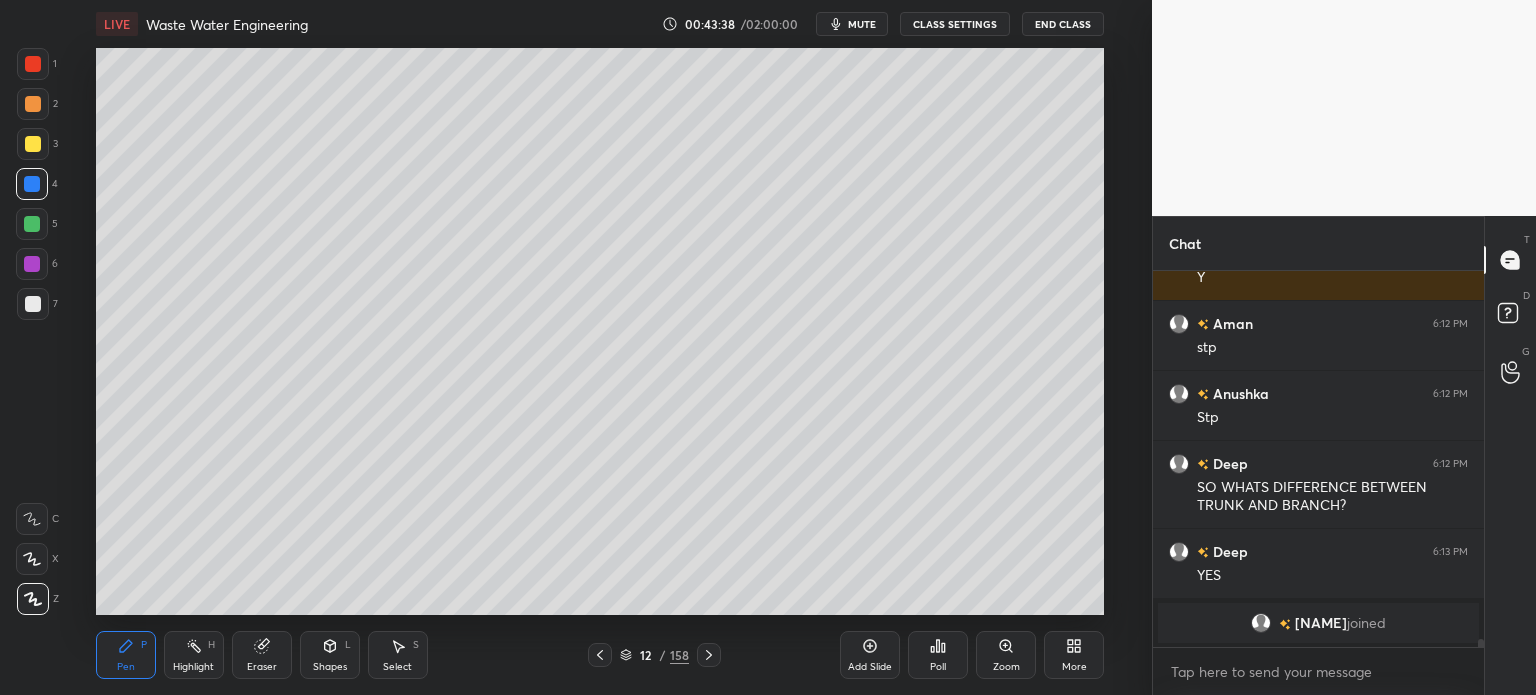 scroll, scrollTop: 14260, scrollLeft: 0, axis: vertical 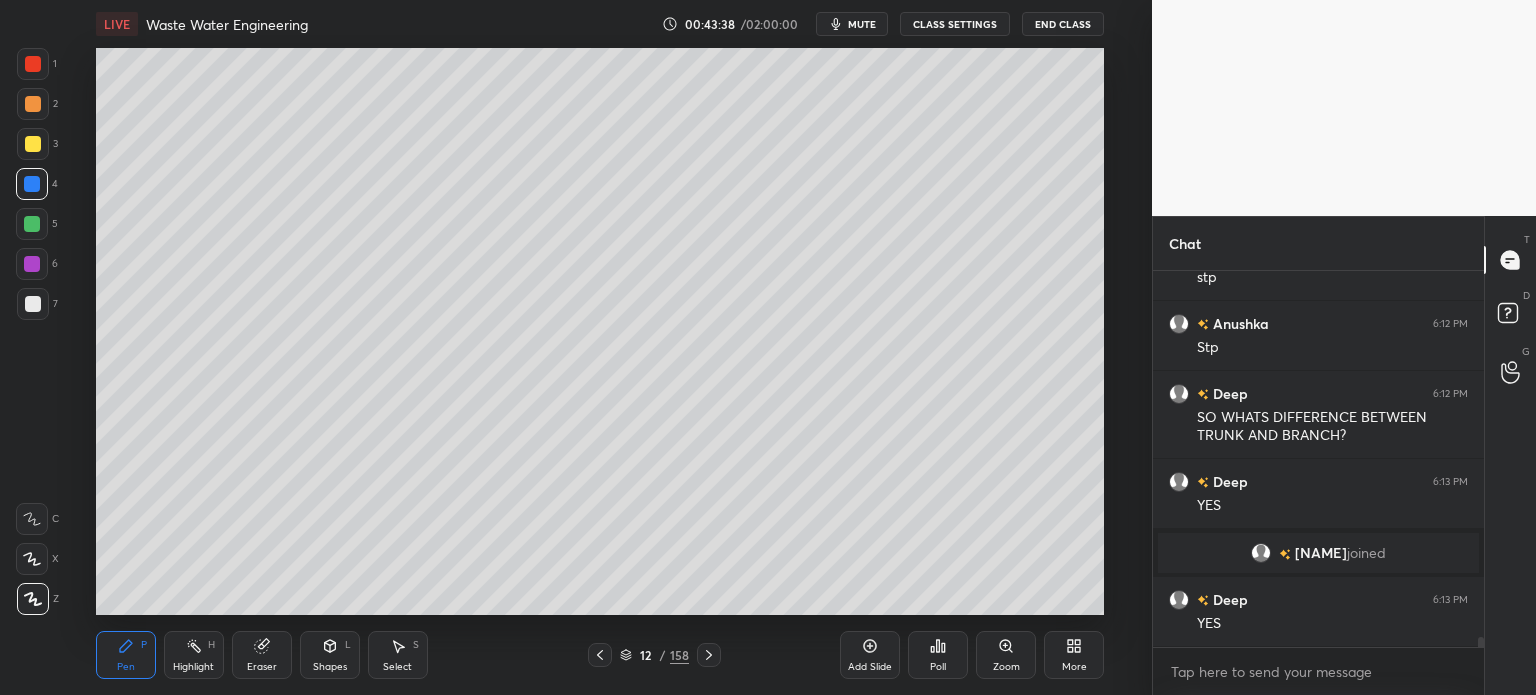 click on "Select S" at bounding box center [398, 655] 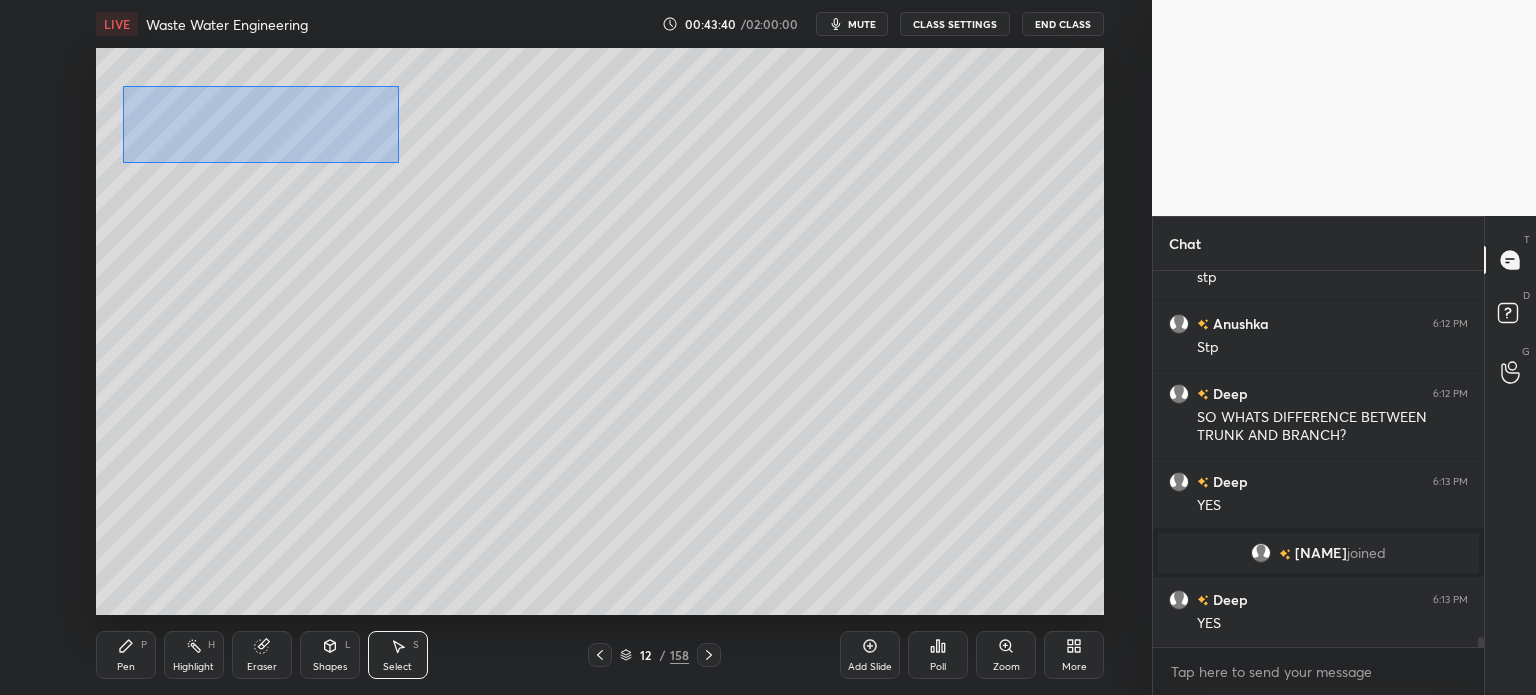 scroll, scrollTop: 14330, scrollLeft: 0, axis: vertical 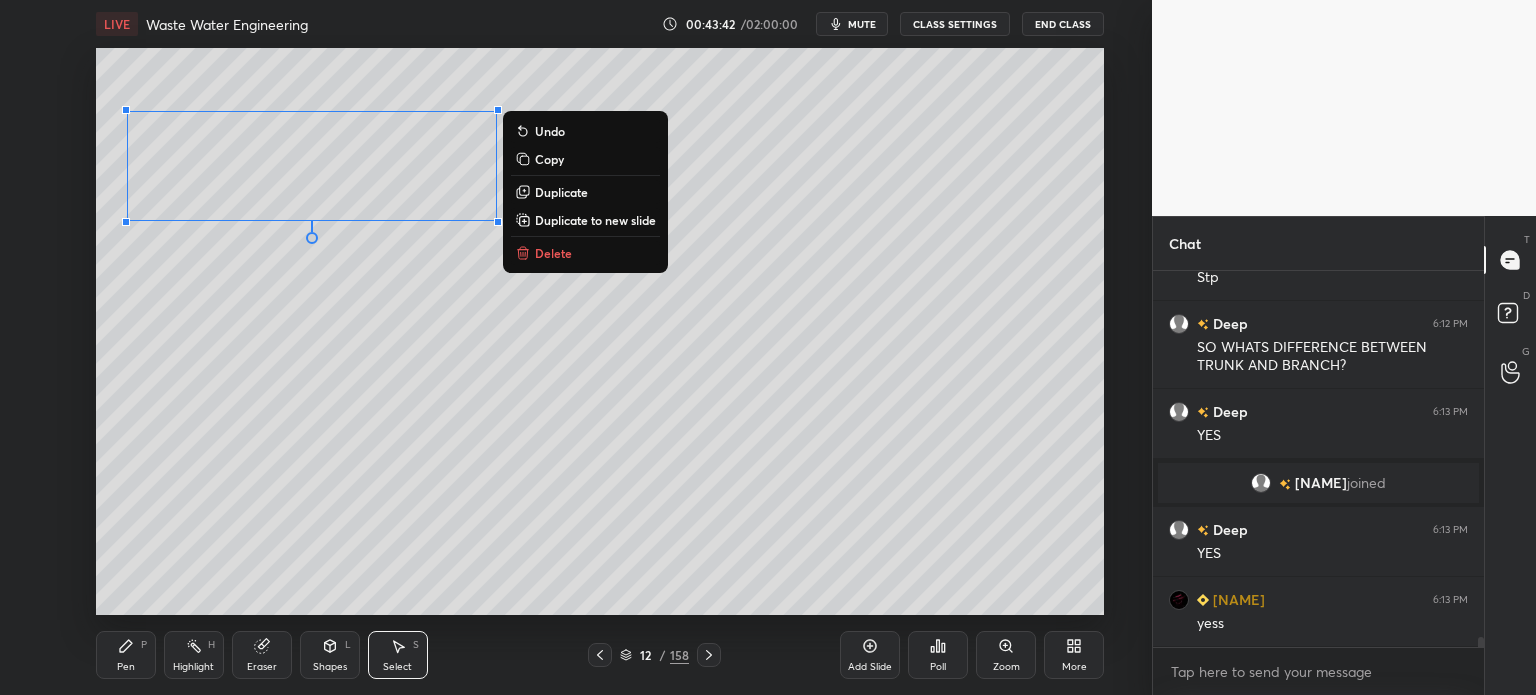click on "Duplicate" at bounding box center [561, 192] 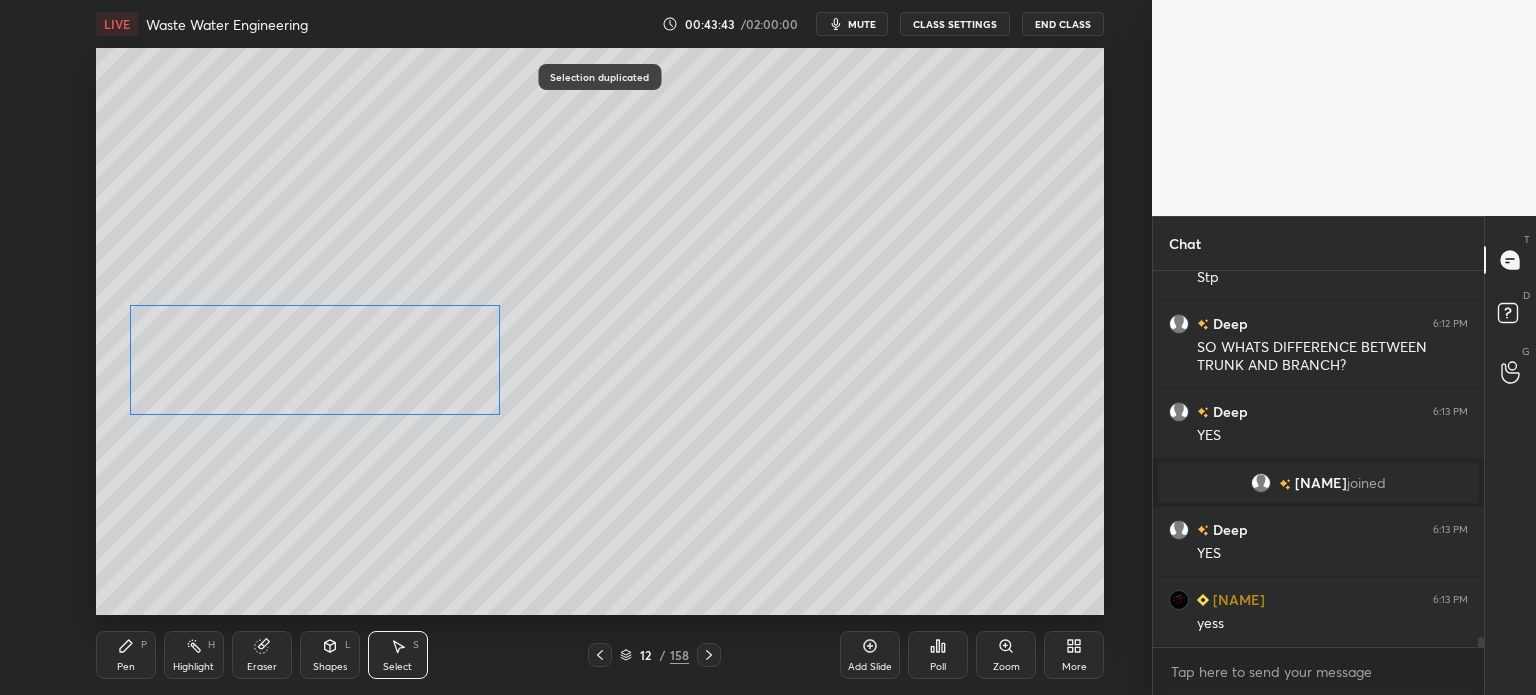 scroll, scrollTop: 14400, scrollLeft: 0, axis: vertical 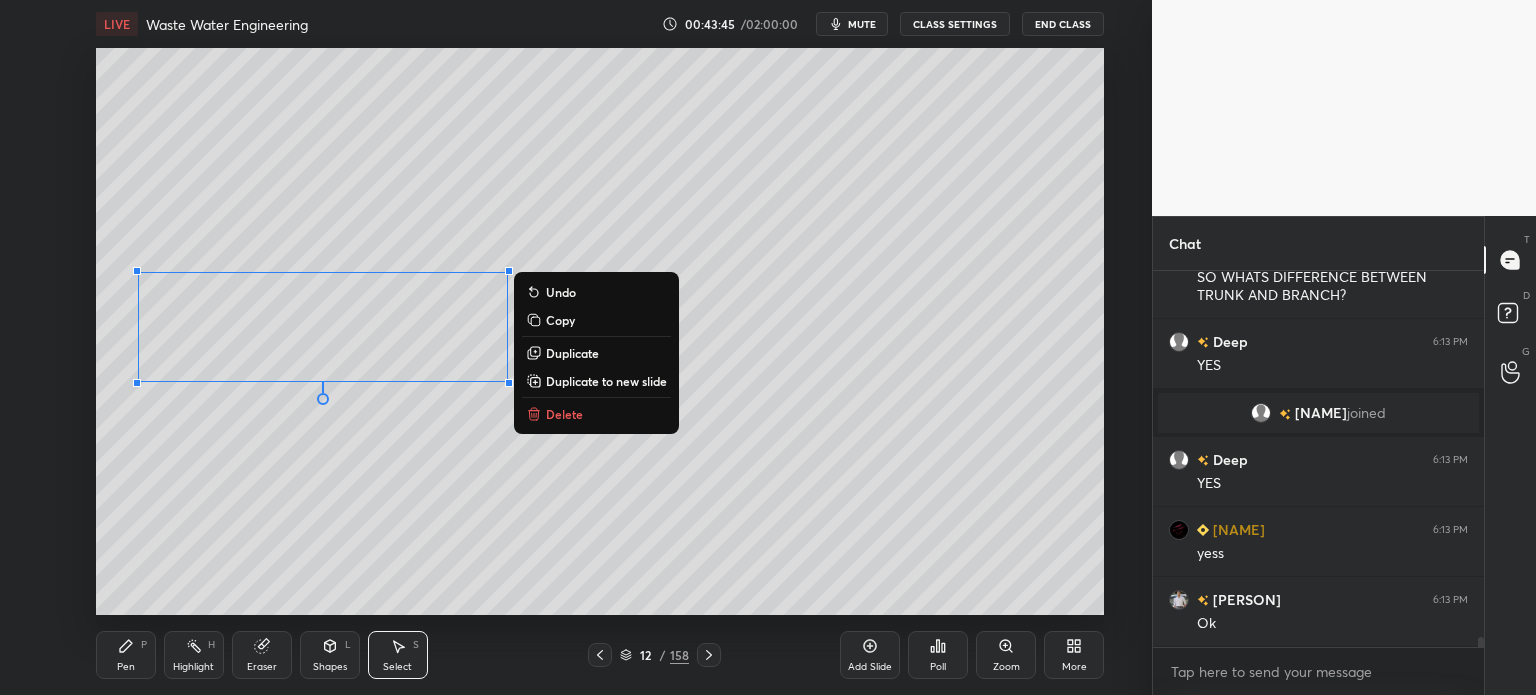 click on "Duplicate" at bounding box center [572, 353] 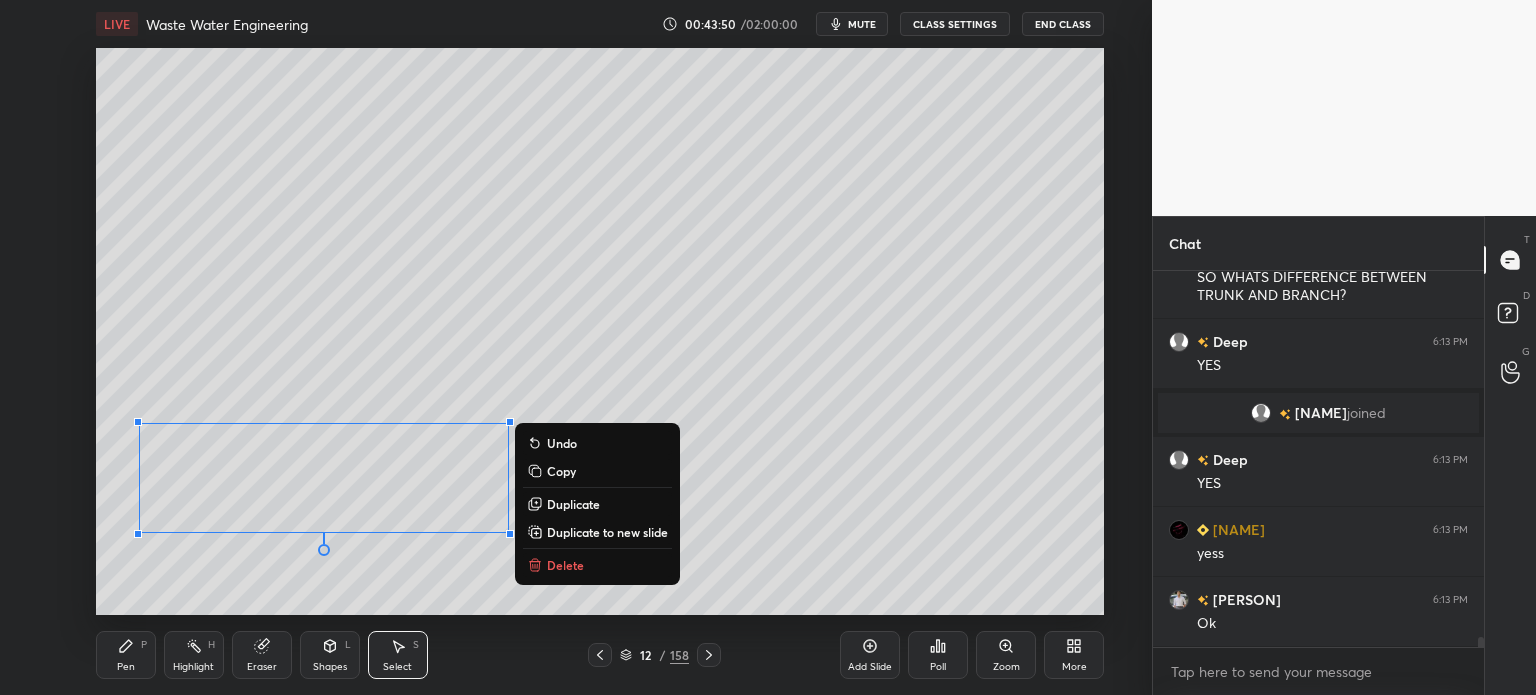 click on "Pen" at bounding box center [126, 667] 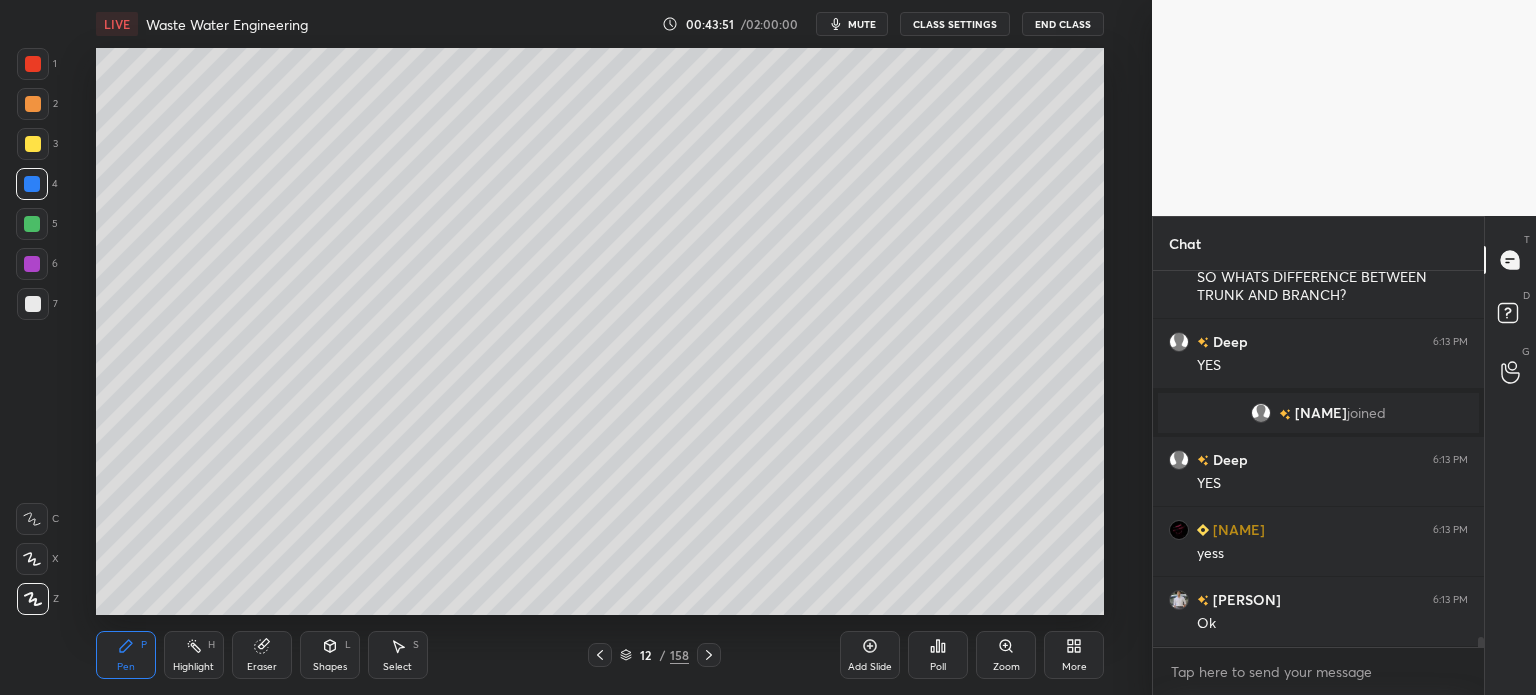 click at bounding box center (32, 224) 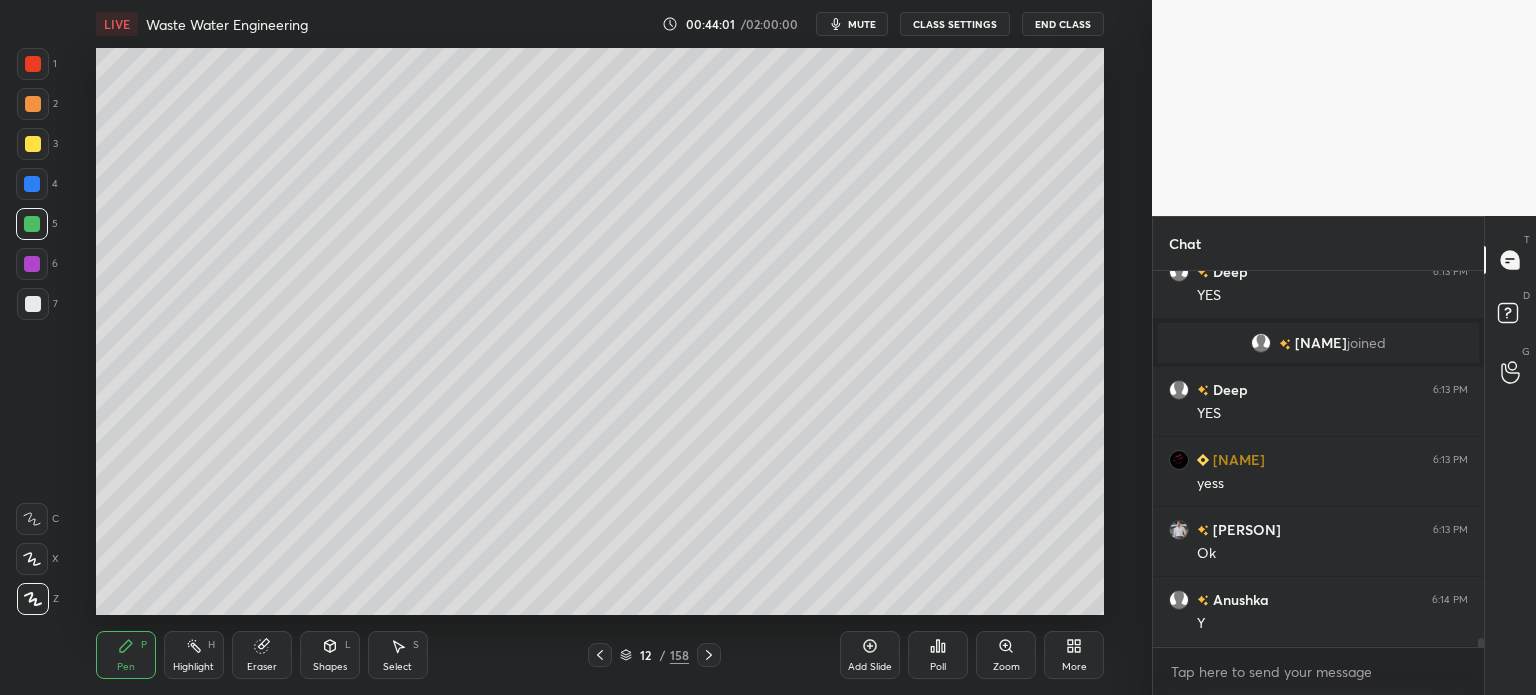 scroll, scrollTop: 14540, scrollLeft: 0, axis: vertical 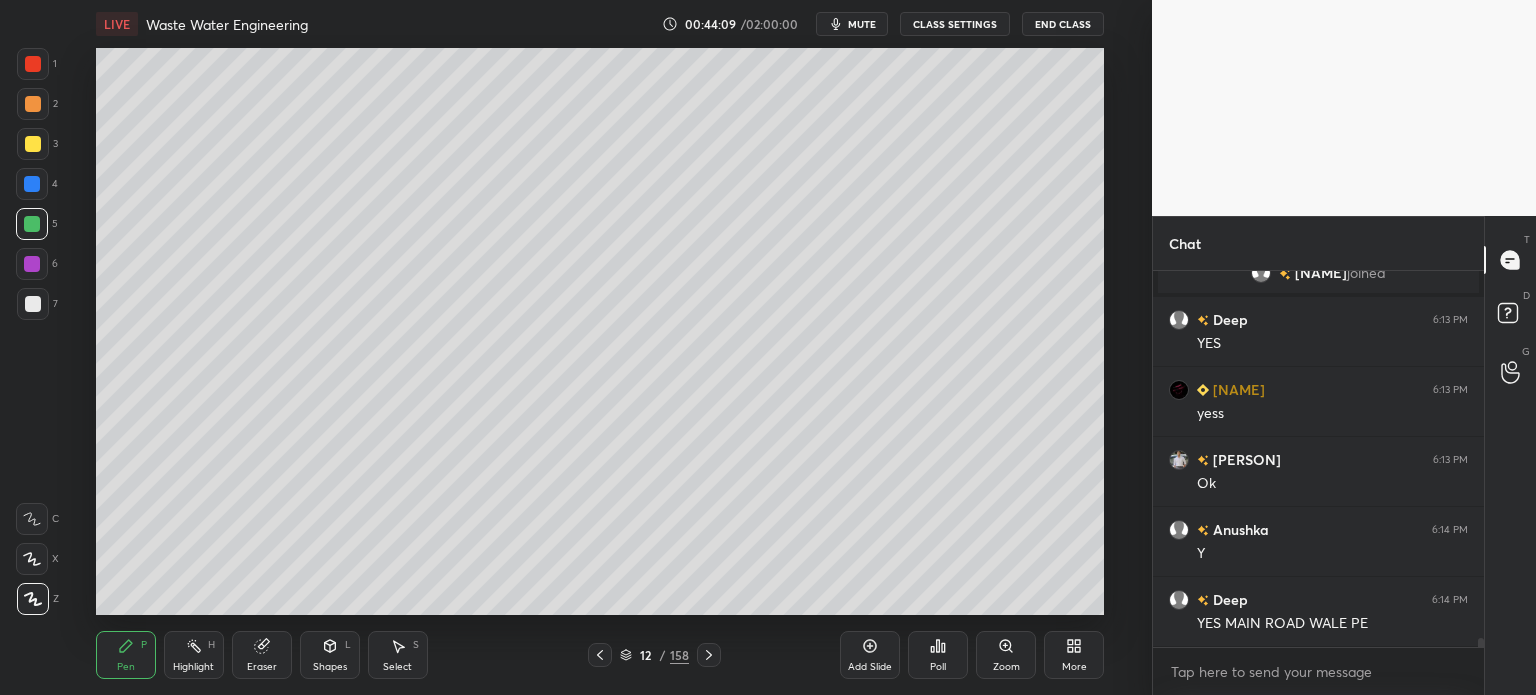 click at bounding box center (32, 184) 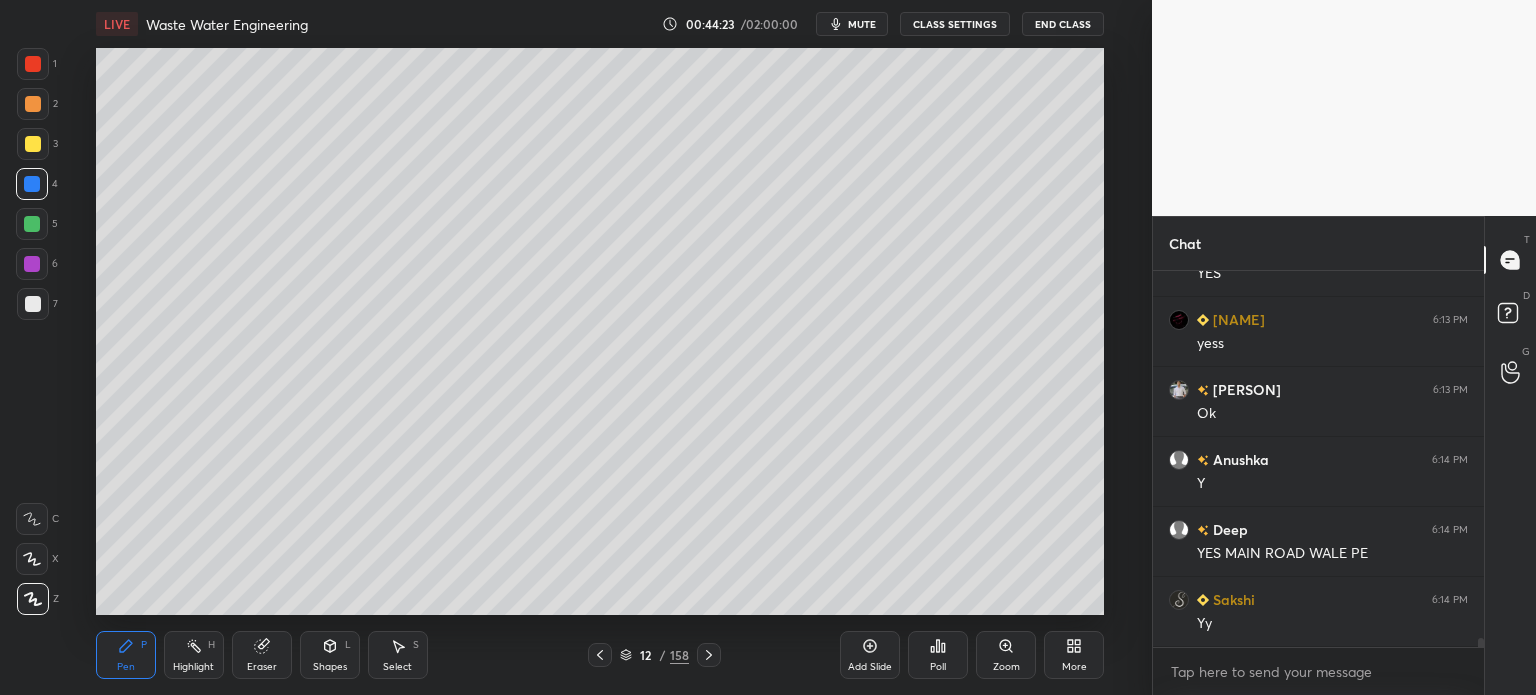 scroll, scrollTop: 14680, scrollLeft: 0, axis: vertical 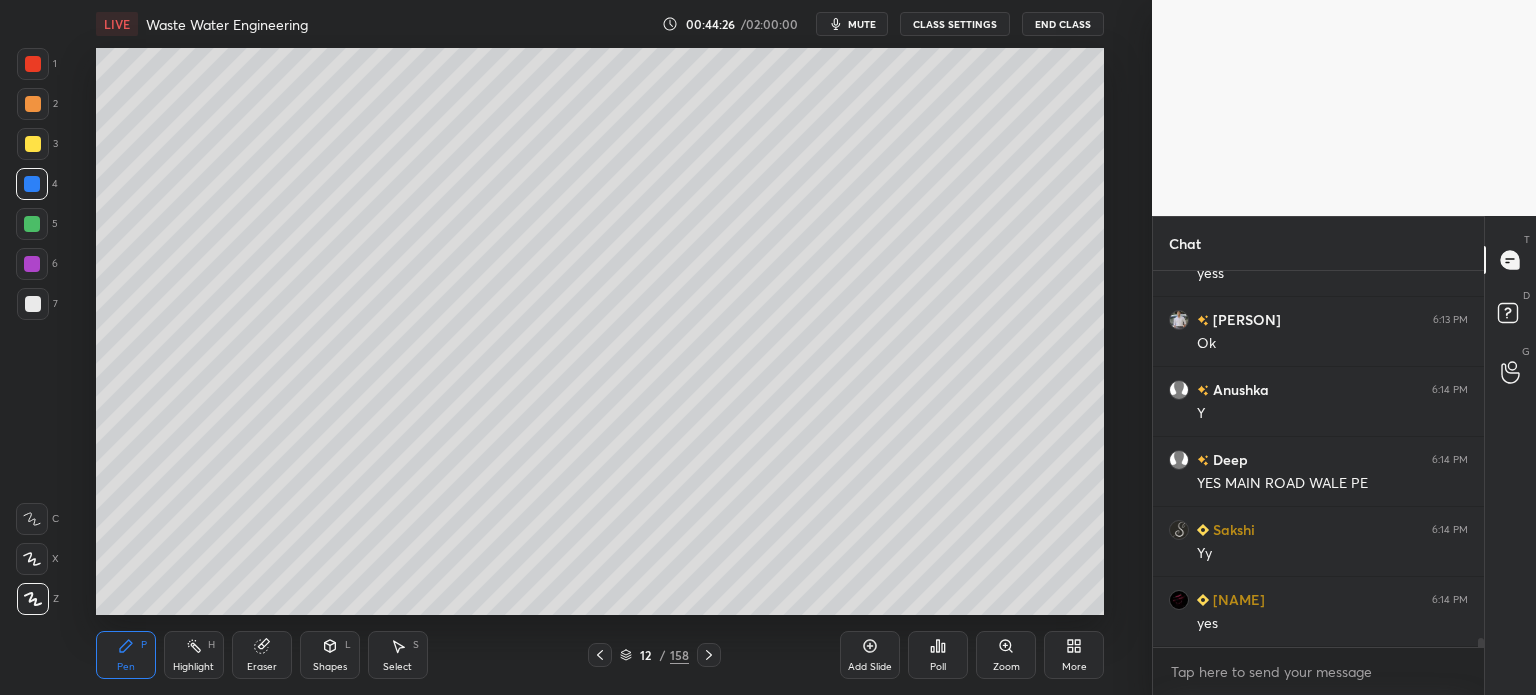 click at bounding box center (32, 224) 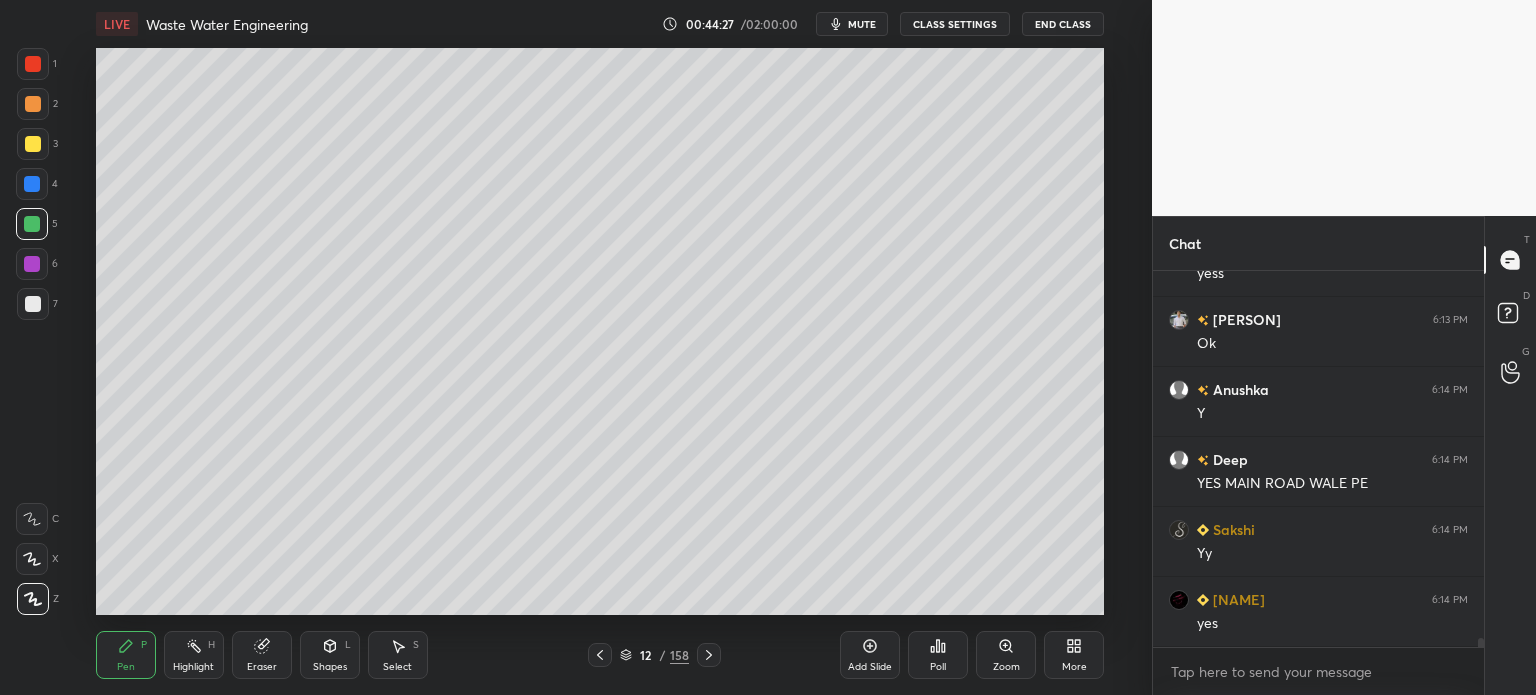 scroll, scrollTop: 14750, scrollLeft: 0, axis: vertical 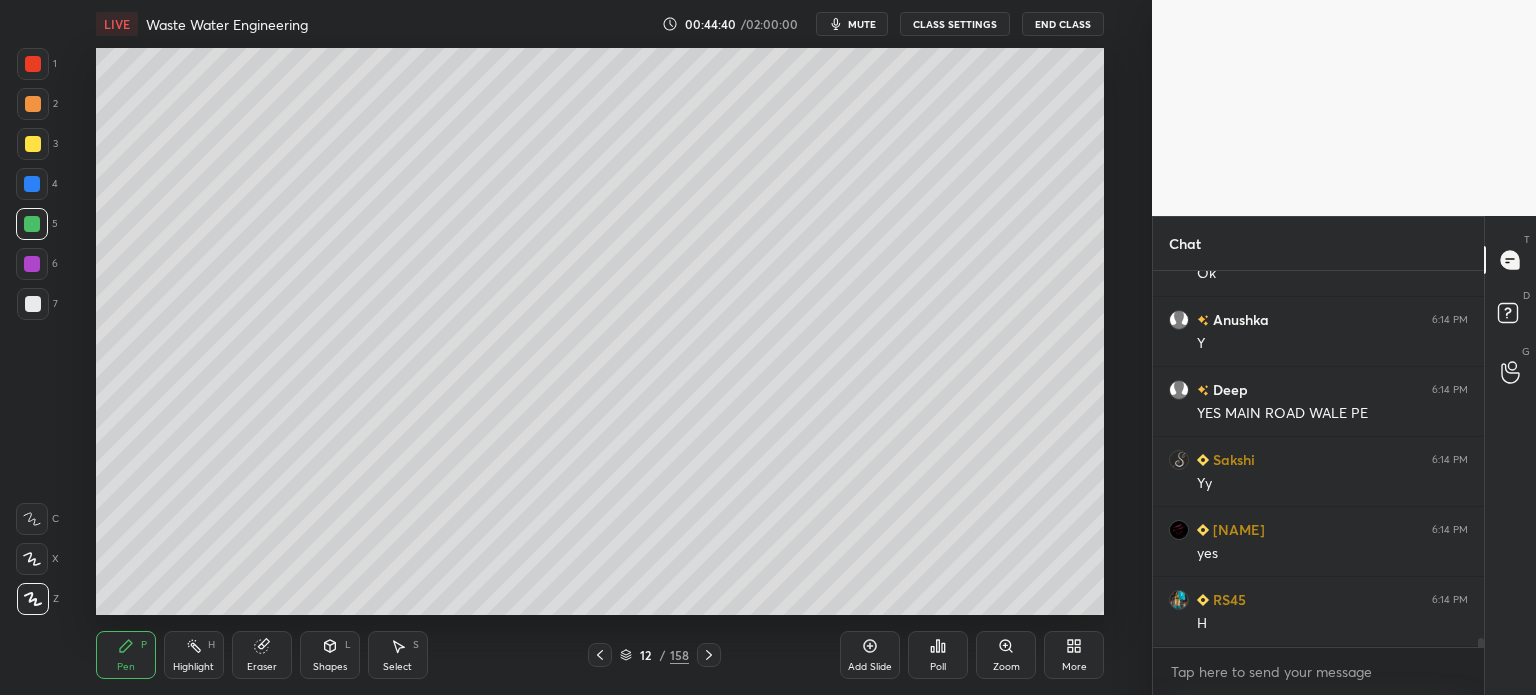 click at bounding box center [33, 304] 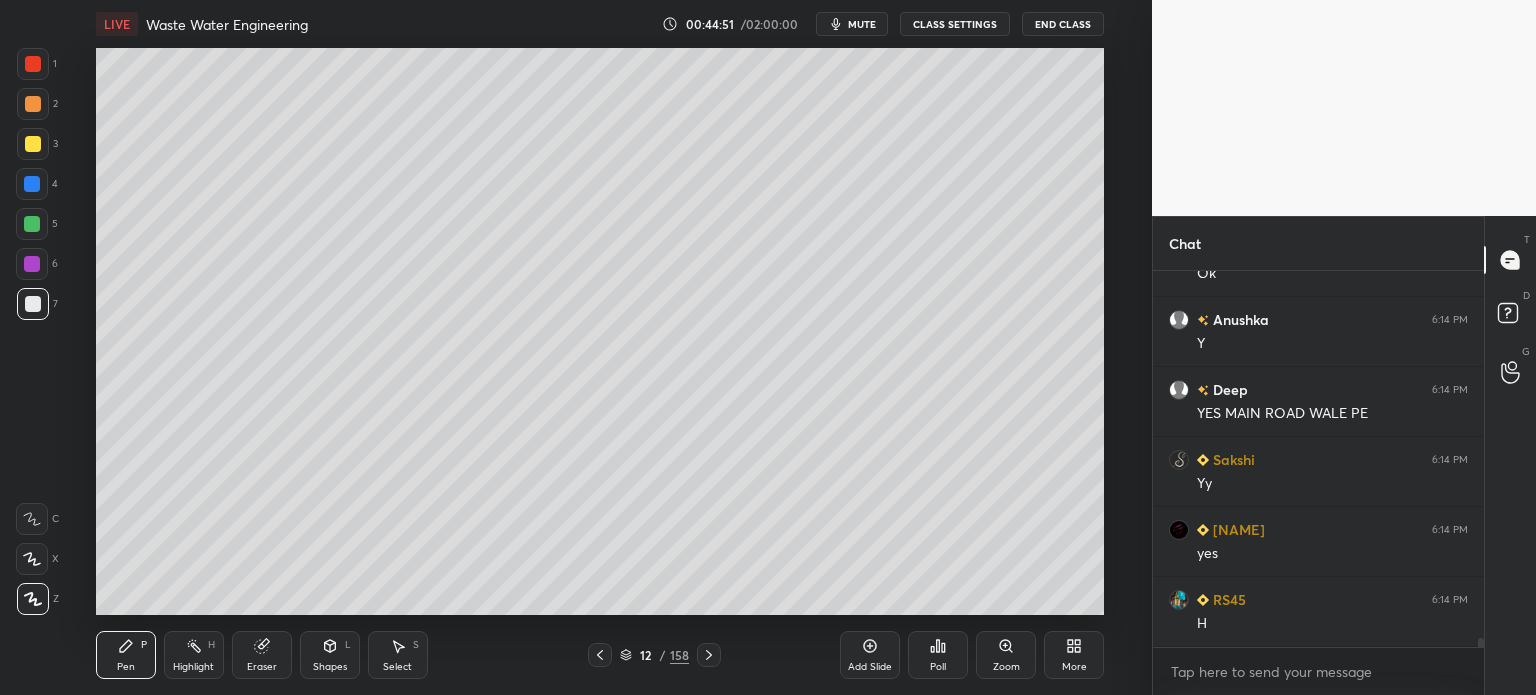 scroll, scrollTop: 14820, scrollLeft: 0, axis: vertical 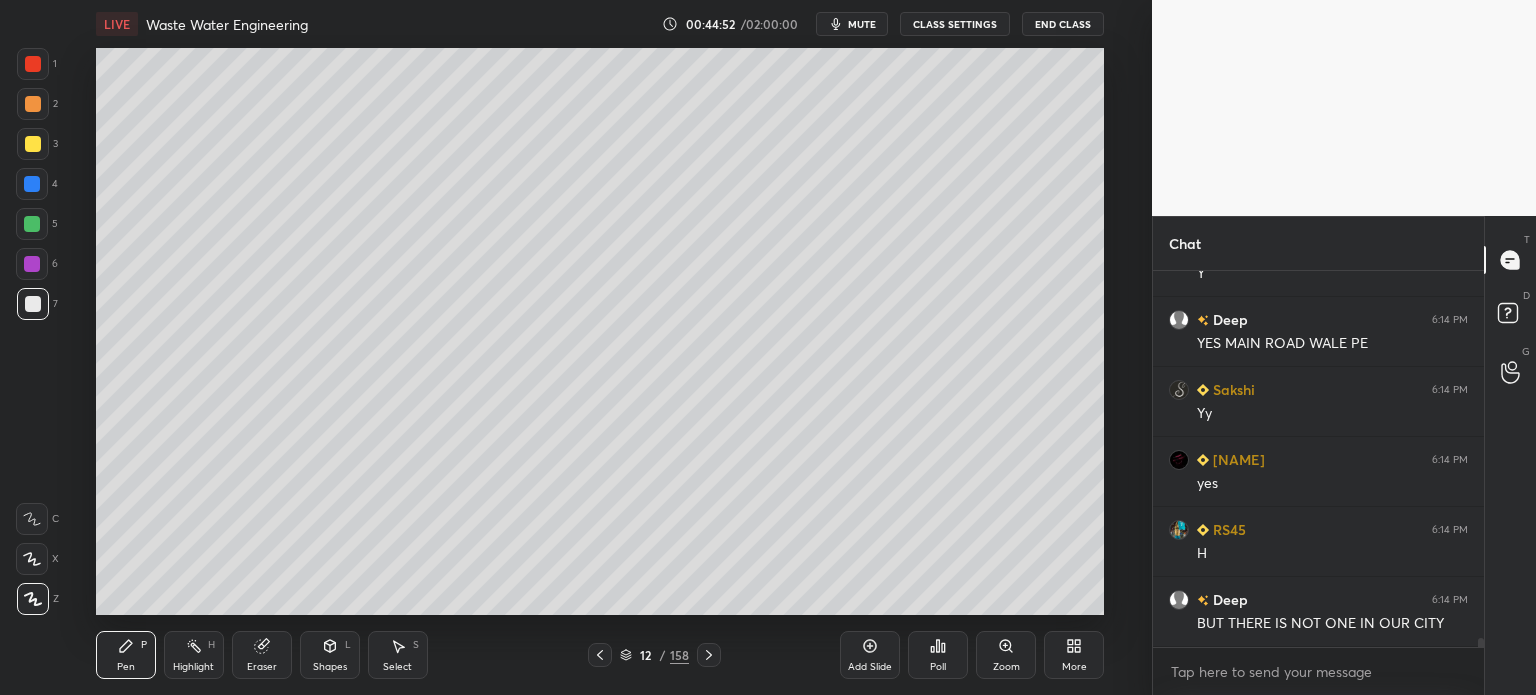 click 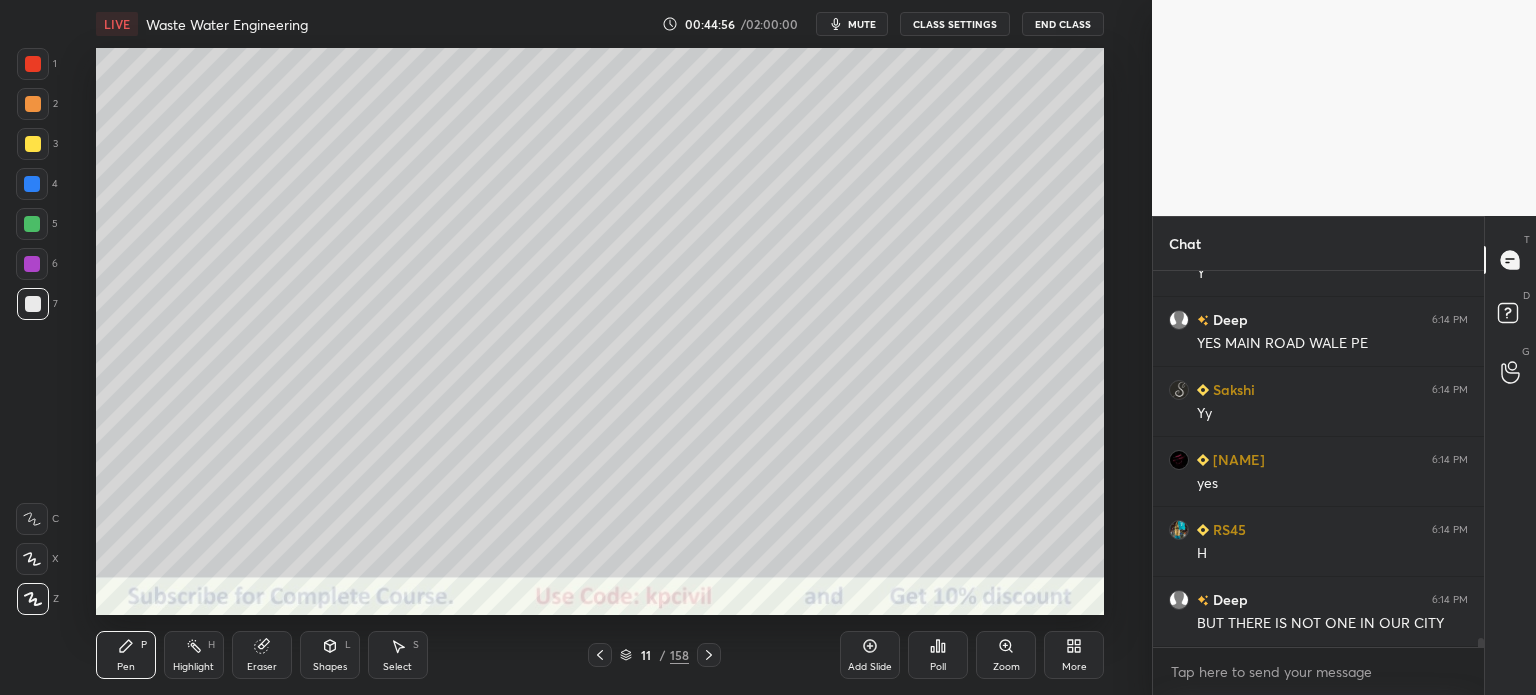 click 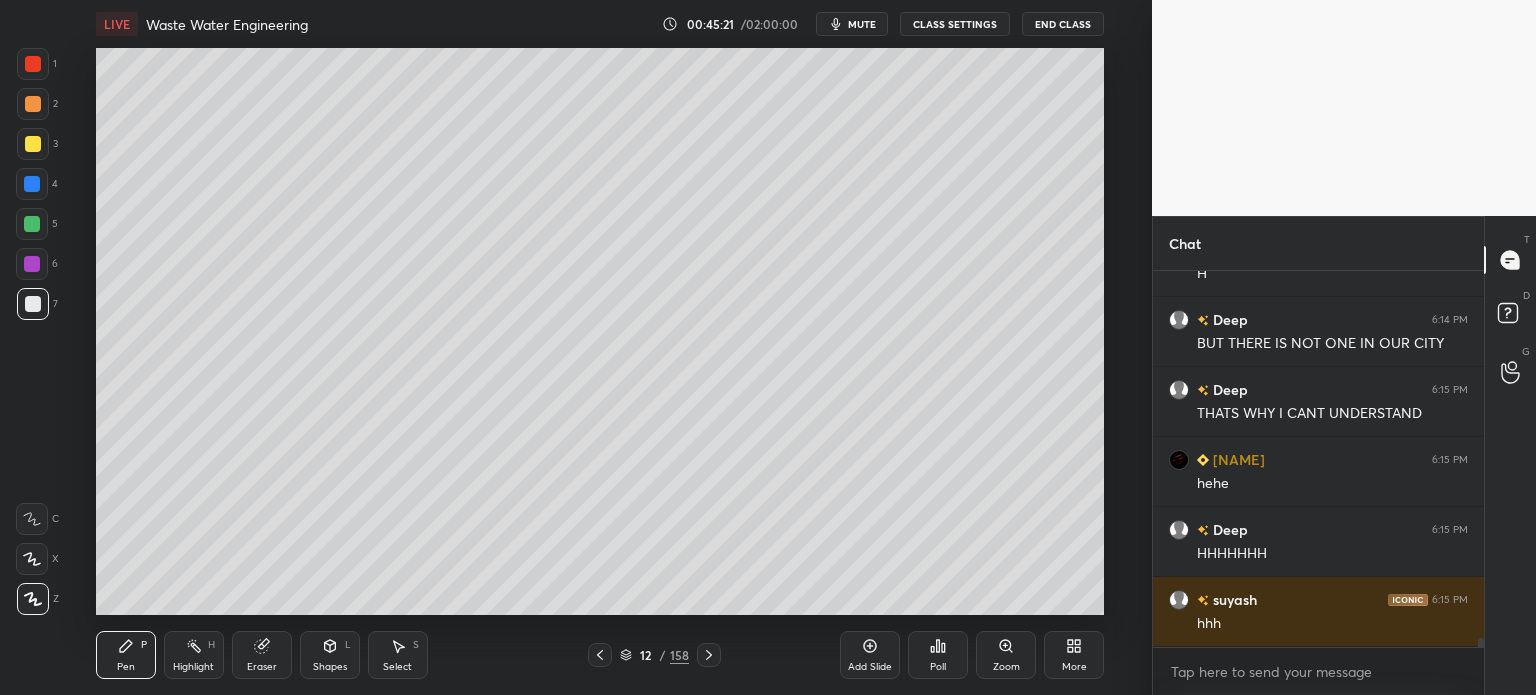 scroll, scrollTop: 15170, scrollLeft: 0, axis: vertical 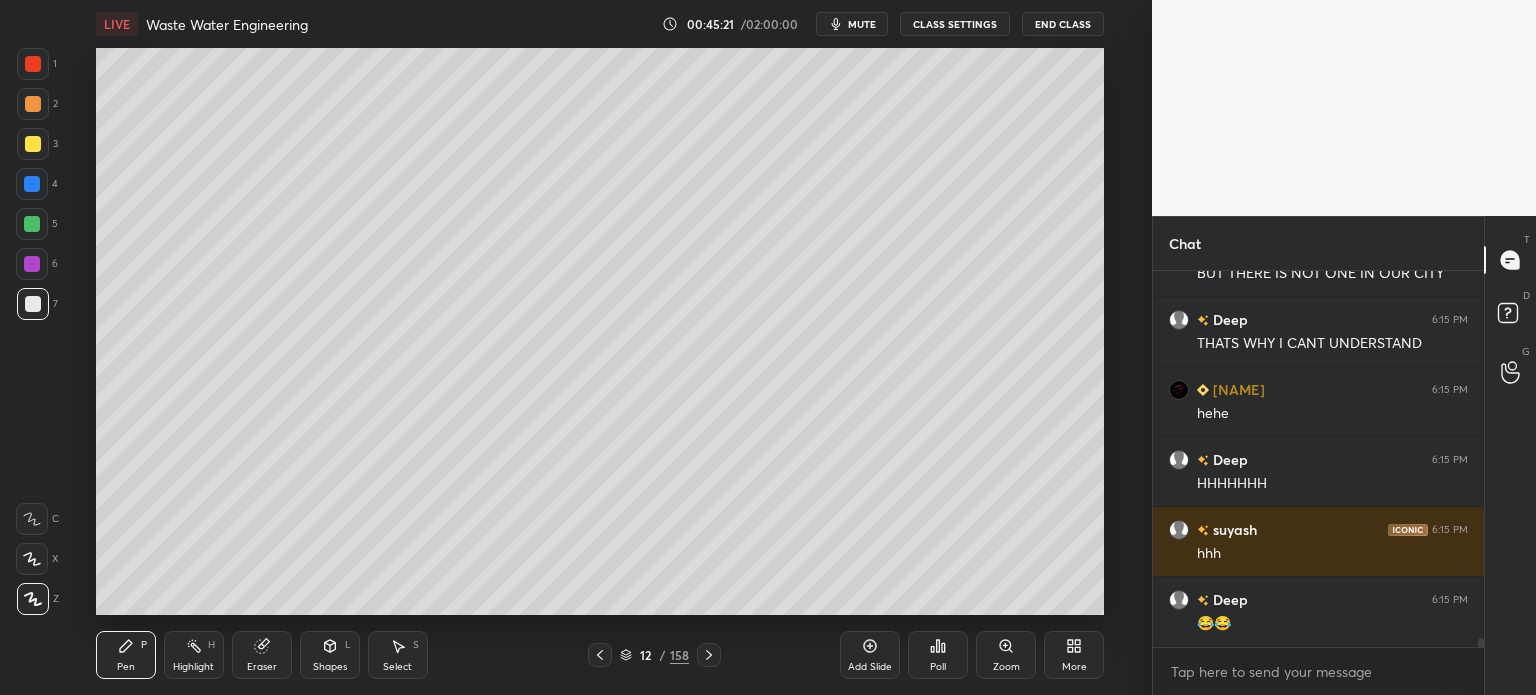 click at bounding box center [600, 655] 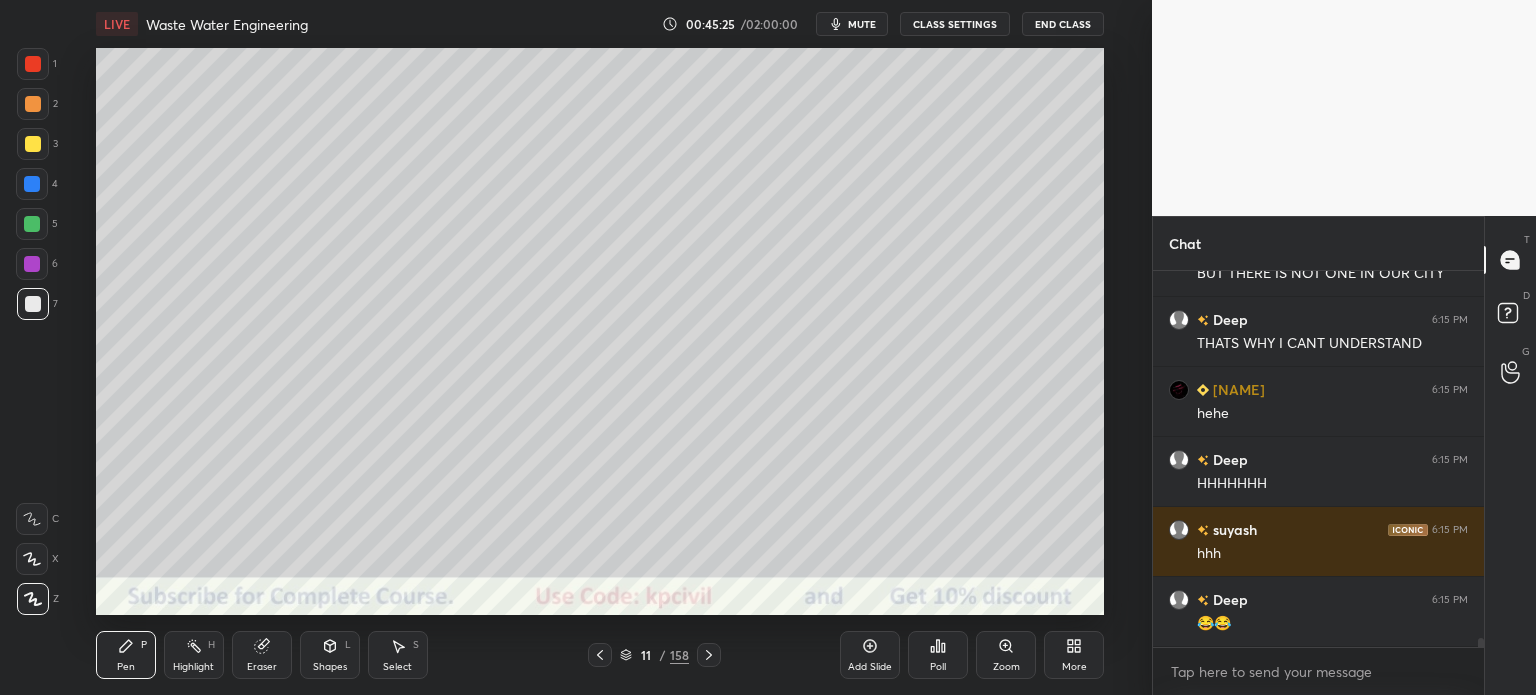 scroll, scrollTop: 15240, scrollLeft: 0, axis: vertical 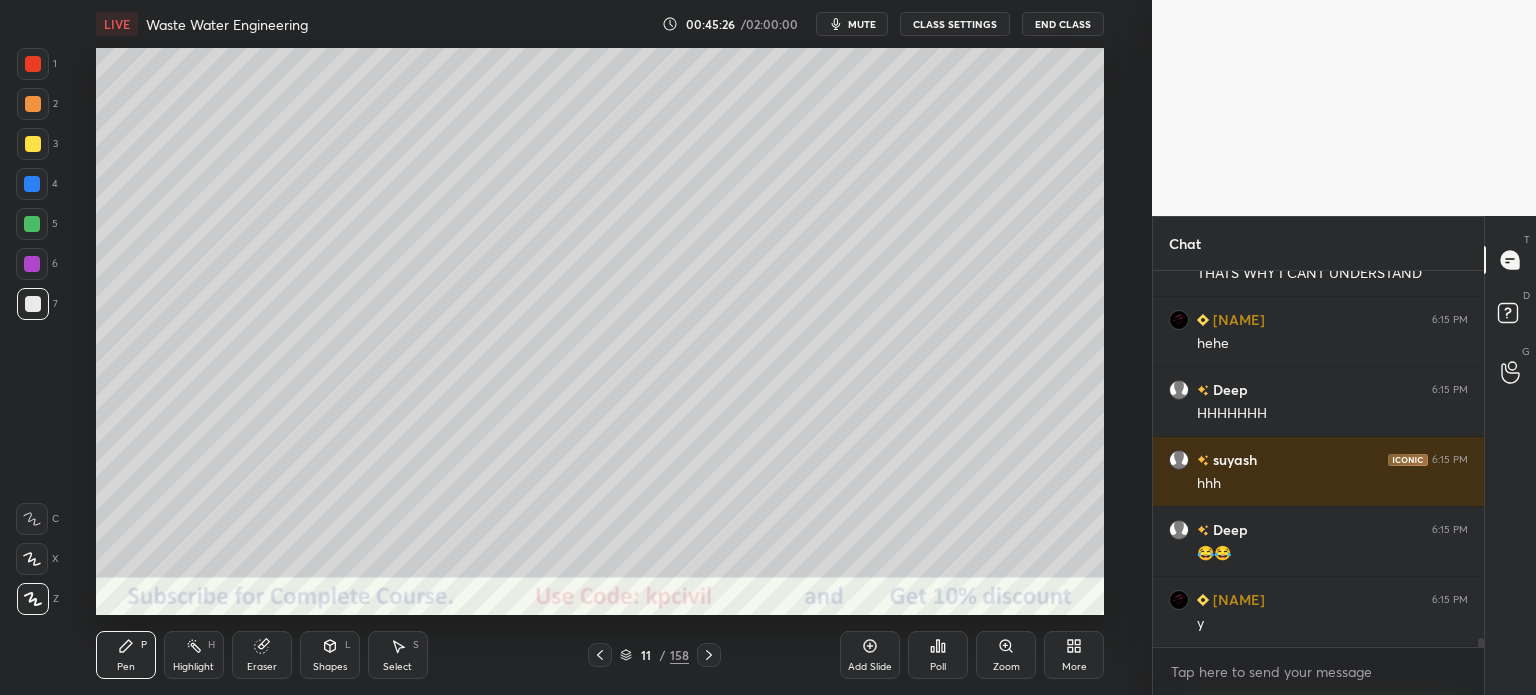click 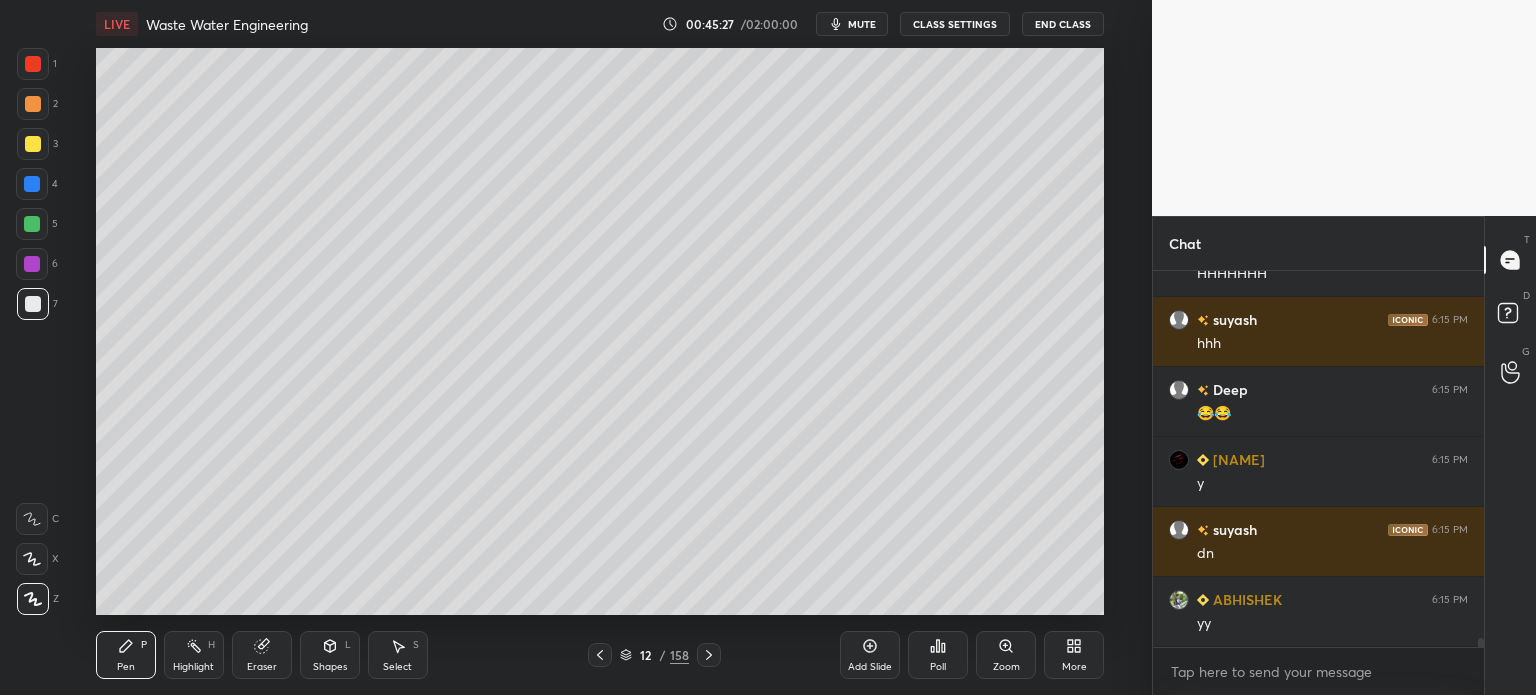 click 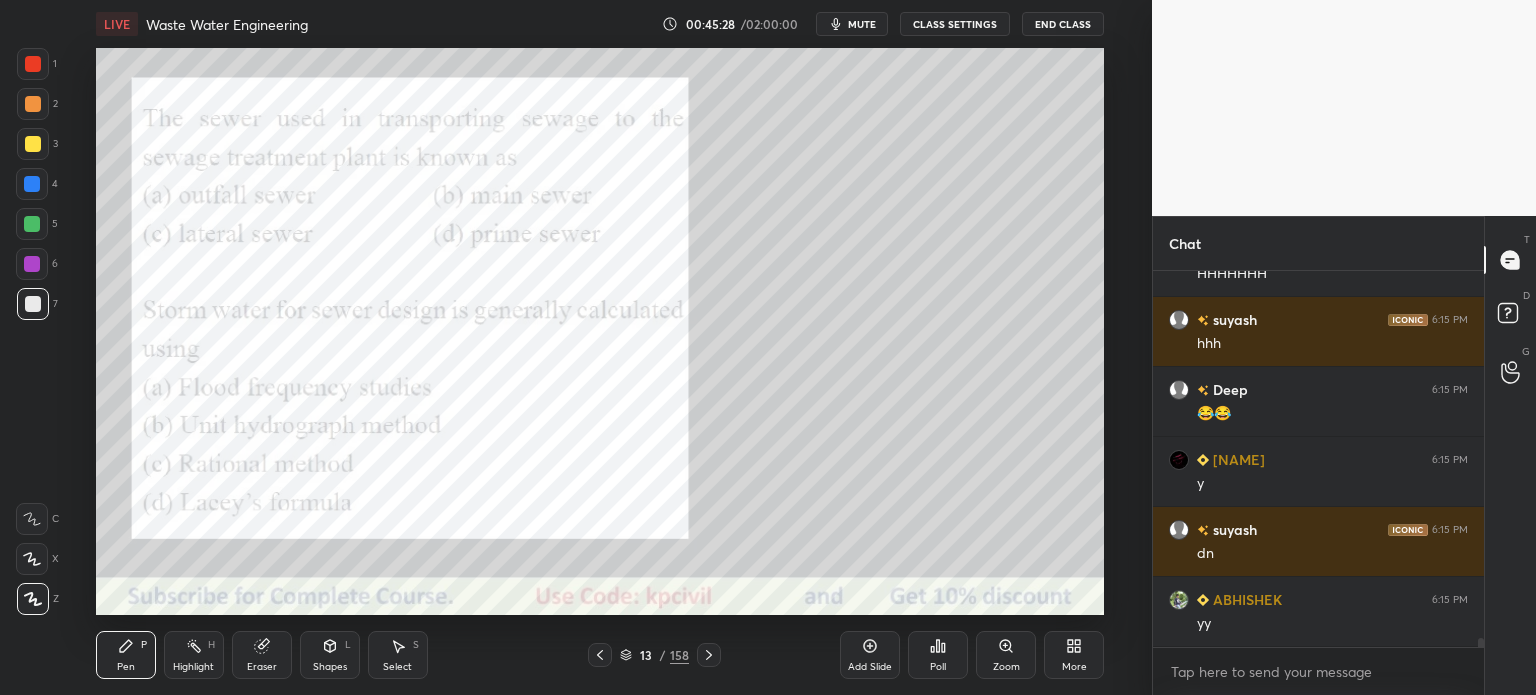 scroll, scrollTop: 15450, scrollLeft: 0, axis: vertical 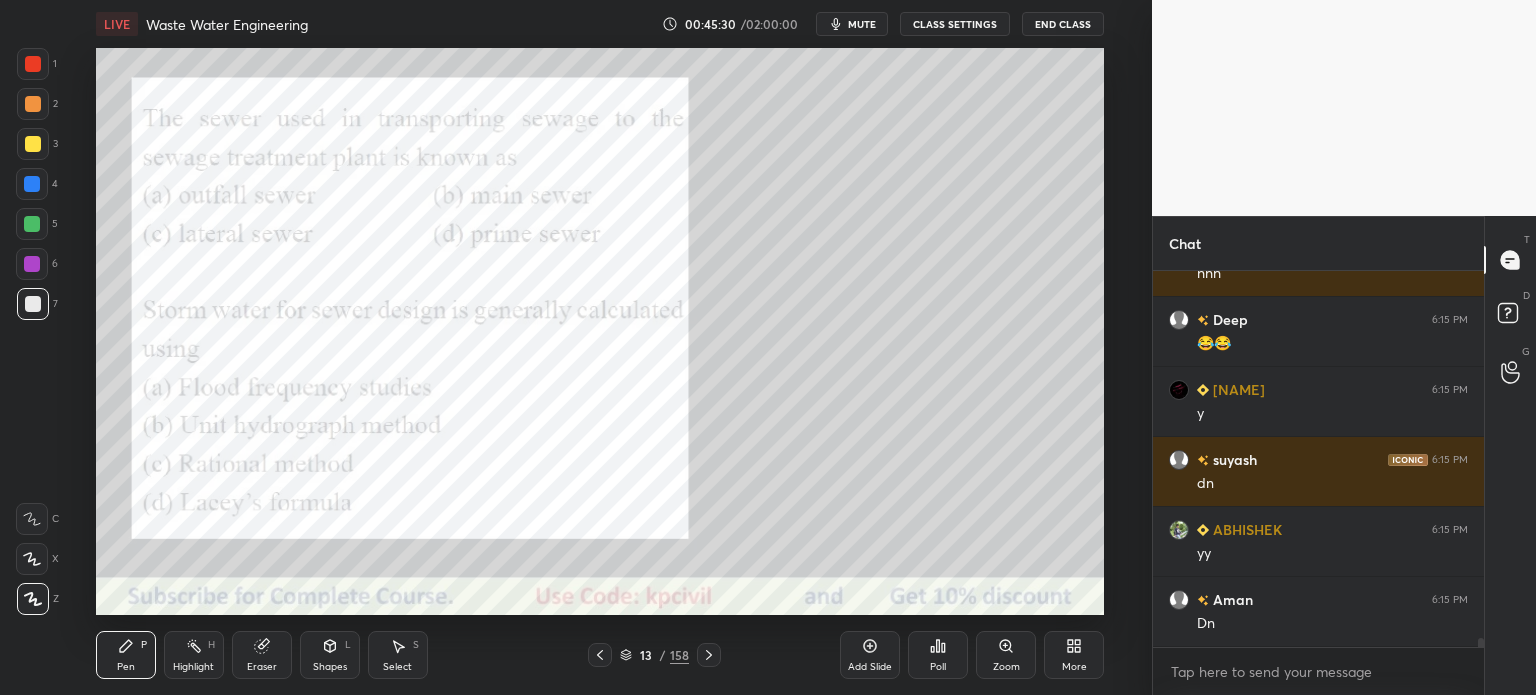 click 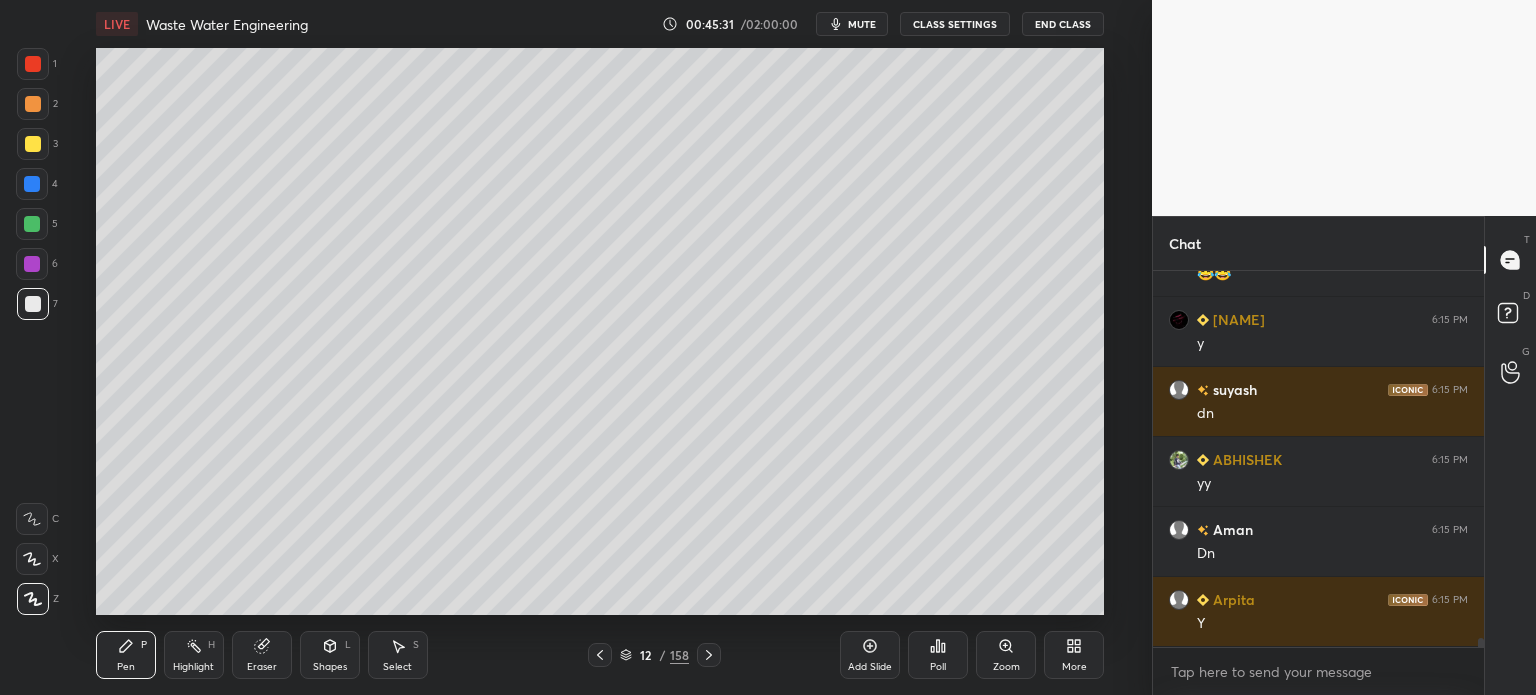 click on "Add Slide" at bounding box center (870, 667) 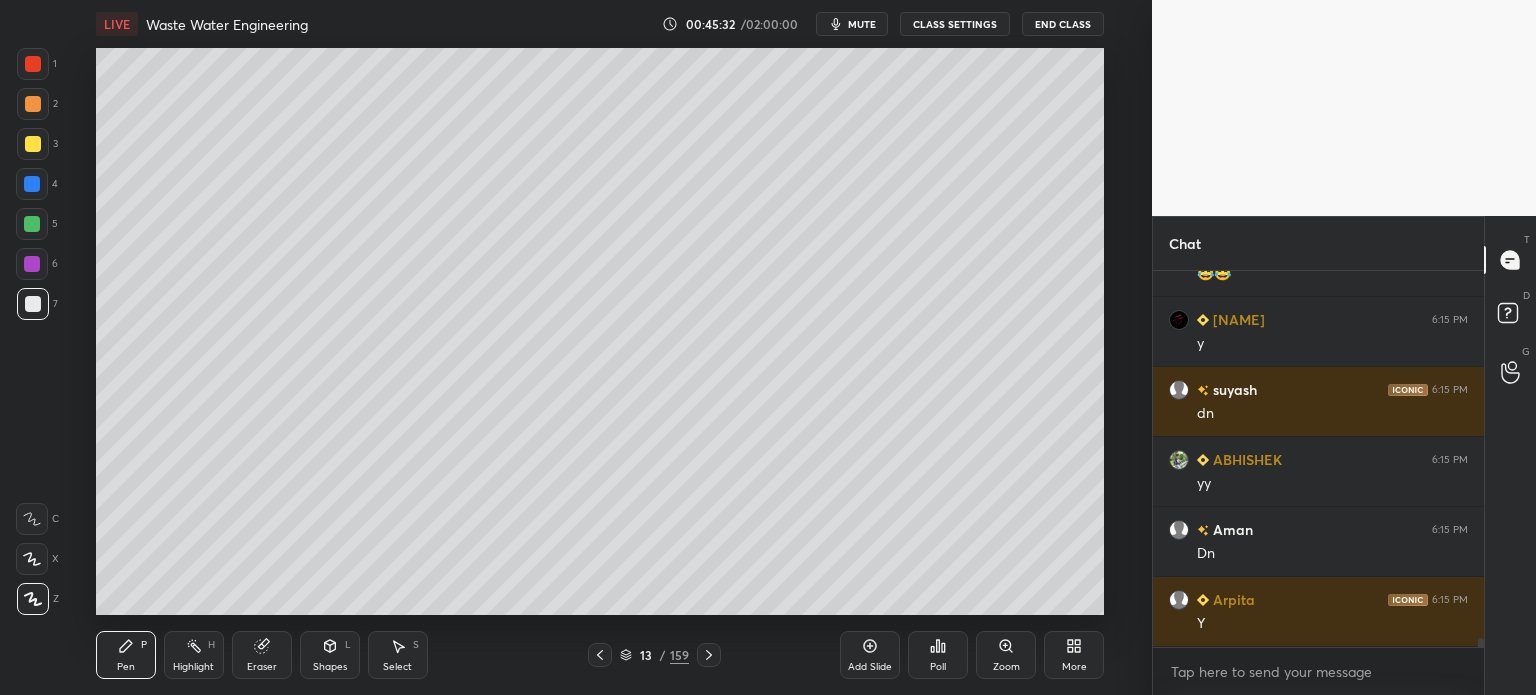 scroll, scrollTop: 15590, scrollLeft: 0, axis: vertical 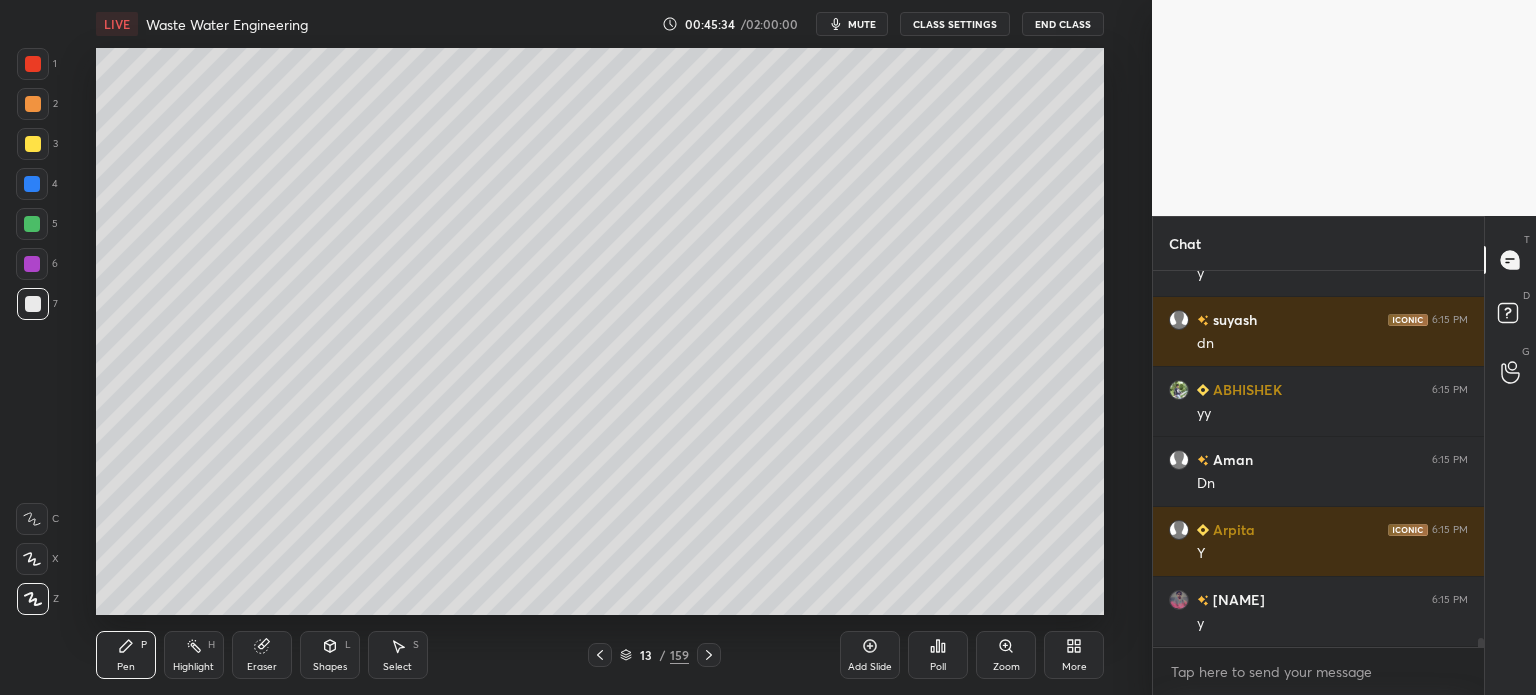 click at bounding box center (32, 184) 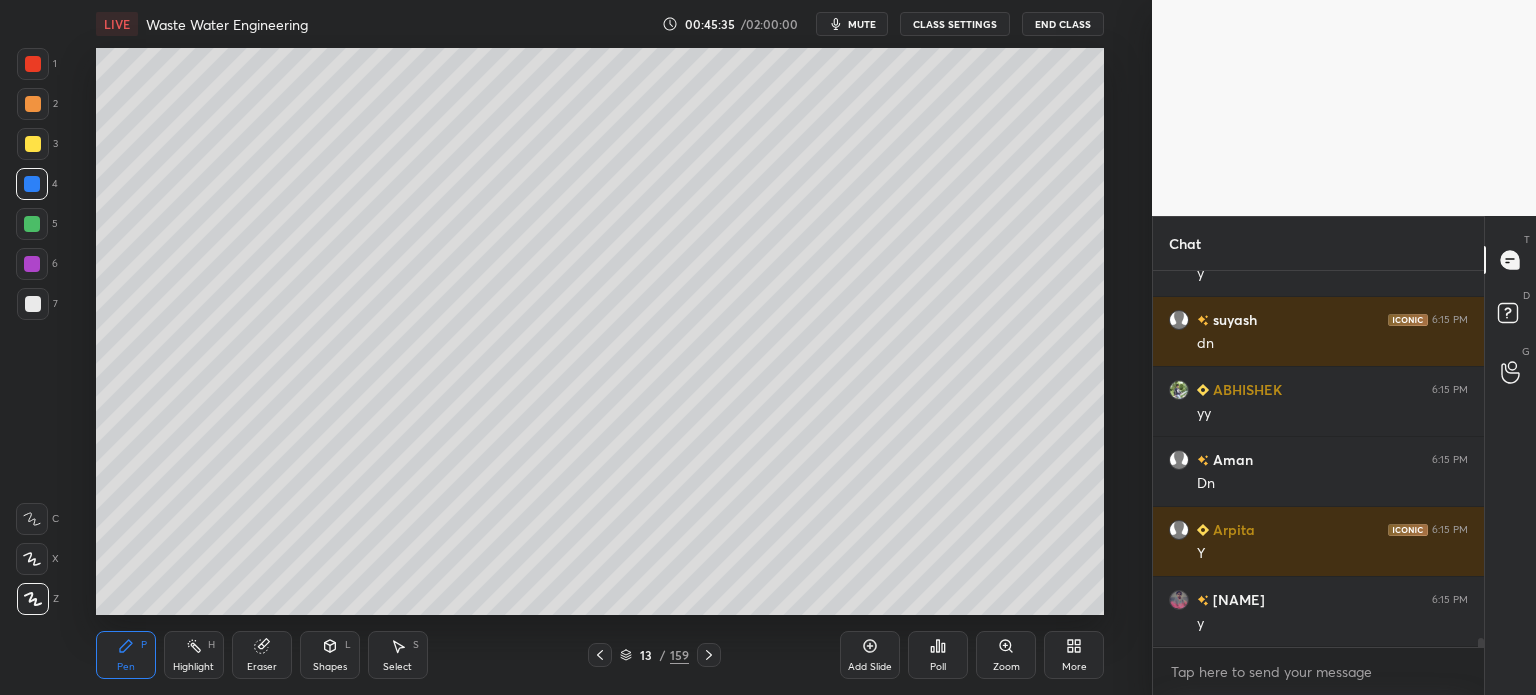 click at bounding box center (33, 144) 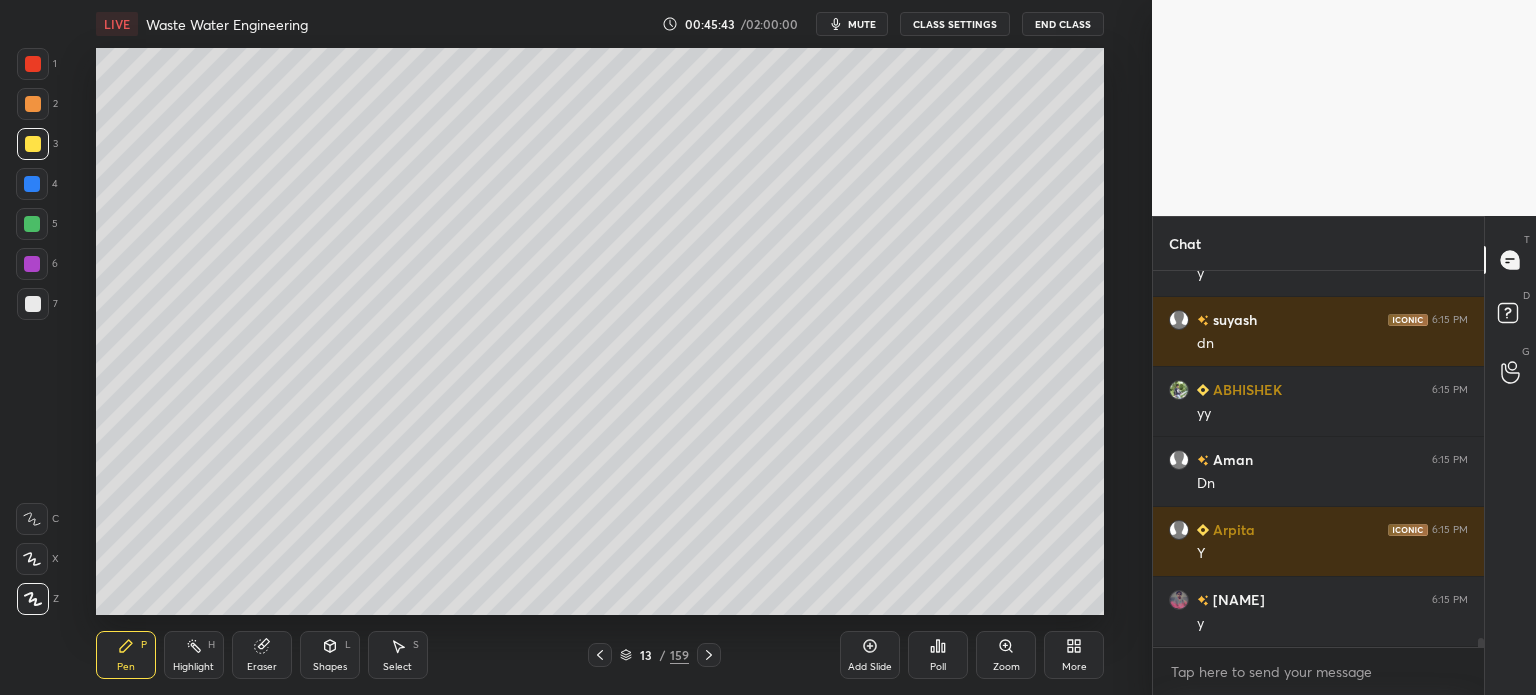 click at bounding box center (33, 304) 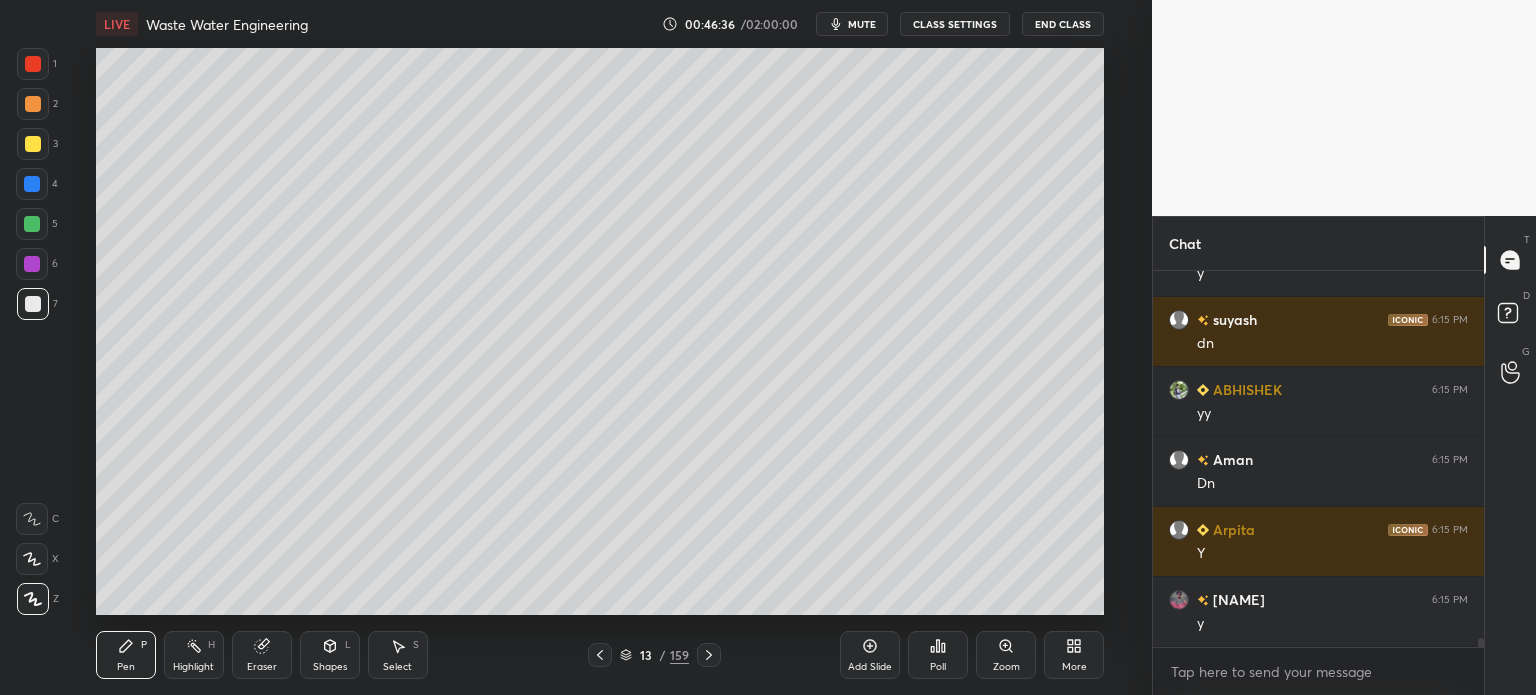 click at bounding box center (33, 144) 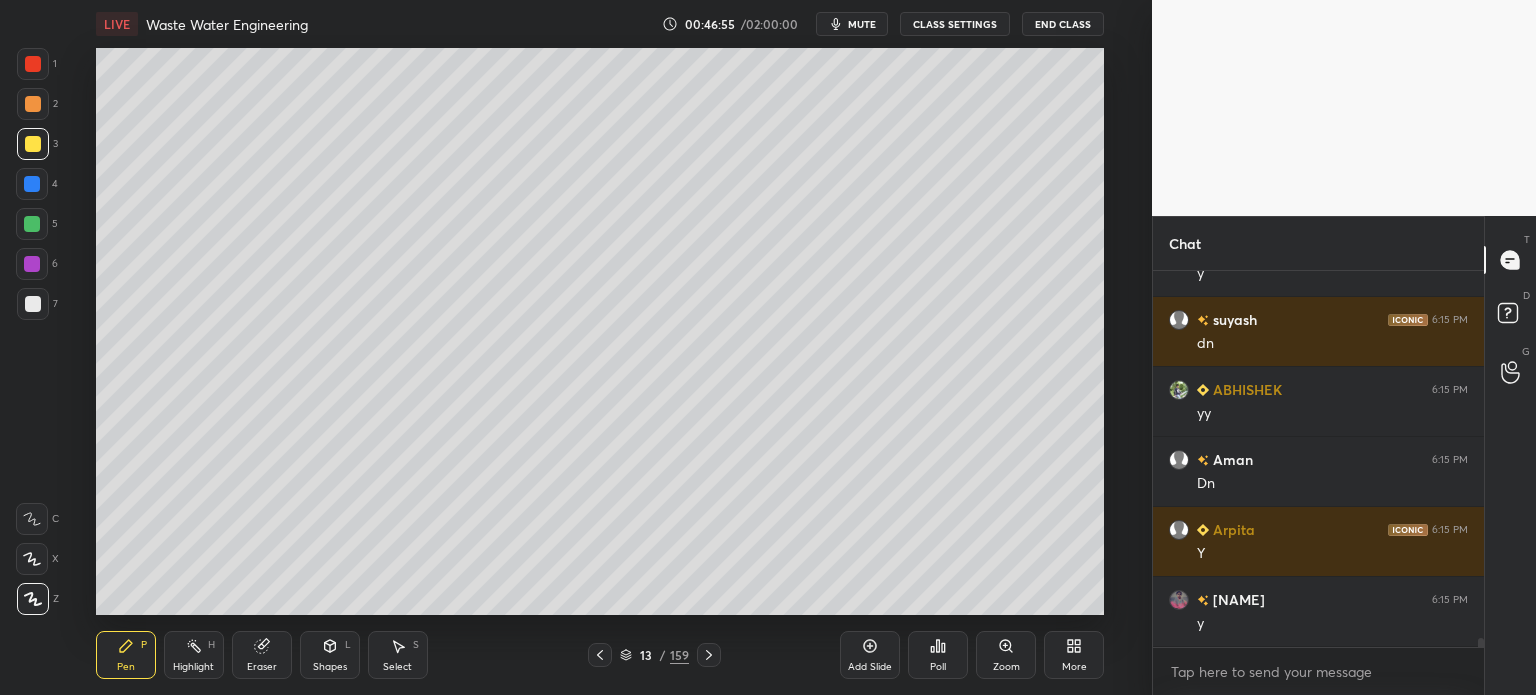 click at bounding box center [33, 304] 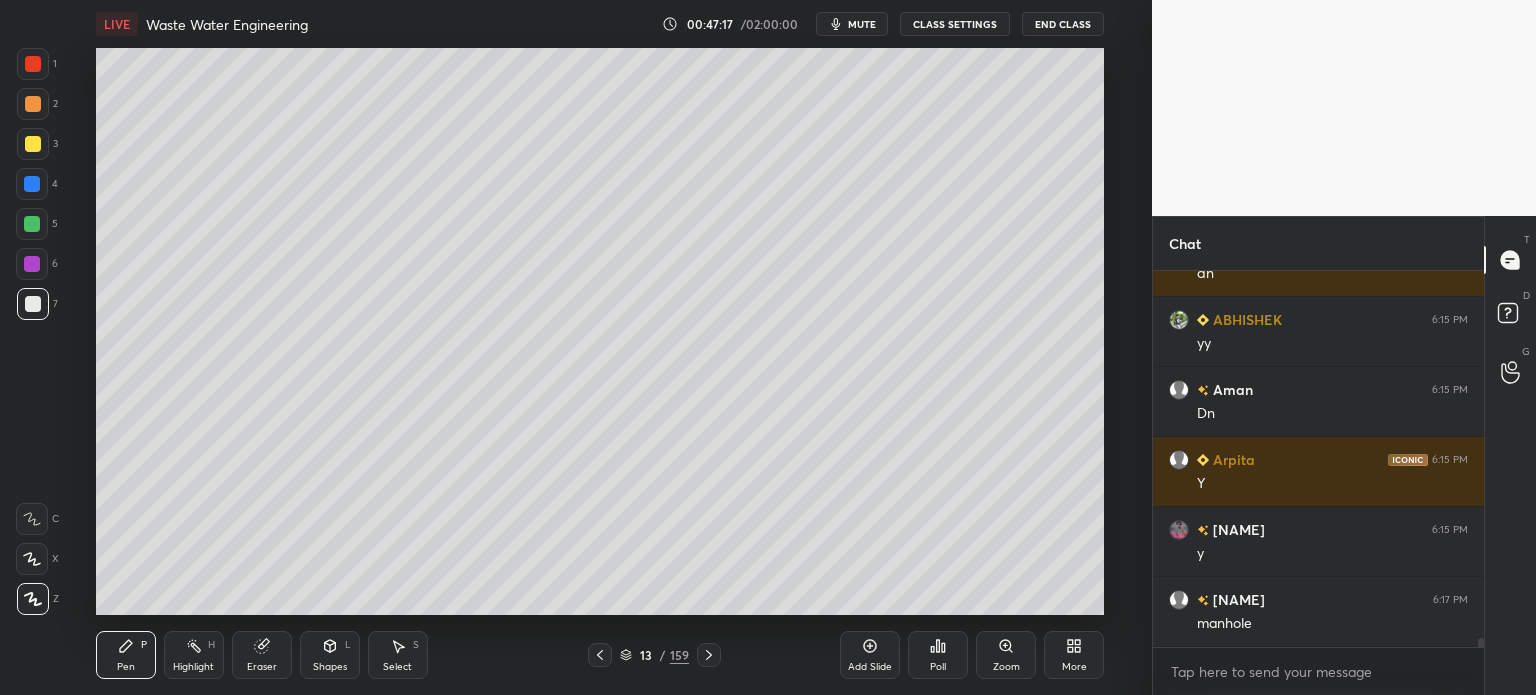 scroll, scrollTop: 15730, scrollLeft: 0, axis: vertical 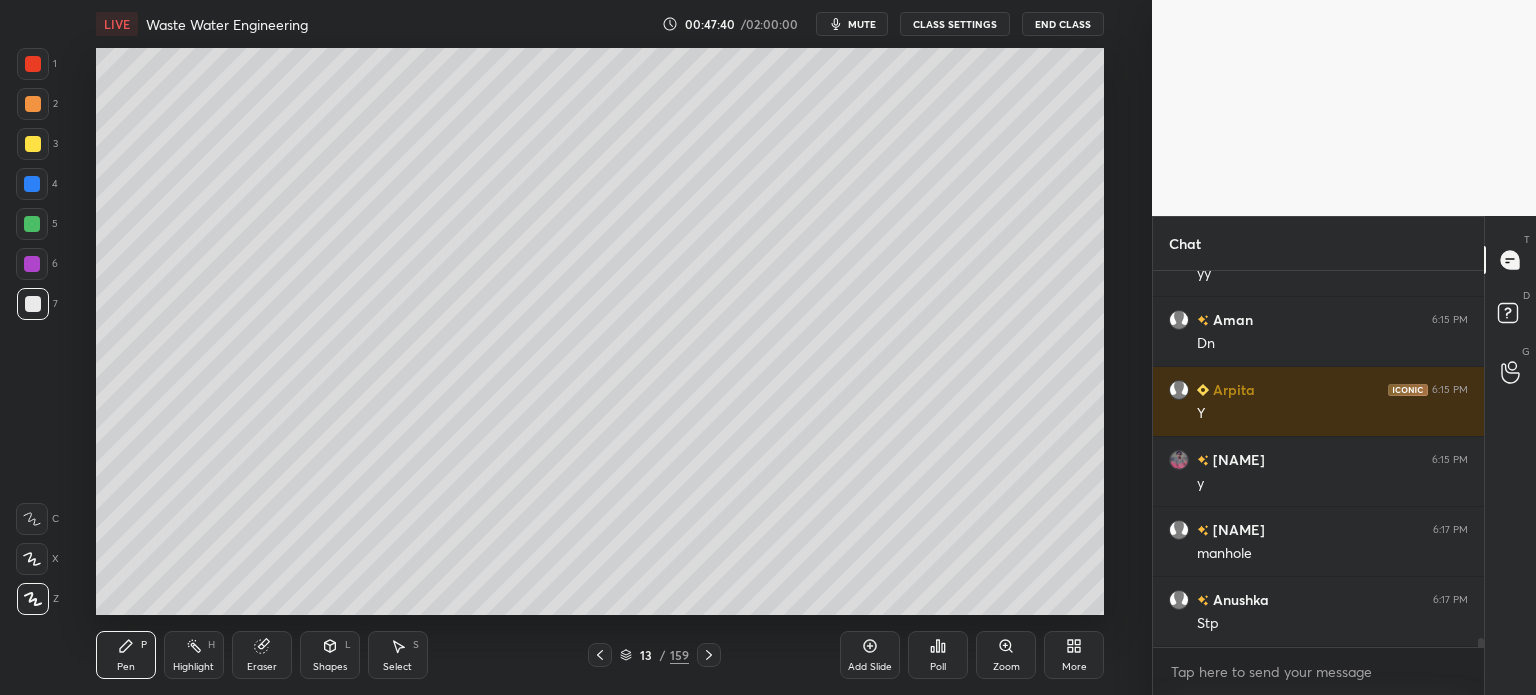 click at bounding box center [33, 104] 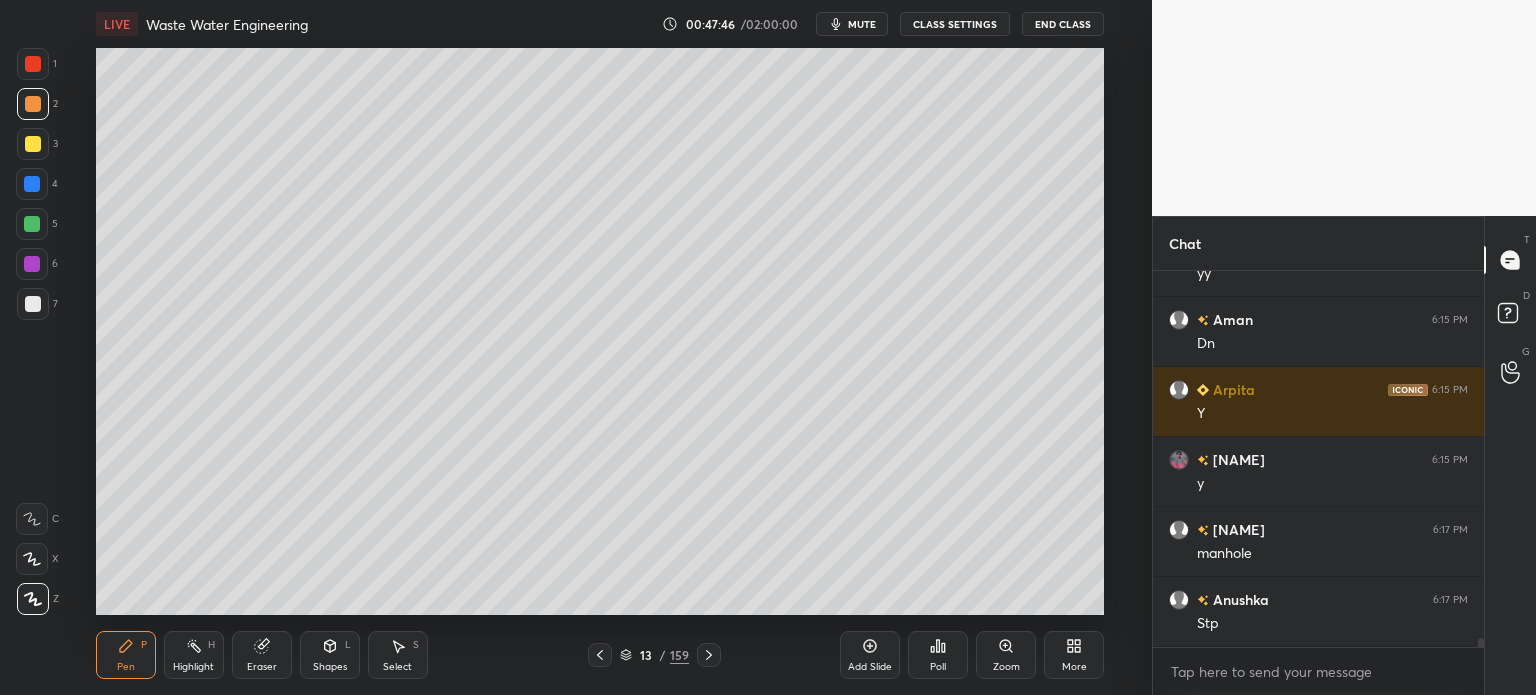 scroll, scrollTop: 15800, scrollLeft: 0, axis: vertical 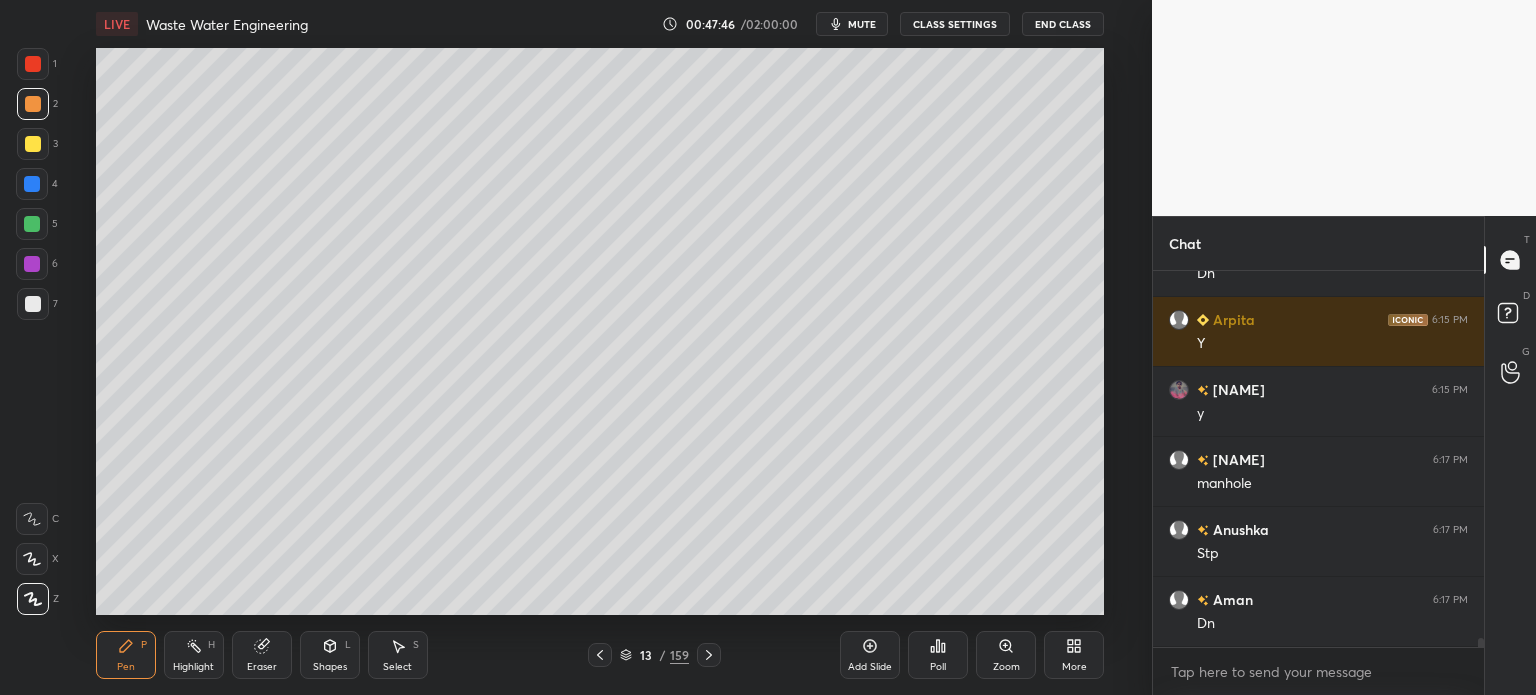click 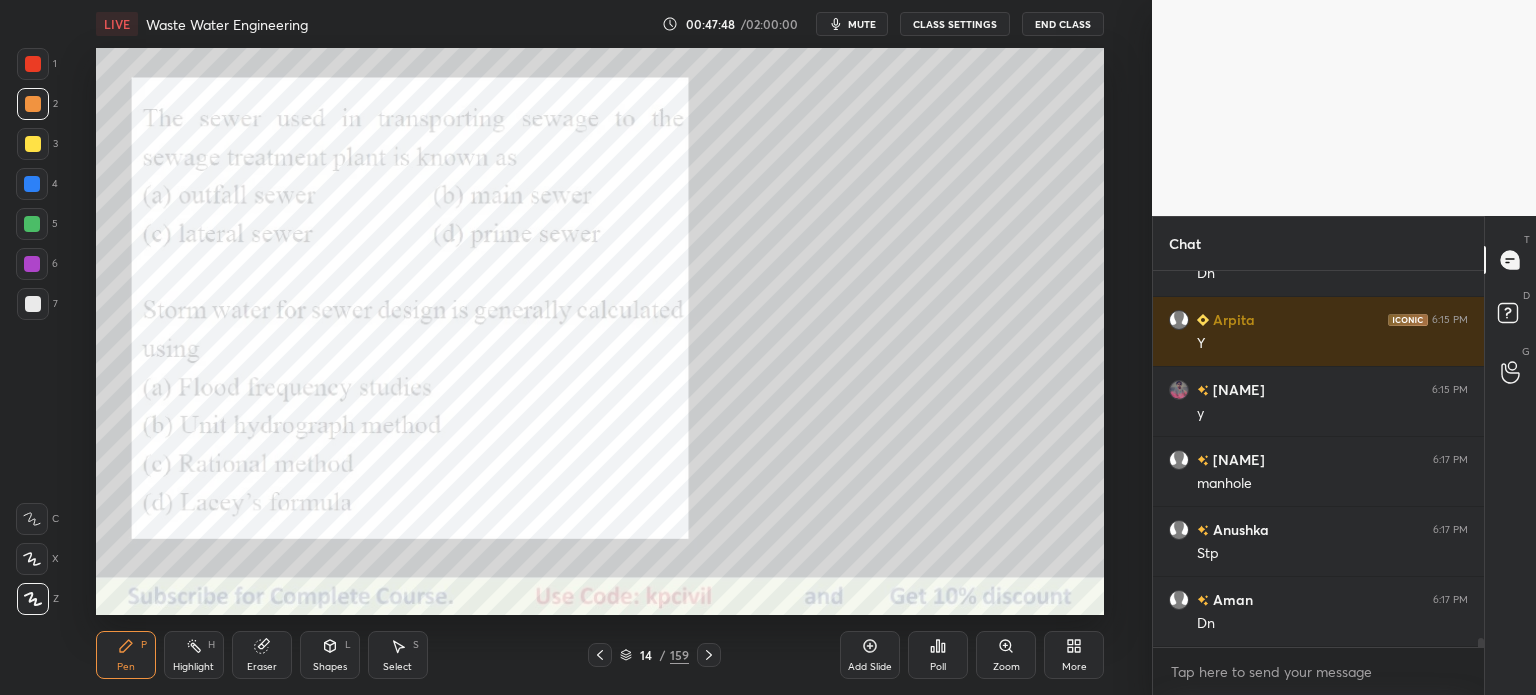 click 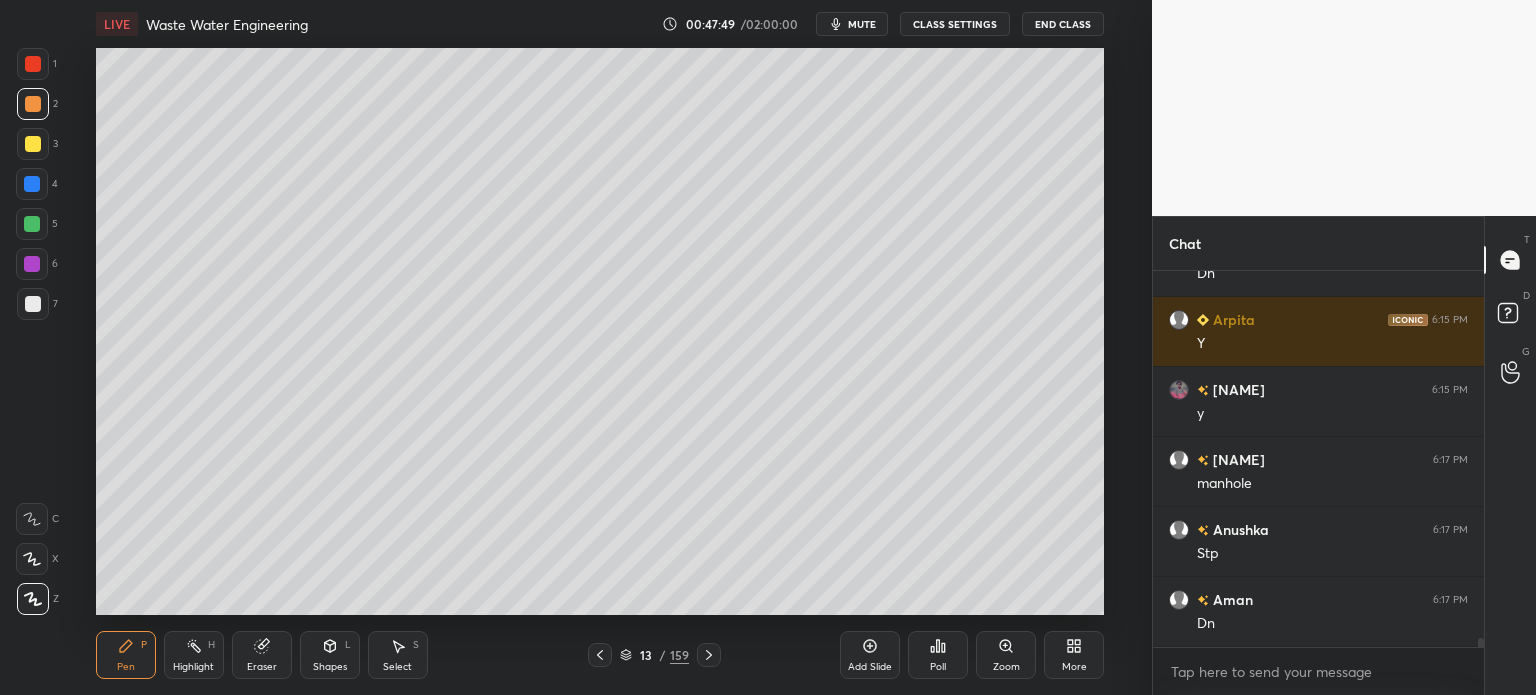 scroll, scrollTop: 15870, scrollLeft: 0, axis: vertical 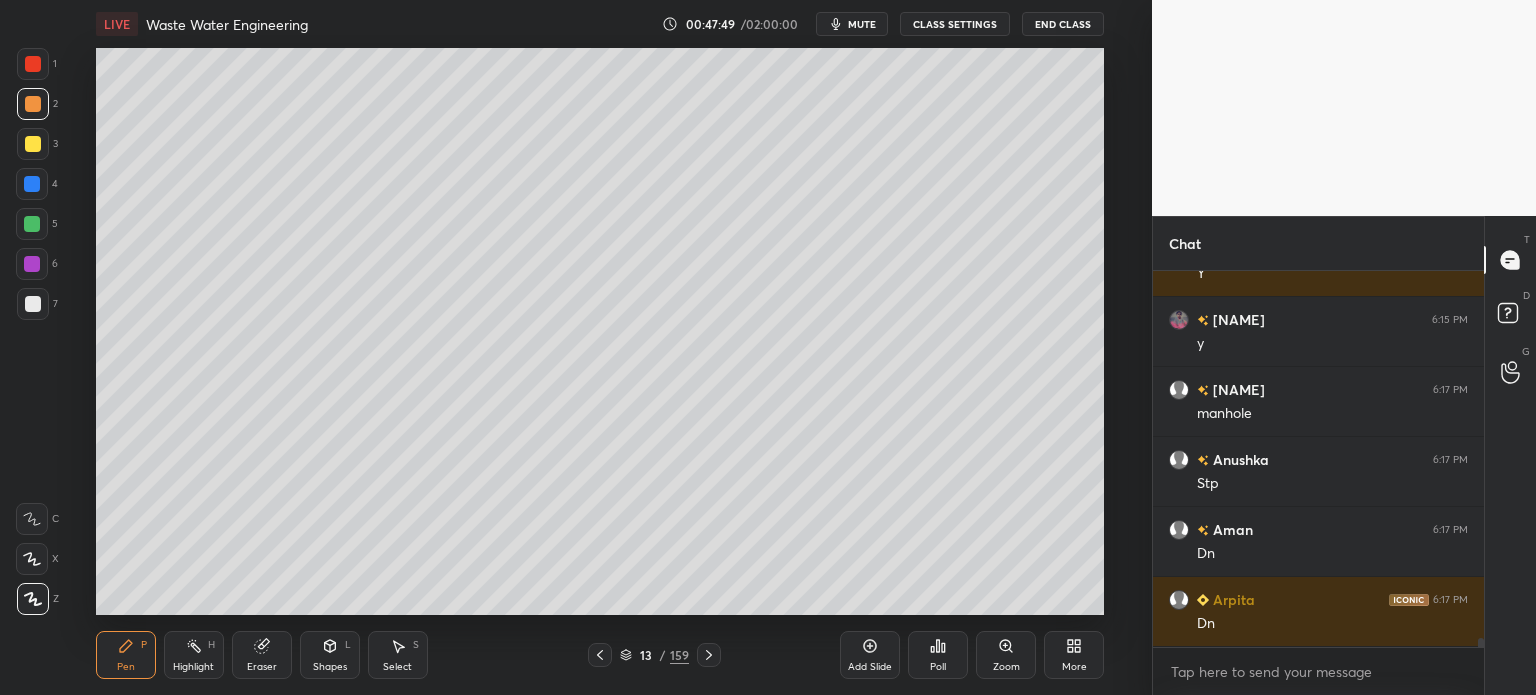 click 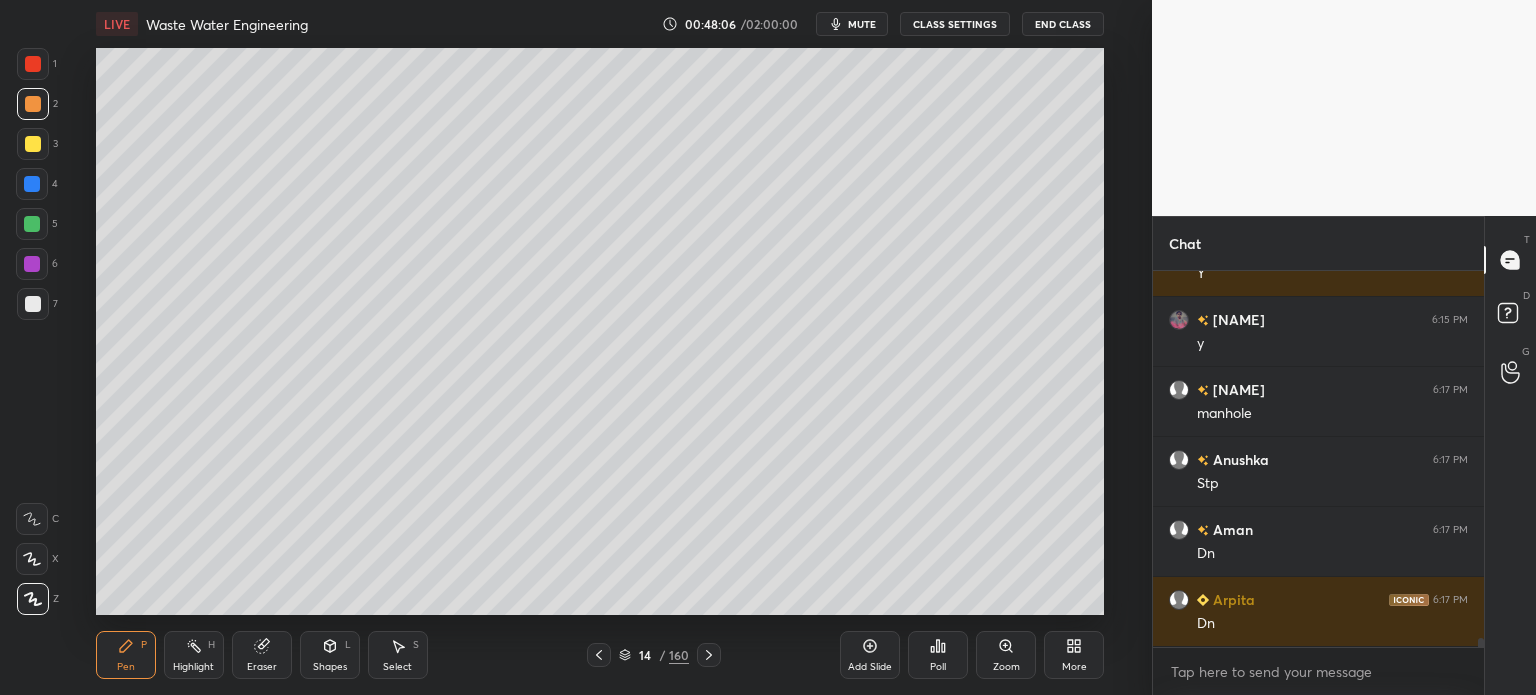 click at bounding box center (33, 304) 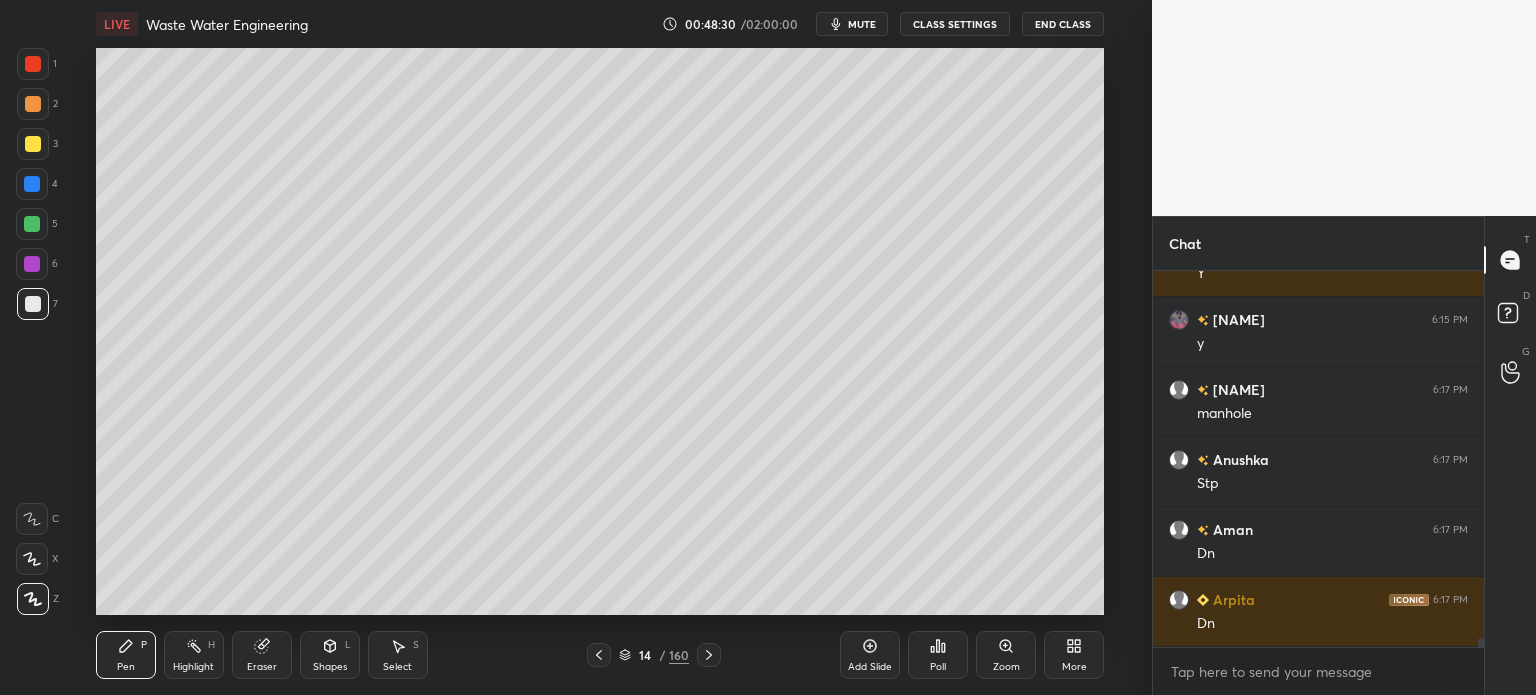 click at bounding box center (33, 144) 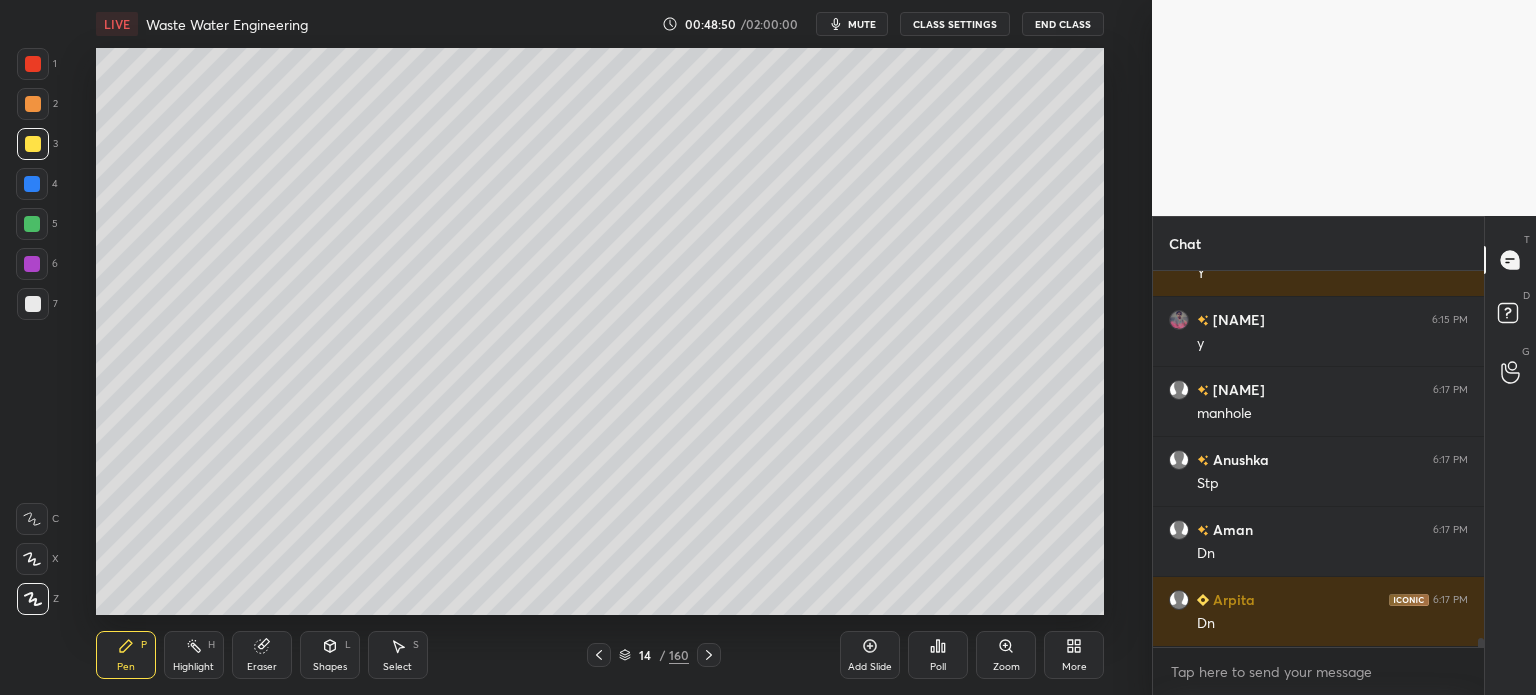 scroll, scrollTop: 15940, scrollLeft: 0, axis: vertical 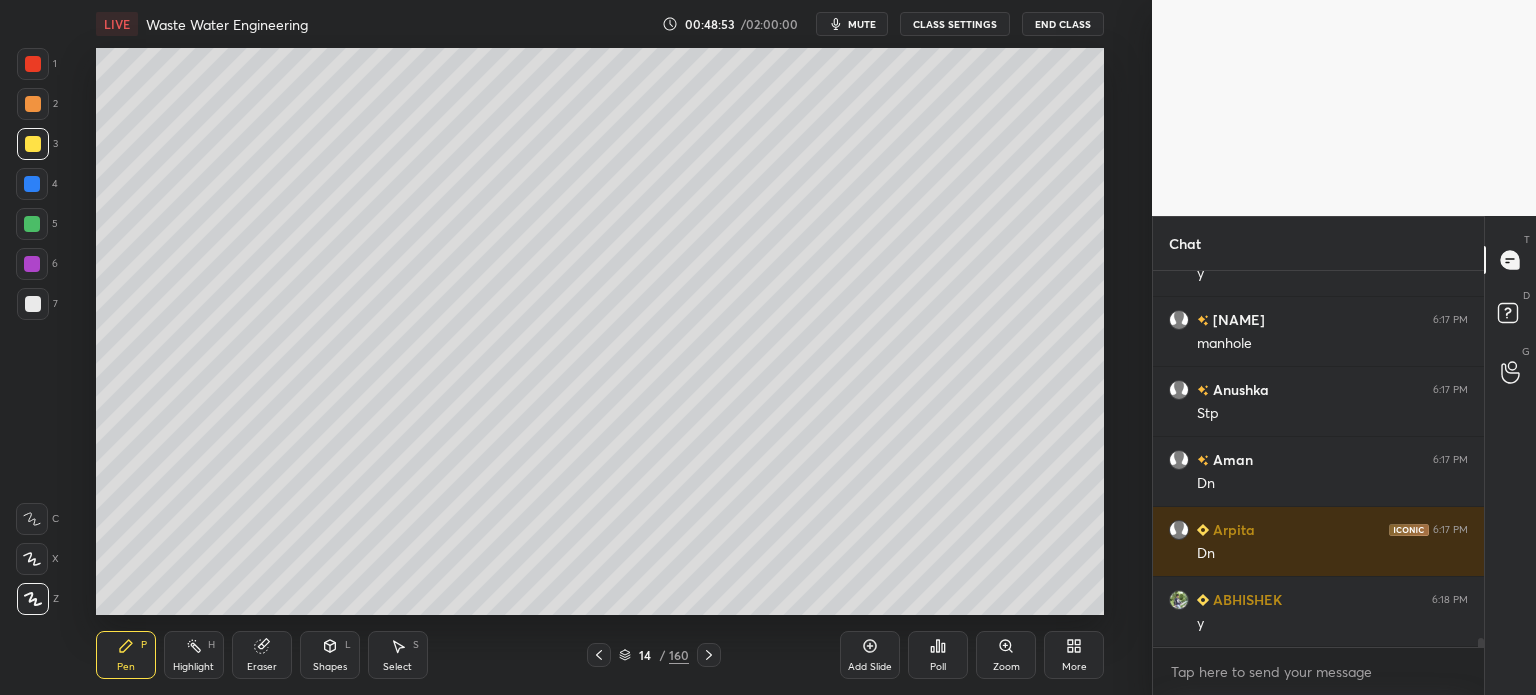 click at bounding box center (33, 104) 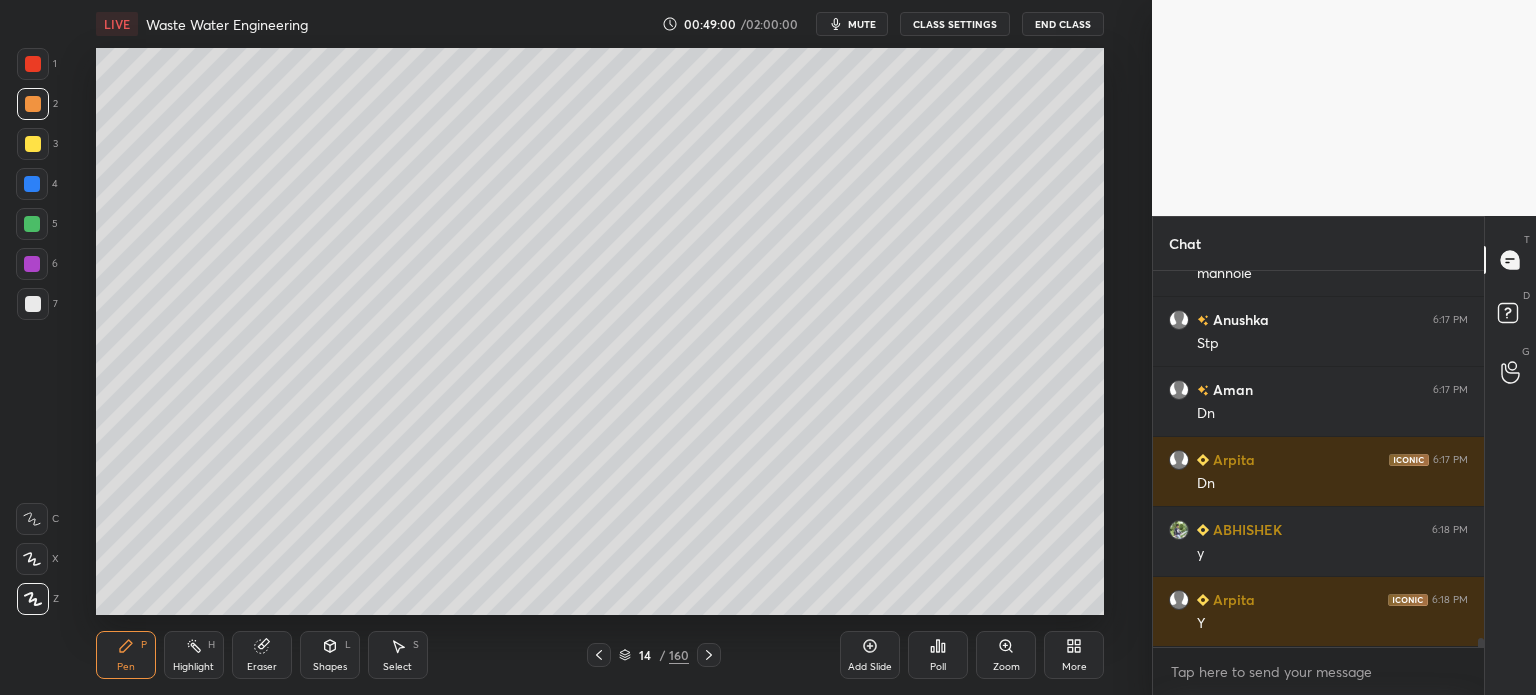 scroll, scrollTop: 16080, scrollLeft: 0, axis: vertical 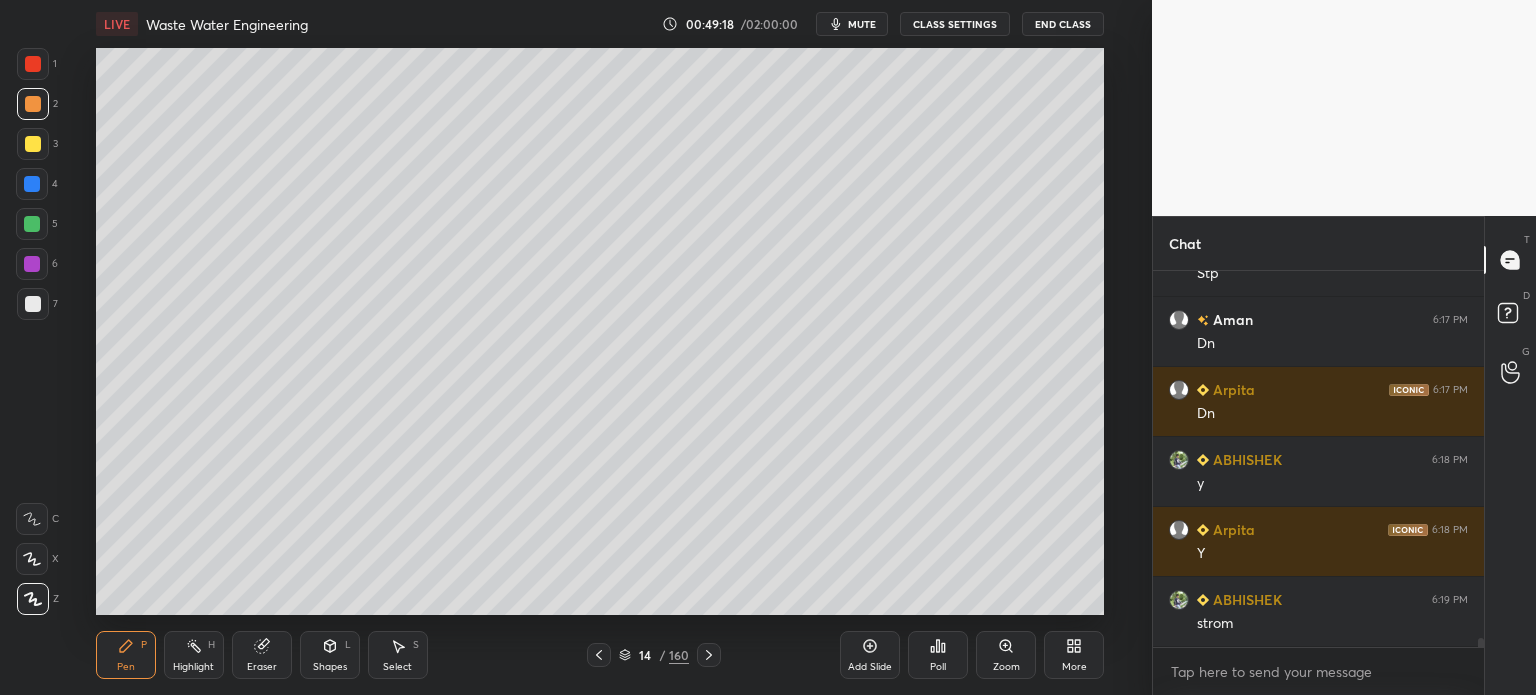 click at bounding box center [33, 304] 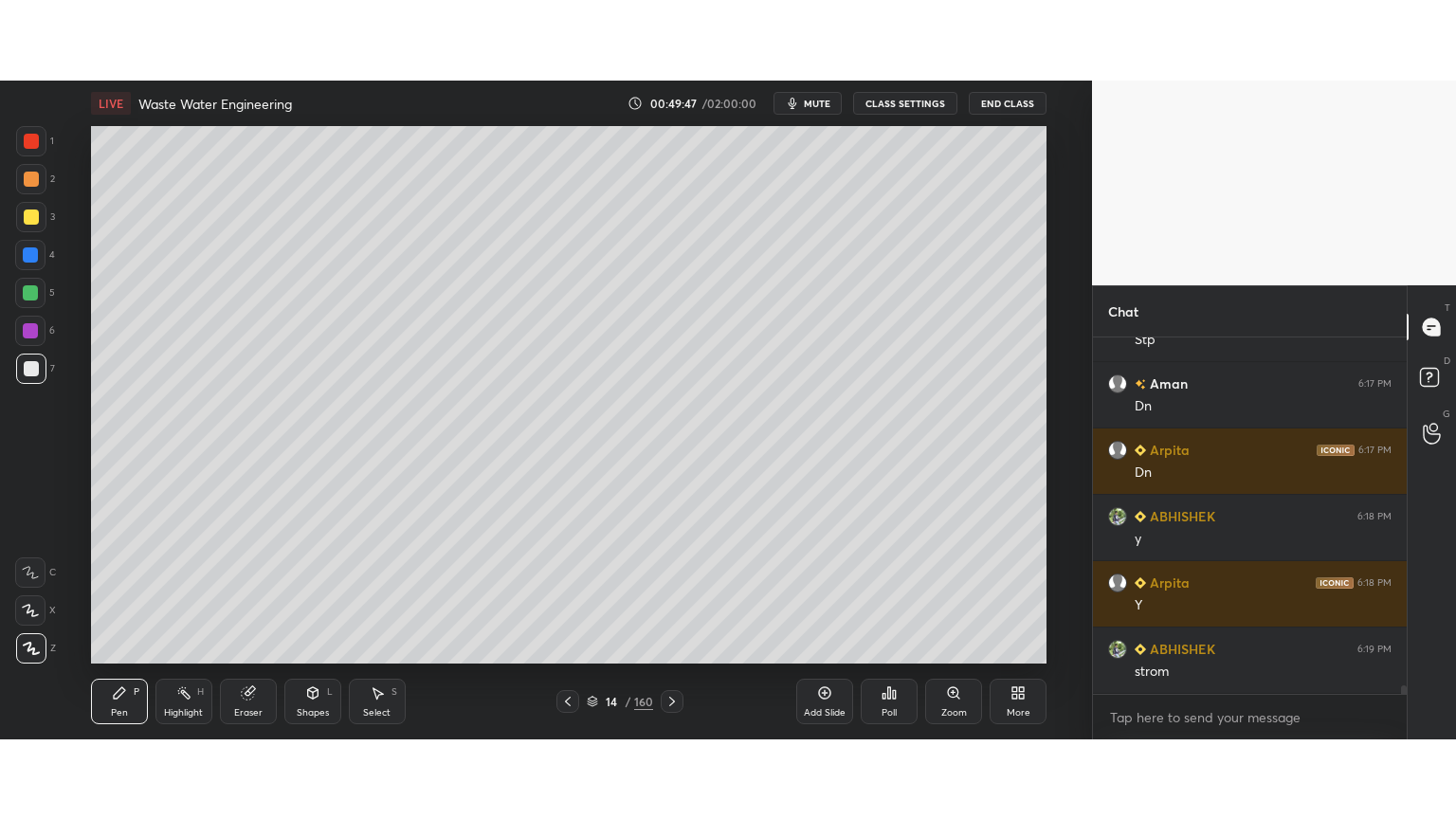 scroll, scrollTop: 15309, scrollLeft: 0, axis: vertical 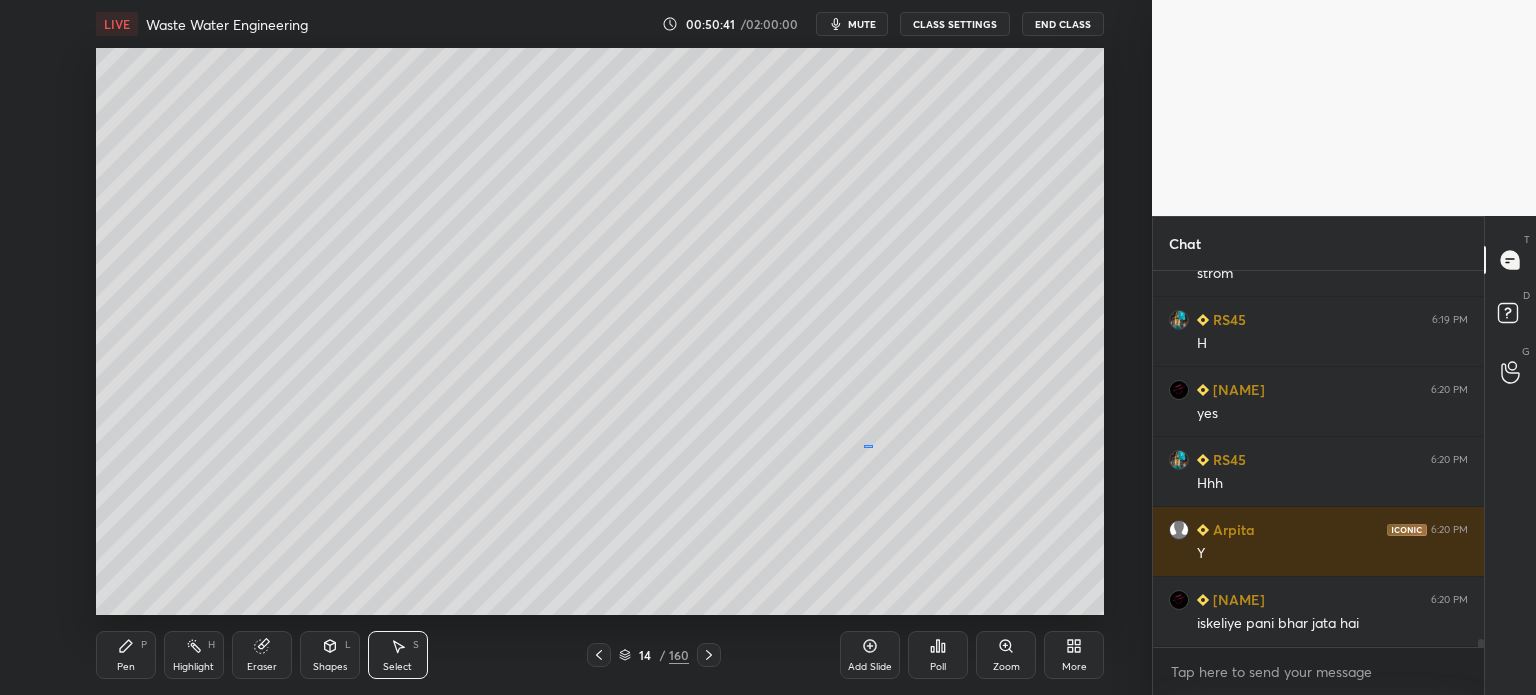click on "0 ° Undo Copy Duplicate Duplicate to new slide Delete" at bounding box center (600, 331) 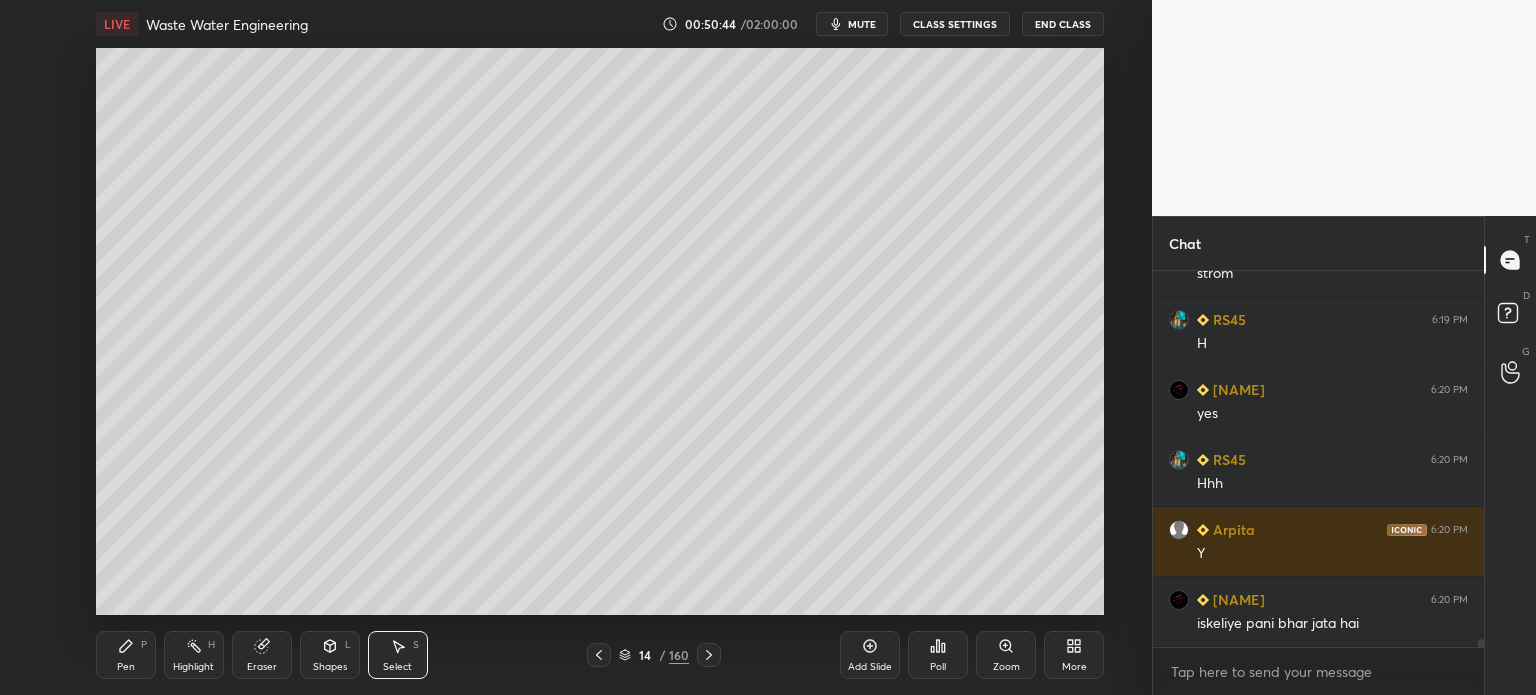 click 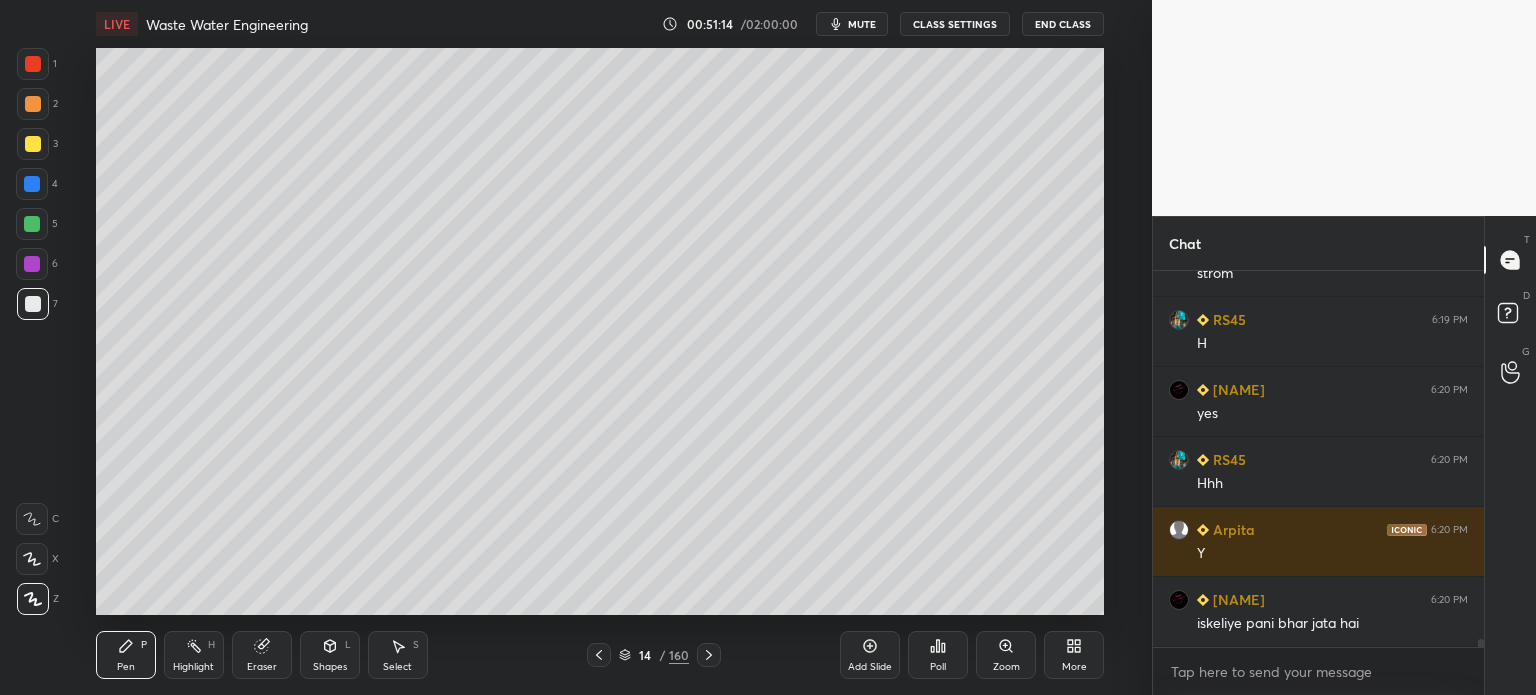 scroll, scrollTop: 16500, scrollLeft: 0, axis: vertical 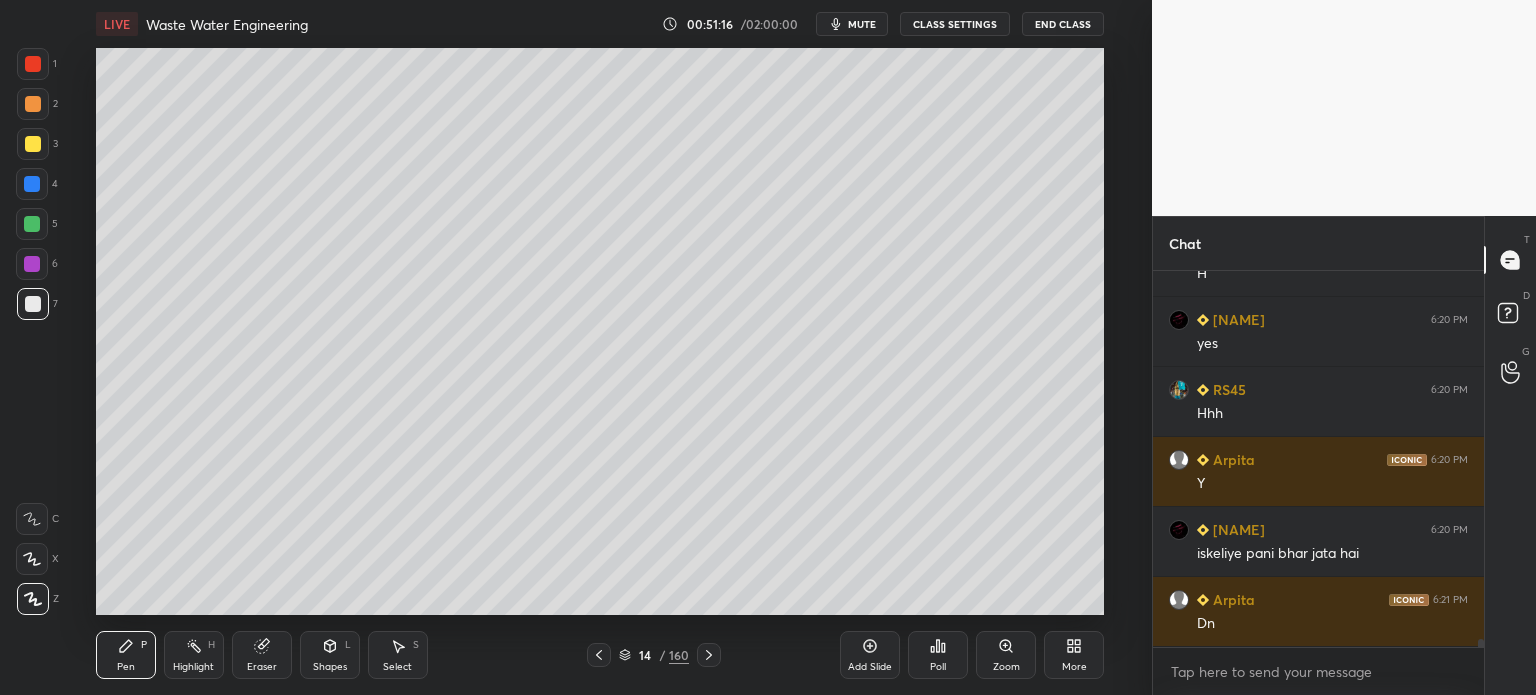 click 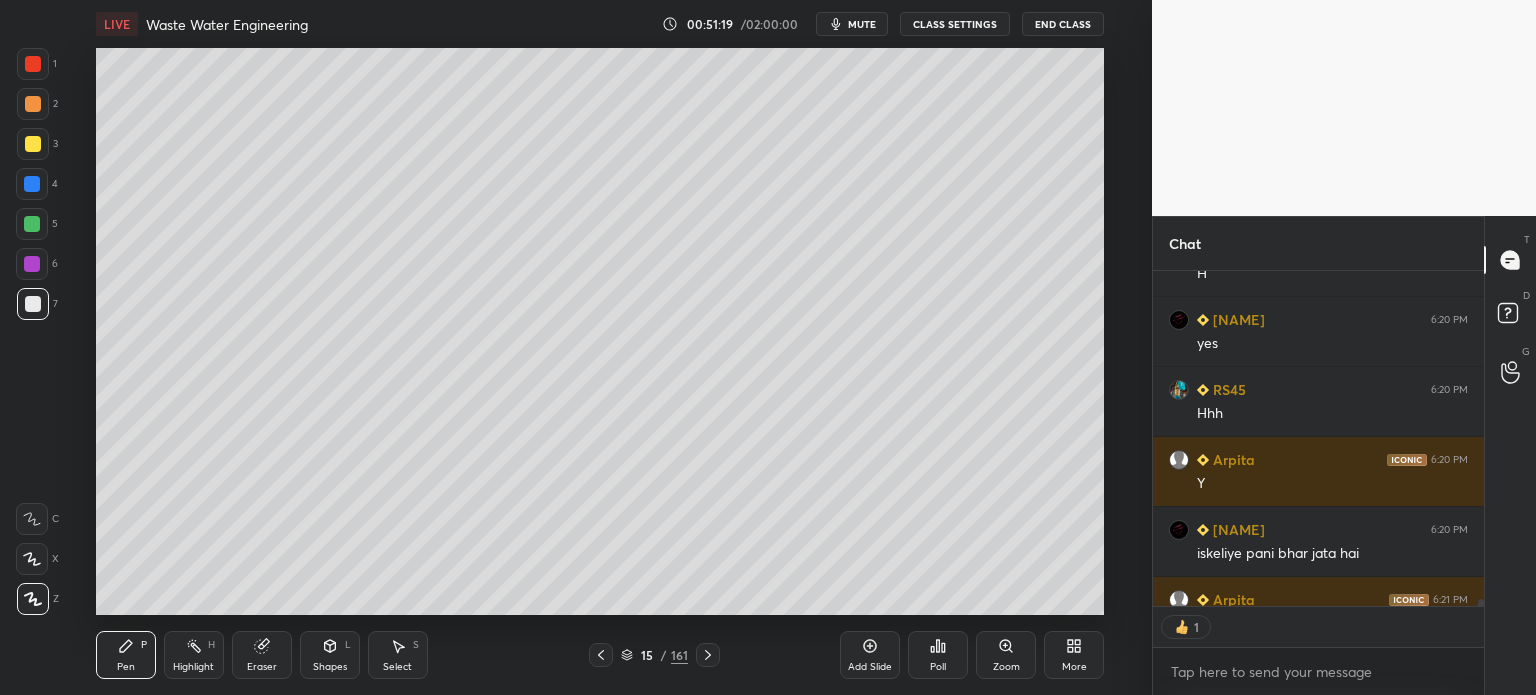 scroll, scrollTop: 330, scrollLeft: 325, axis: both 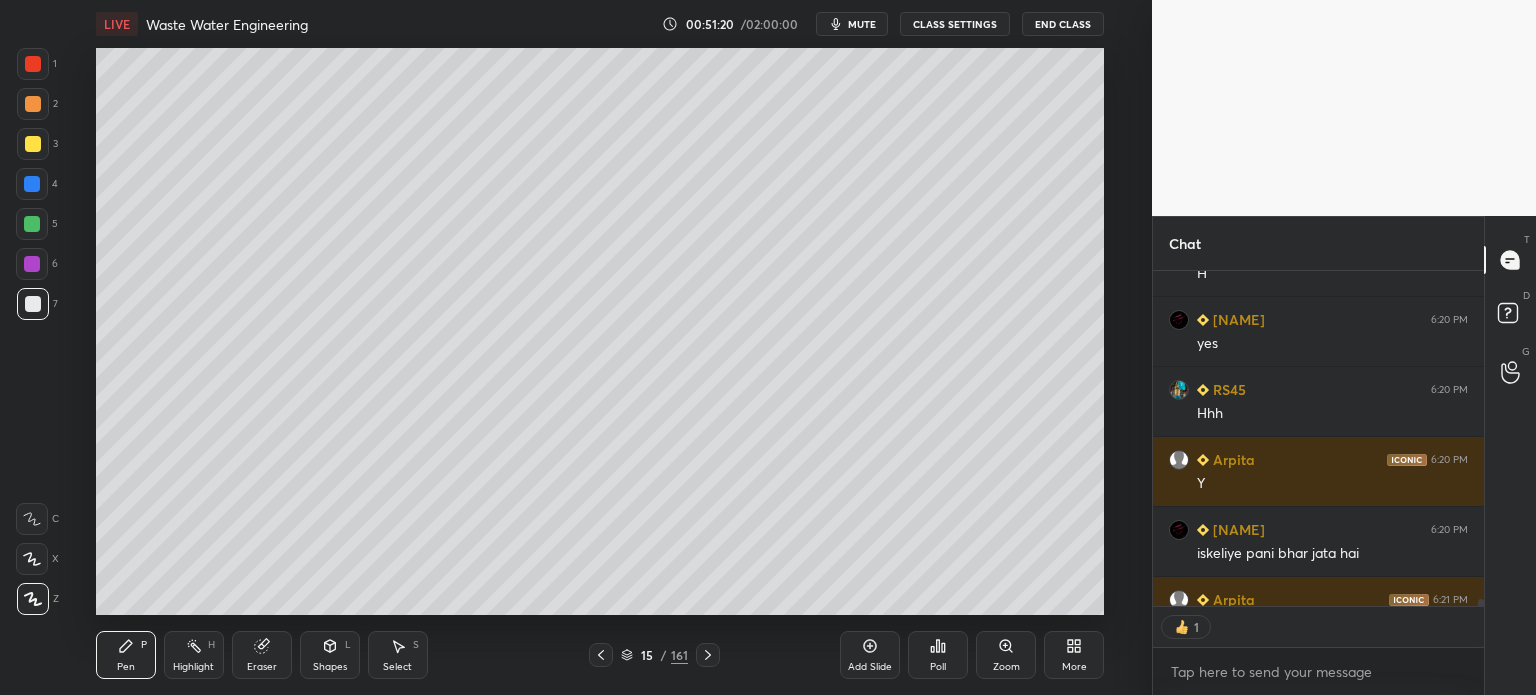 click at bounding box center [33, 144] 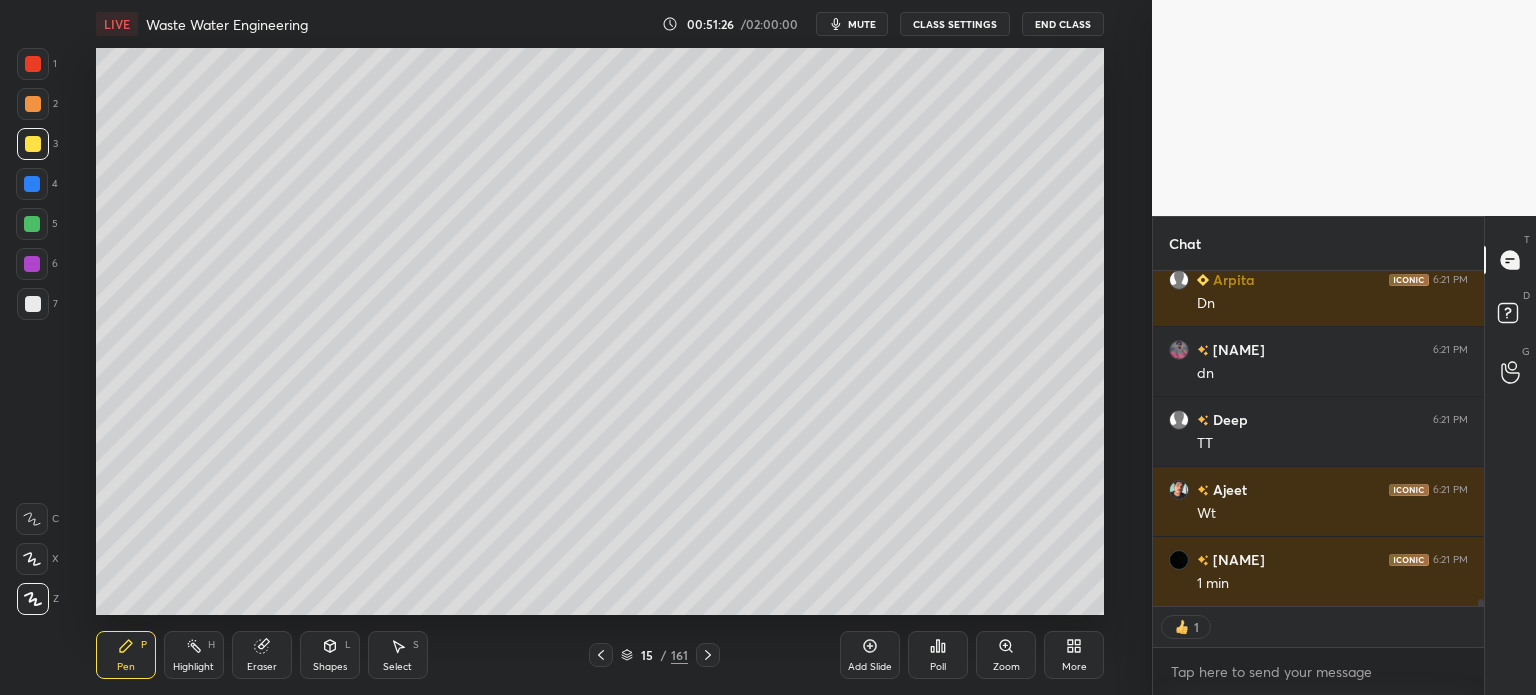 scroll, scrollTop: 16891, scrollLeft: 0, axis: vertical 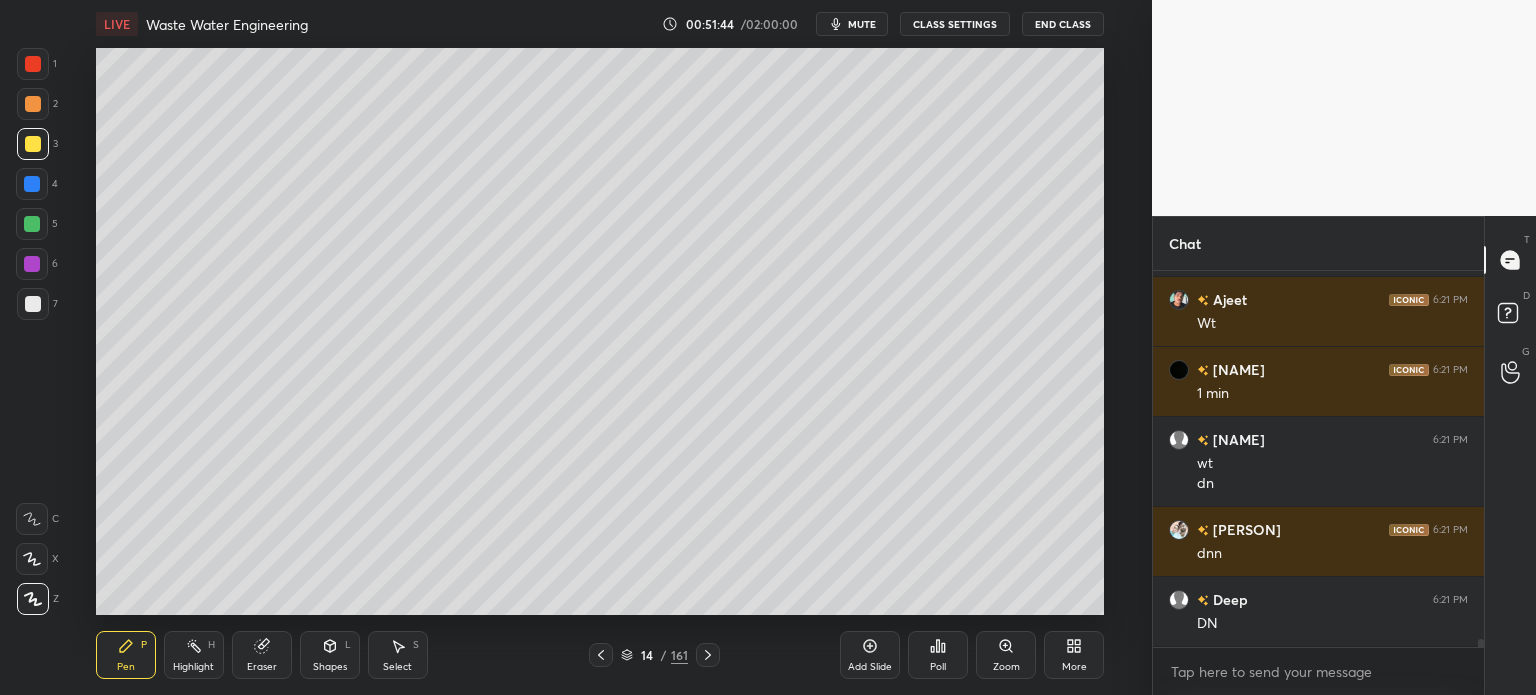 click at bounding box center [708, 655] 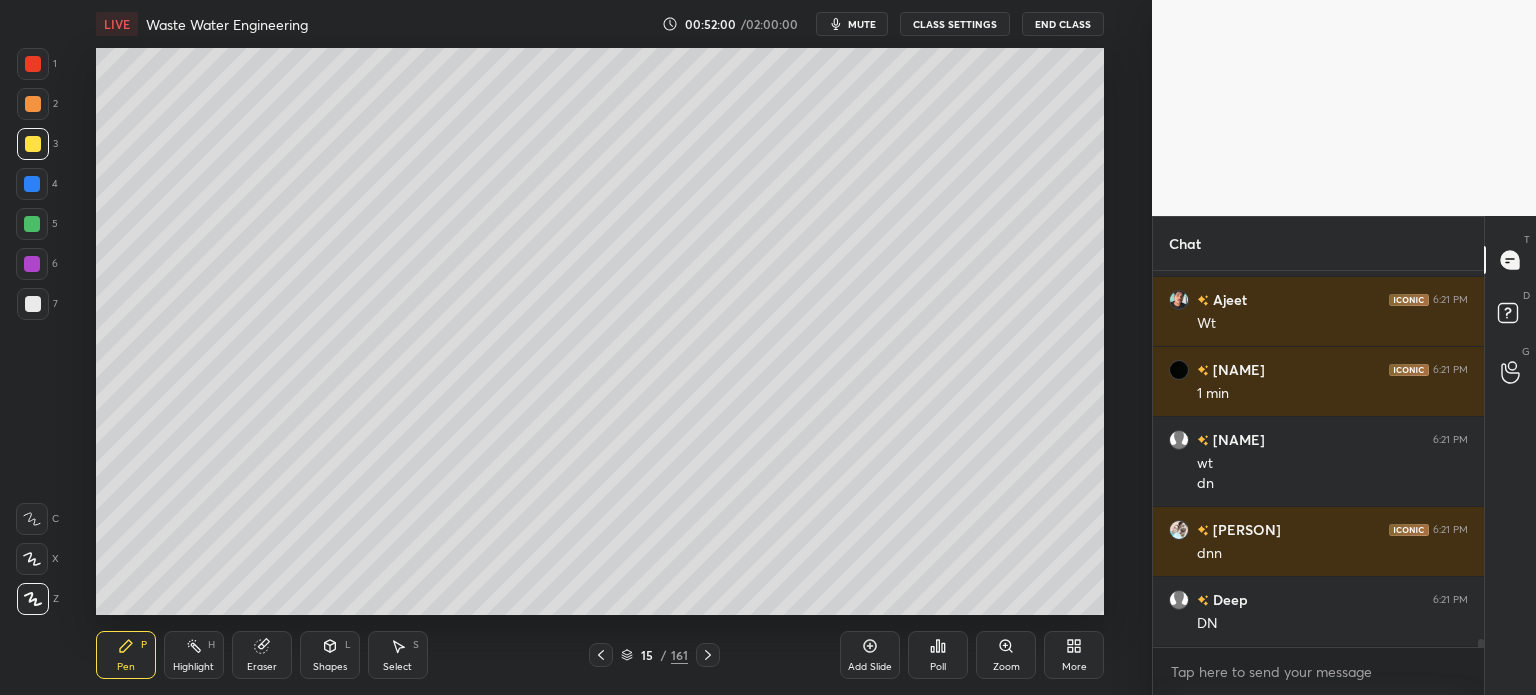 click at bounding box center [32, 184] 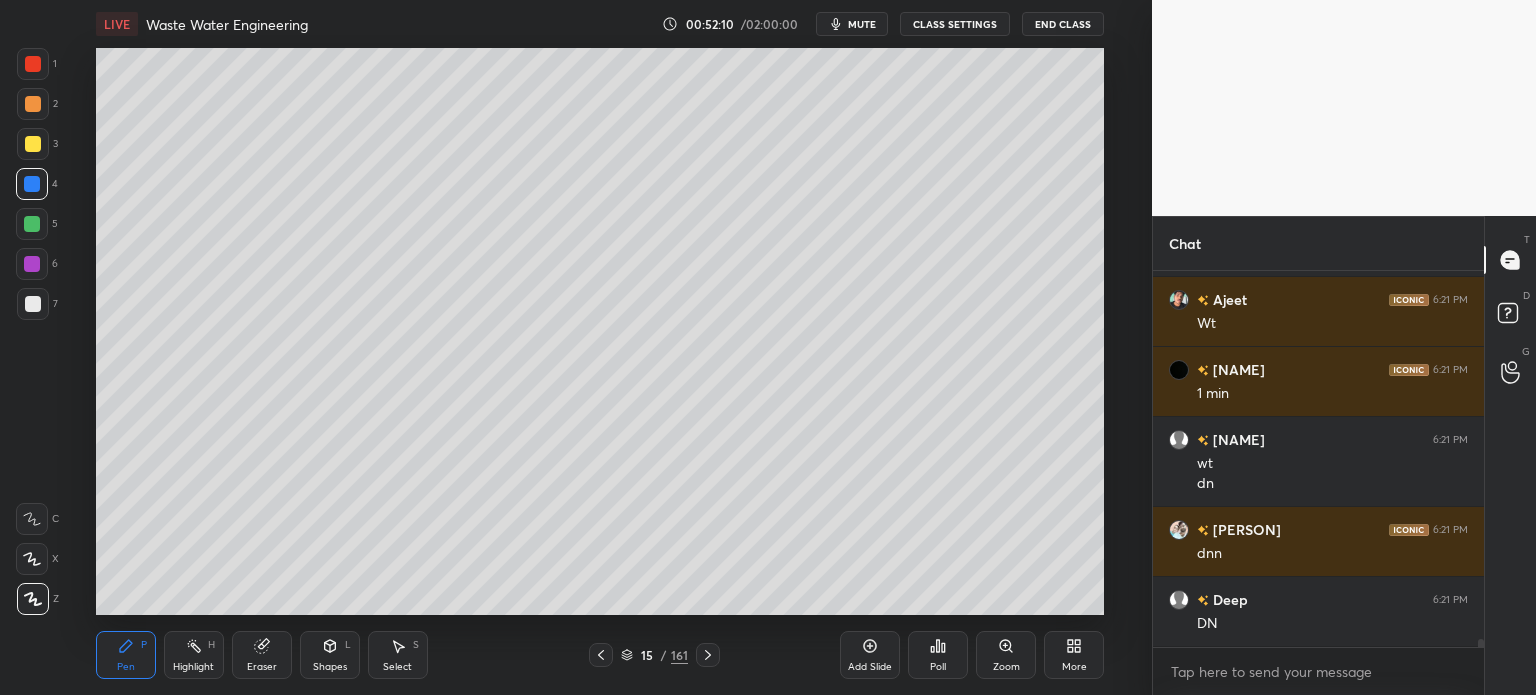 click at bounding box center [33, 304] 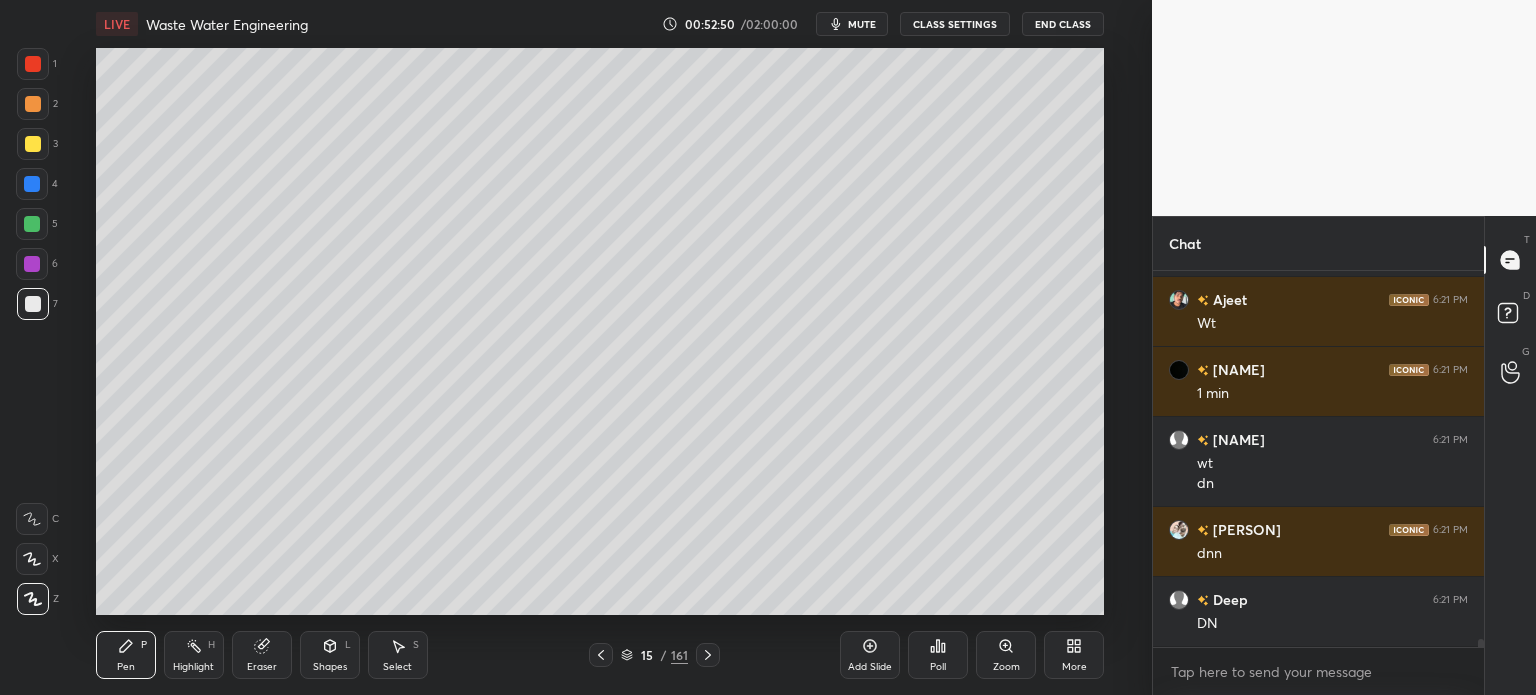 click at bounding box center (33, 144) 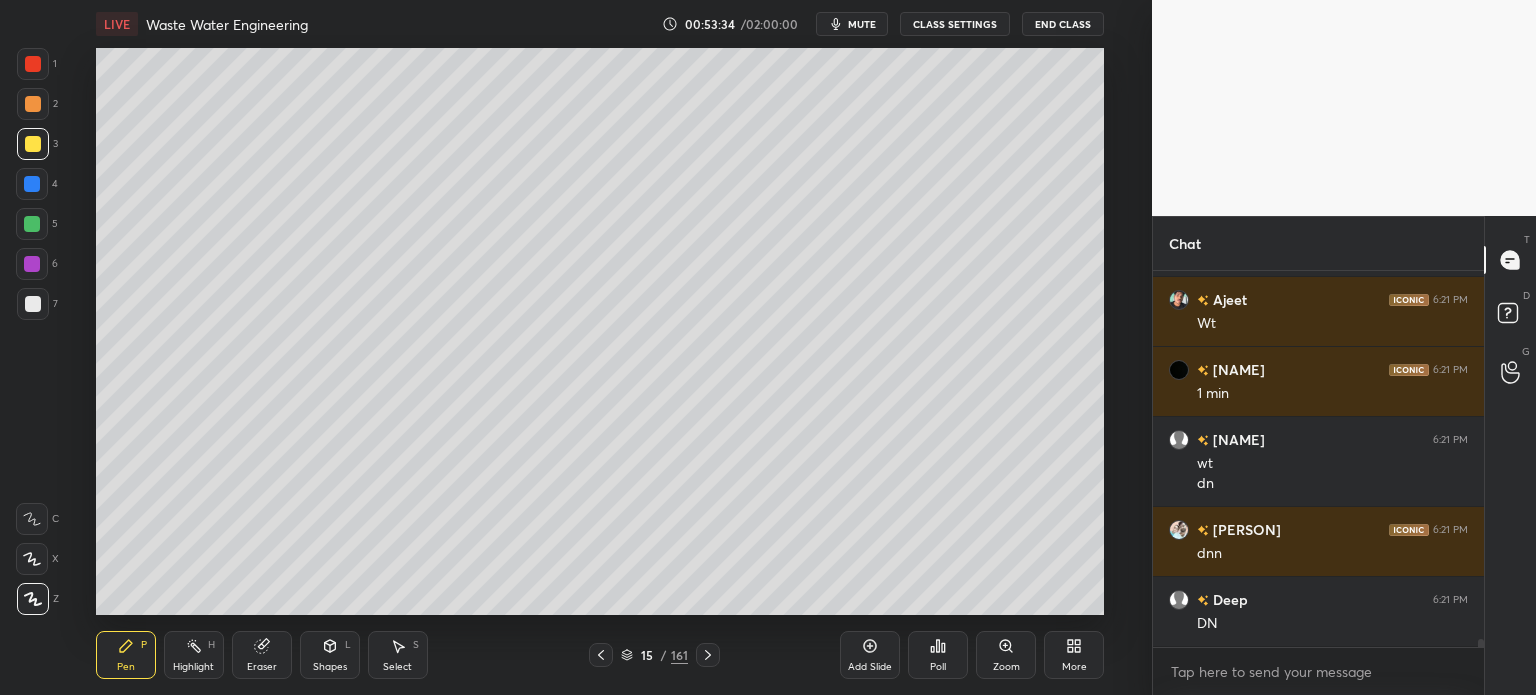 click at bounding box center (32, 224) 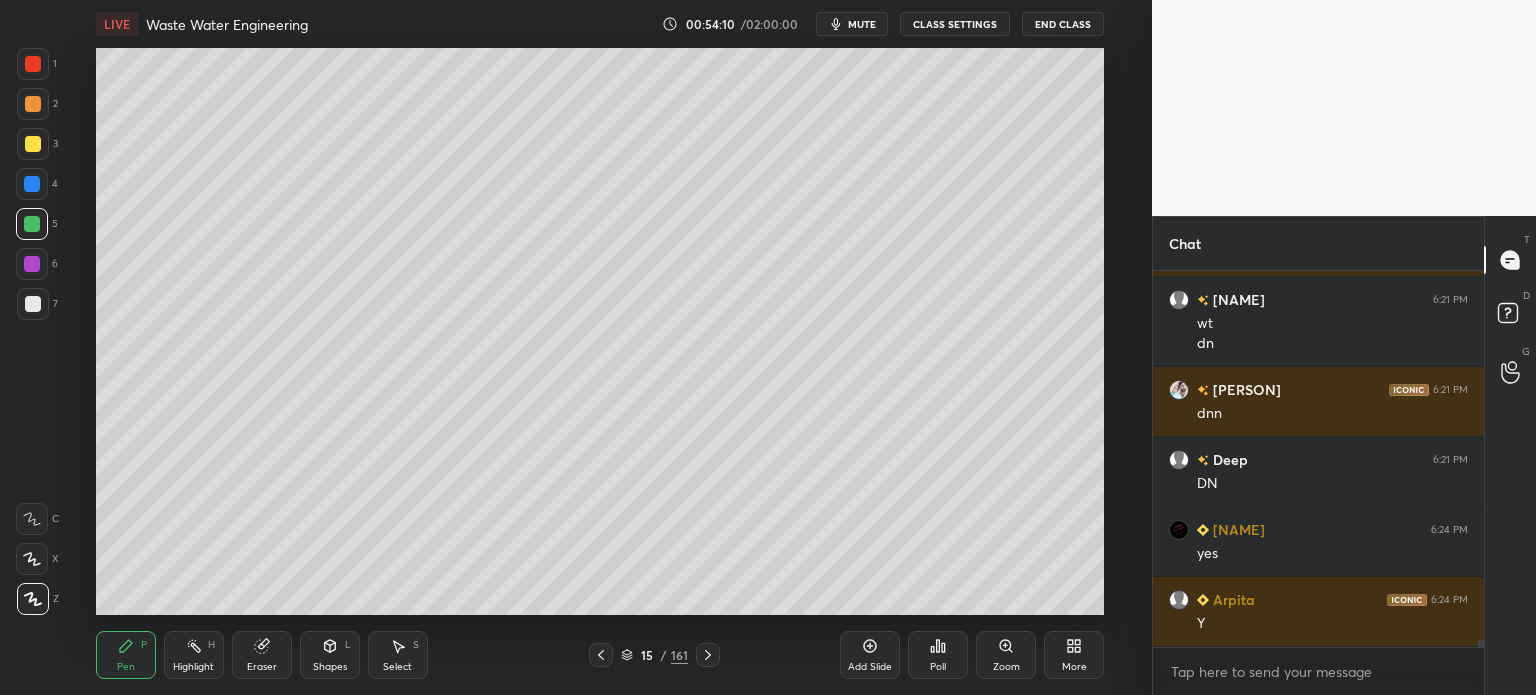 scroll, scrollTop: 17220, scrollLeft: 0, axis: vertical 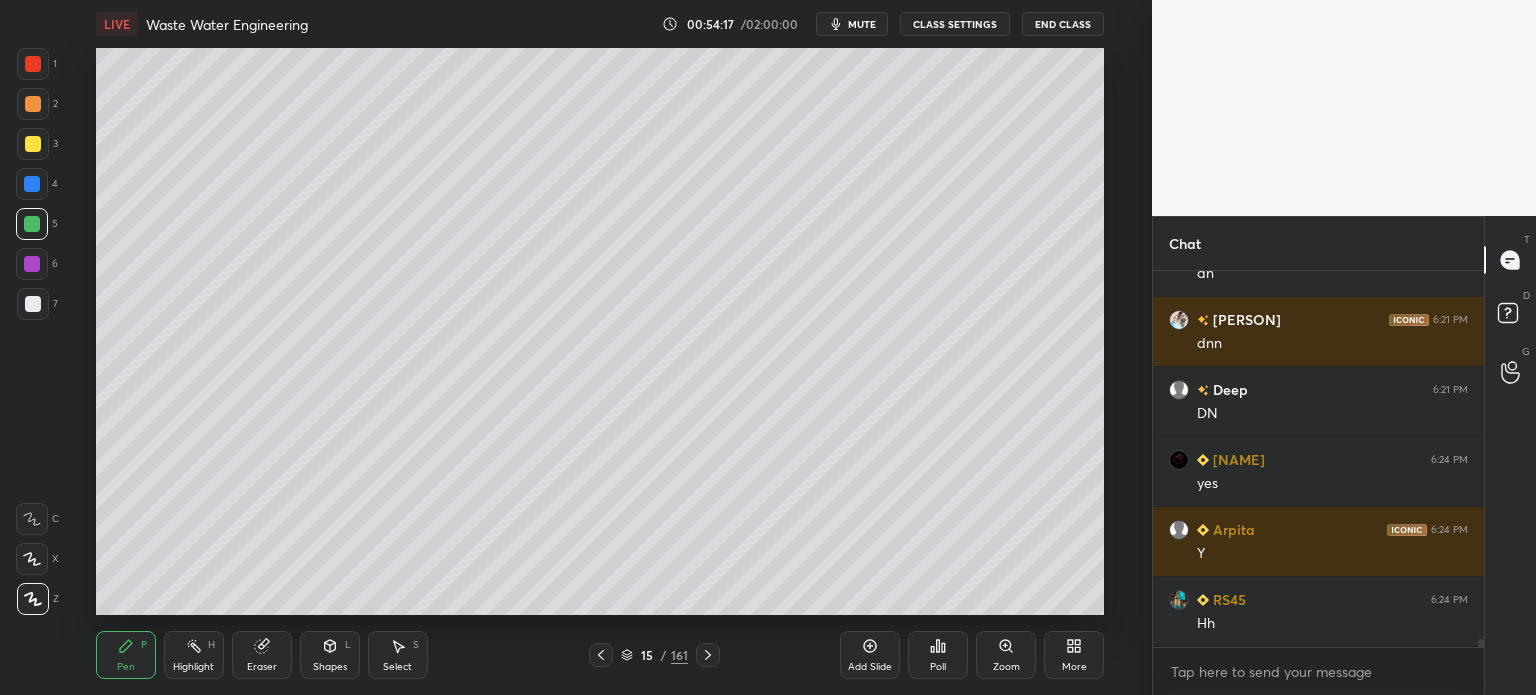 click at bounding box center (33, 304) 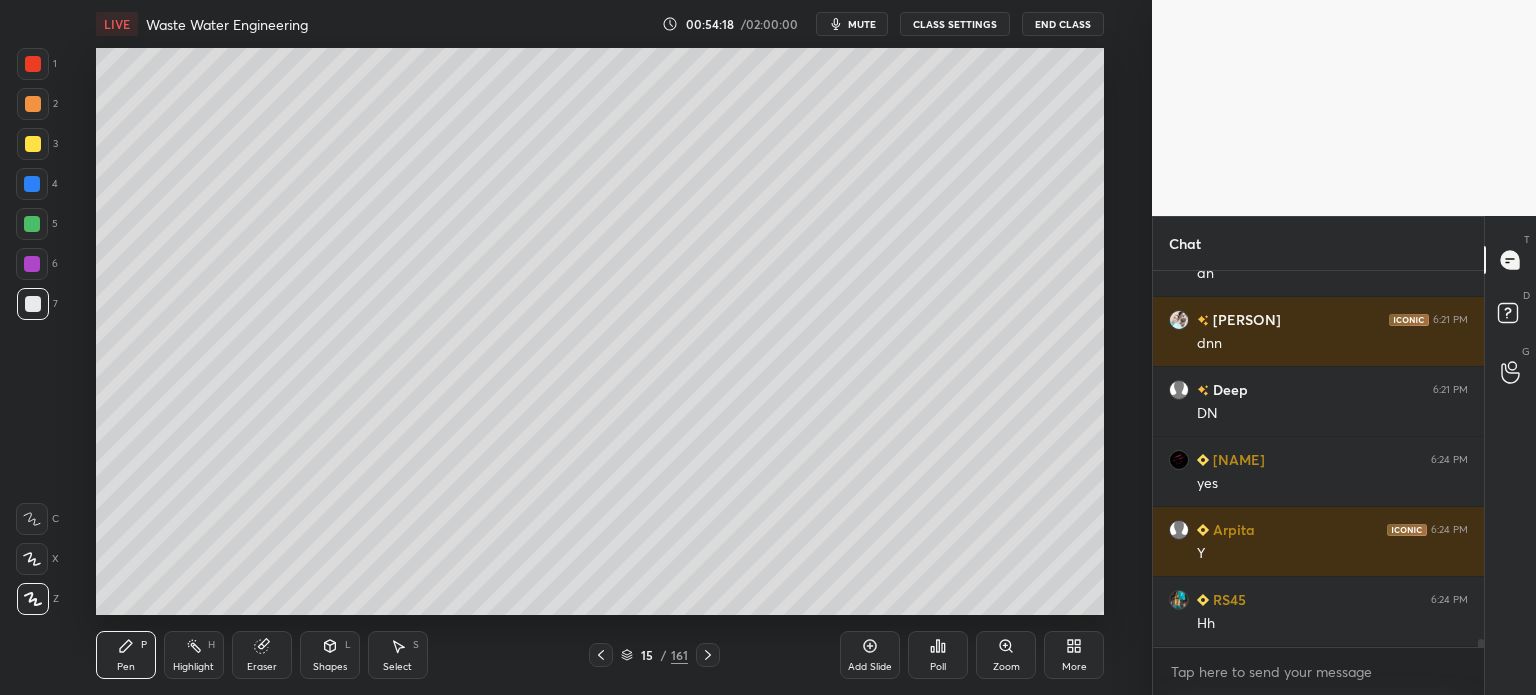 click at bounding box center (33, 144) 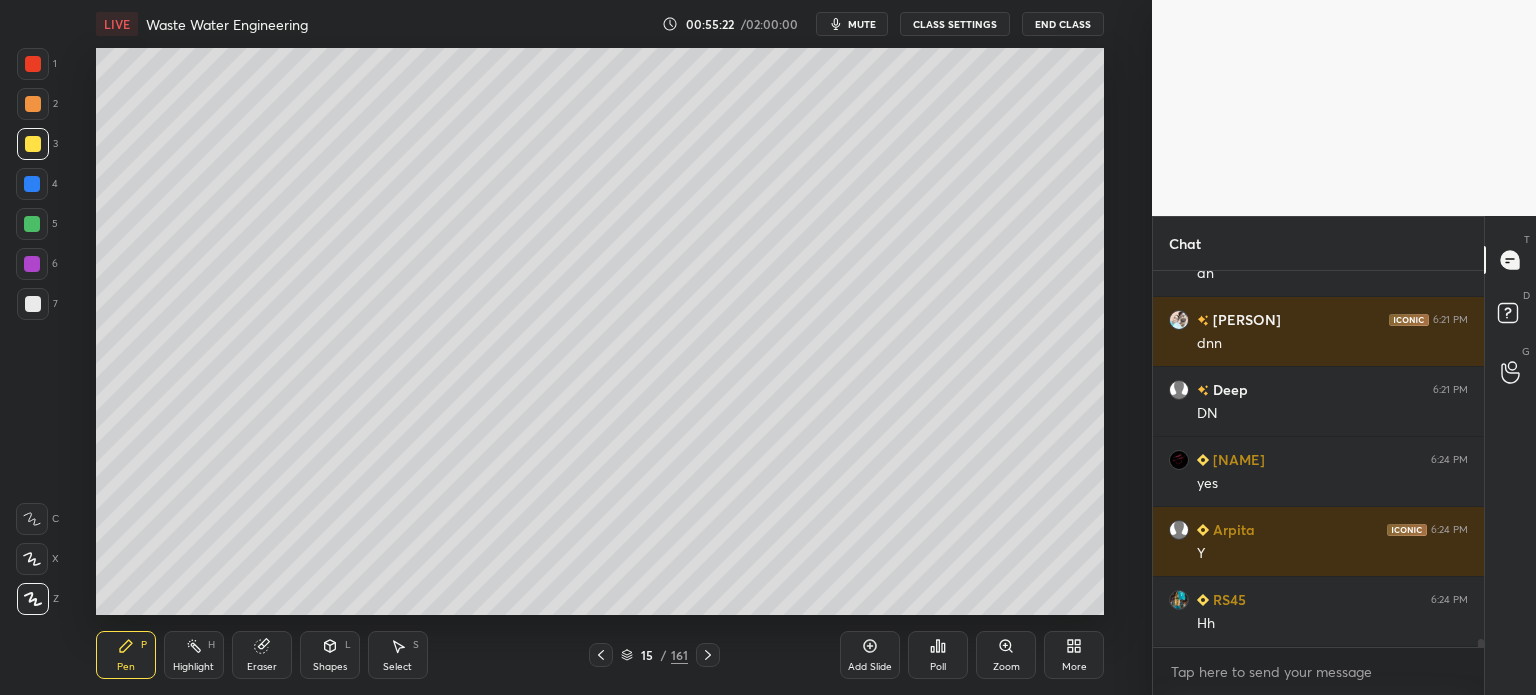 scroll, scrollTop: 17290, scrollLeft: 0, axis: vertical 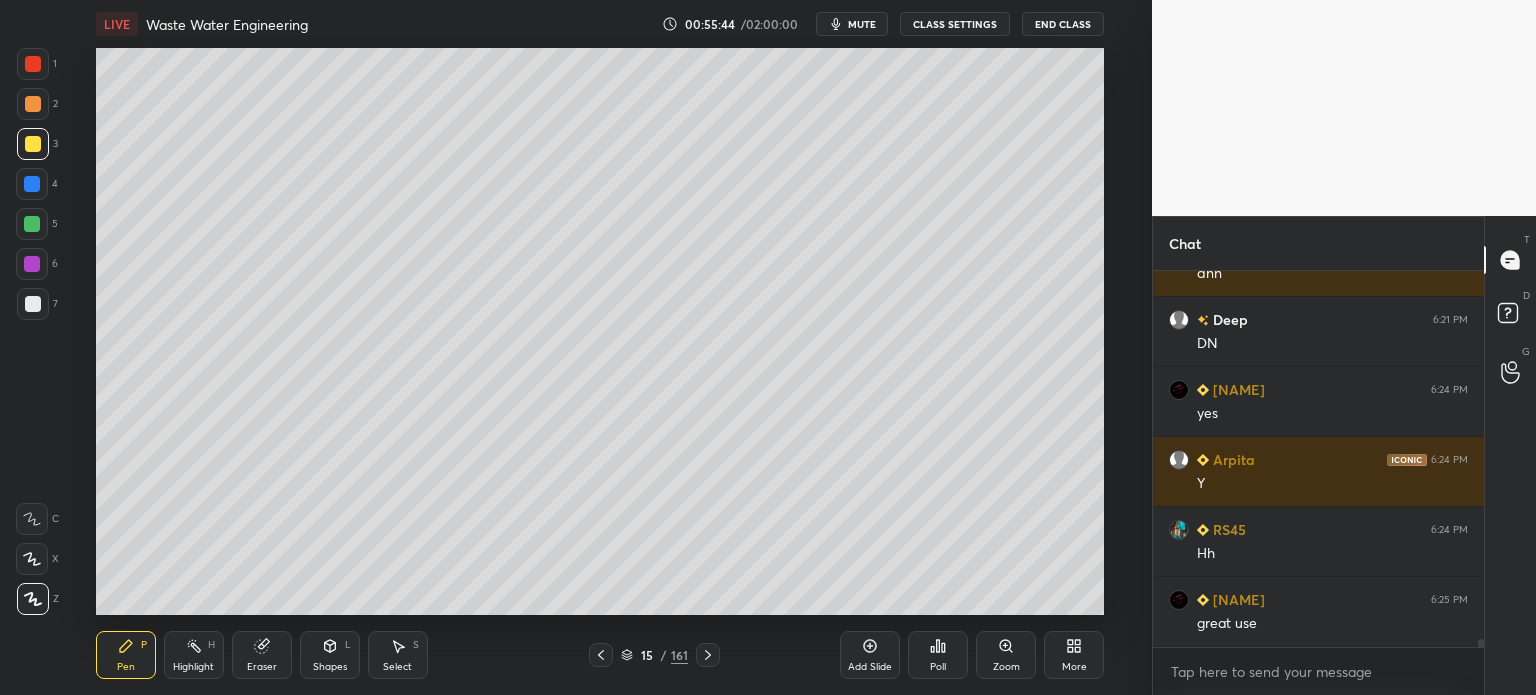 click at bounding box center [33, 304] 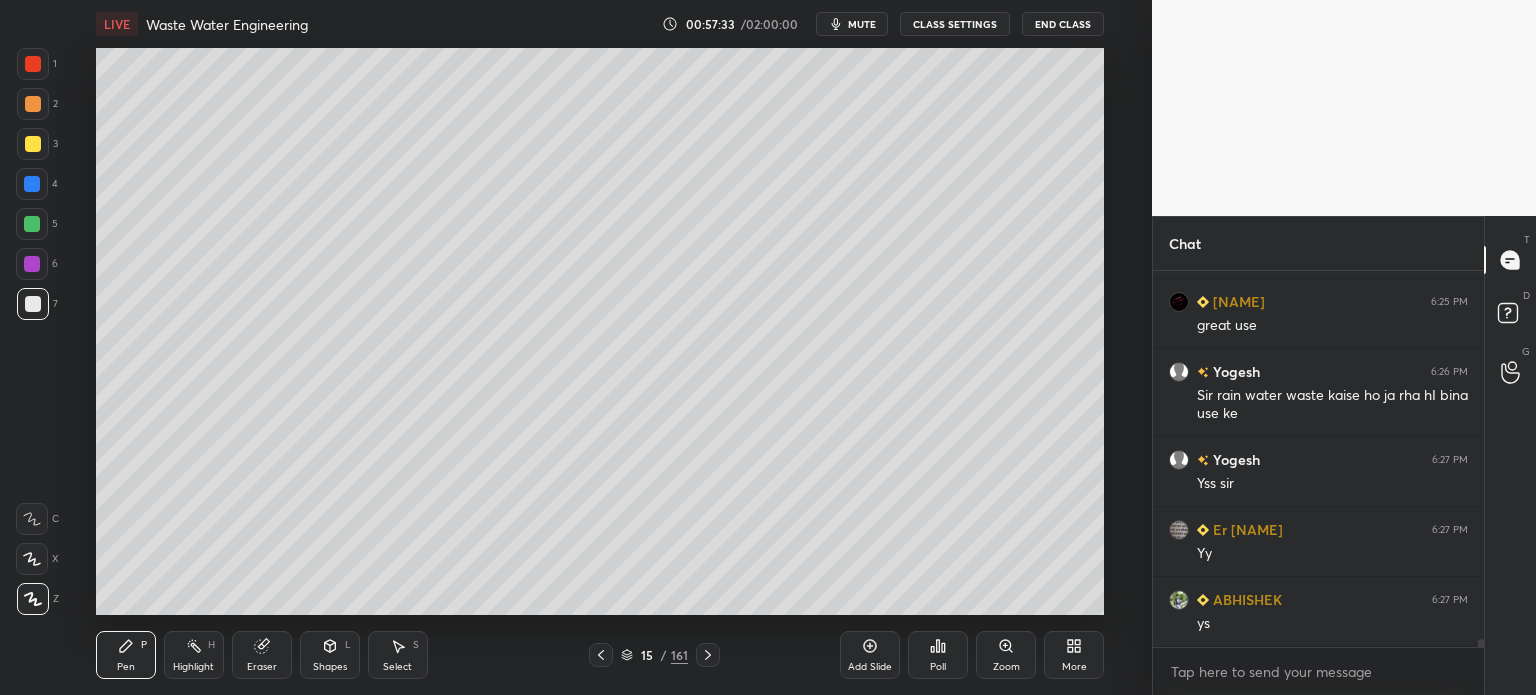 scroll, scrollTop: 17658, scrollLeft: 0, axis: vertical 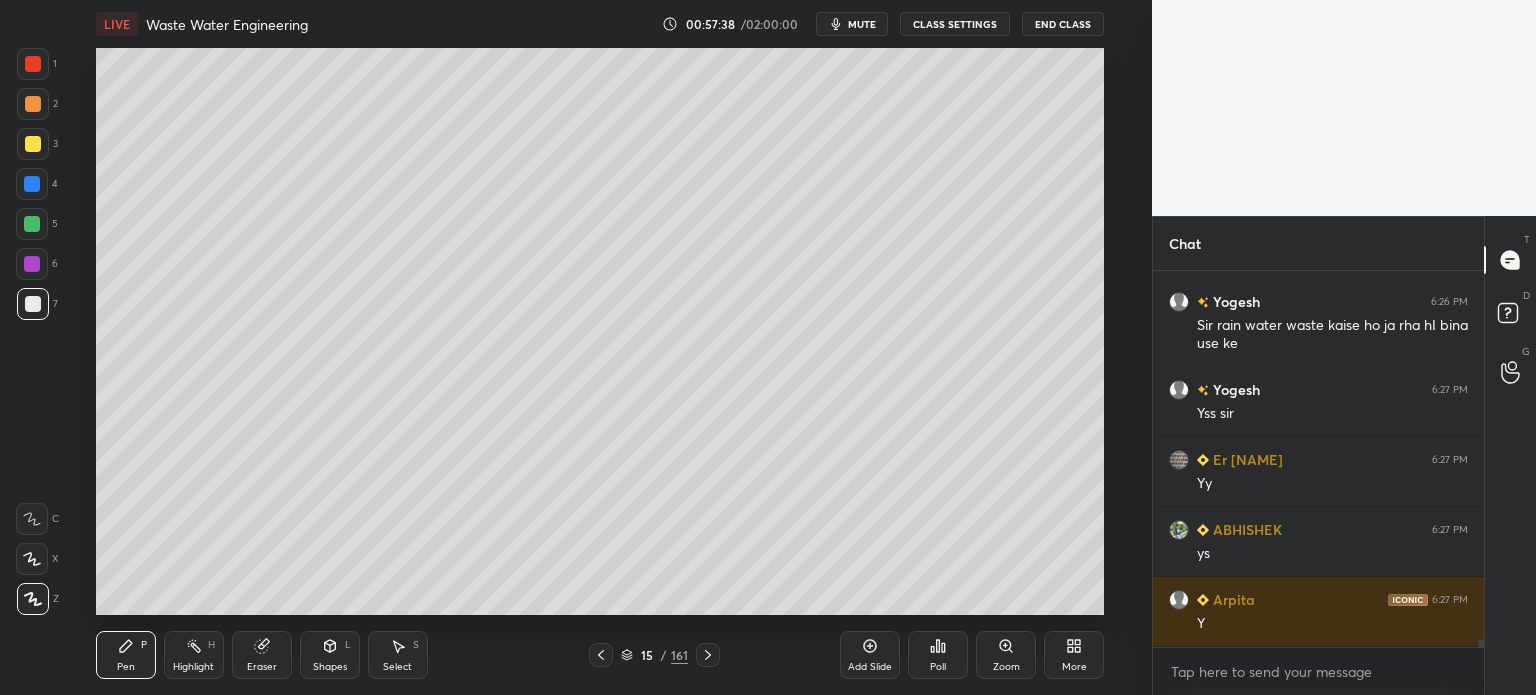 click 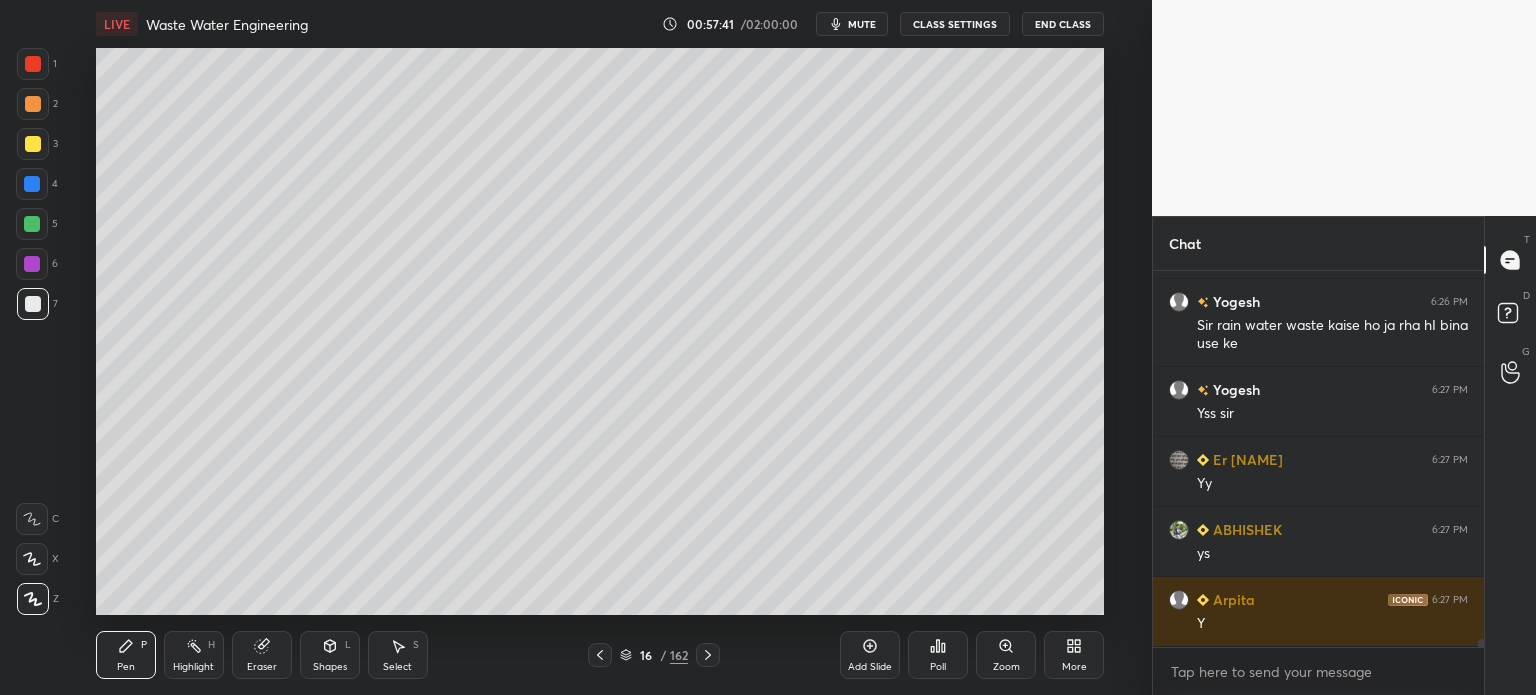 click at bounding box center (33, 104) 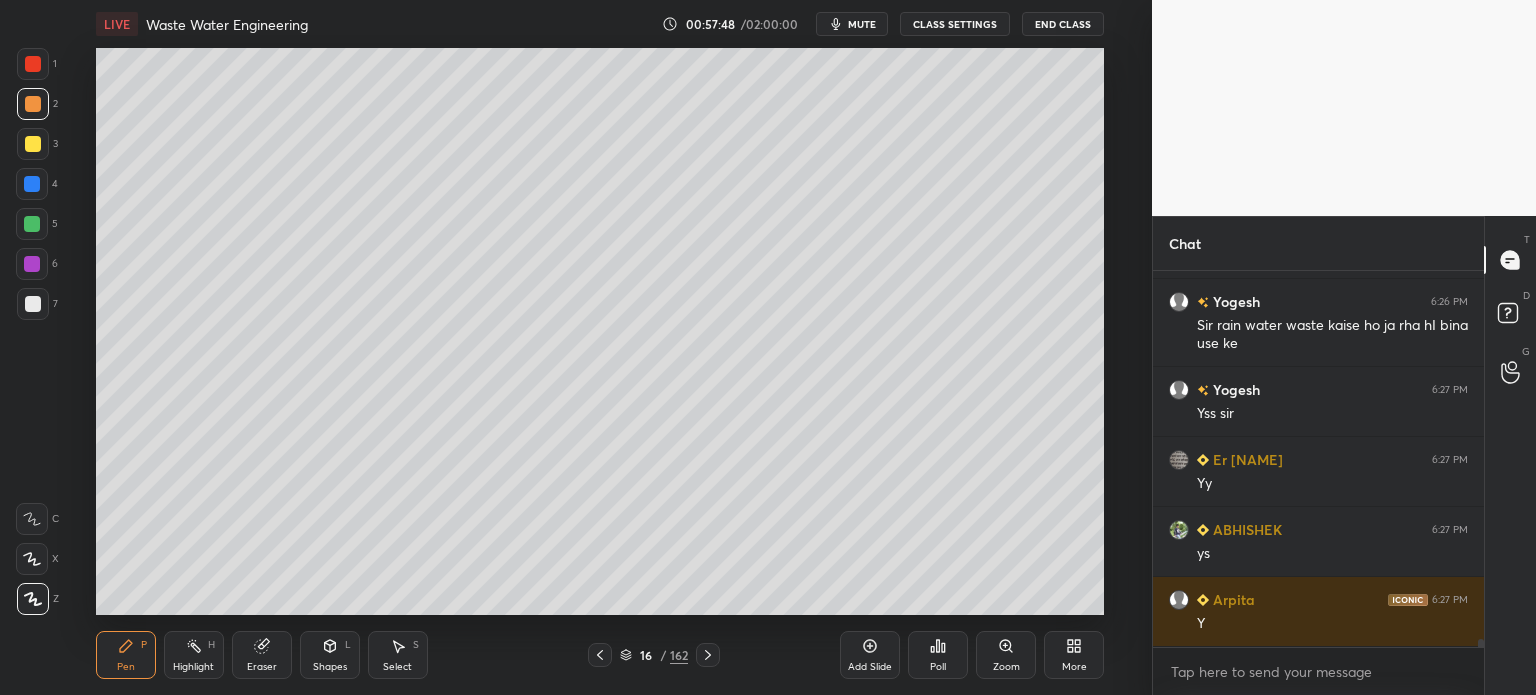 click at bounding box center [33, 304] 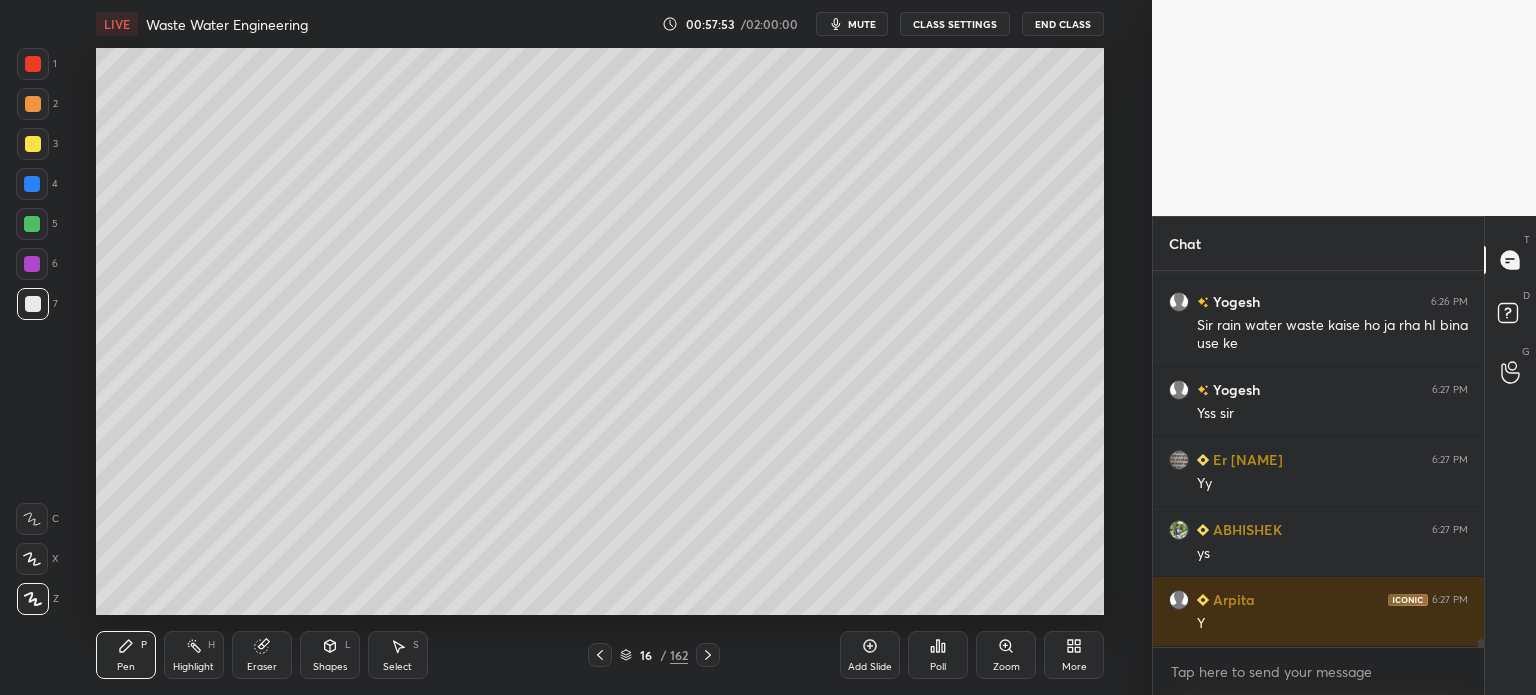click at bounding box center [32, 184] 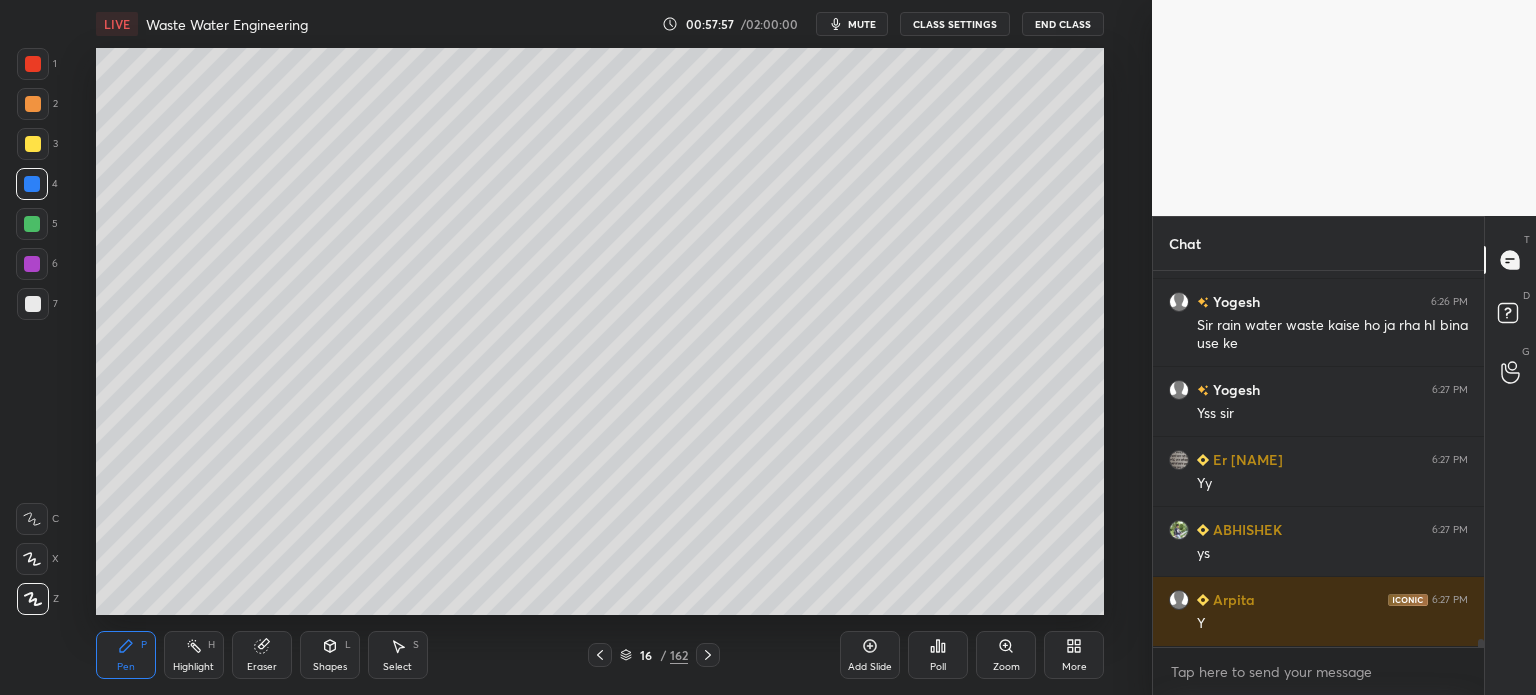 scroll, scrollTop: 17728, scrollLeft: 0, axis: vertical 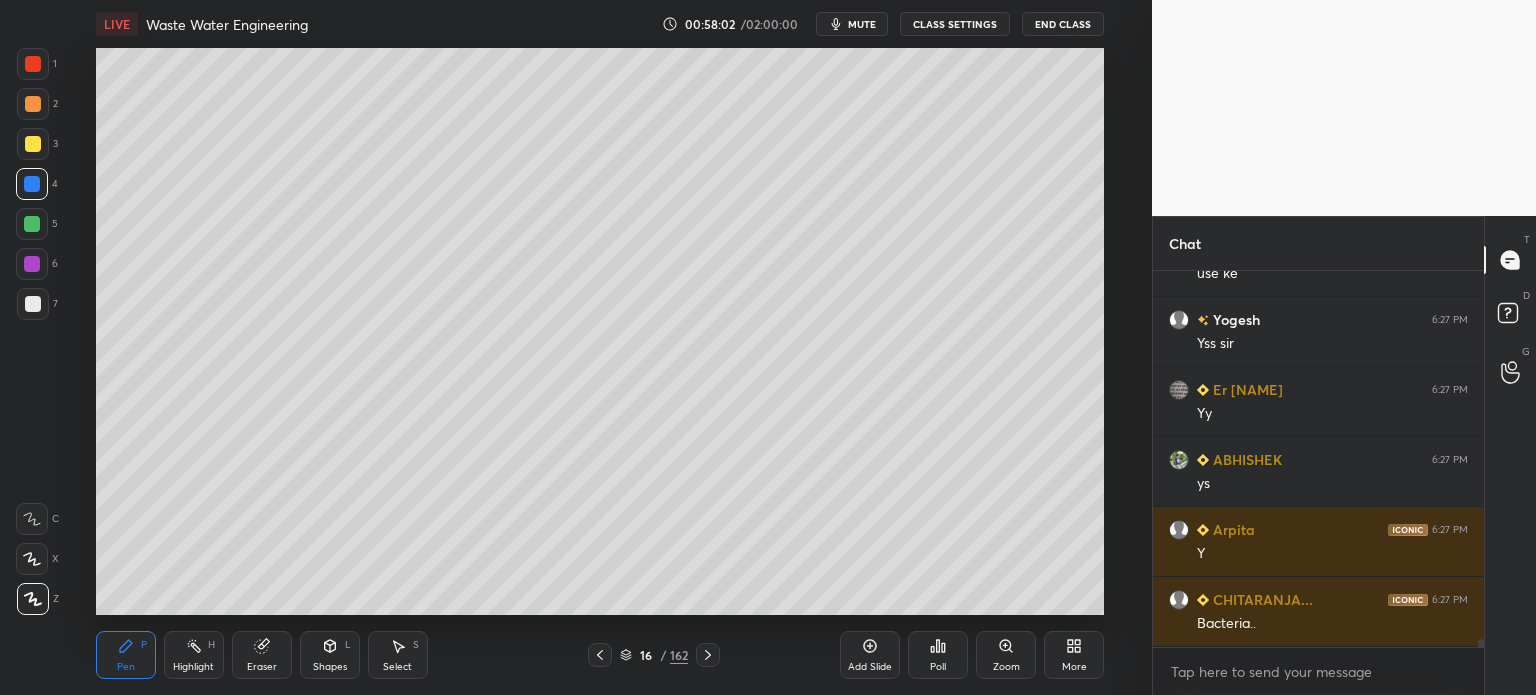 click at bounding box center (33, 304) 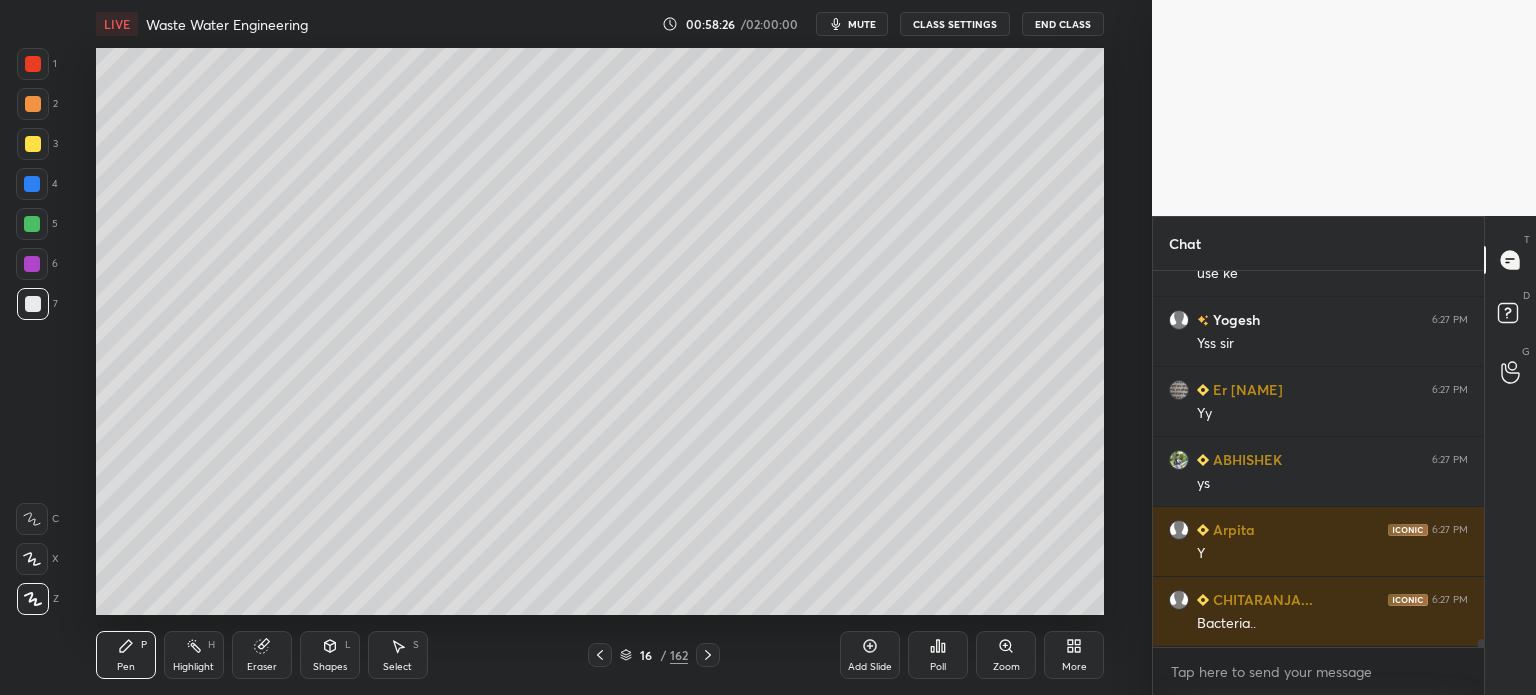 click at bounding box center (33, 104) 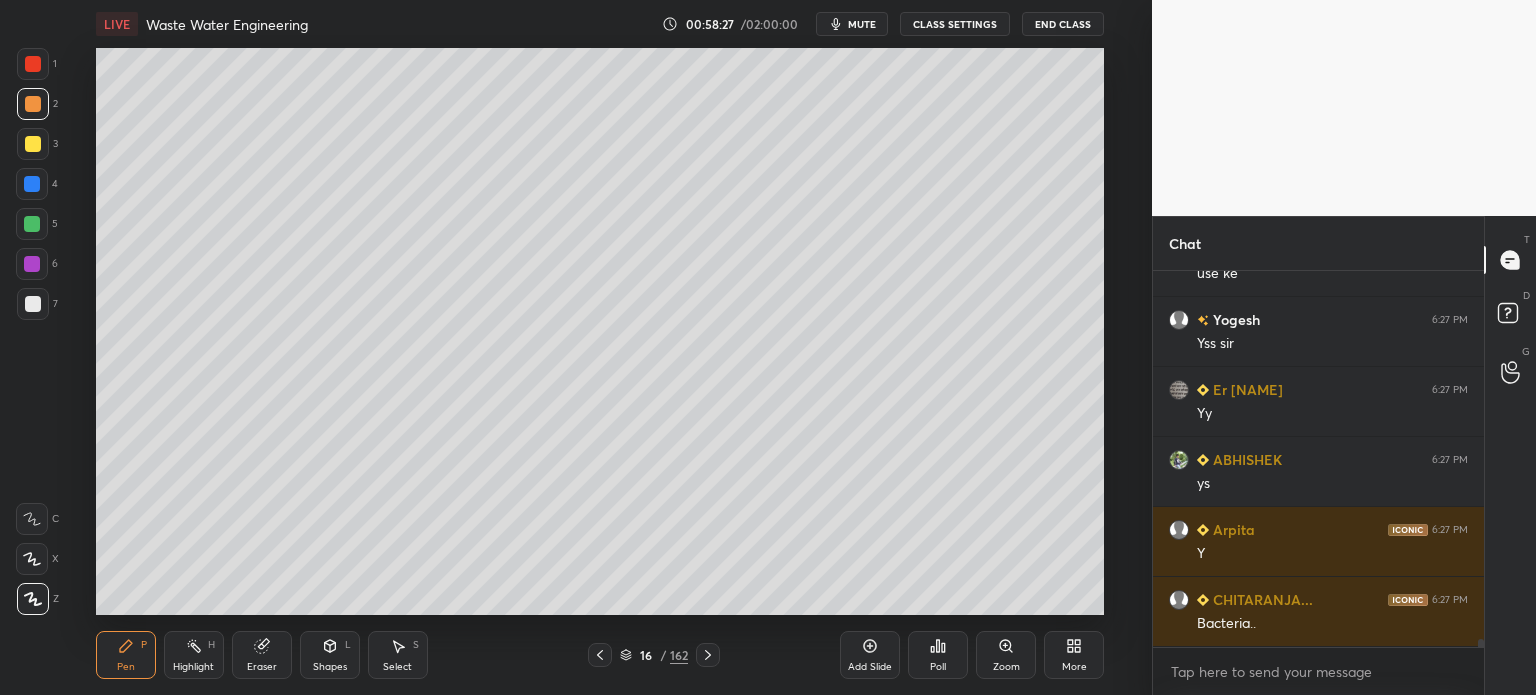 scroll, scrollTop: 17798, scrollLeft: 0, axis: vertical 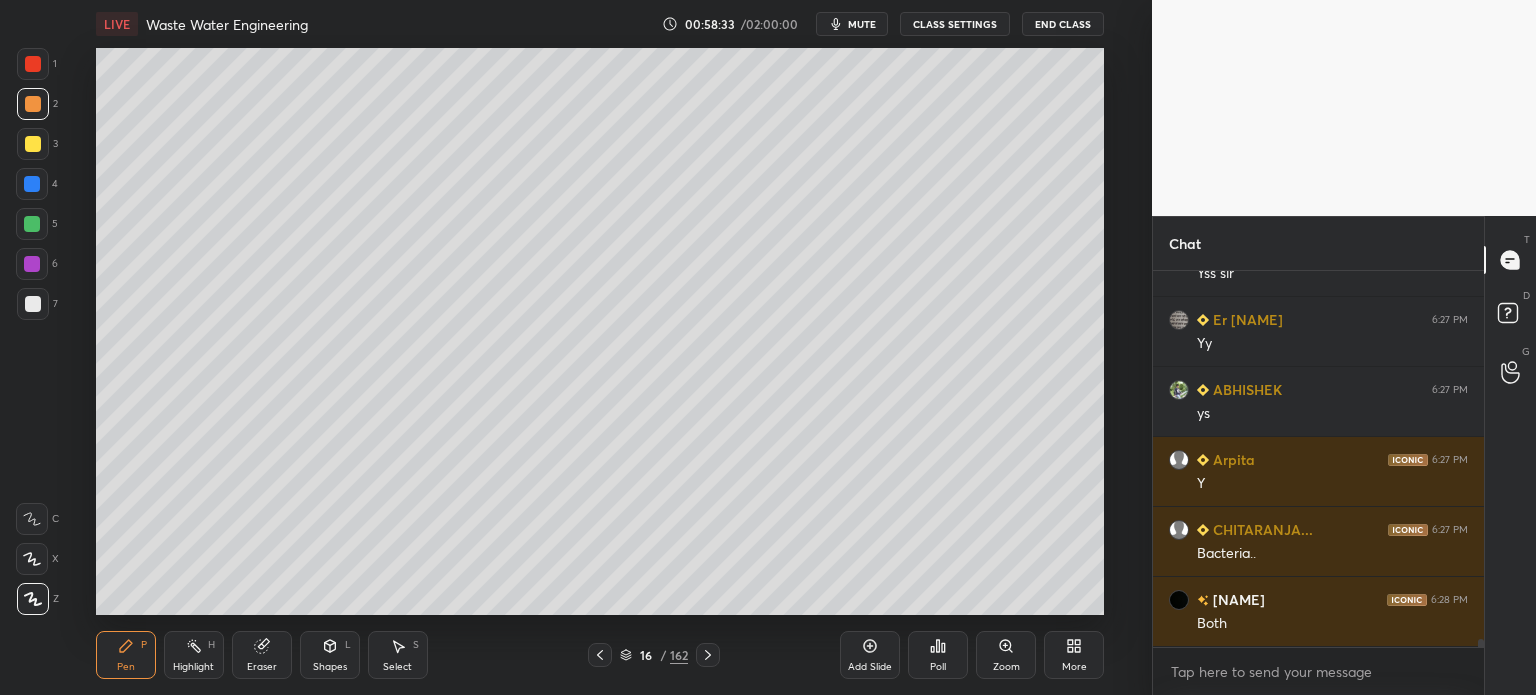 click on "Highlight" at bounding box center [193, 667] 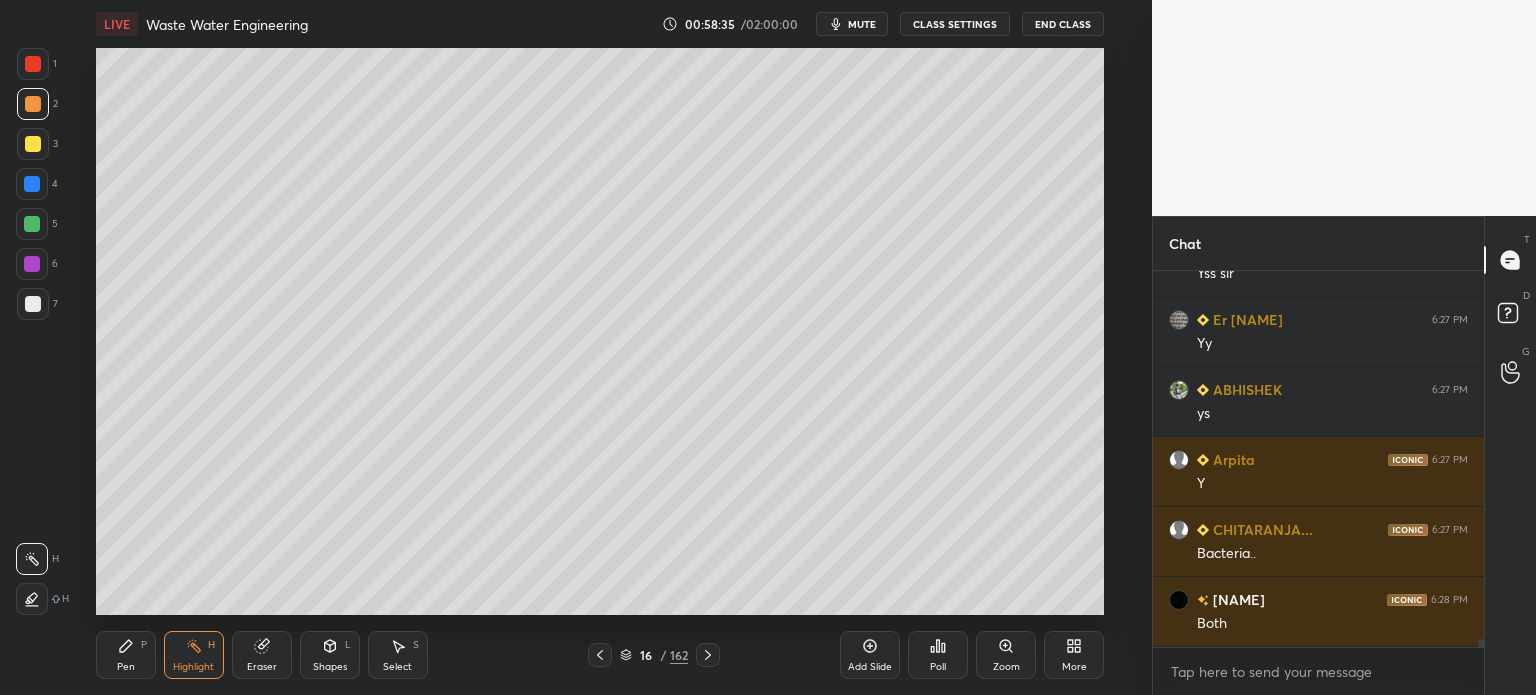 click at bounding box center (33, 304) 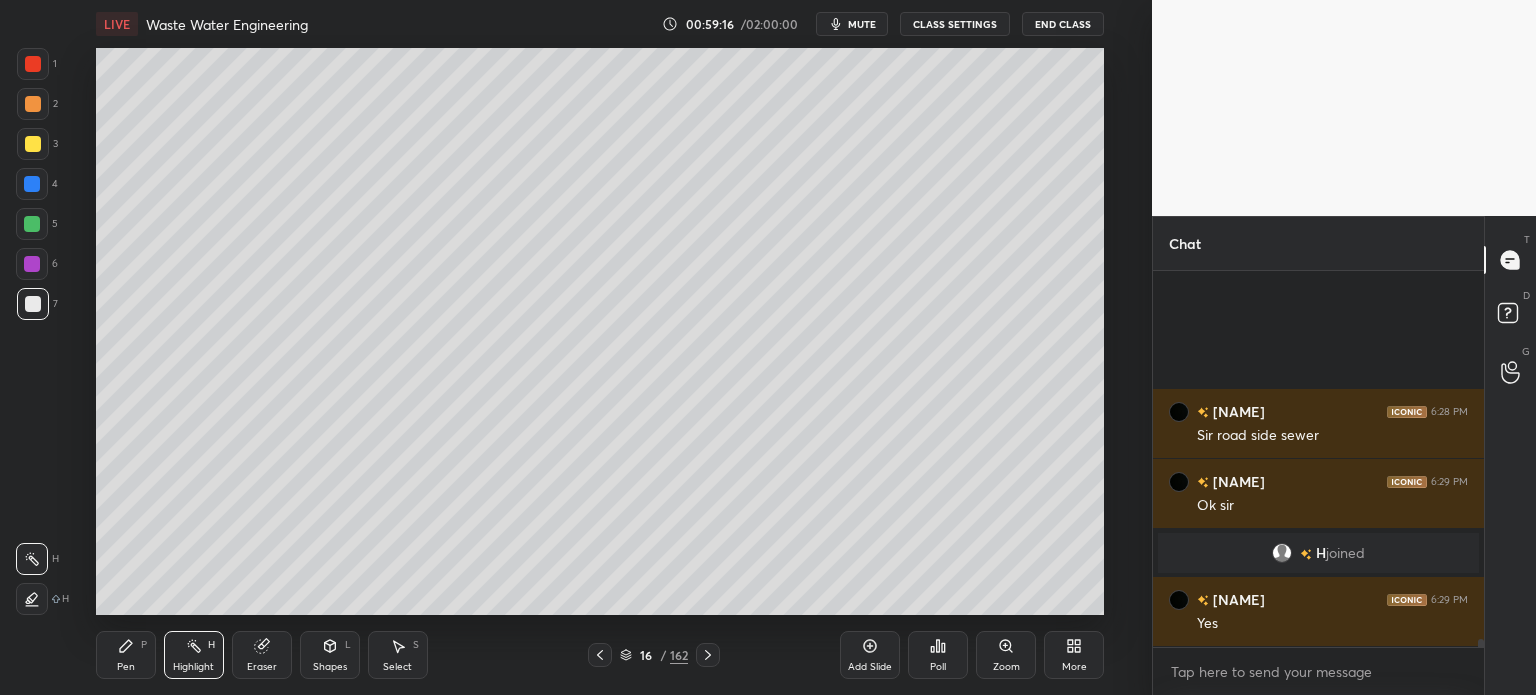 scroll, scrollTop: 17198, scrollLeft: 0, axis: vertical 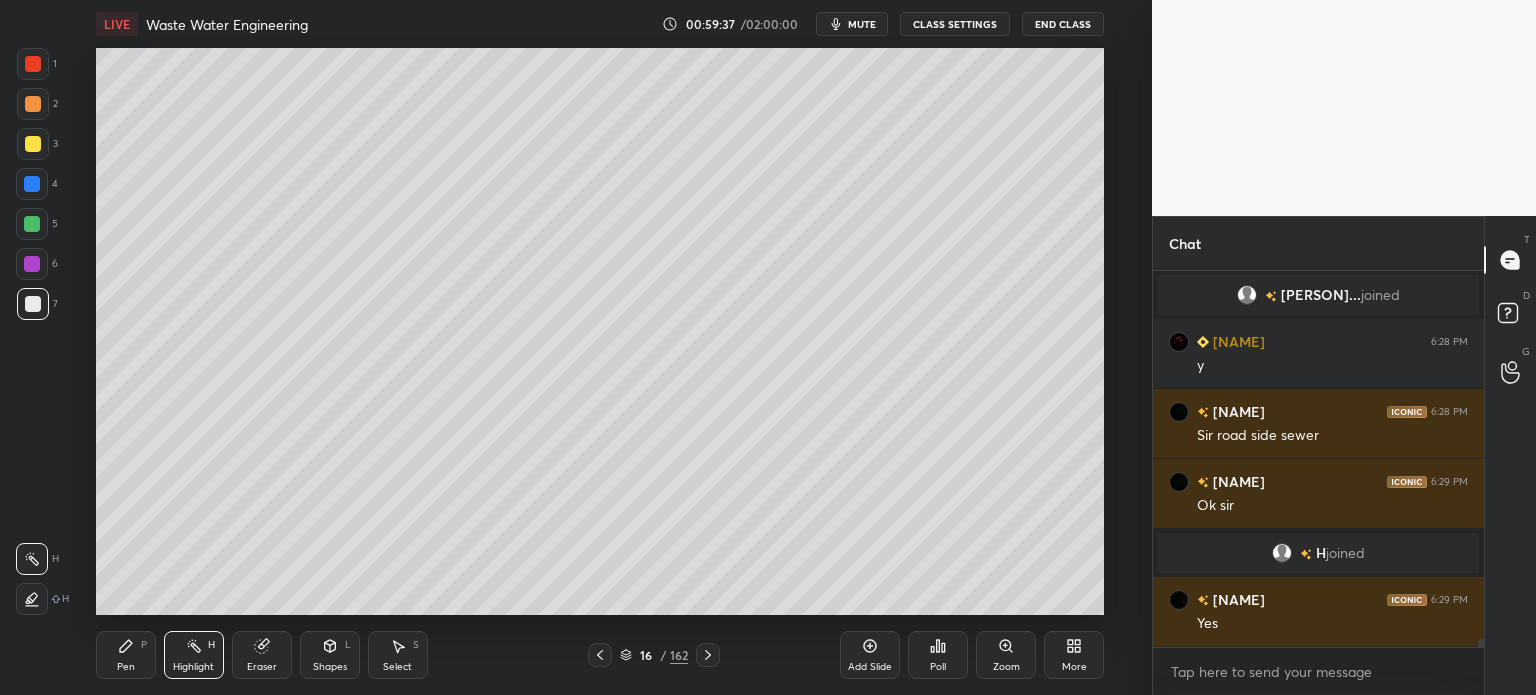 click 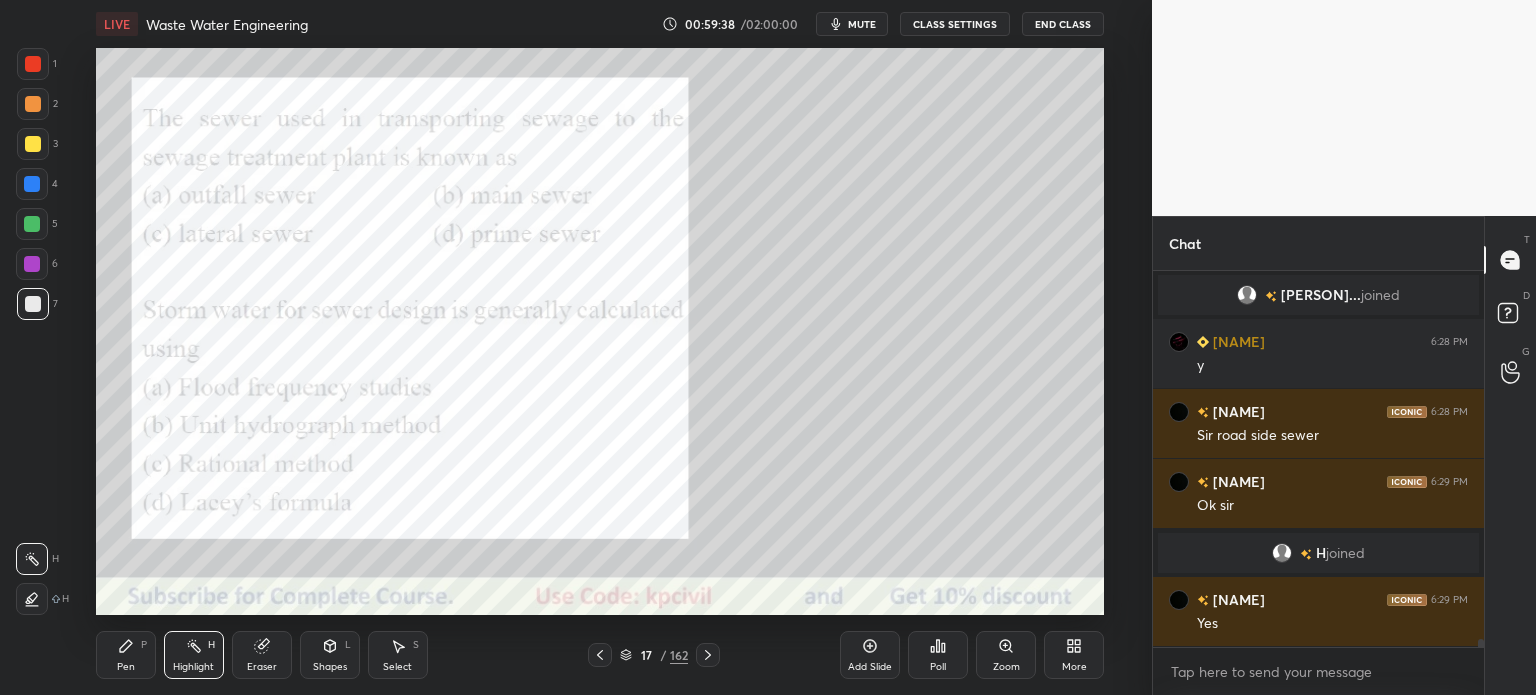 scroll, scrollTop: 17268, scrollLeft: 0, axis: vertical 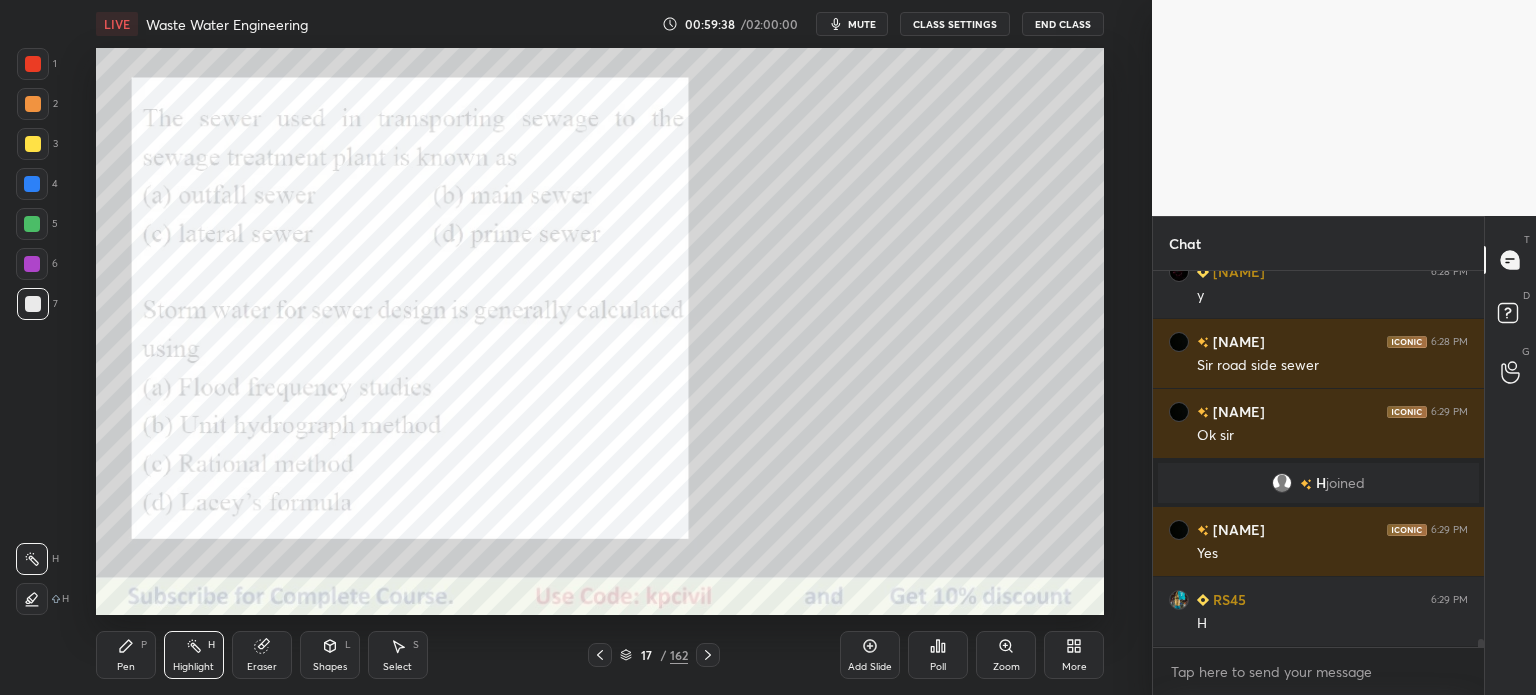 click 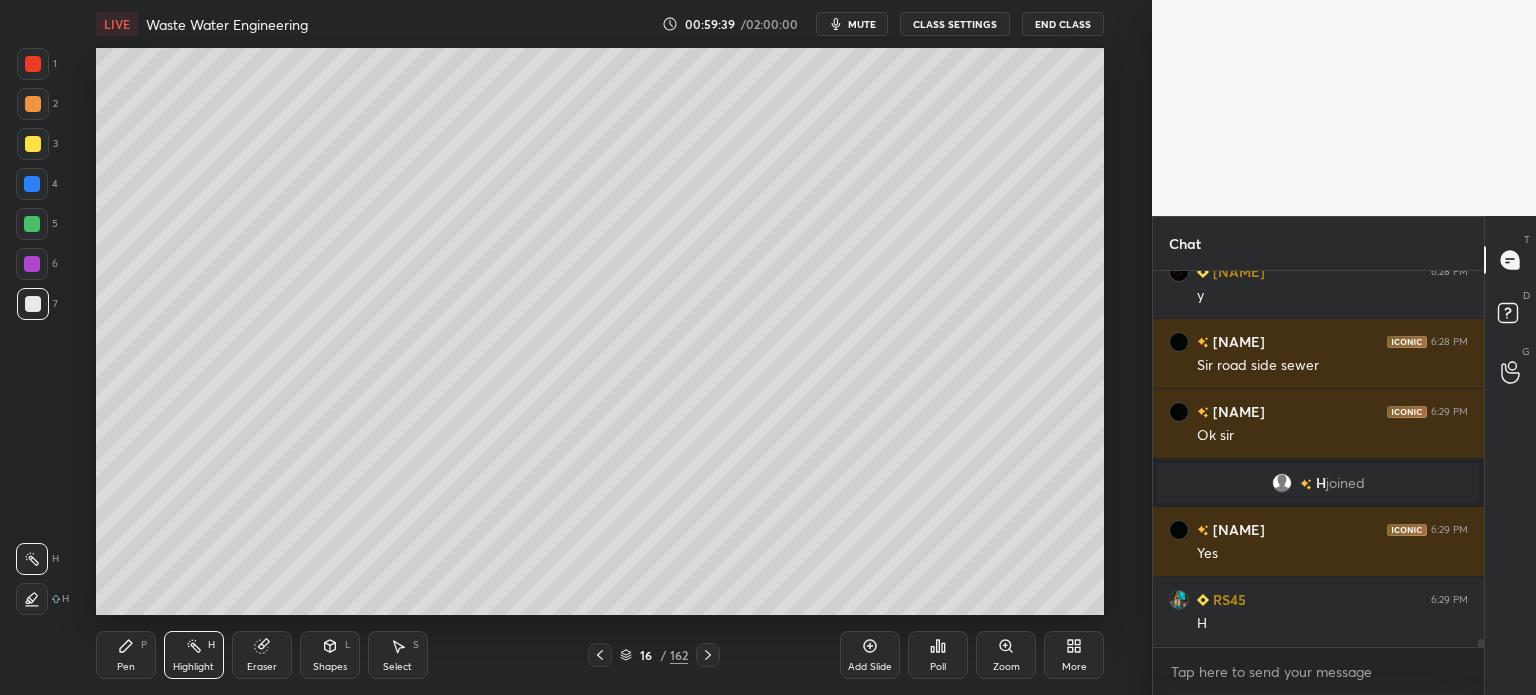 click on "Add Slide" at bounding box center [870, 667] 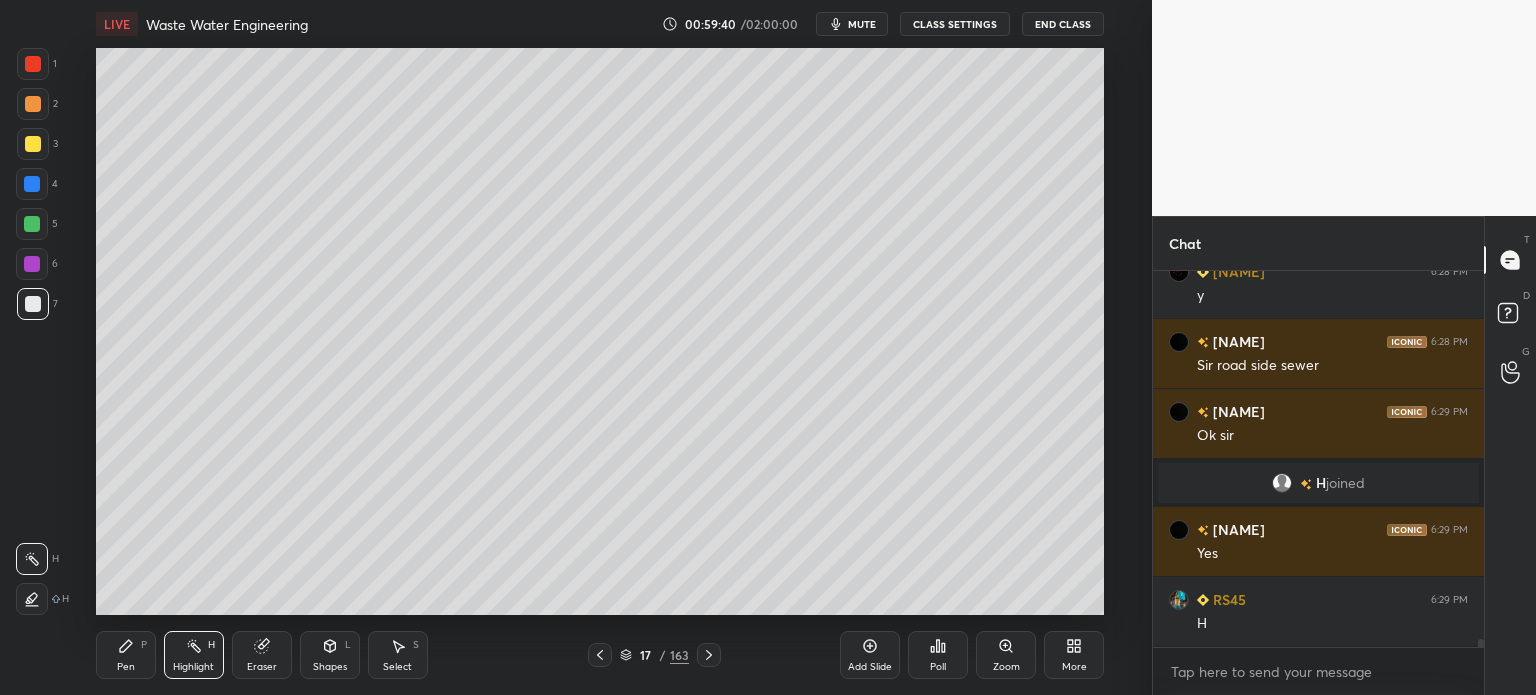 scroll, scrollTop: 17356, scrollLeft: 0, axis: vertical 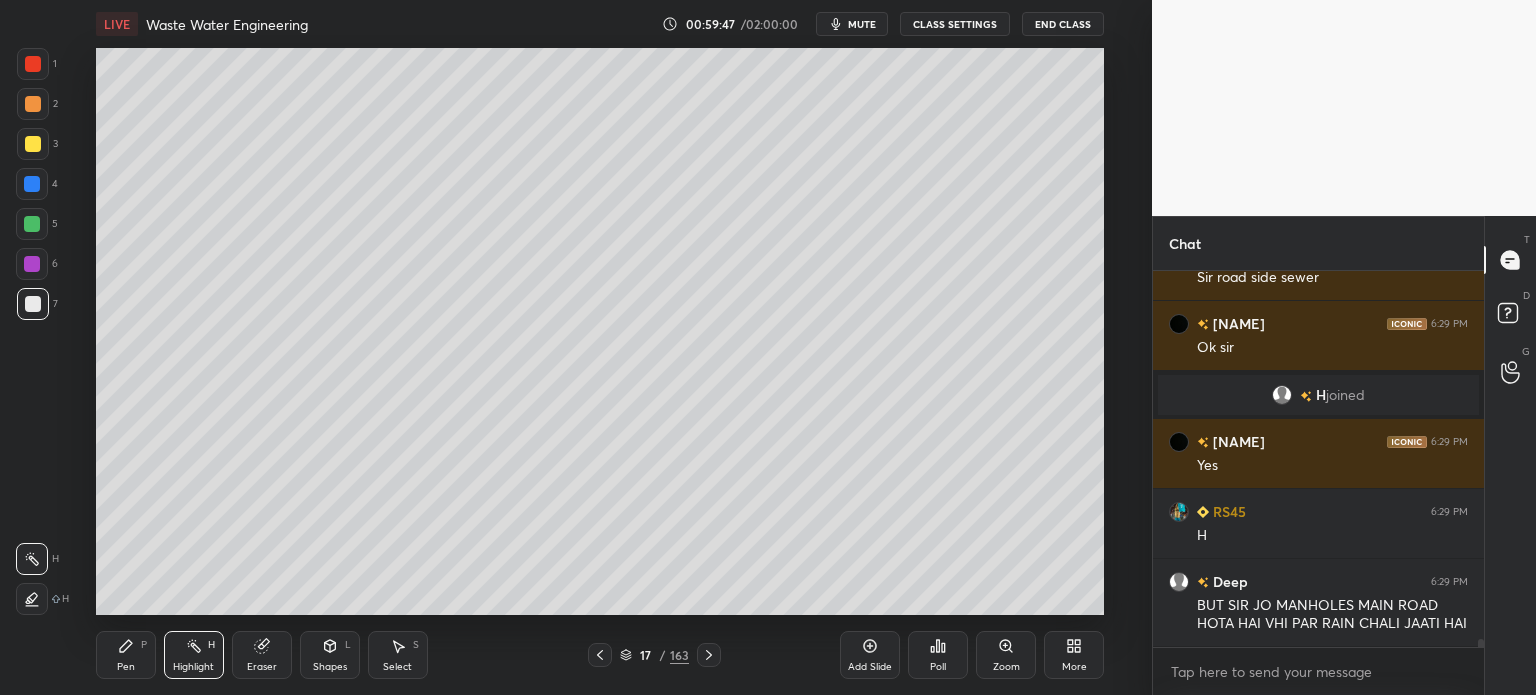 click on "Pen P" at bounding box center [126, 655] 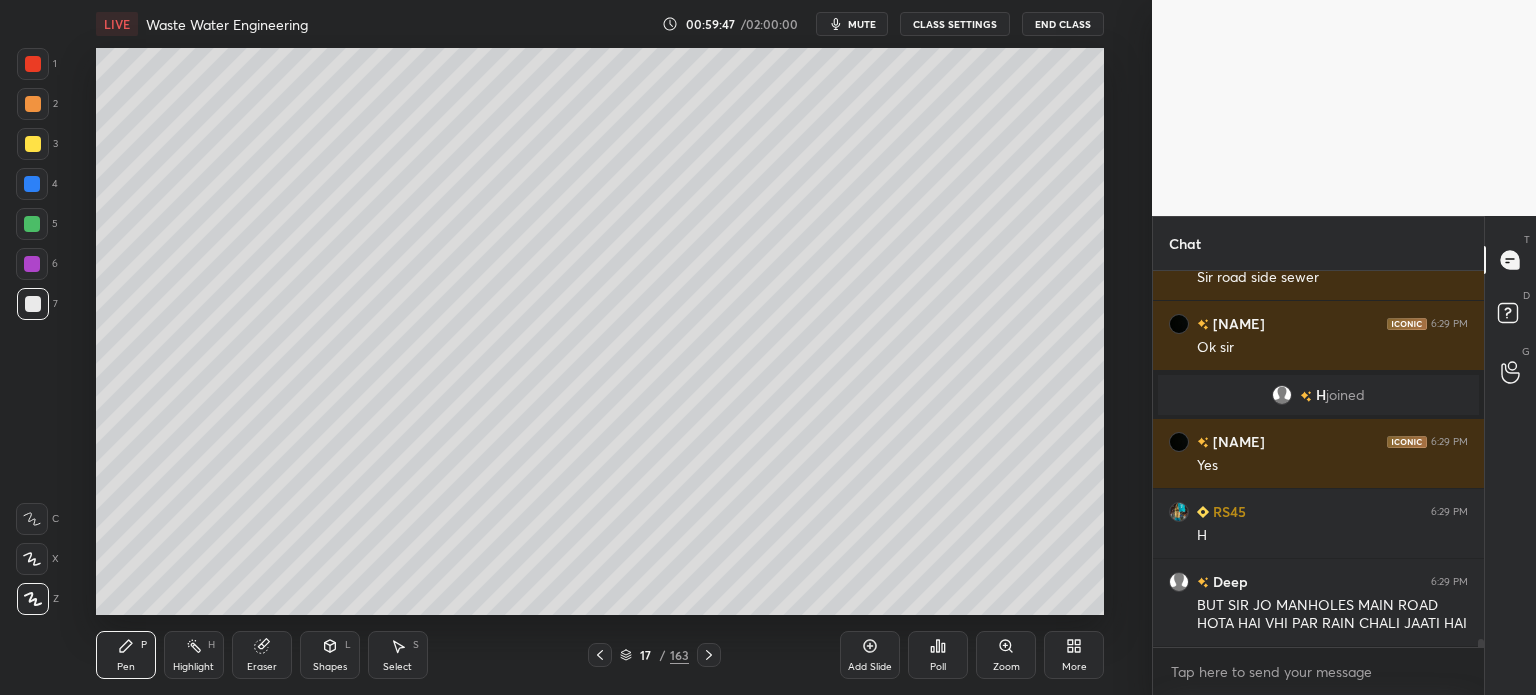 click at bounding box center (33, 144) 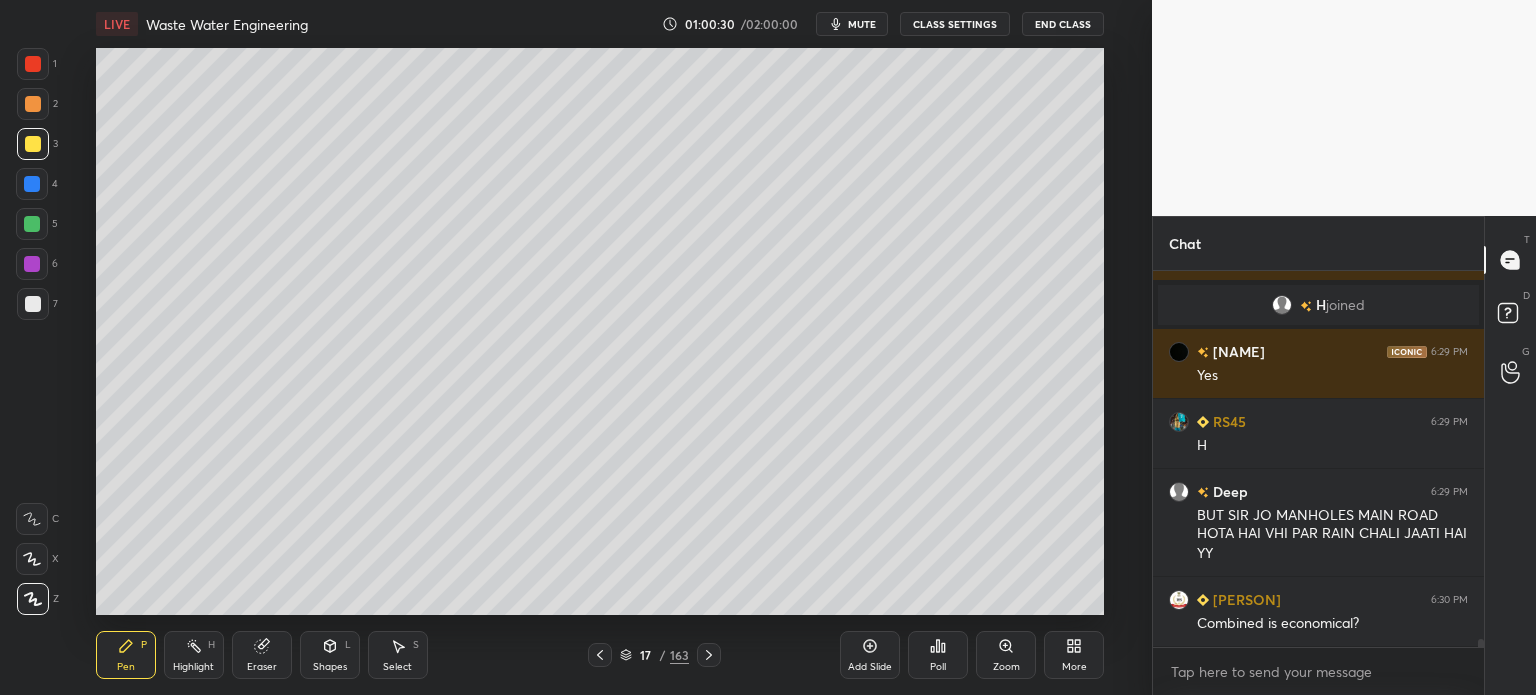 scroll, scrollTop: 17466, scrollLeft: 0, axis: vertical 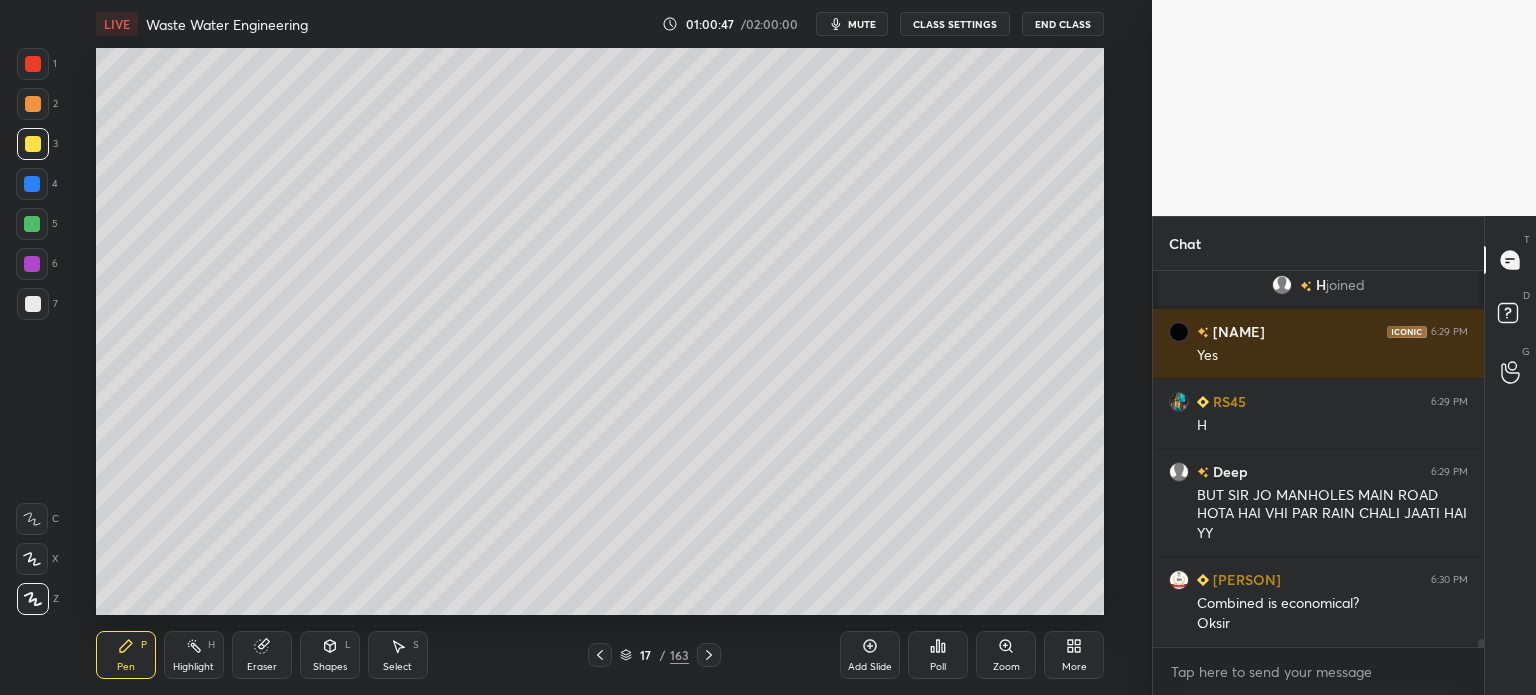 click at bounding box center (33, 304) 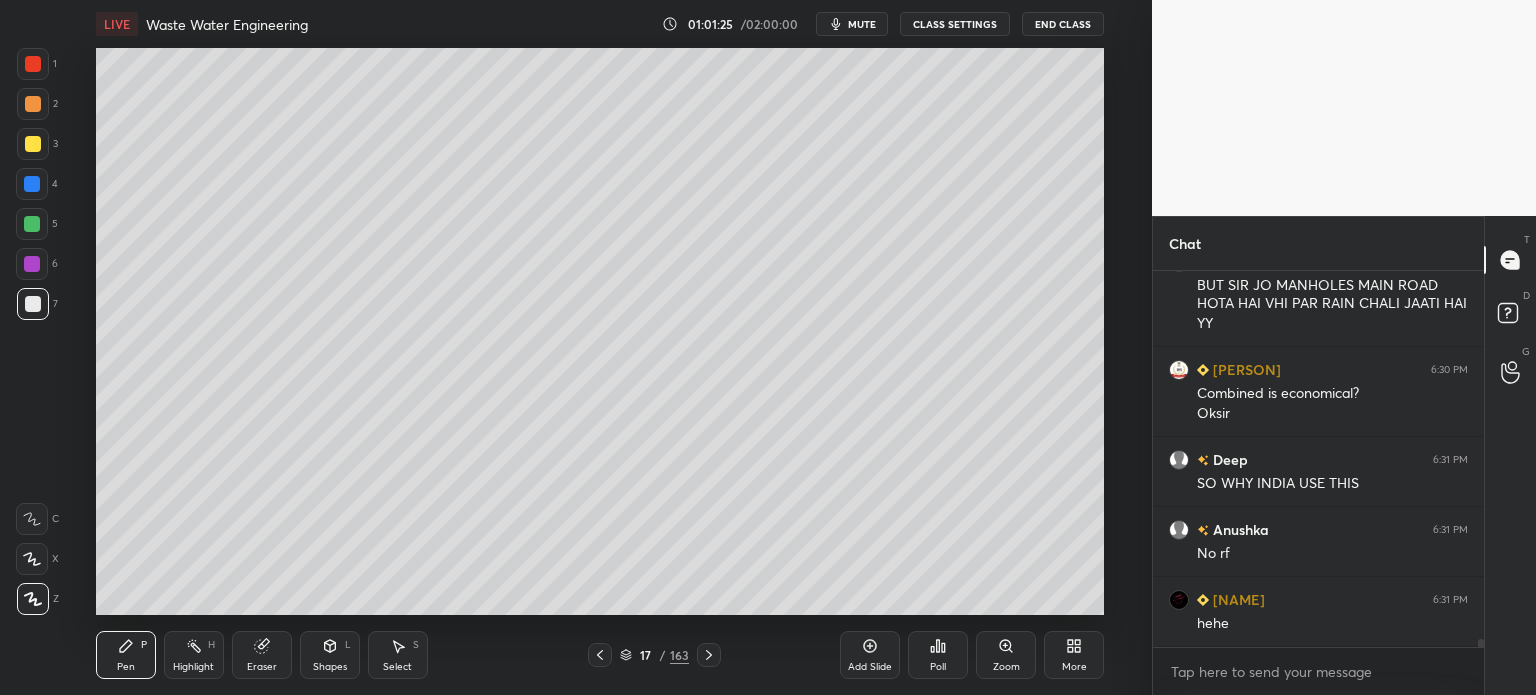 scroll, scrollTop: 17746, scrollLeft: 0, axis: vertical 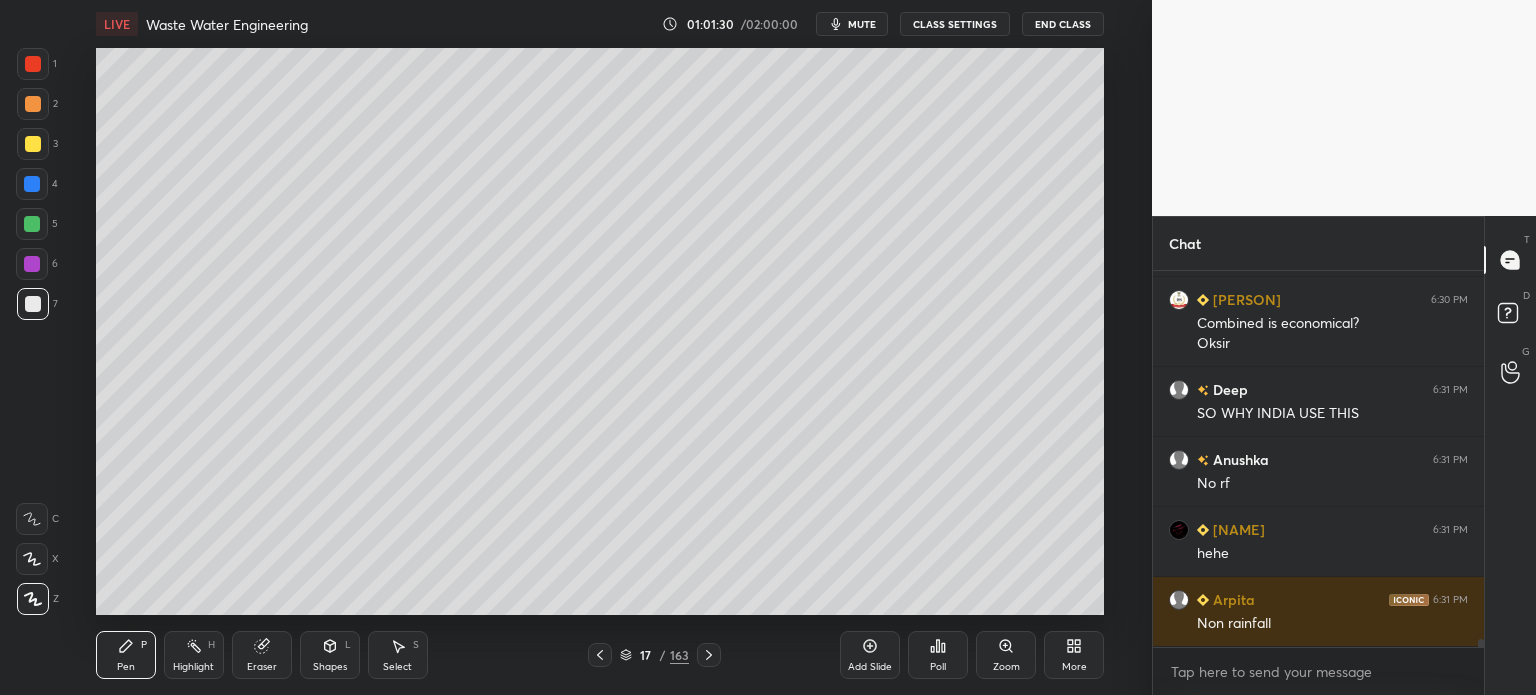 click at bounding box center (33, 104) 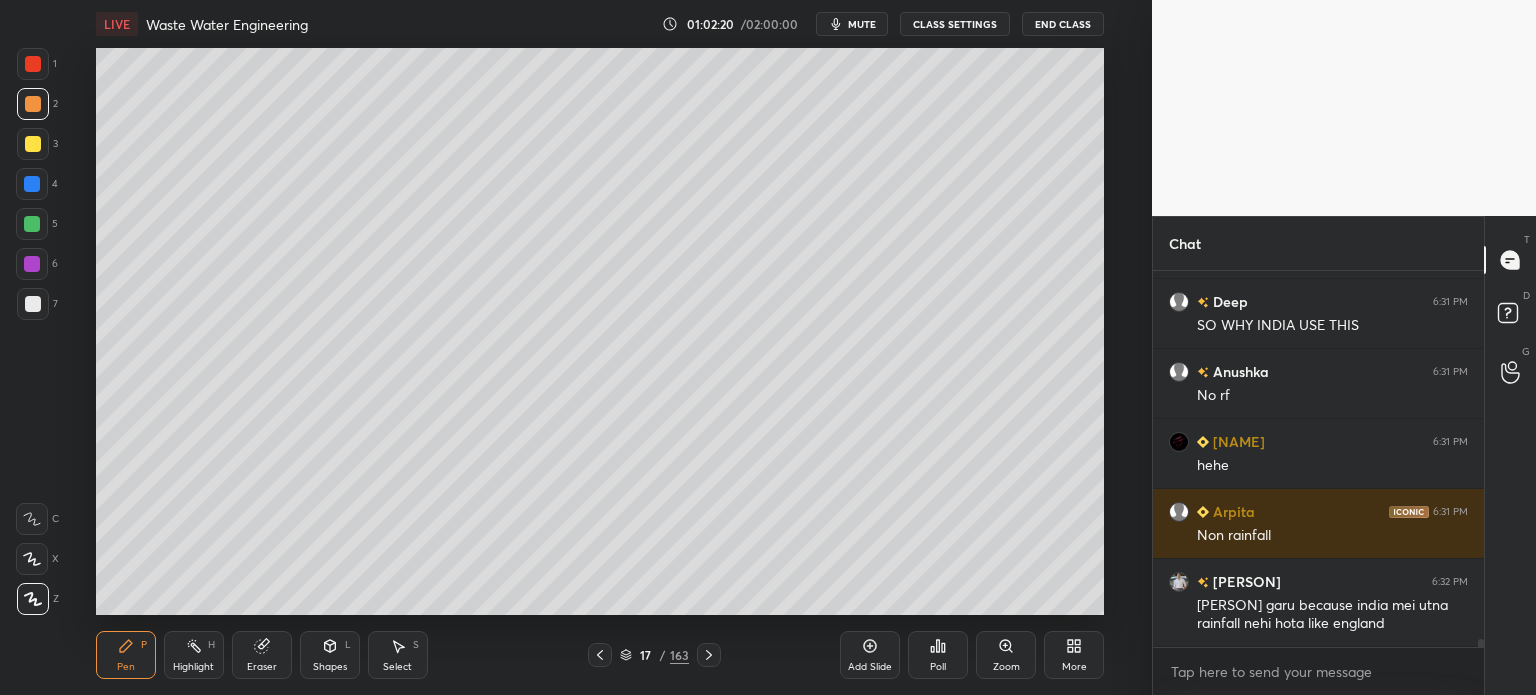scroll, scrollTop: 17904, scrollLeft: 0, axis: vertical 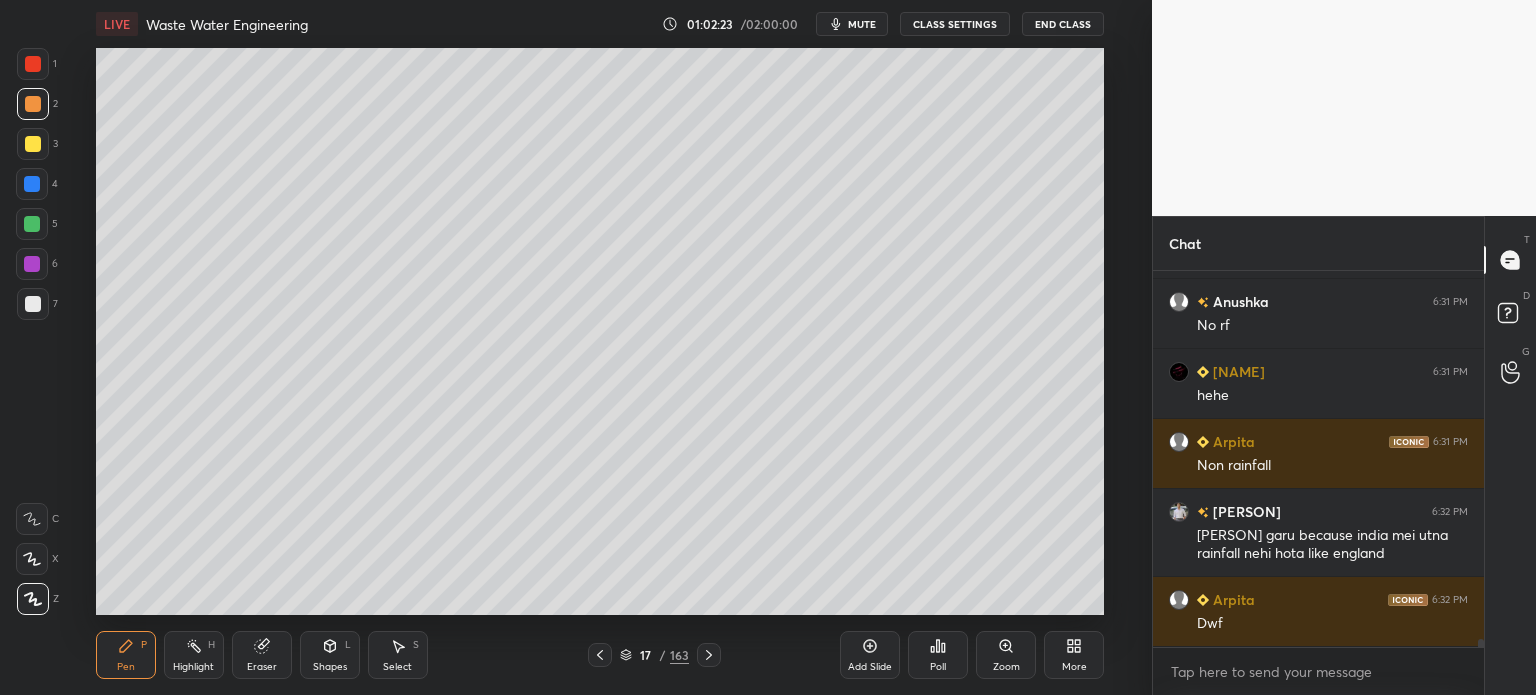 click on "Eraser" at bounding box center [262, 667] 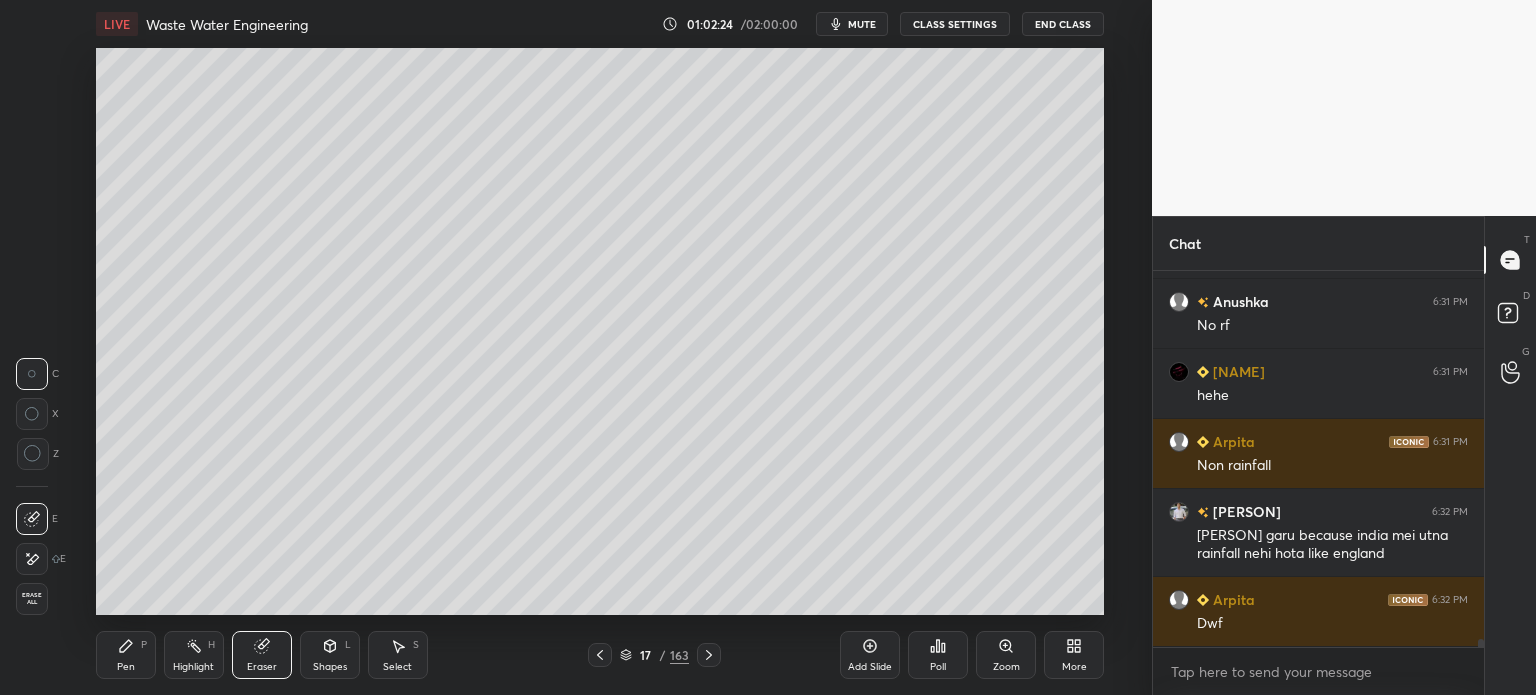 click on "Pen P" at bounding box center (126, 655) 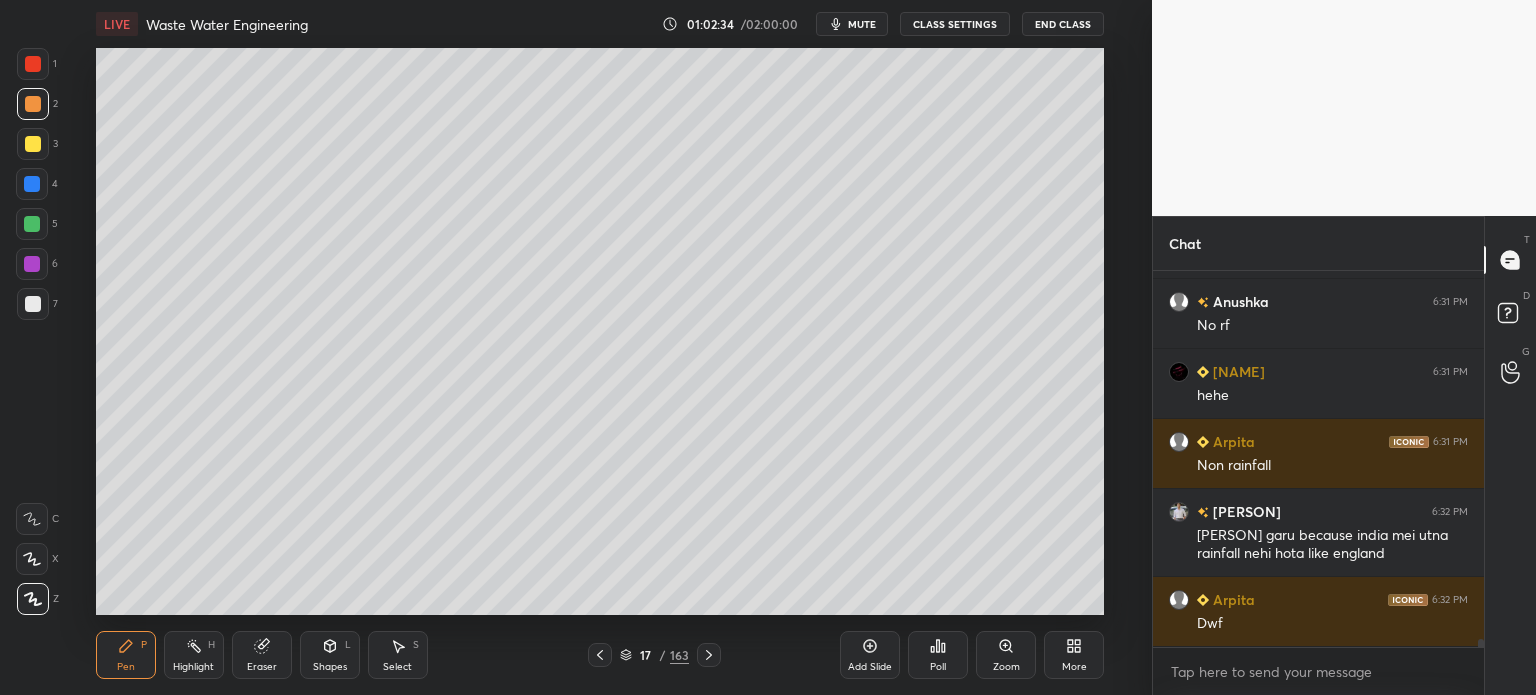 click at bounding box center (33, 304) 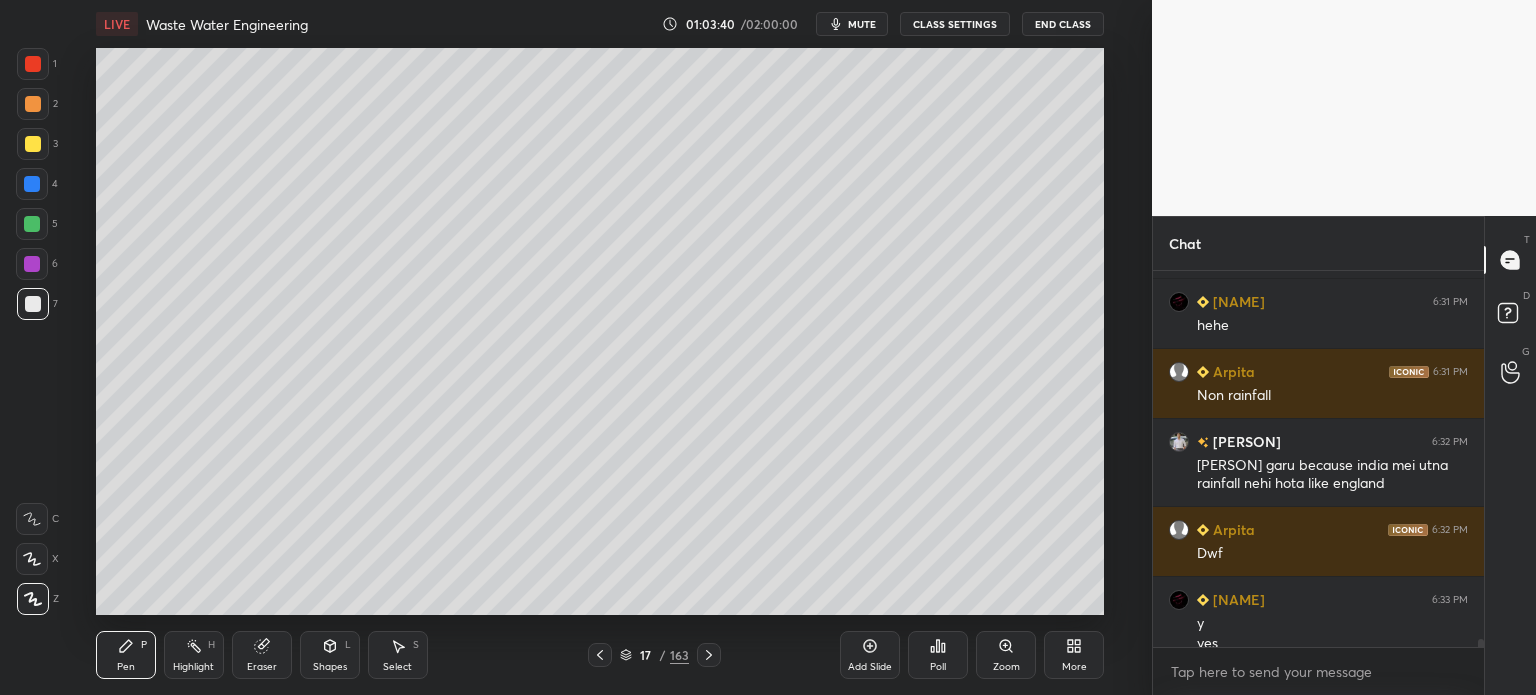 scroll, scrollTop: 17994, scrollLeft: 0, axis: vertical 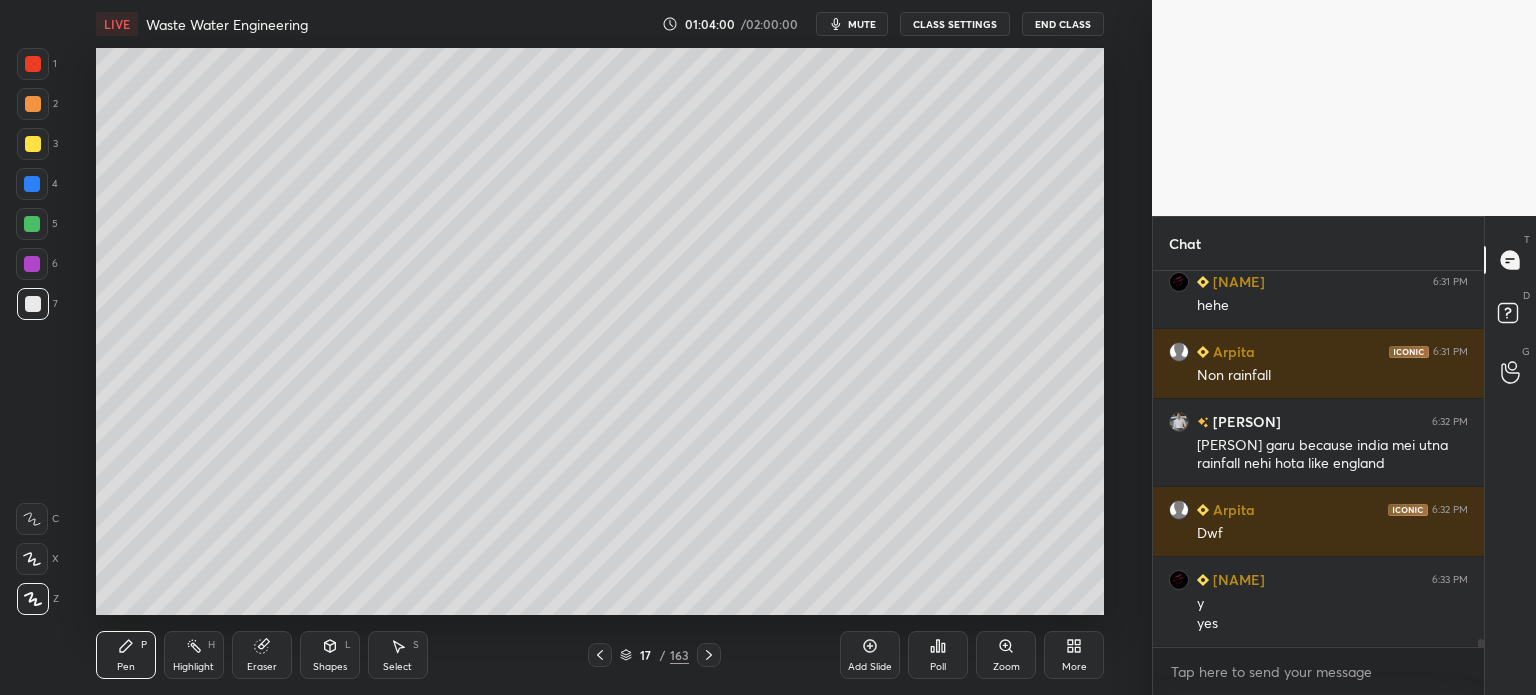 click on "Select" at bounding box center (397, 667) 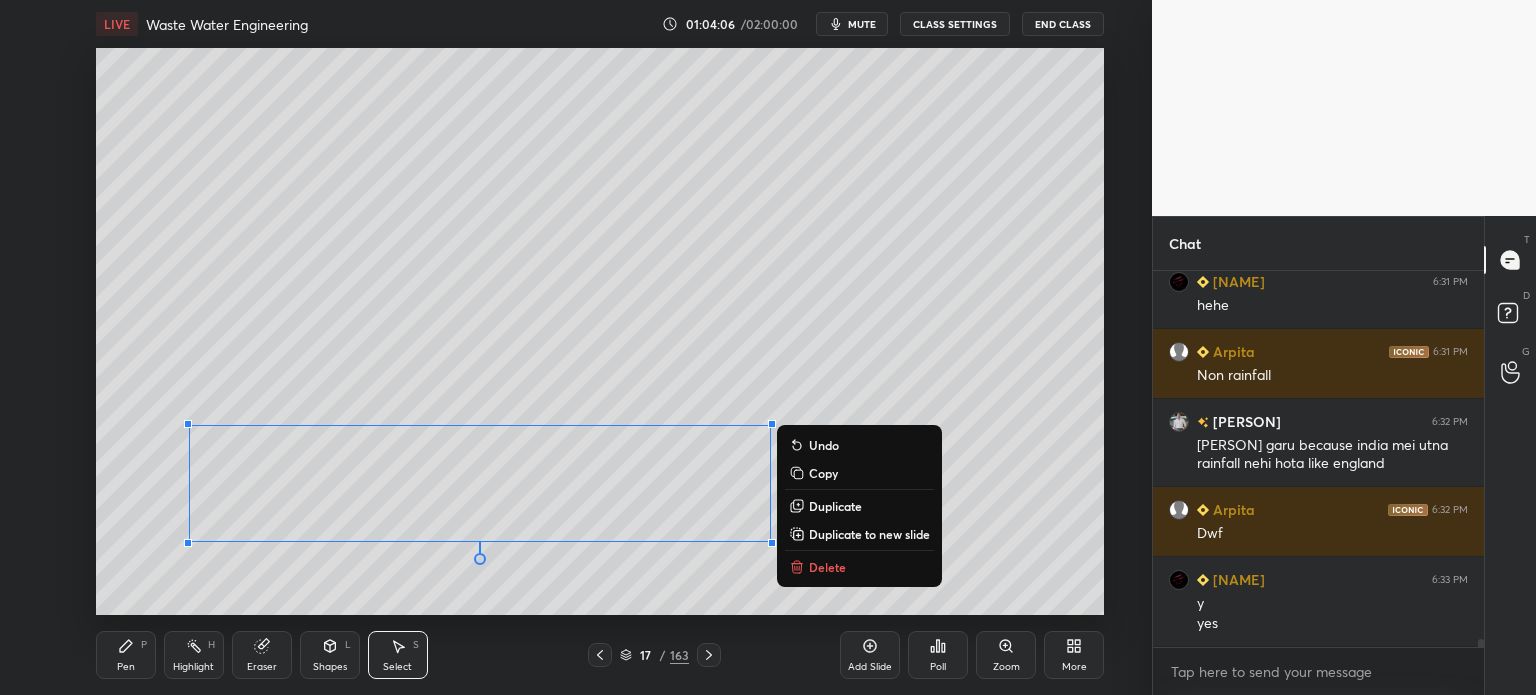 click on "Pen P" at bounding box center [126, 655] 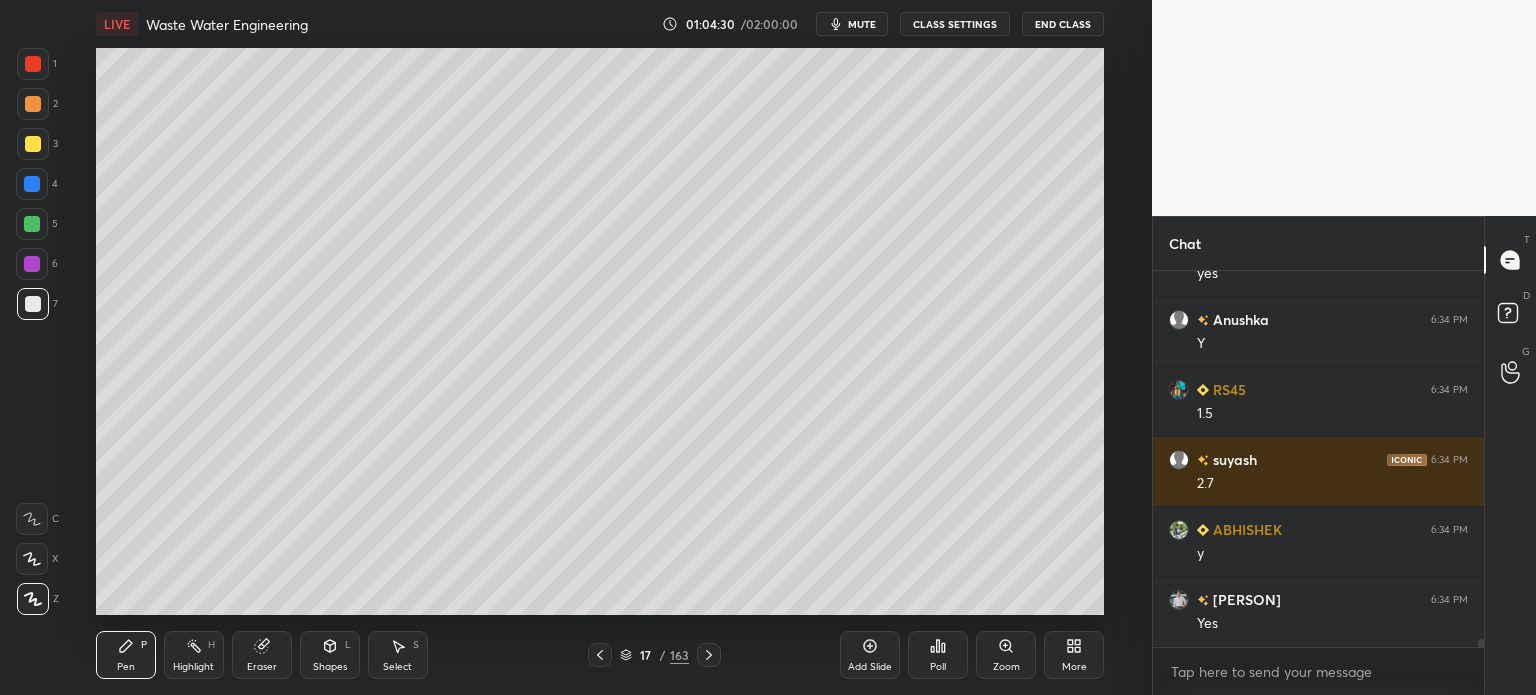 scroll, scrollTop: 18414, scrollLeft: 0, axis: vertical 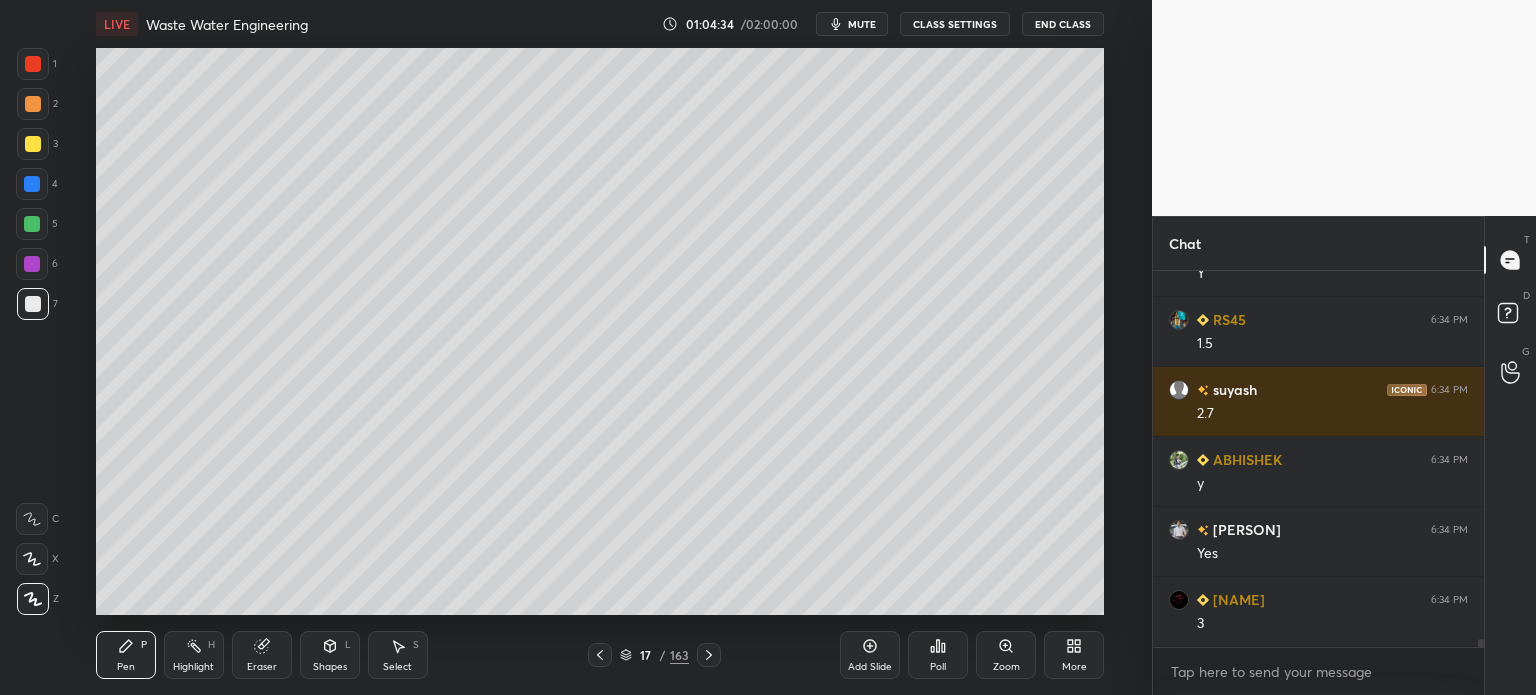 click on "Eraser" at bounding box center (262, 667) 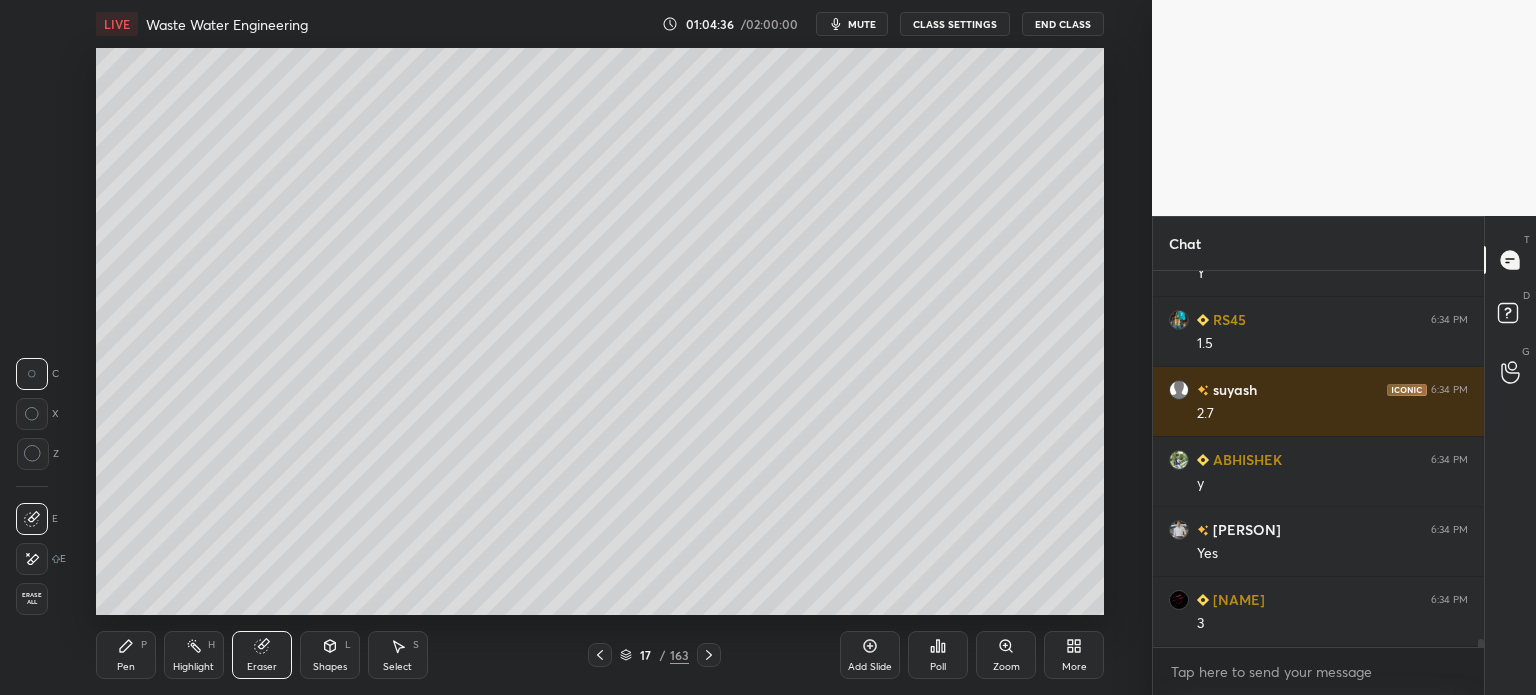 click on "Pen" at bounding box center (126, 667) 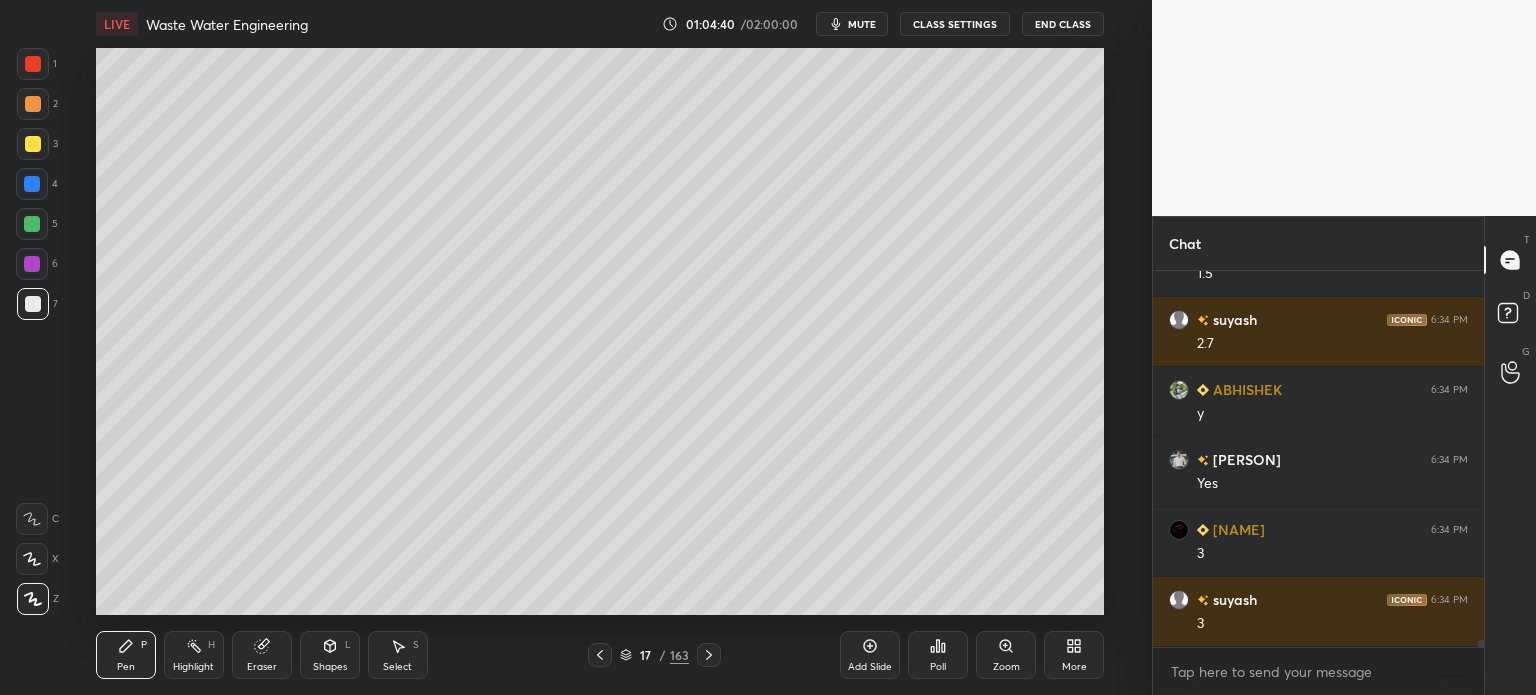 scroll, scrollTop: 18554, scrollLeft: 0, axis: vertical 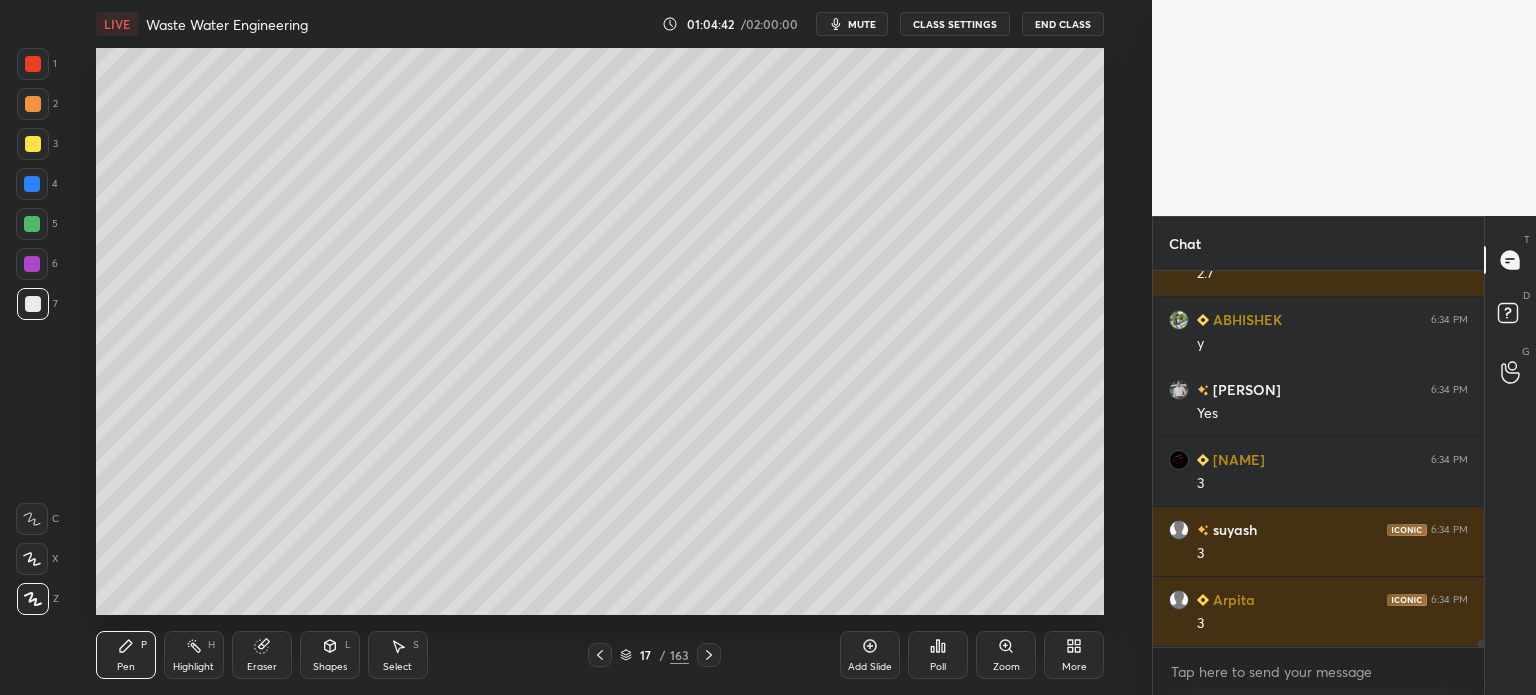 click at bounding box center (33, 104) 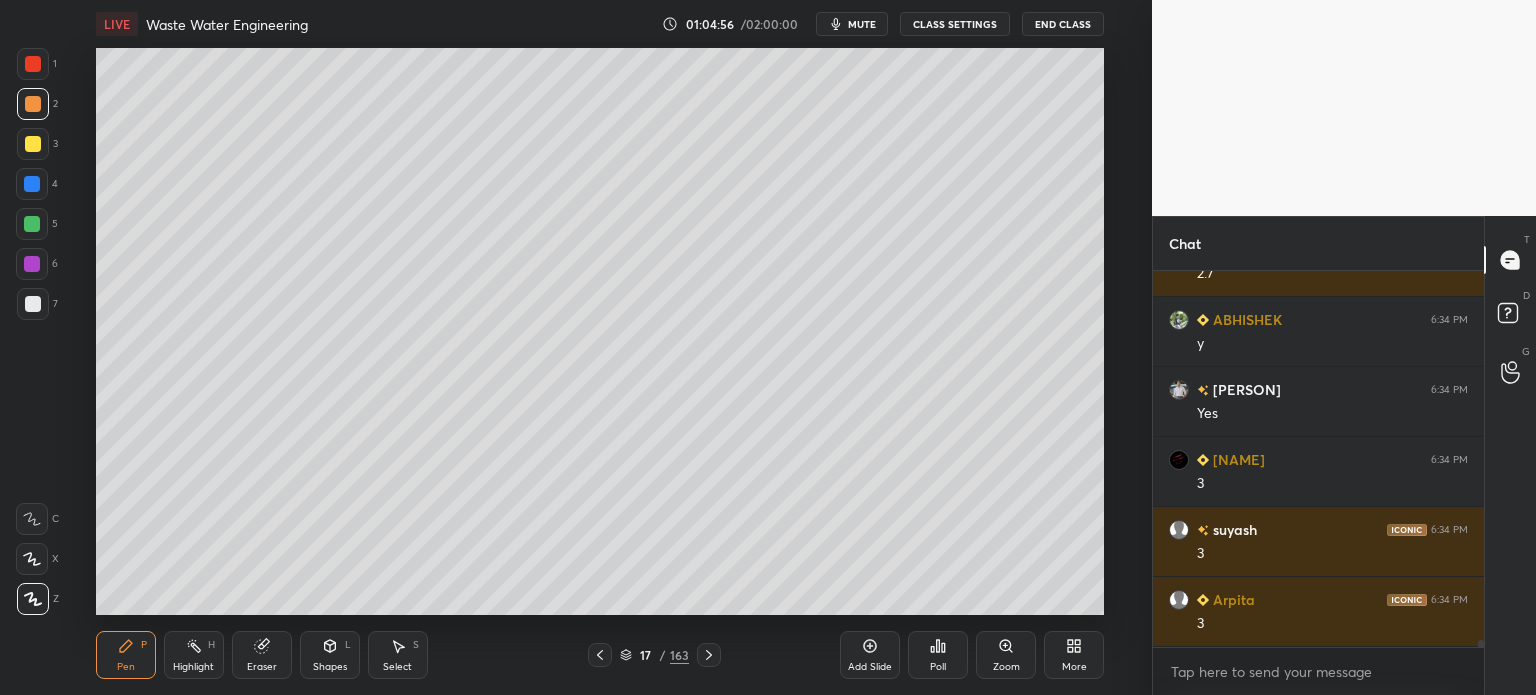 scroll, scrollTop: 18624, scrollLeft: 0, axis: vertical 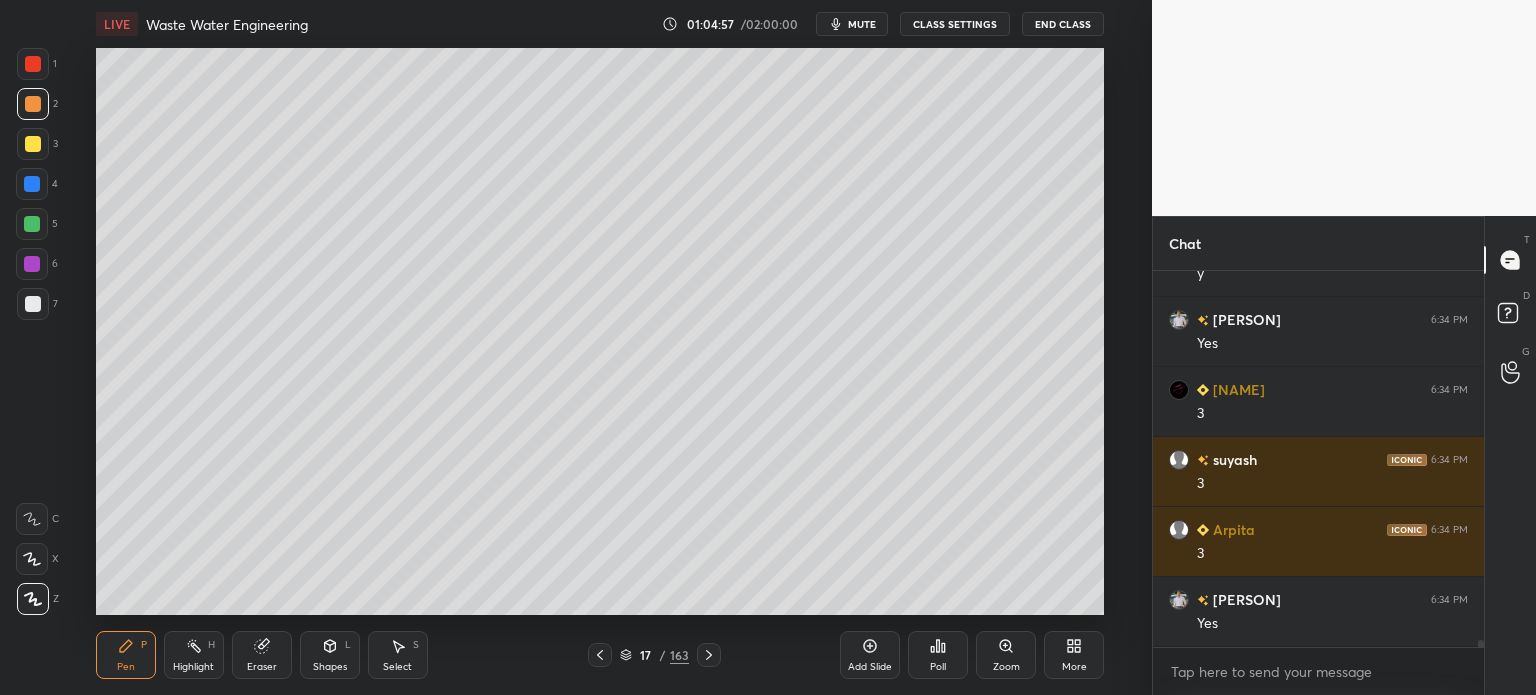 click on "mute" at bounding box center (862, 24) 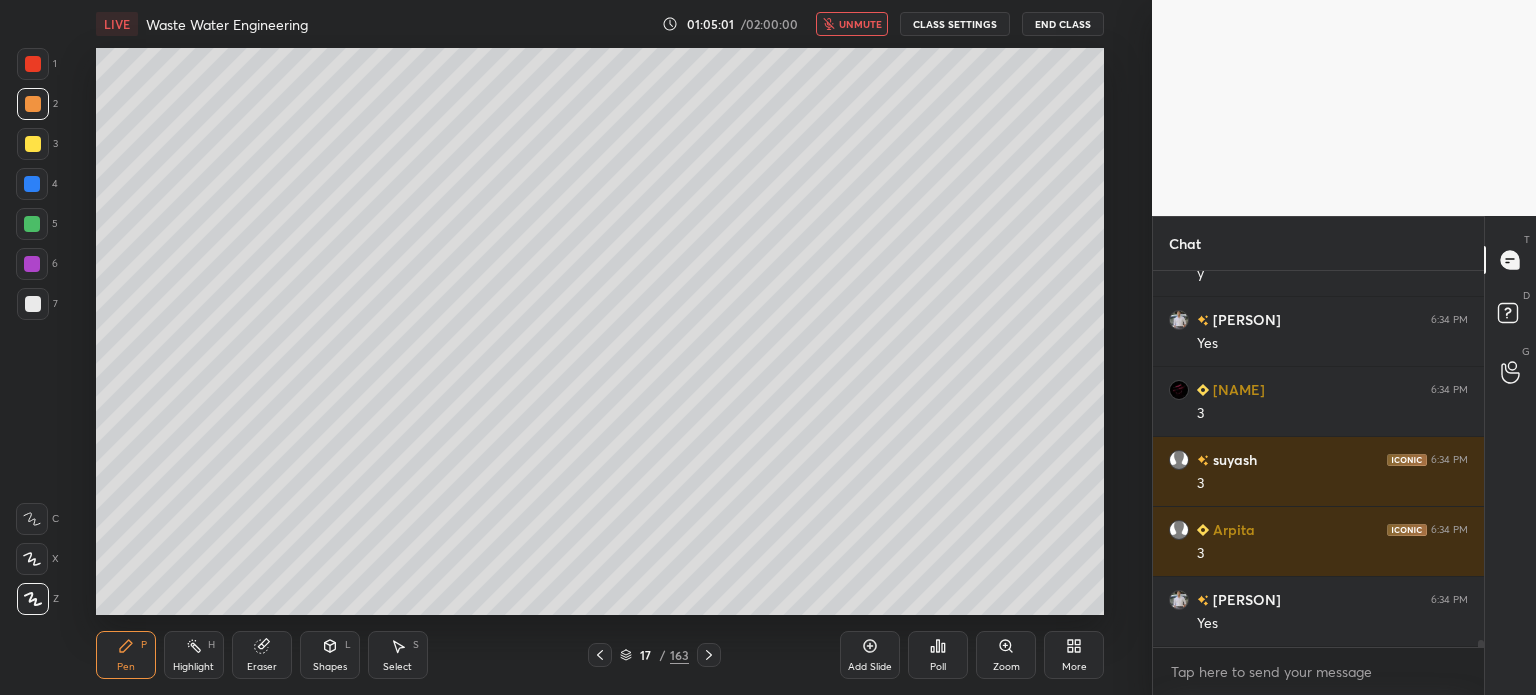 click on "End Class" at bounding box center [1063, 24] 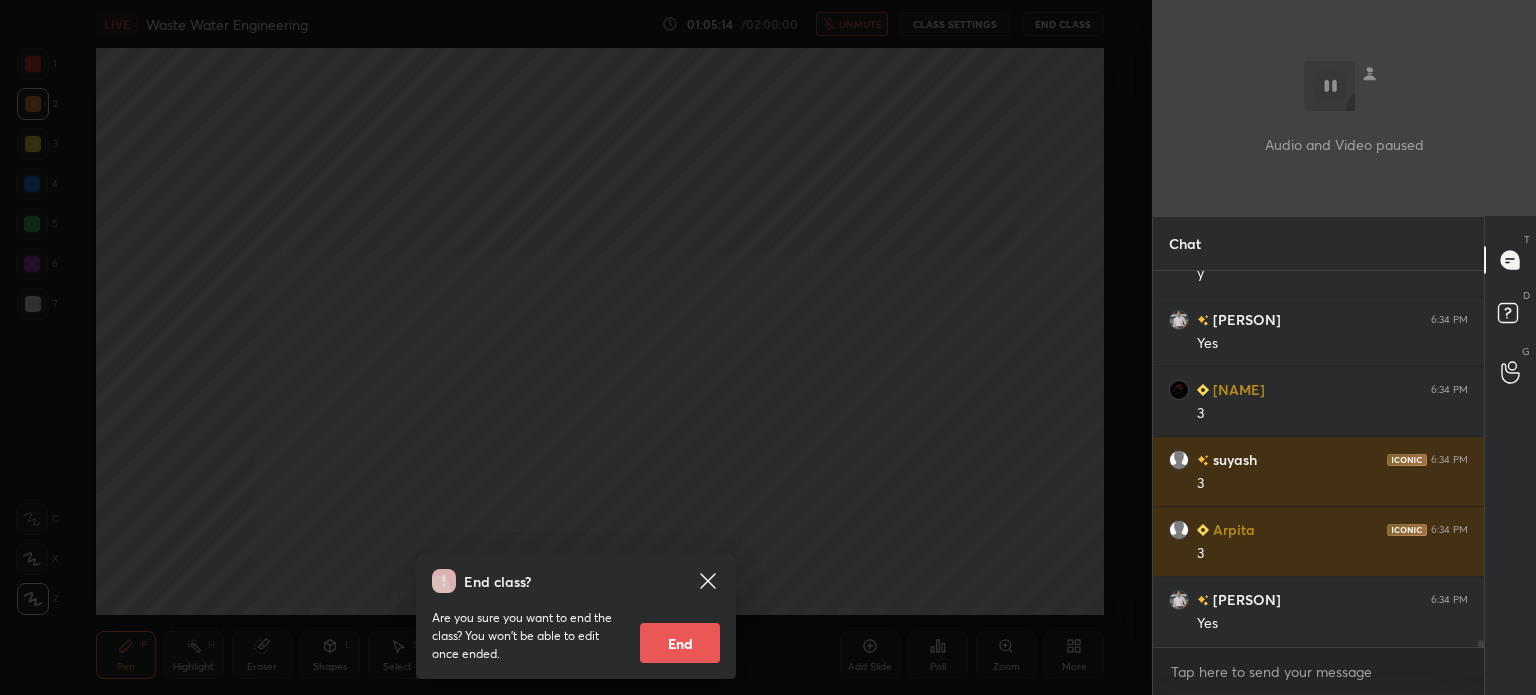 scroll, scrollTop: 18694, scrollLeft: 0, axis: vertical 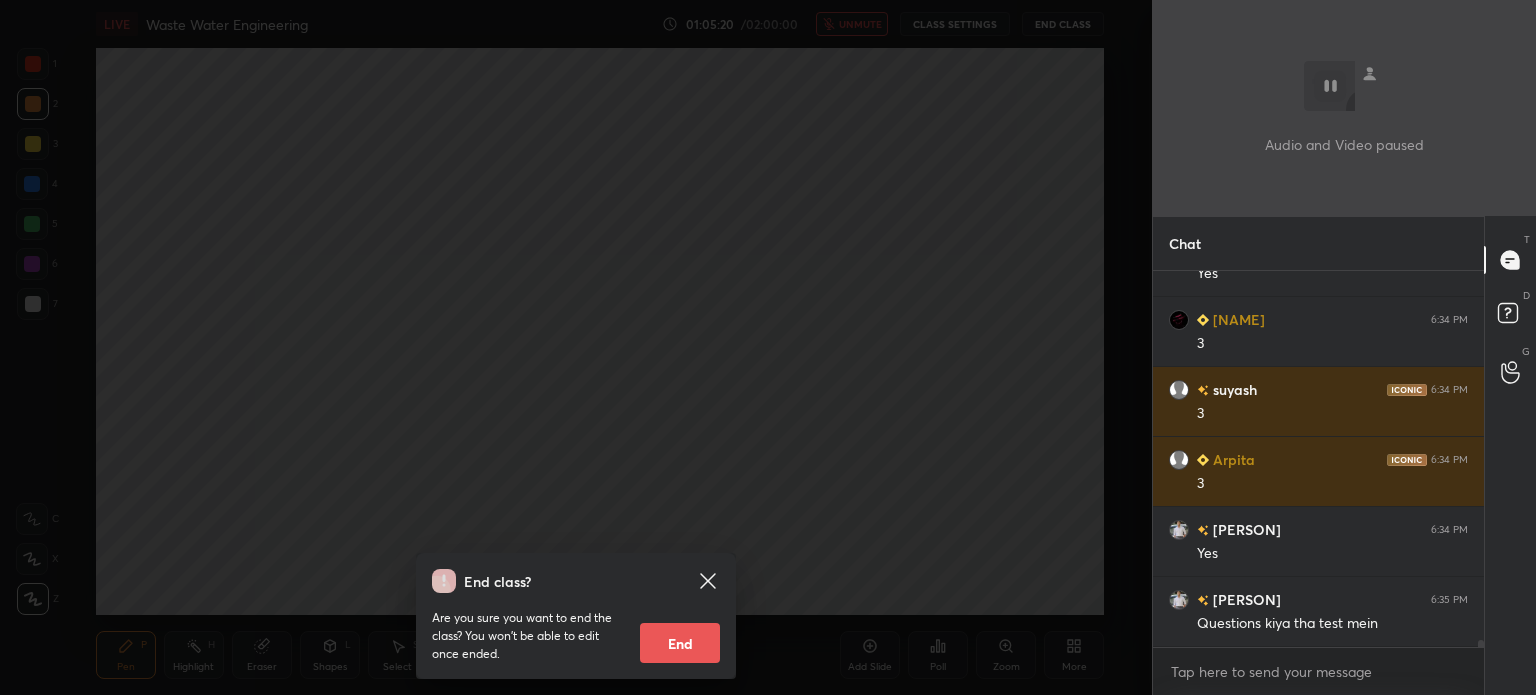 click on "End class? Are you sure you want to end the class? You won’t be able to edit once ended. End" at bounding box center (576, 347) 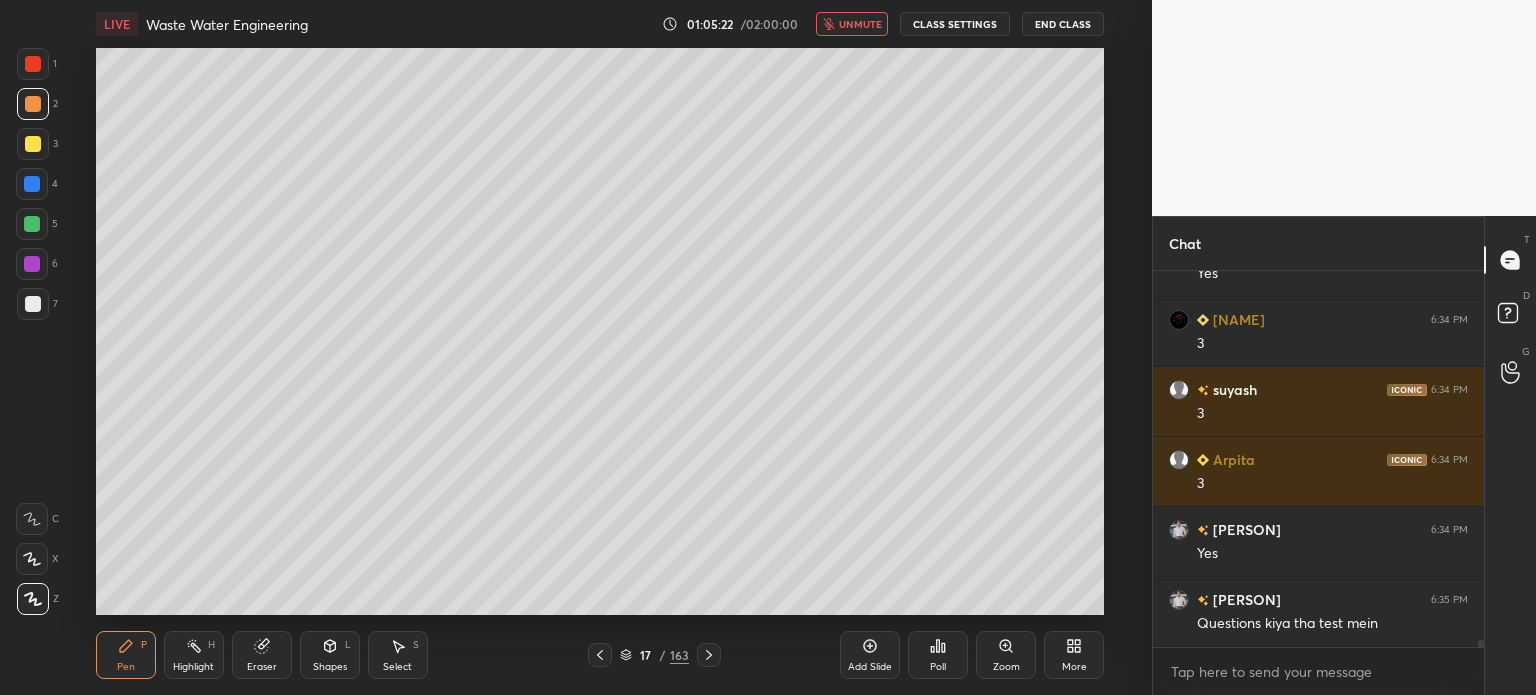 click on "unmute" at bounding box center [852, 24] 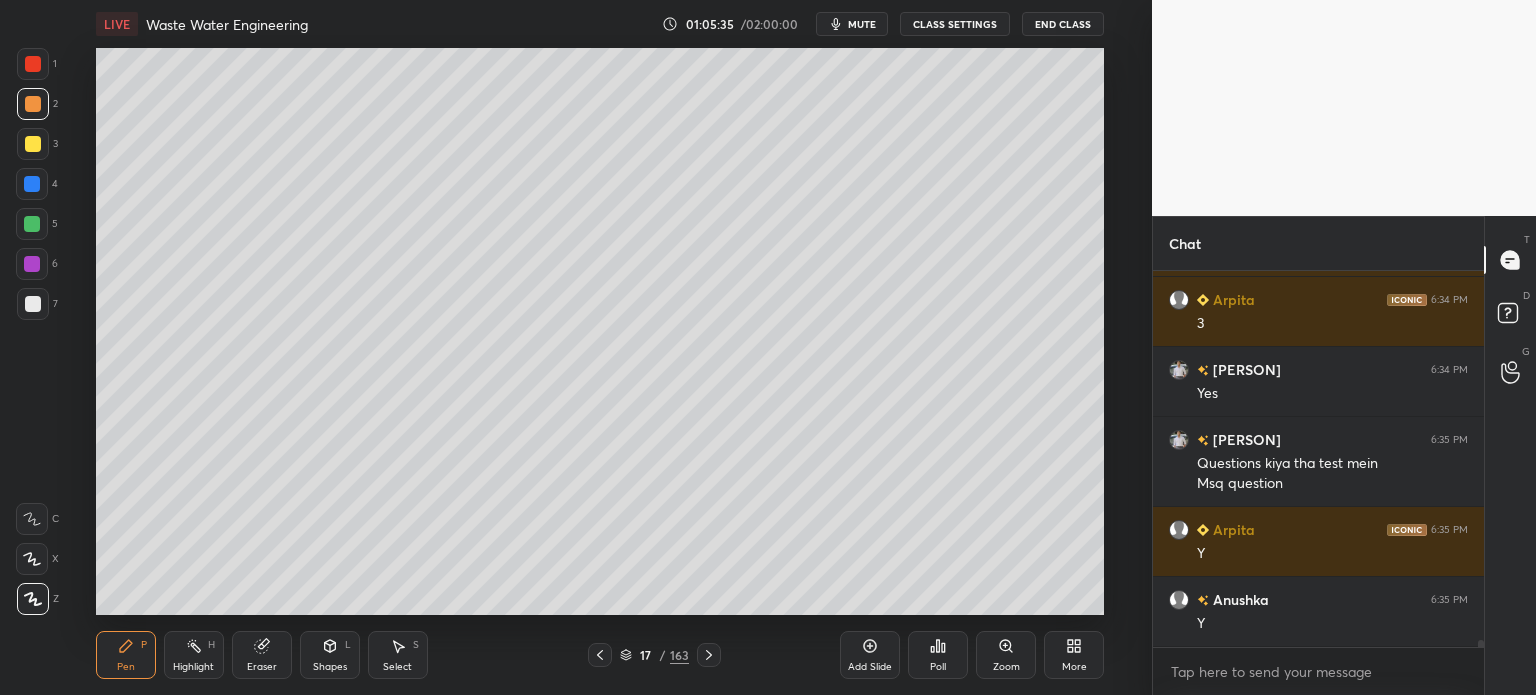 scroll, scrollTop: 18924, scrollLeft: 0, axis: vertical 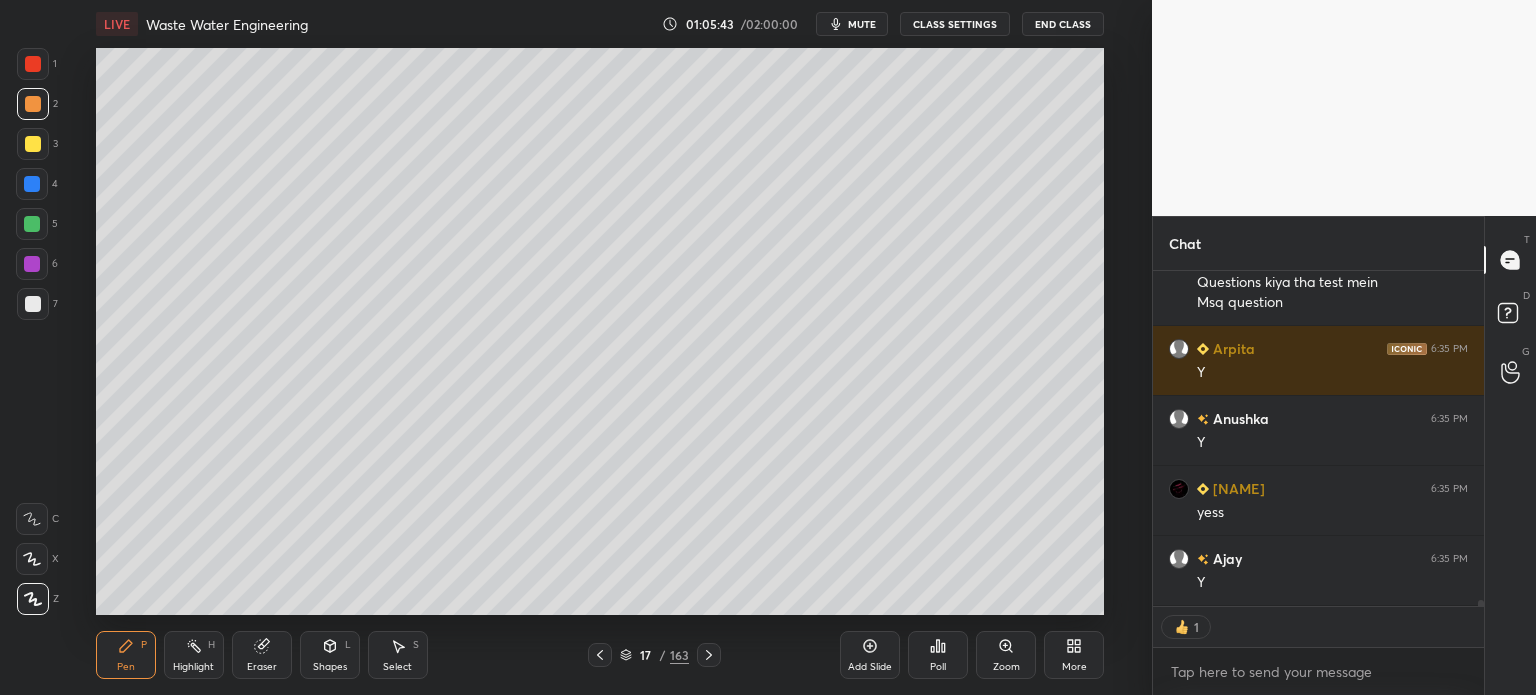 click 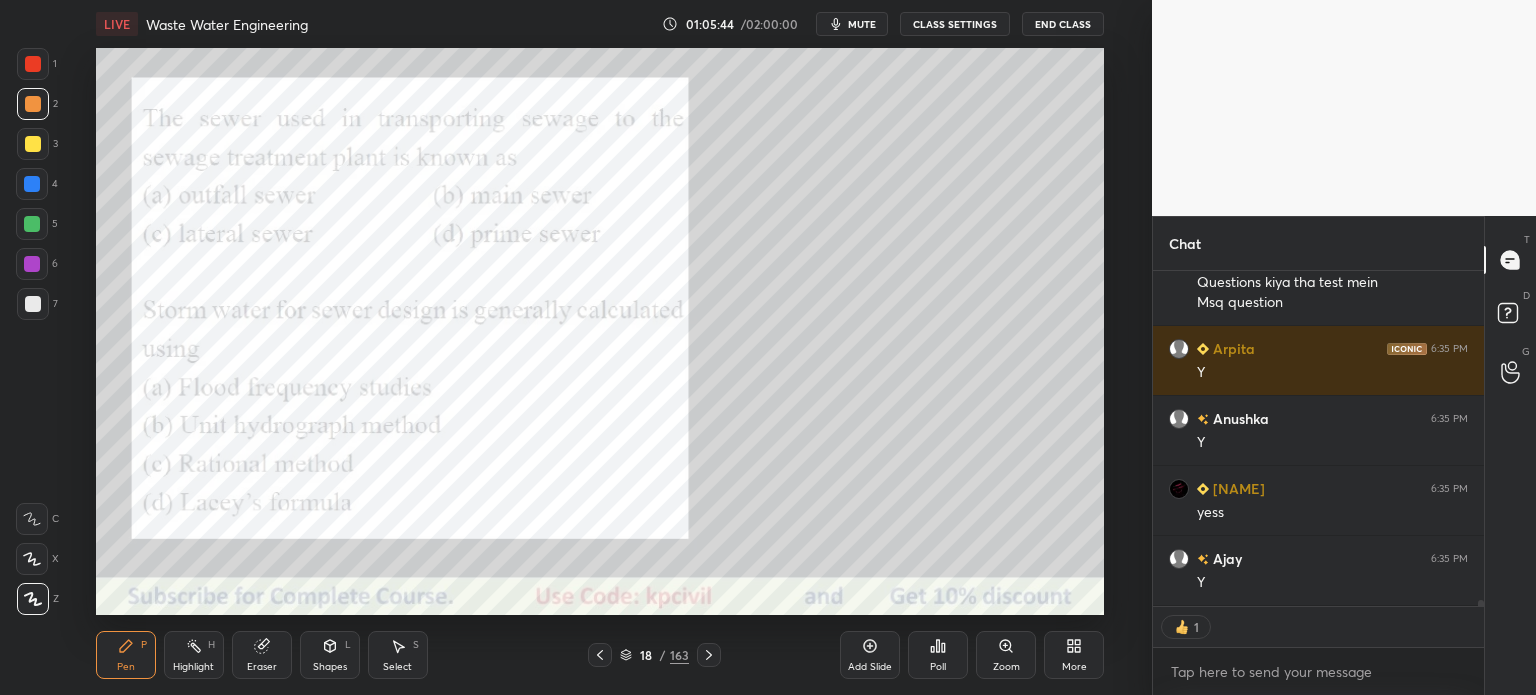 click 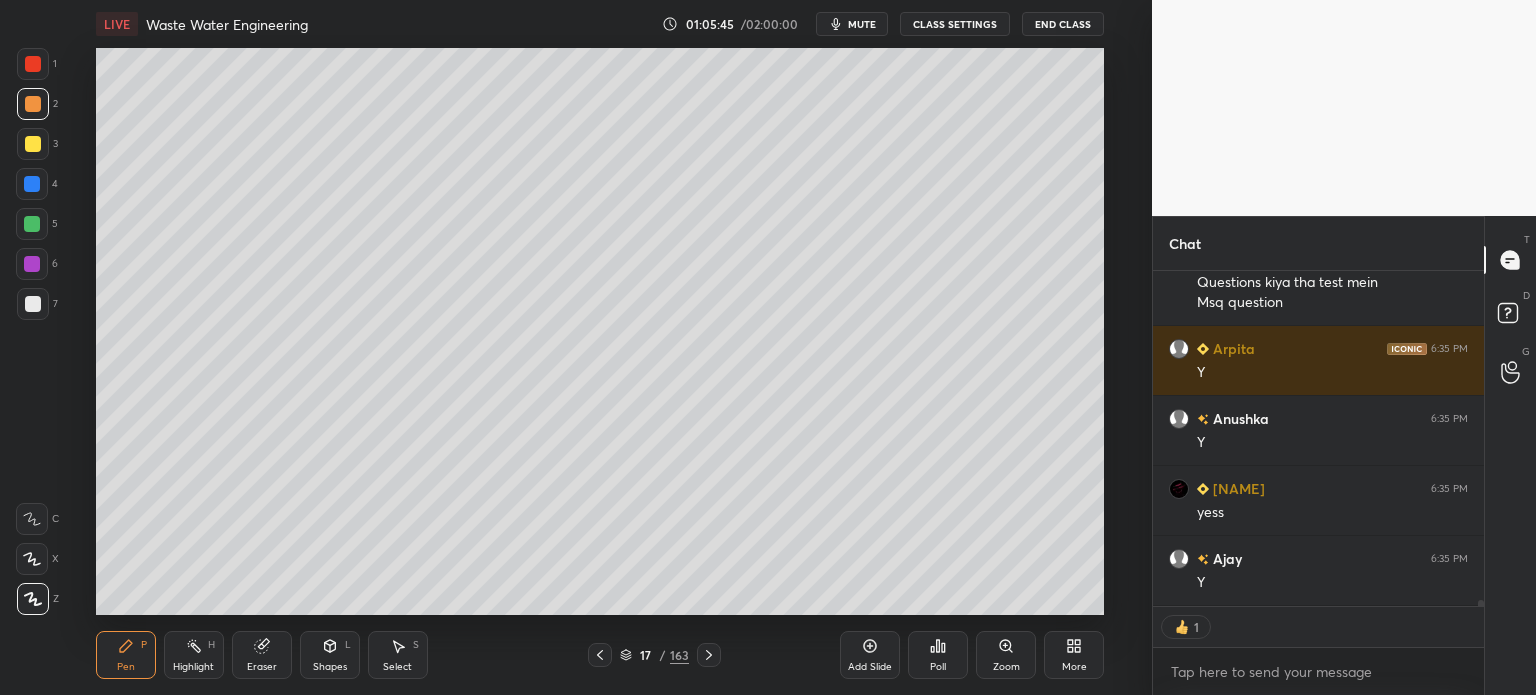 click on "Add Slide" at bounding box center (870, 655) 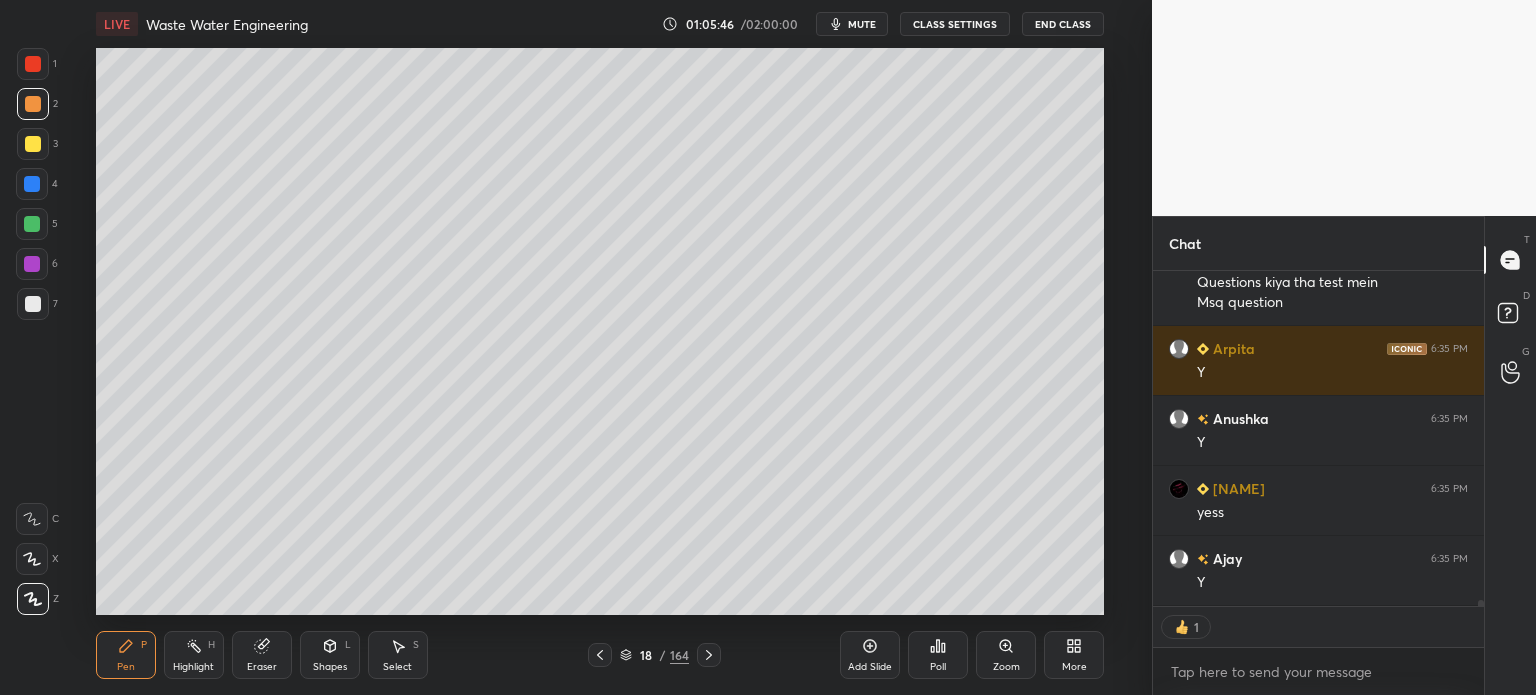 click at bounding box center (33, 144) 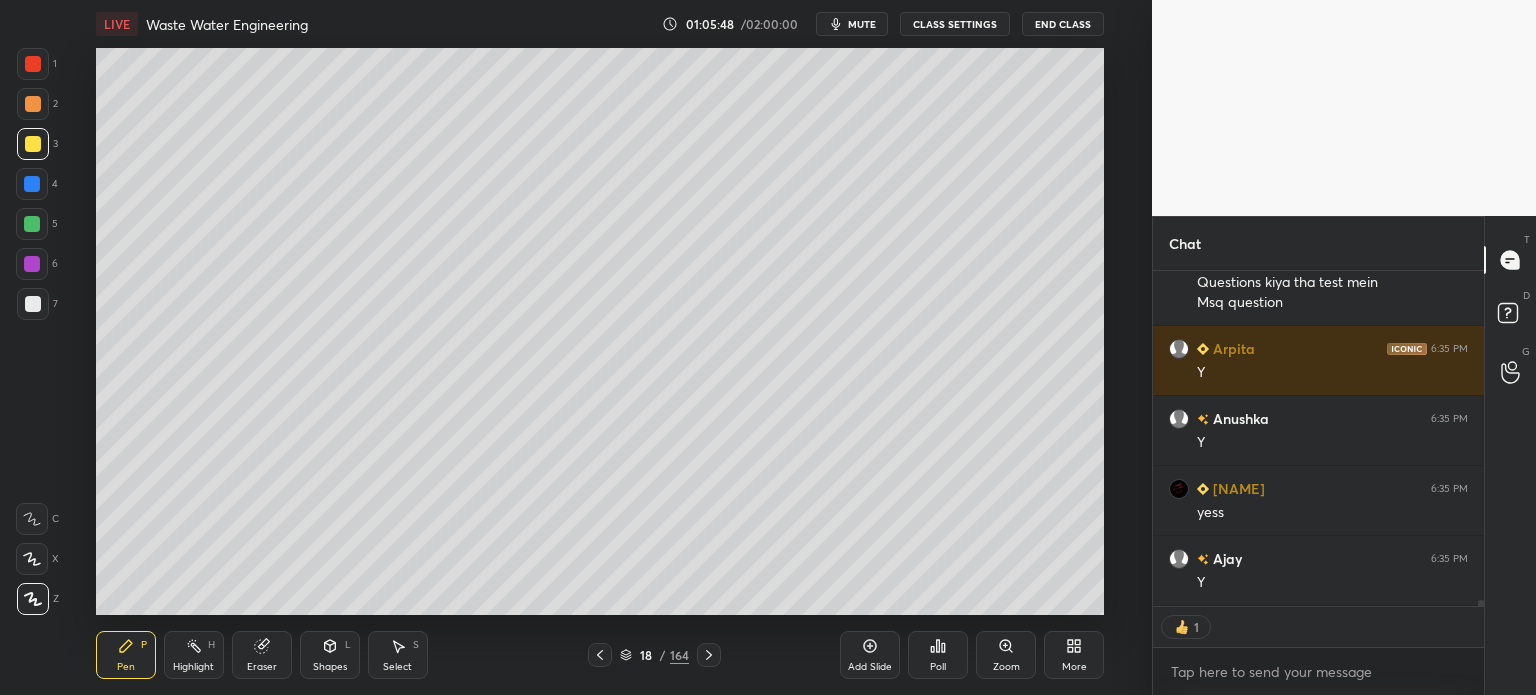 scroll, scrollTop: 19104, scrollLeft: 0, axis: vertical 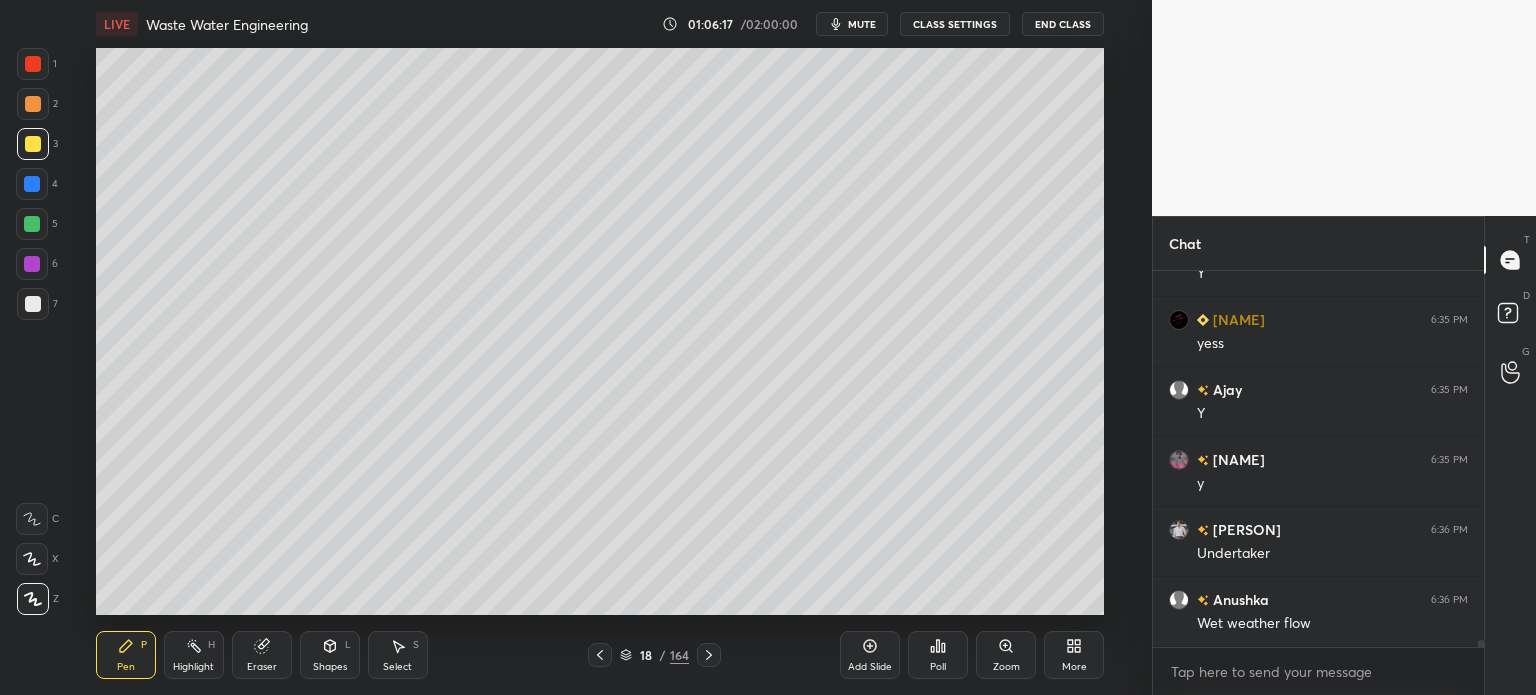 click at bounding box center [33, 304] 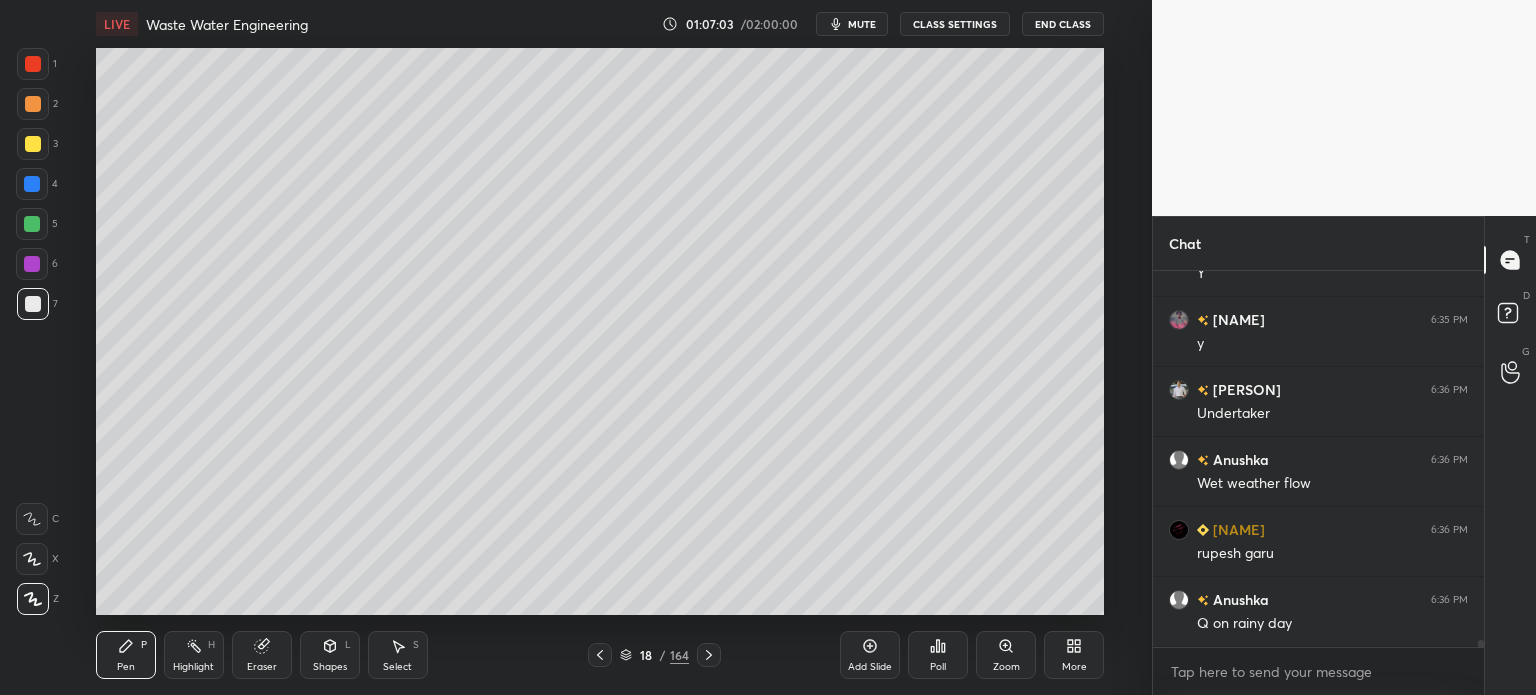 scroll, scrollTop: 19414, scrollLeft: 0, axis: vertical 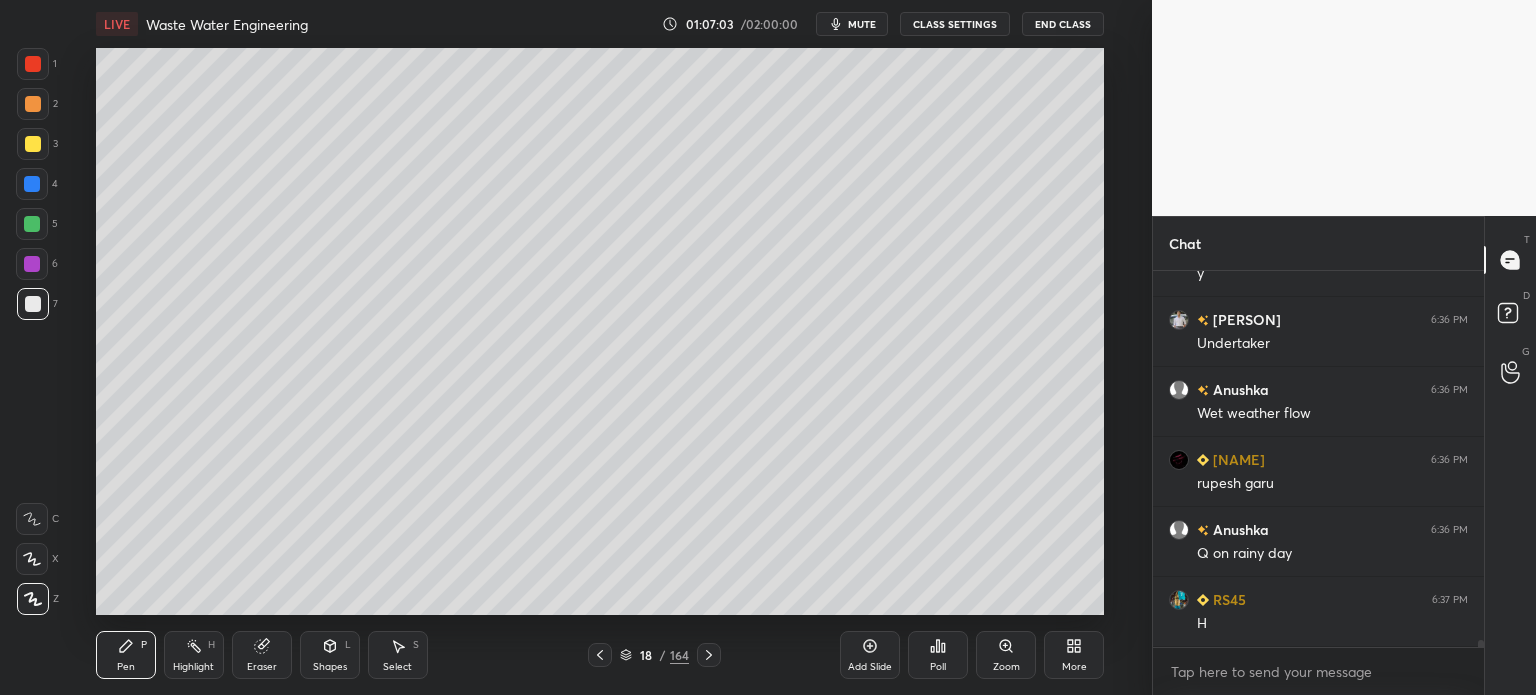 click at bounding box center [33, 144] 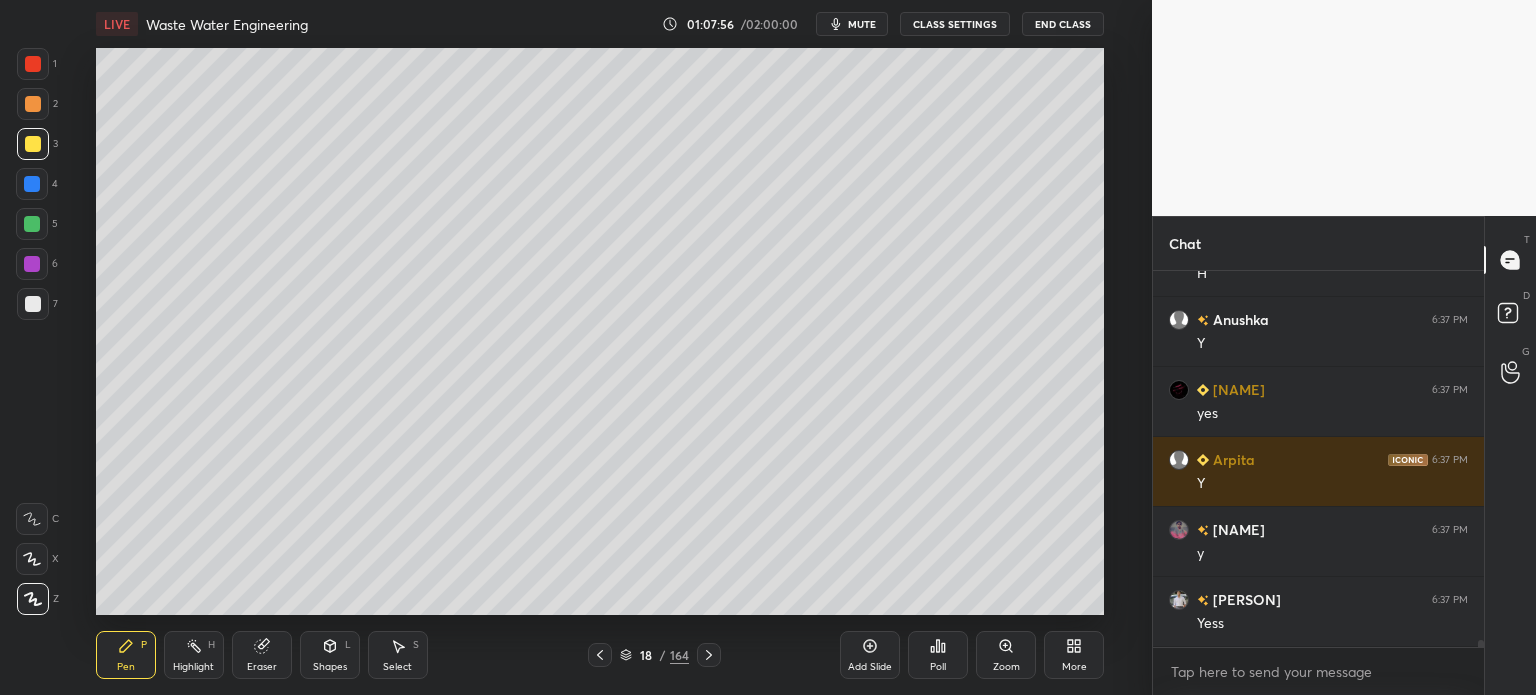 scroll, scrollTop: 19834, scrollLeft: 0, axis: vertical 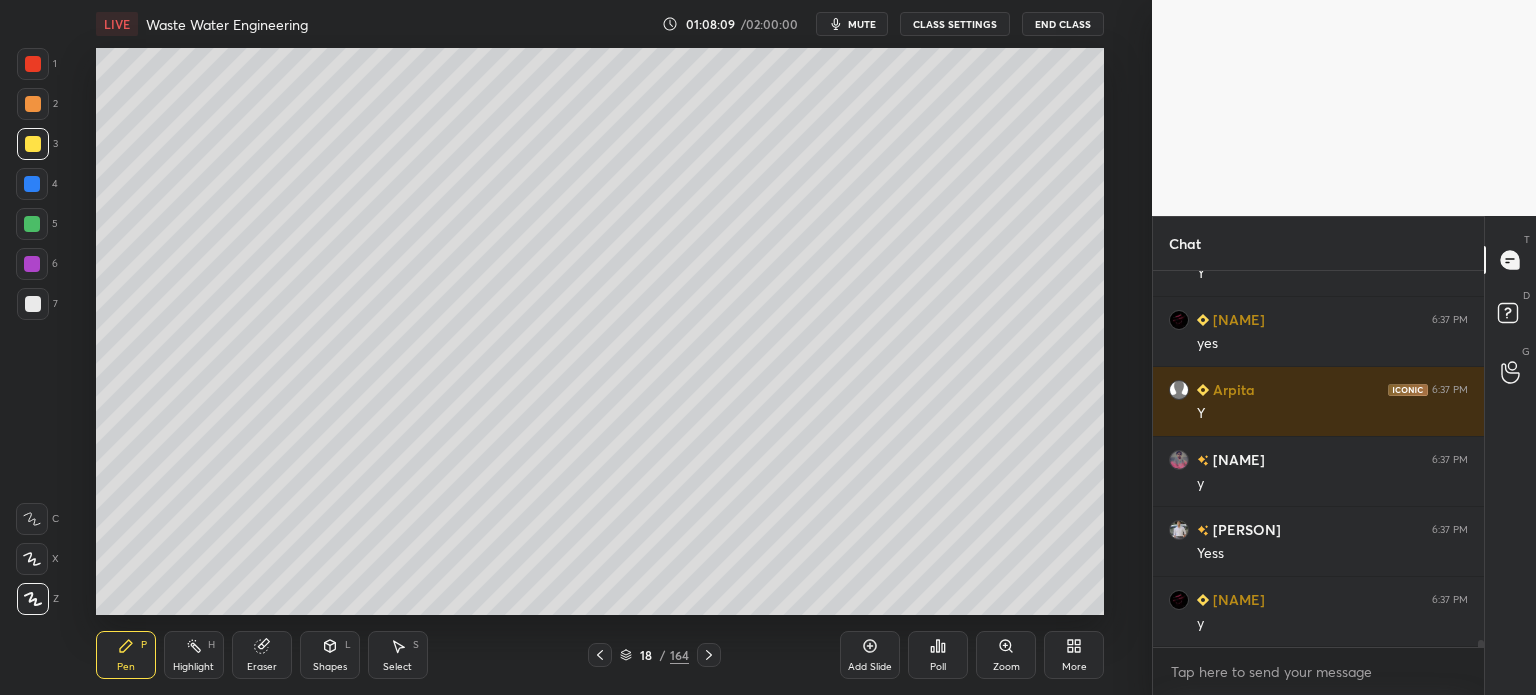click on "Eraser" at bounding box center (262, 667) 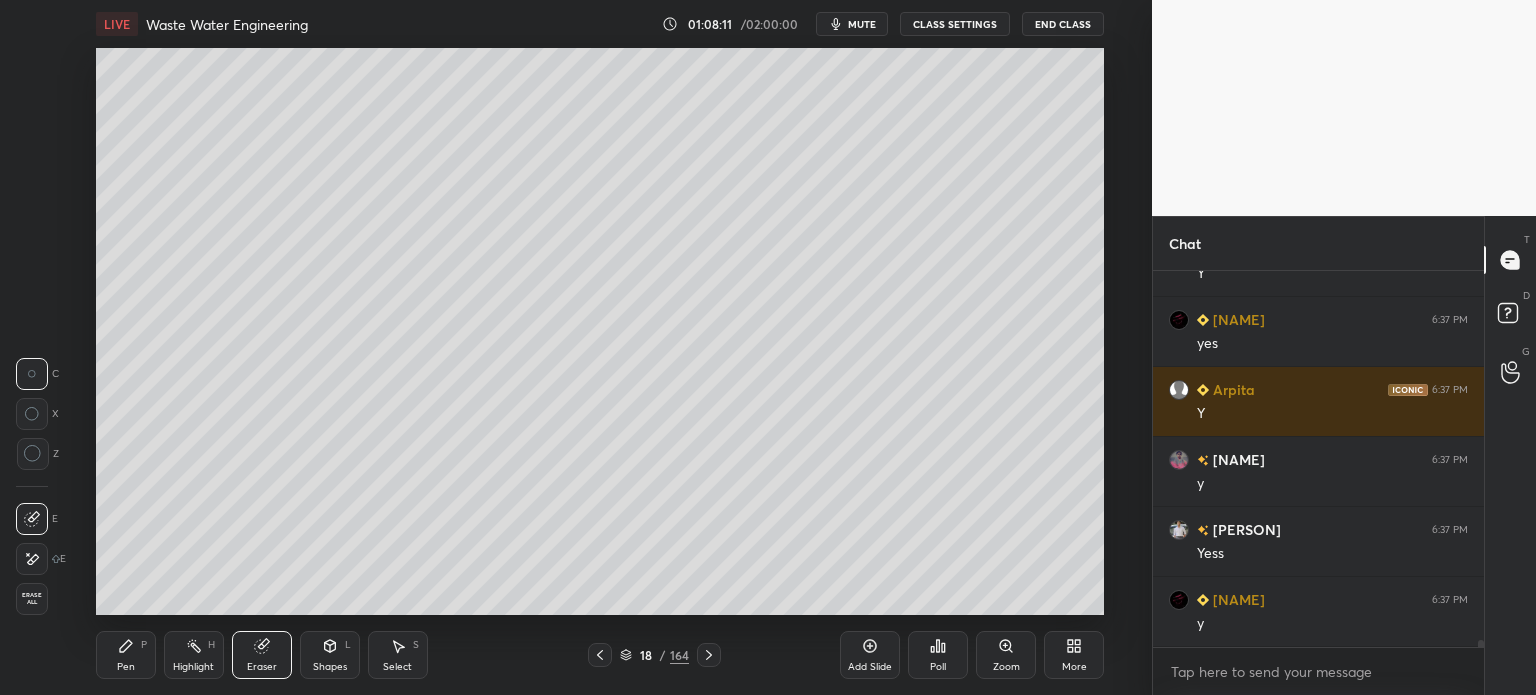 click on "Pen" at bounding box center (126, 667) 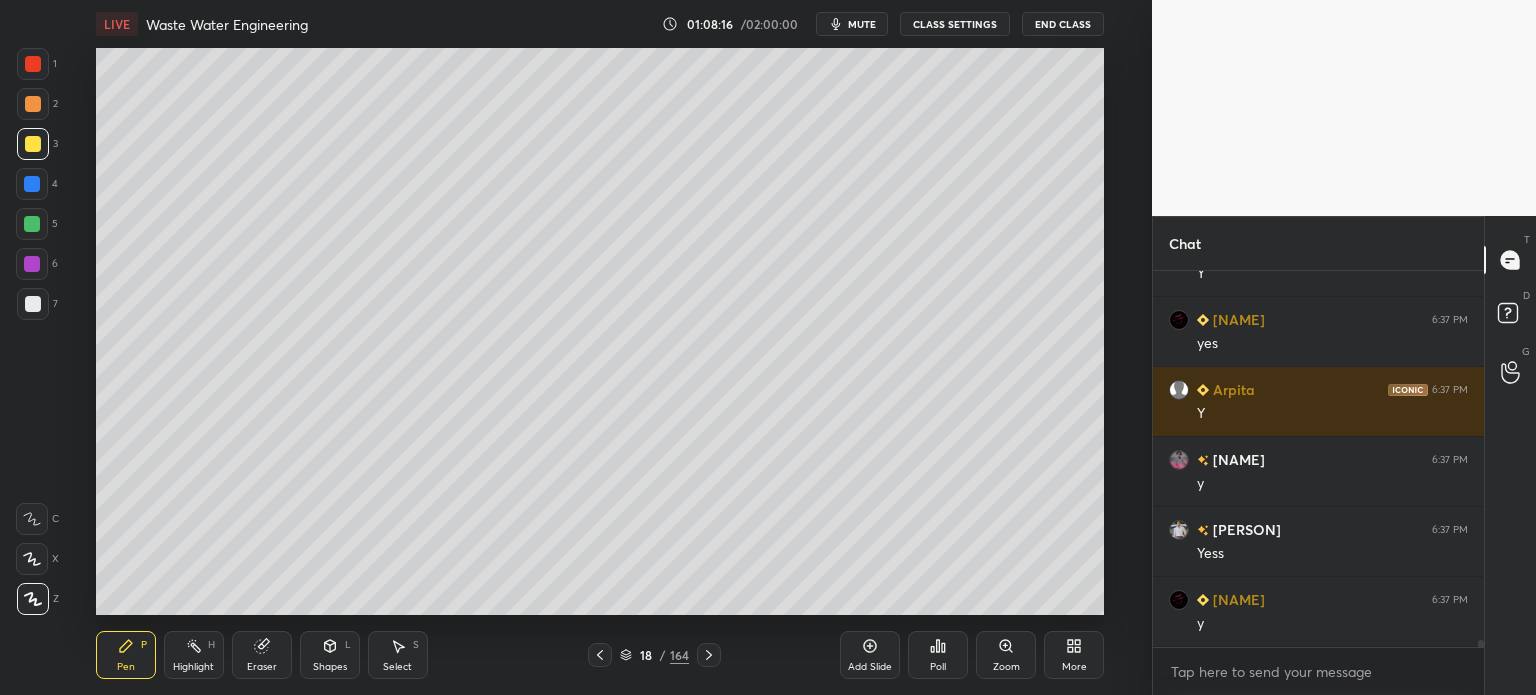 click 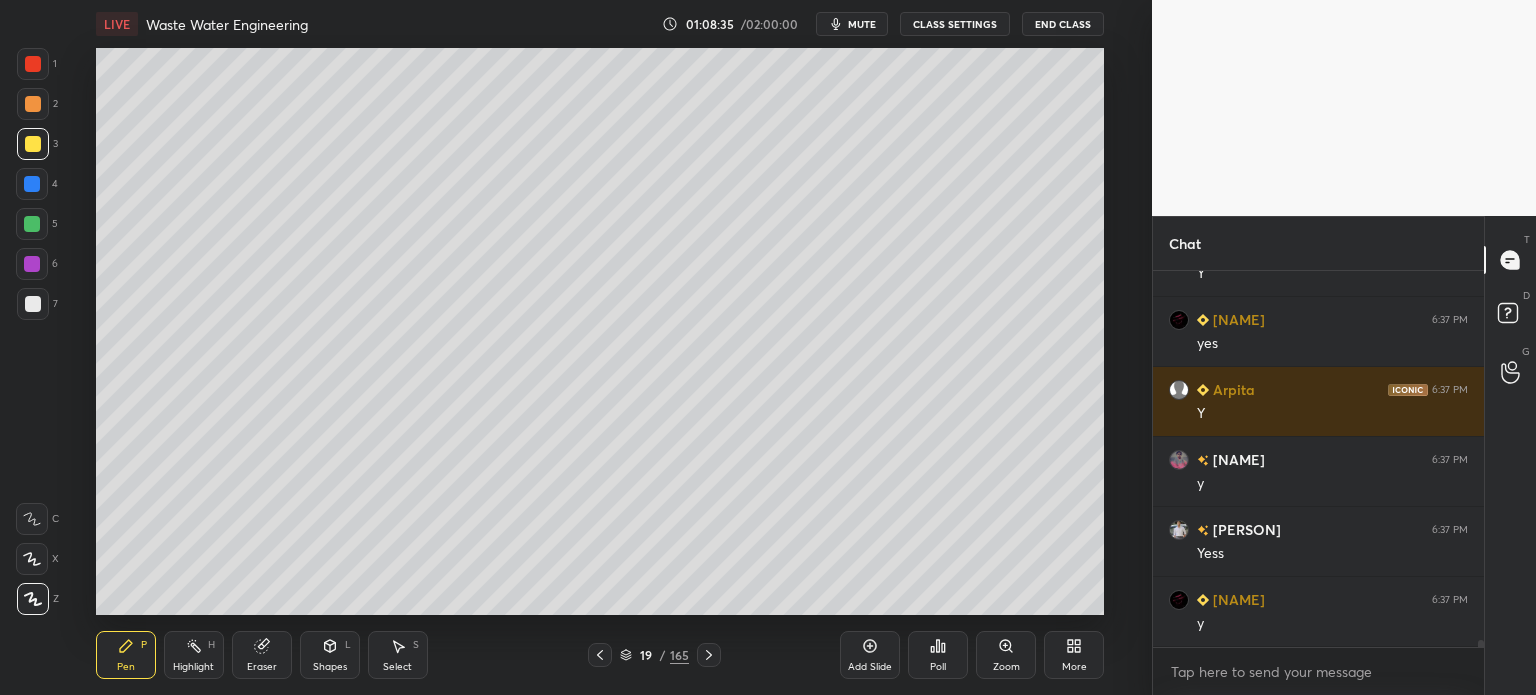 click at bounding box center (32, 184) 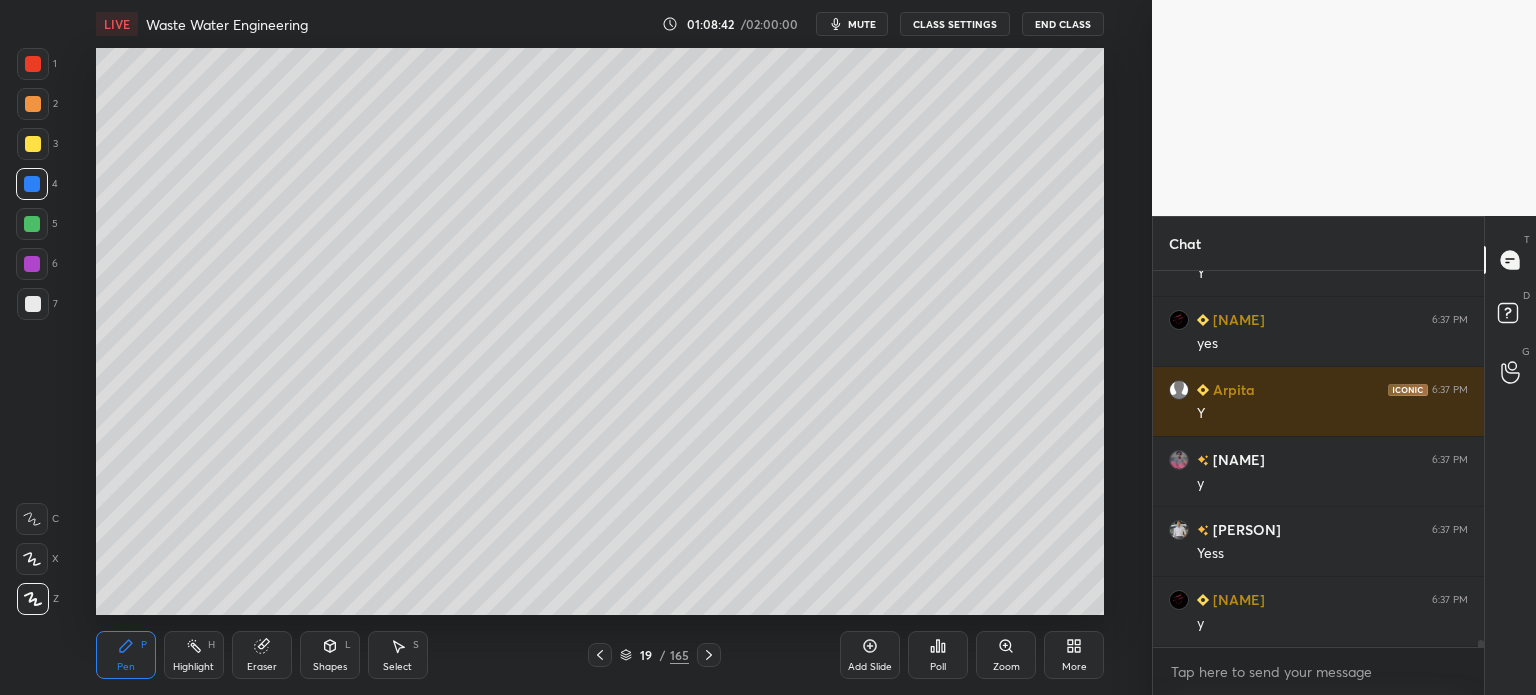 click at bounding box center (33, 304) 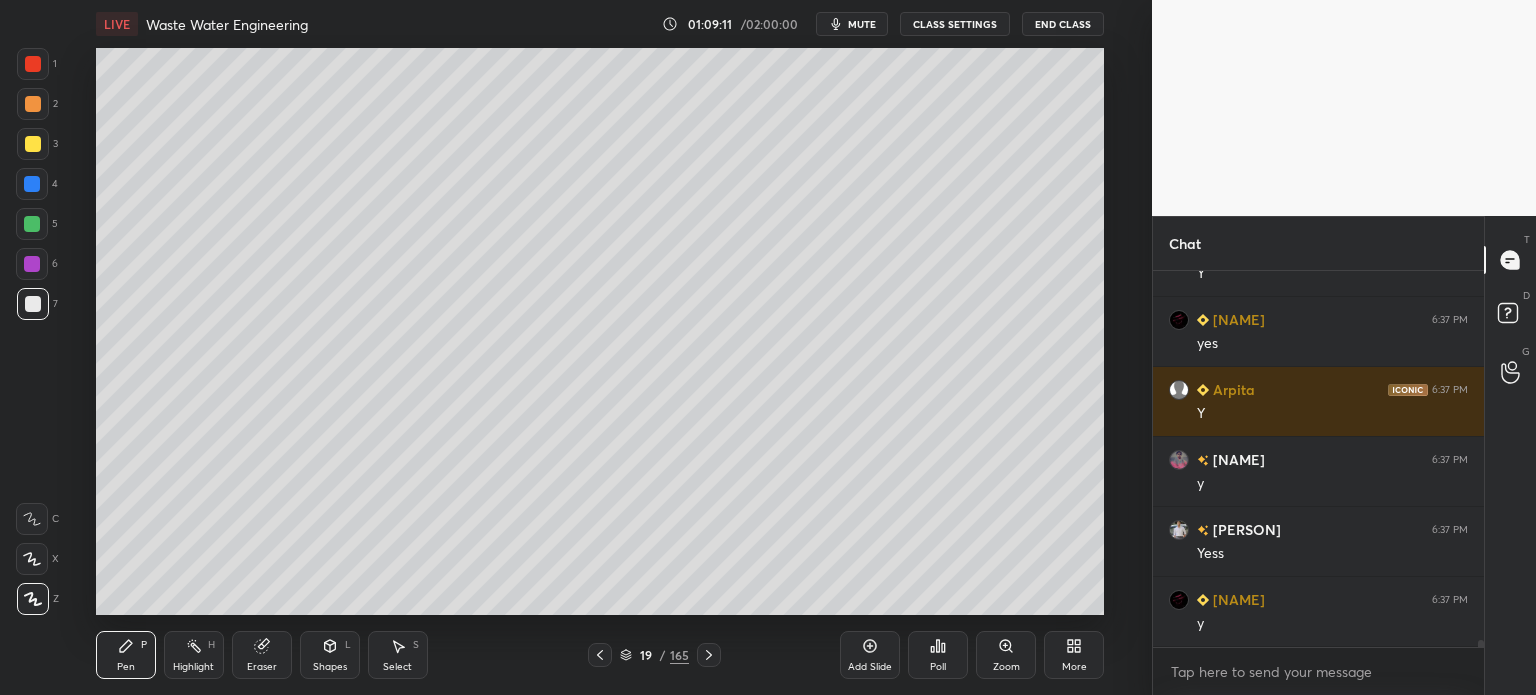 click at bounding box center [33, 104] 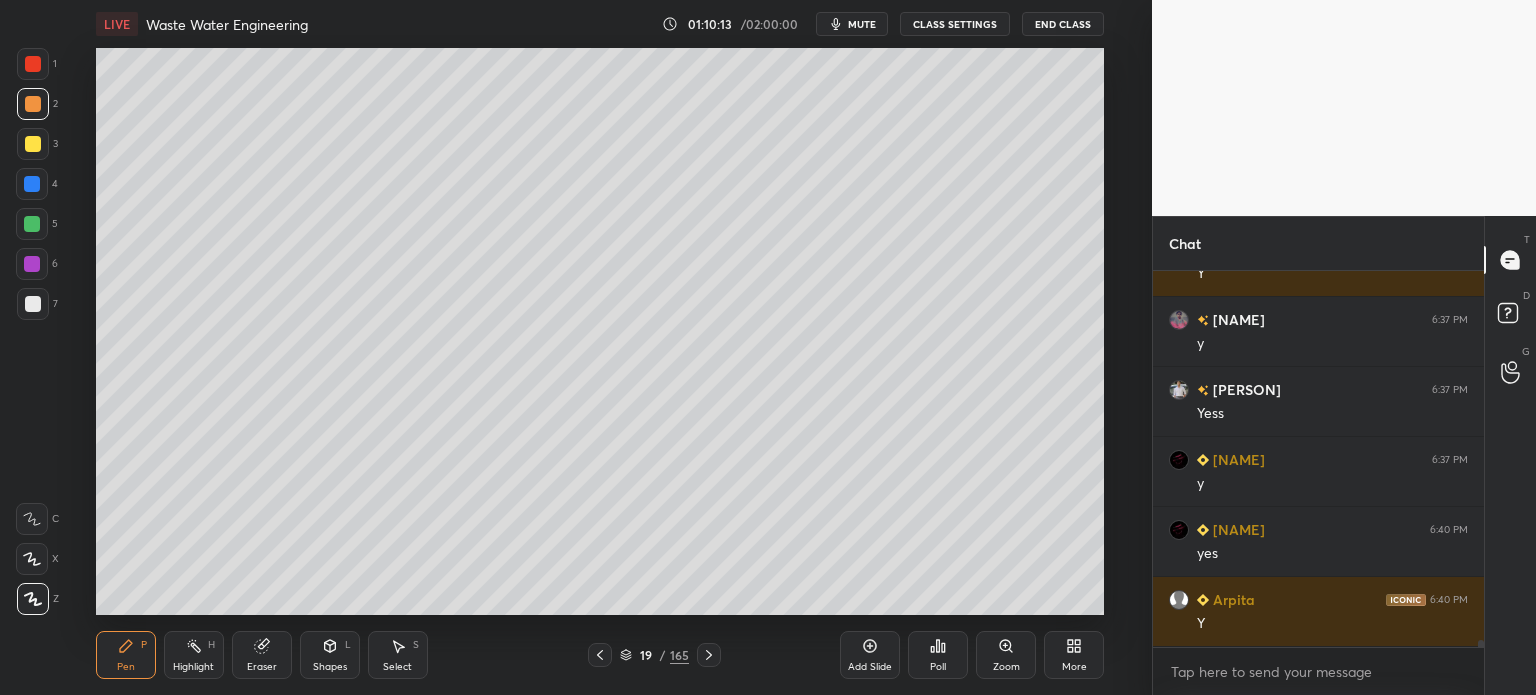 scroll, scrollTop: 20044, scrollLeft: 0, axis: vertical 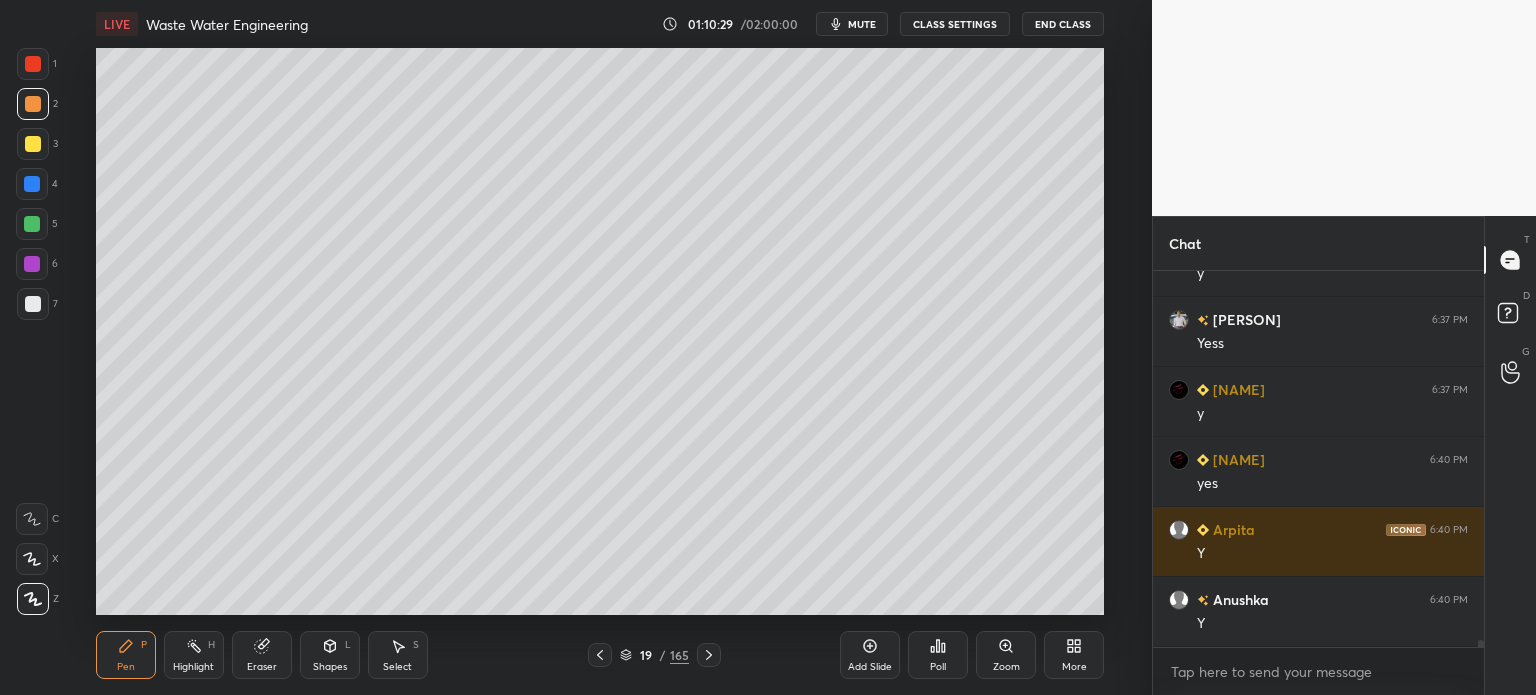 click at bounding box center (33, 304) 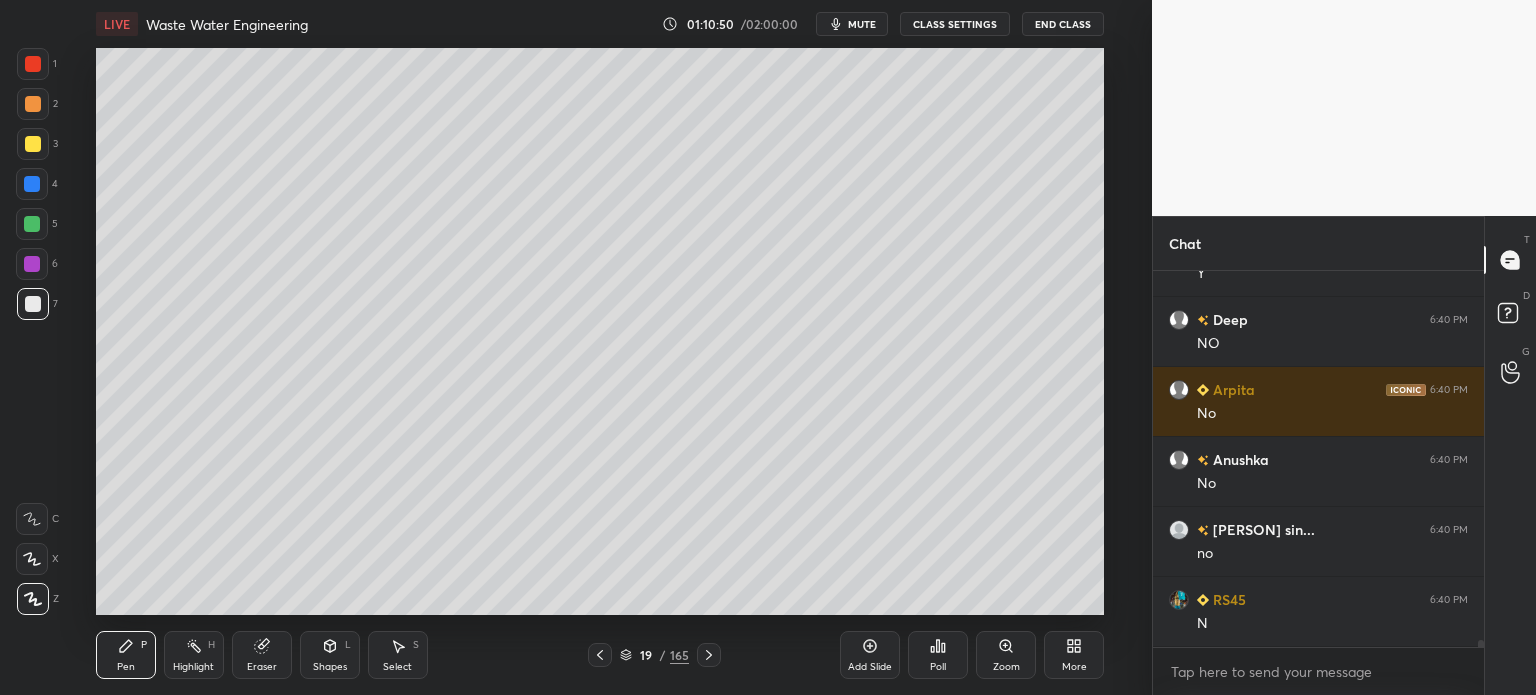 scroll, scrollTop: 20464, scrollLeft: 0, axis: vertical 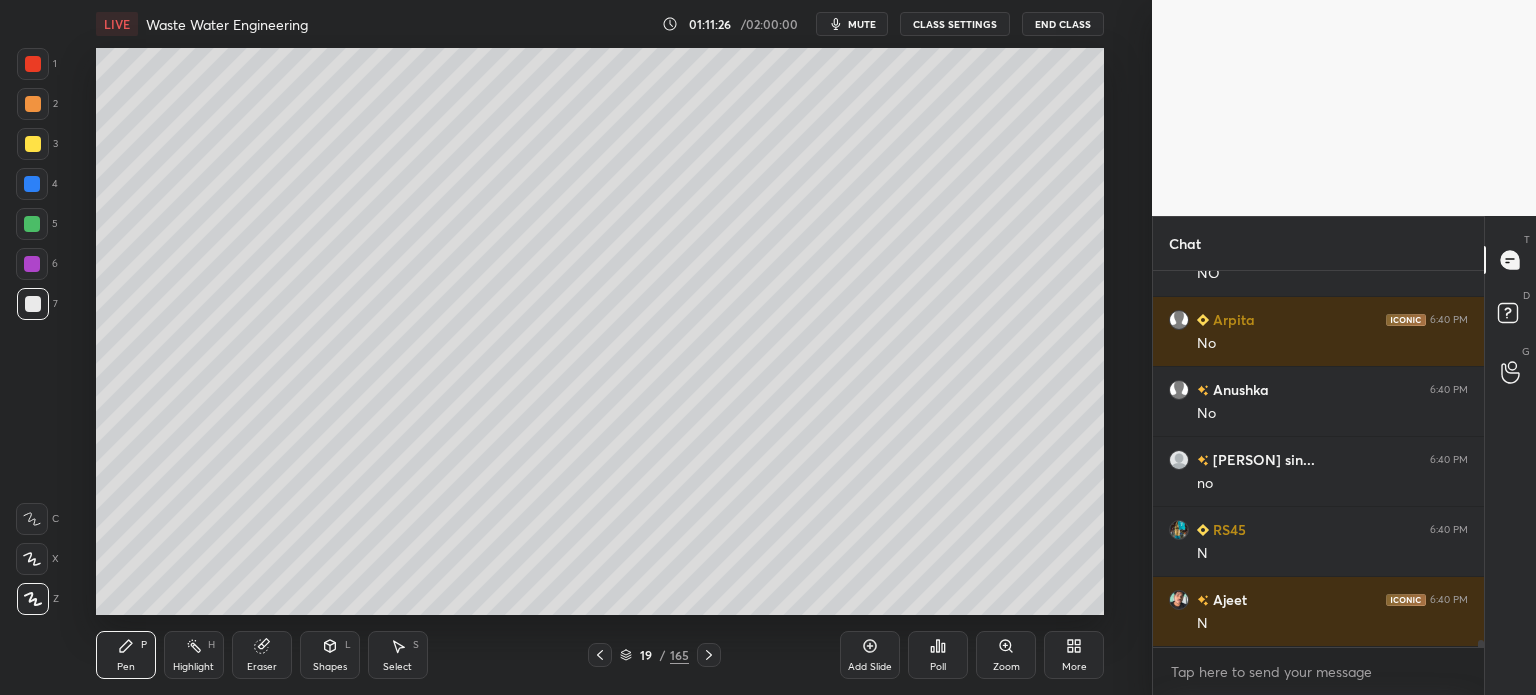 click at bounding box center [33, 144] 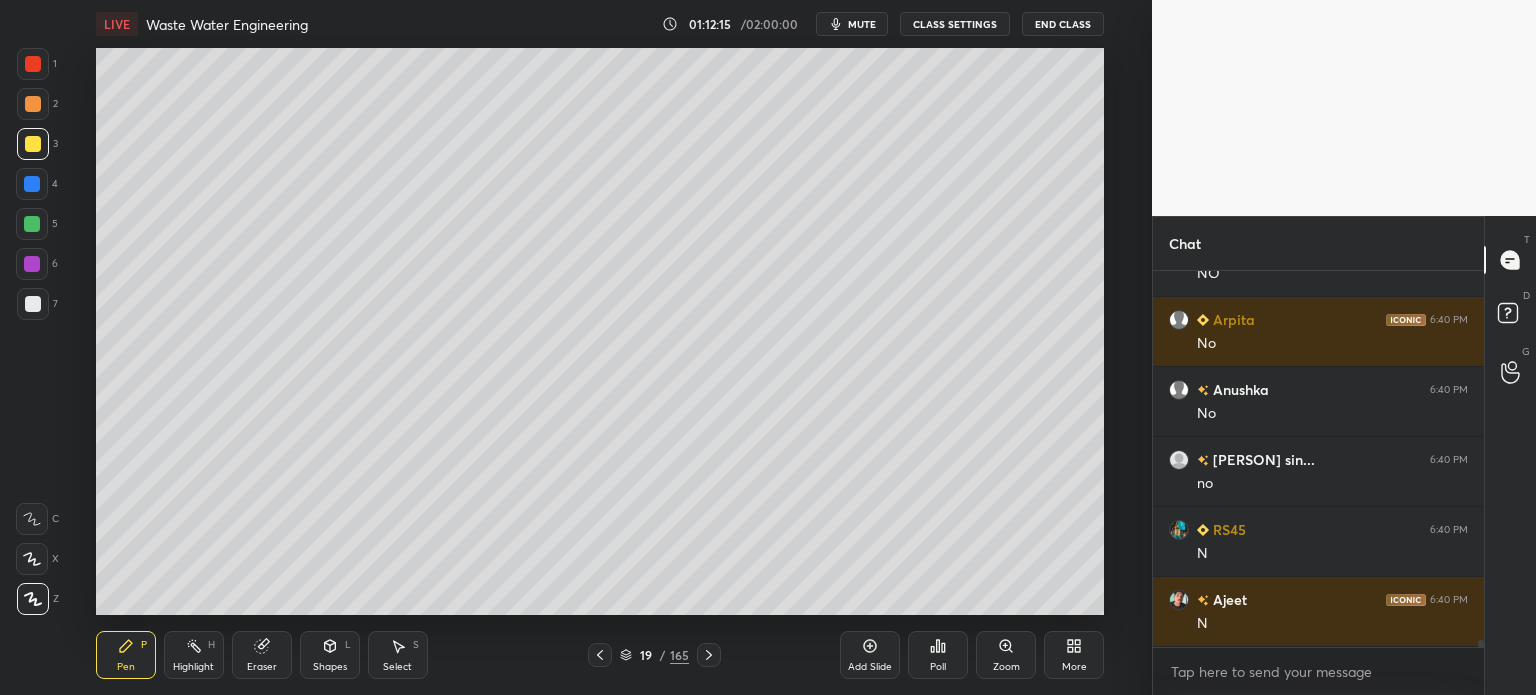 click at bounding box center (33, 304) 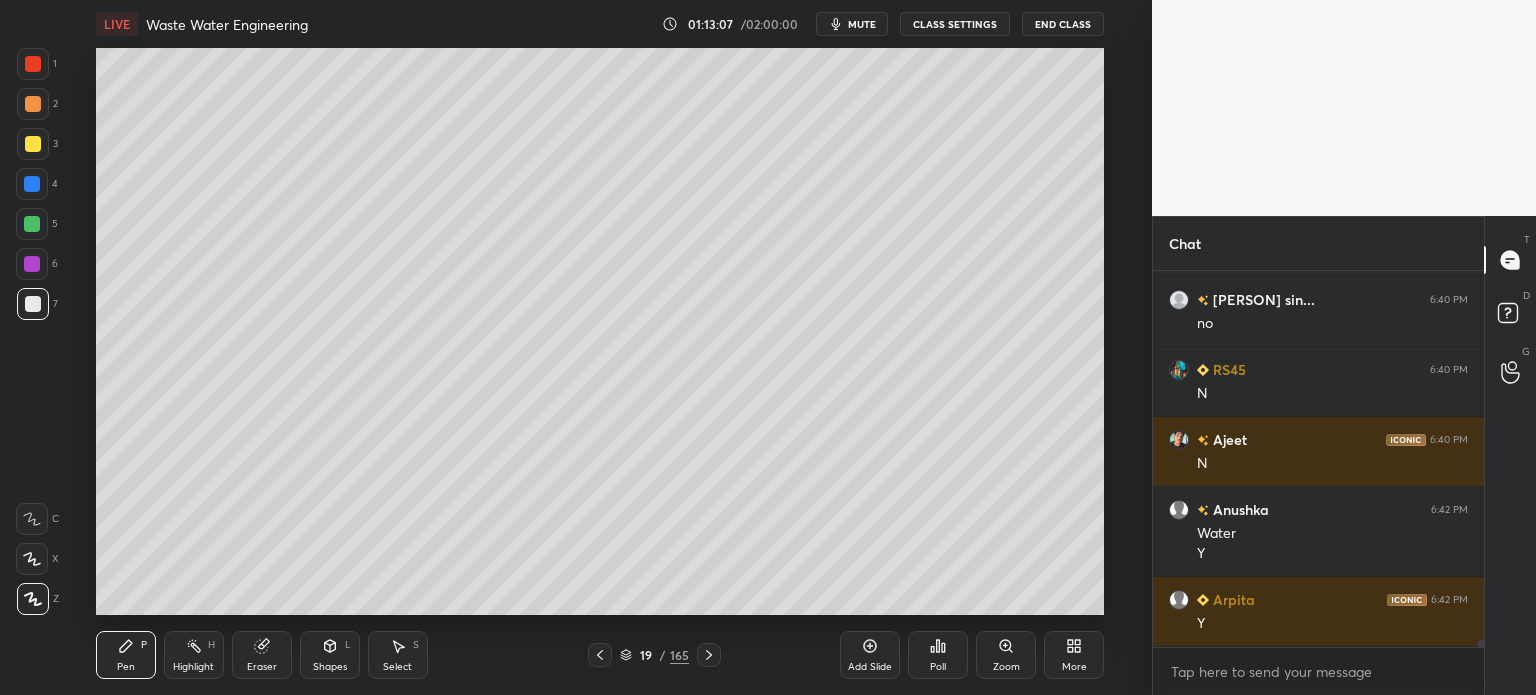 scroll, scrollTop: 20694, scrollLeft: 0, axis: vertical 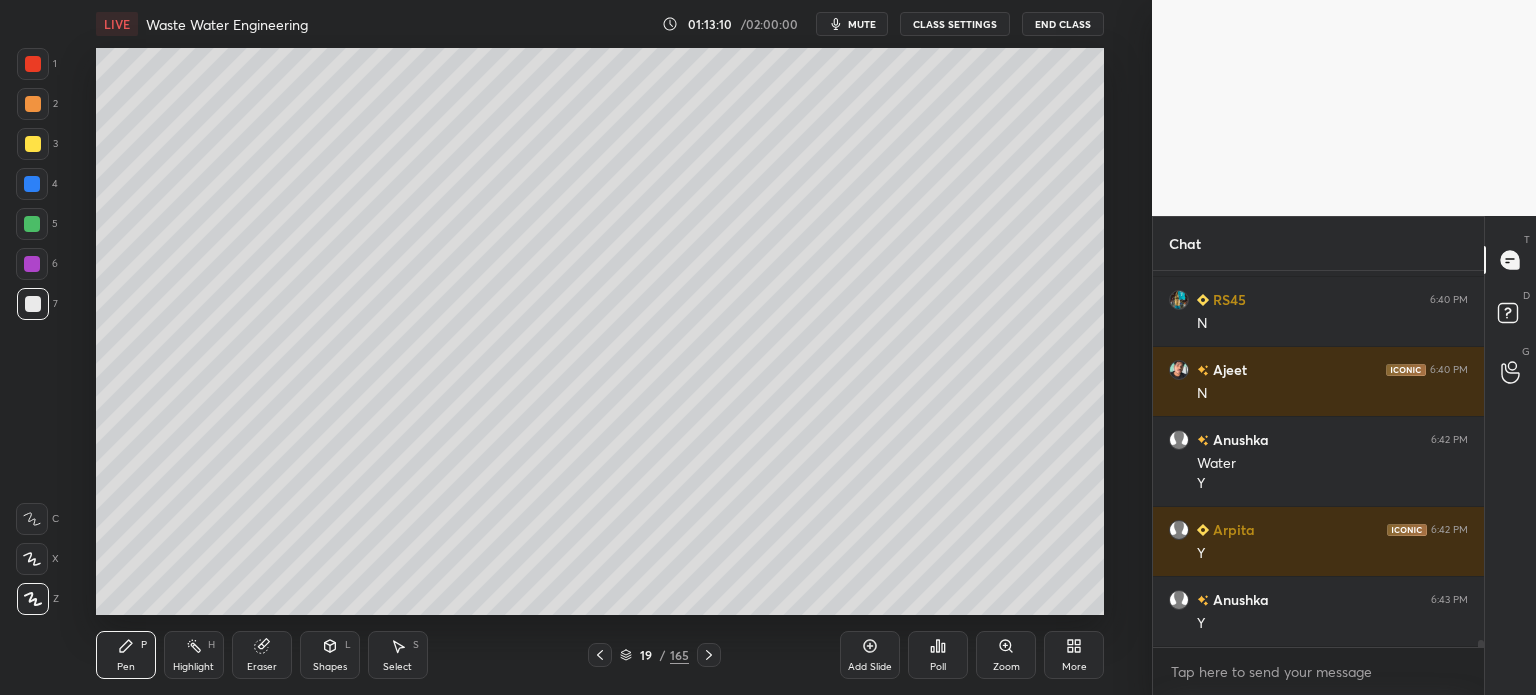 click on "mute" at bounding box center (862, 24) 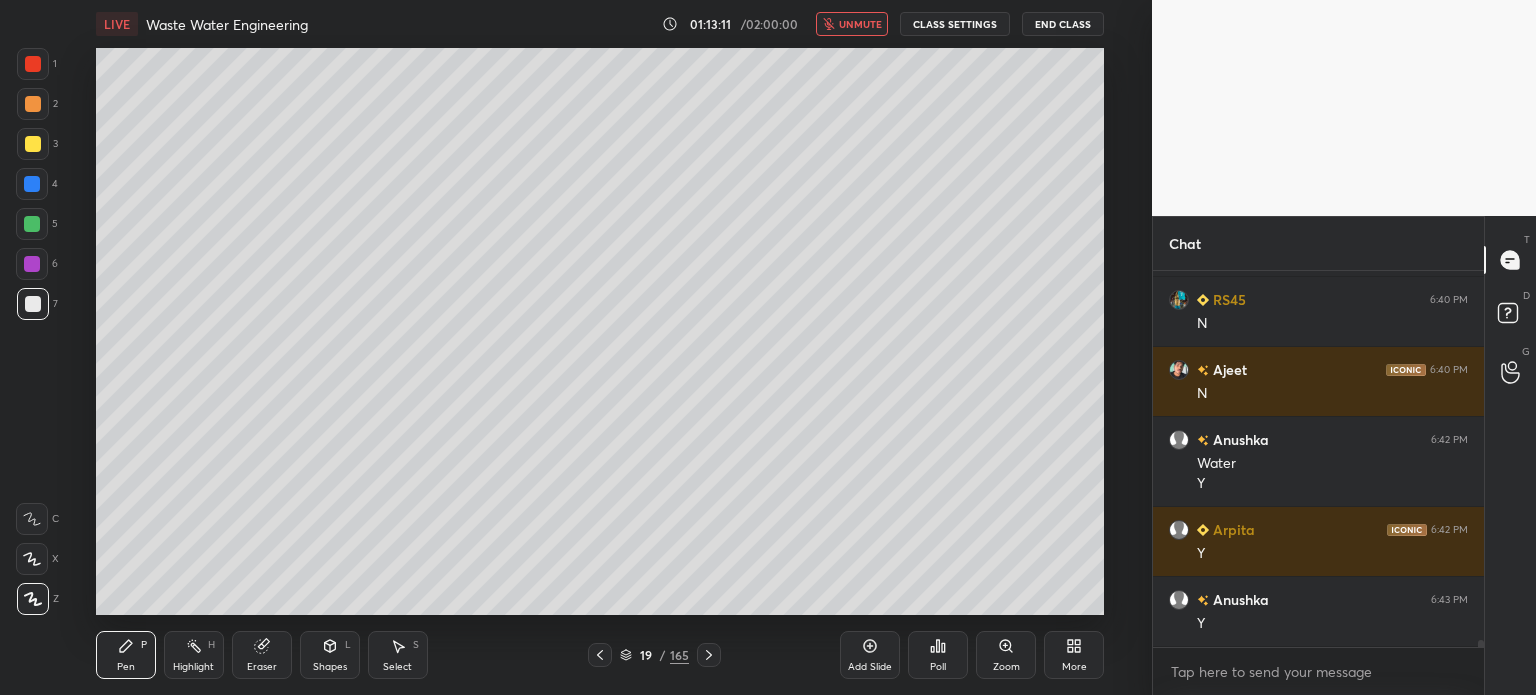 click on "End Class" at bounding box center (1063, 24) 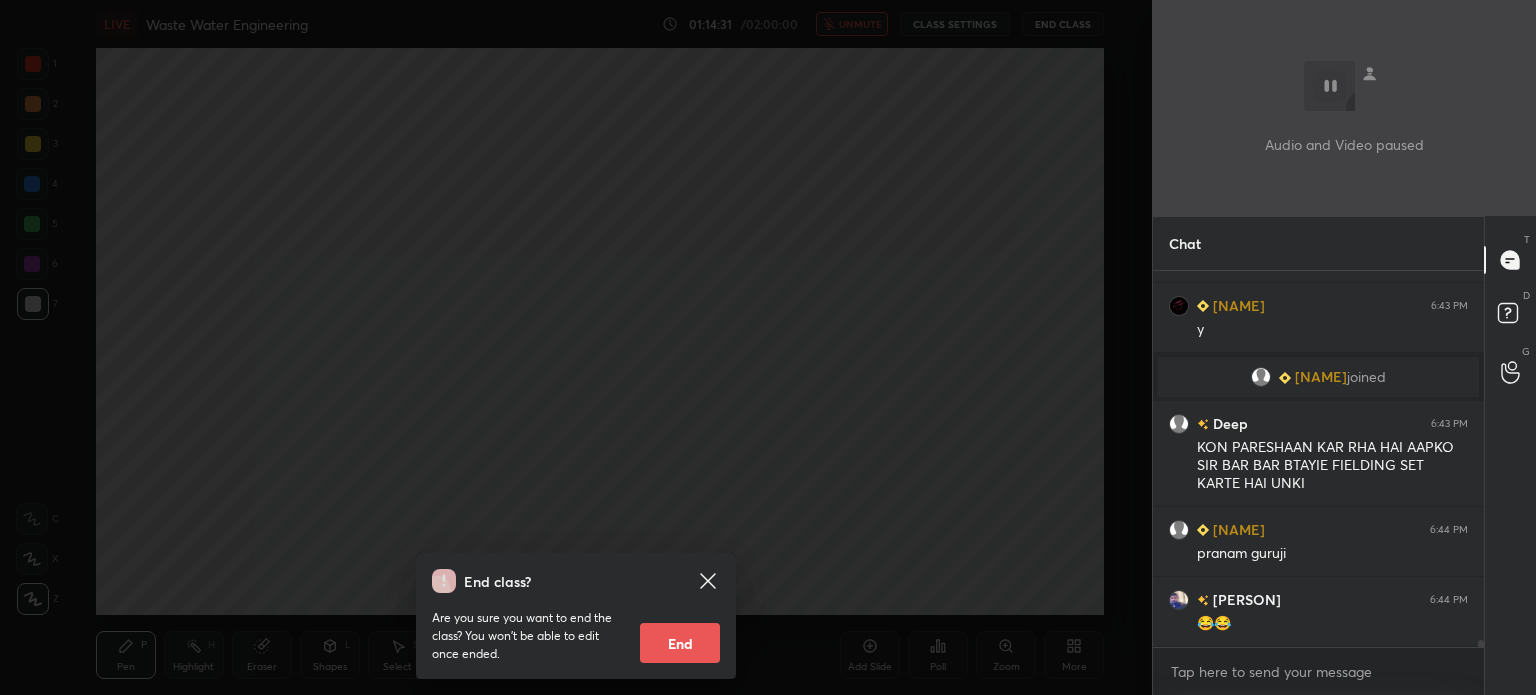 scroll, scrollTop: 19978, scrollLeft: 0, axis: vertical 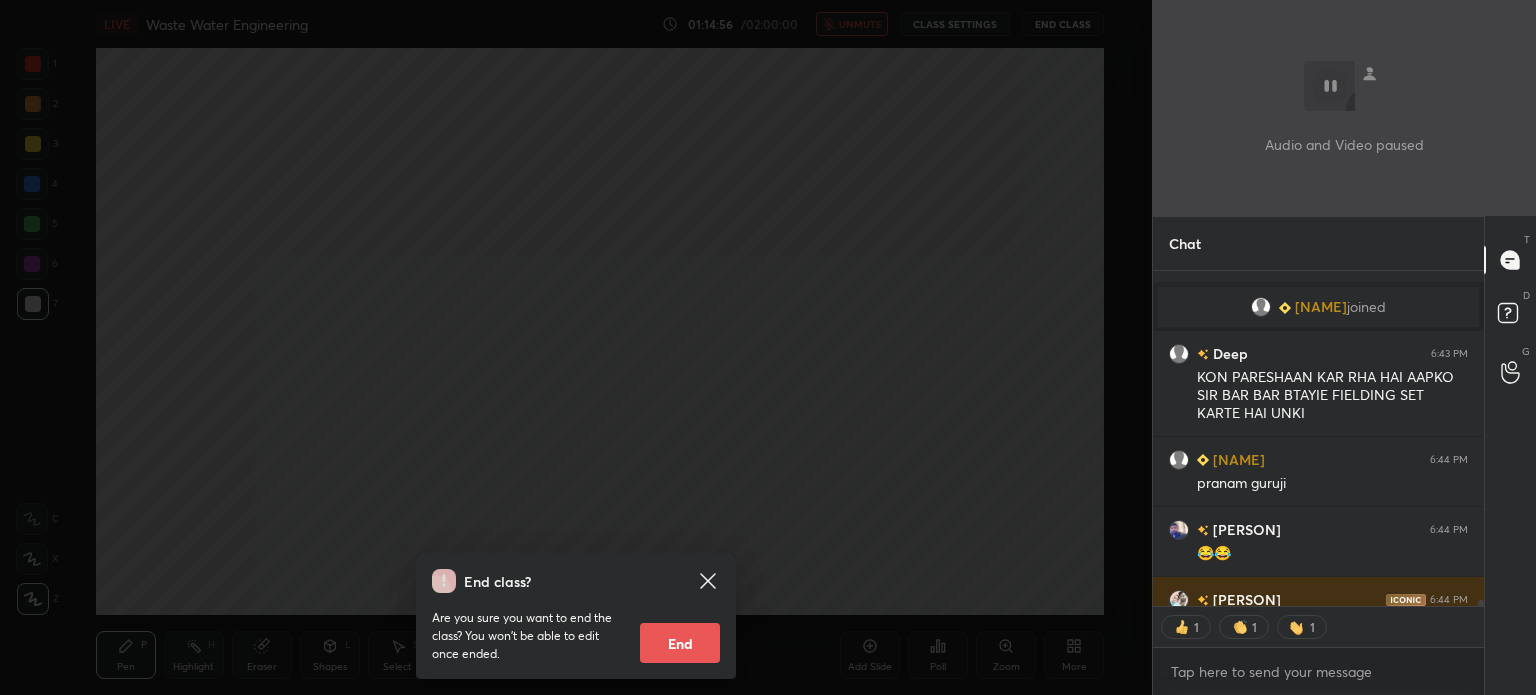 click on "End class? Are you sure you want to end the class? You won’t be able to edit once ended. End" at bounding box center (576, 347) 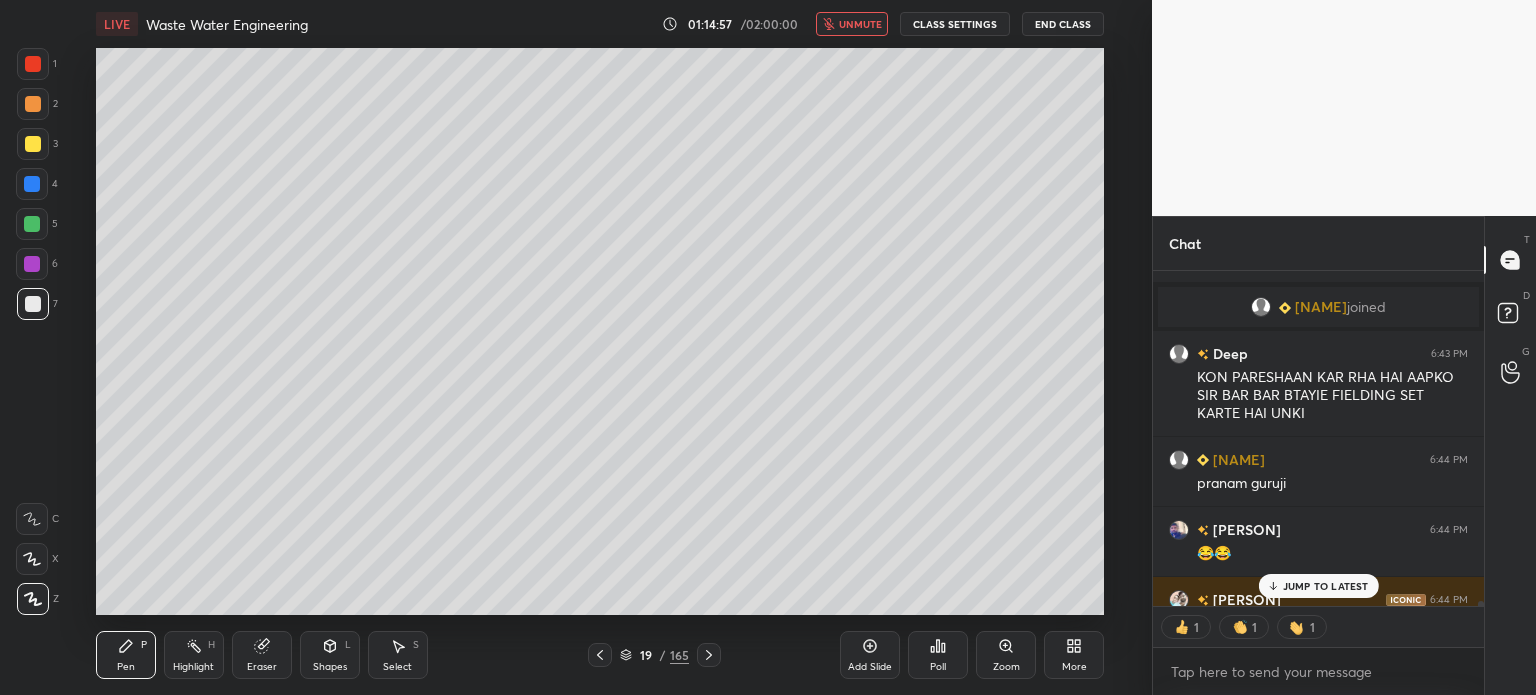 scroll, scrollTop: 20088, scrollLeft: 0, axis: vertical 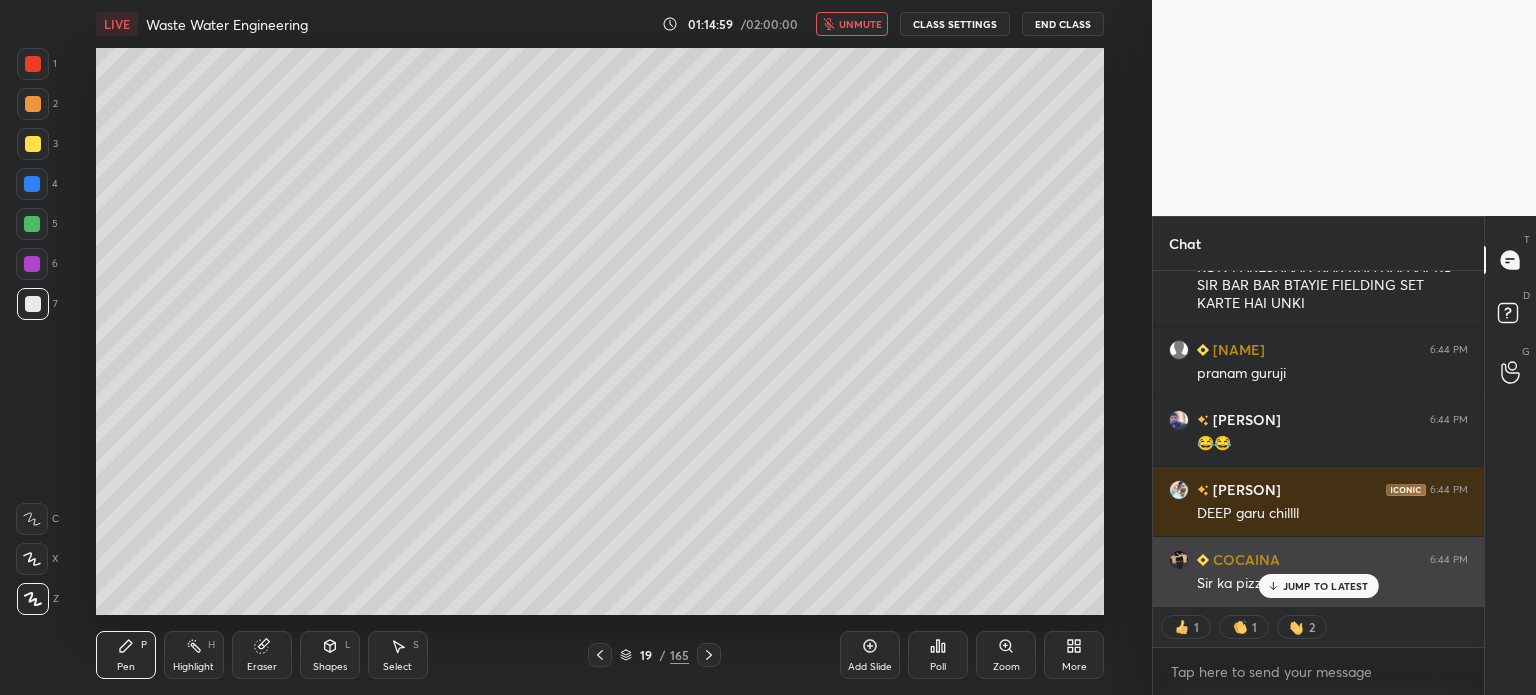 click on "JUMP TO LATEST" at bounding box center [1326, 586] 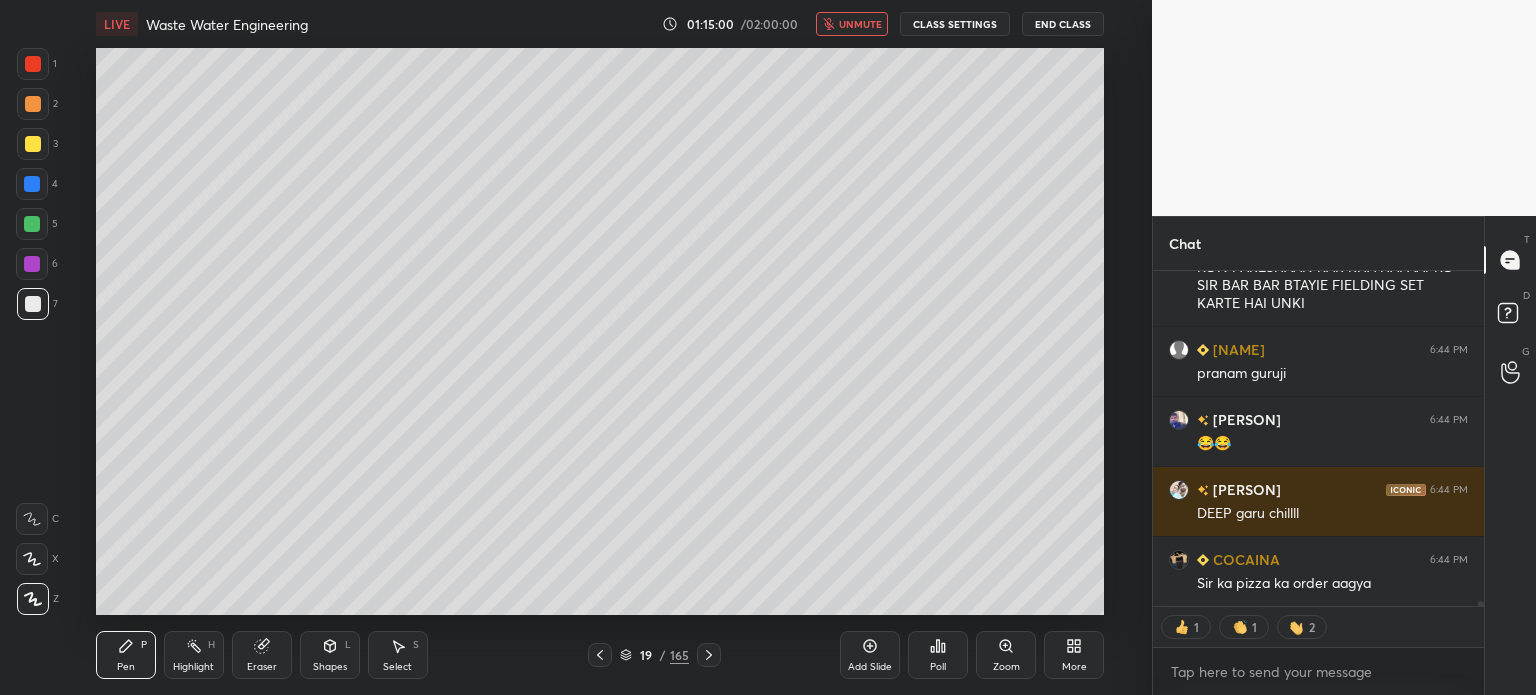click on "unmute" at bounding box center (860, 24) 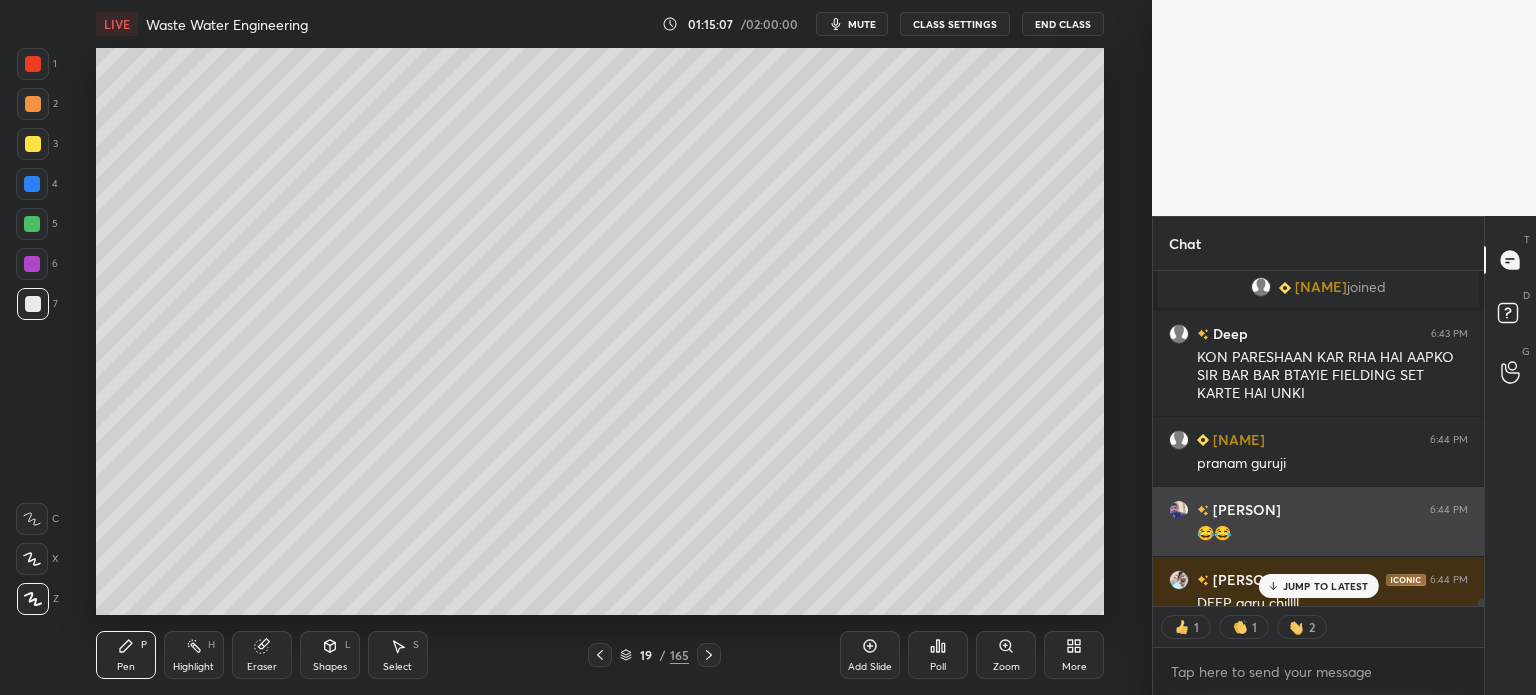 scroll, scrollTop: 20088, scrollLeft: 0, axis: vertical 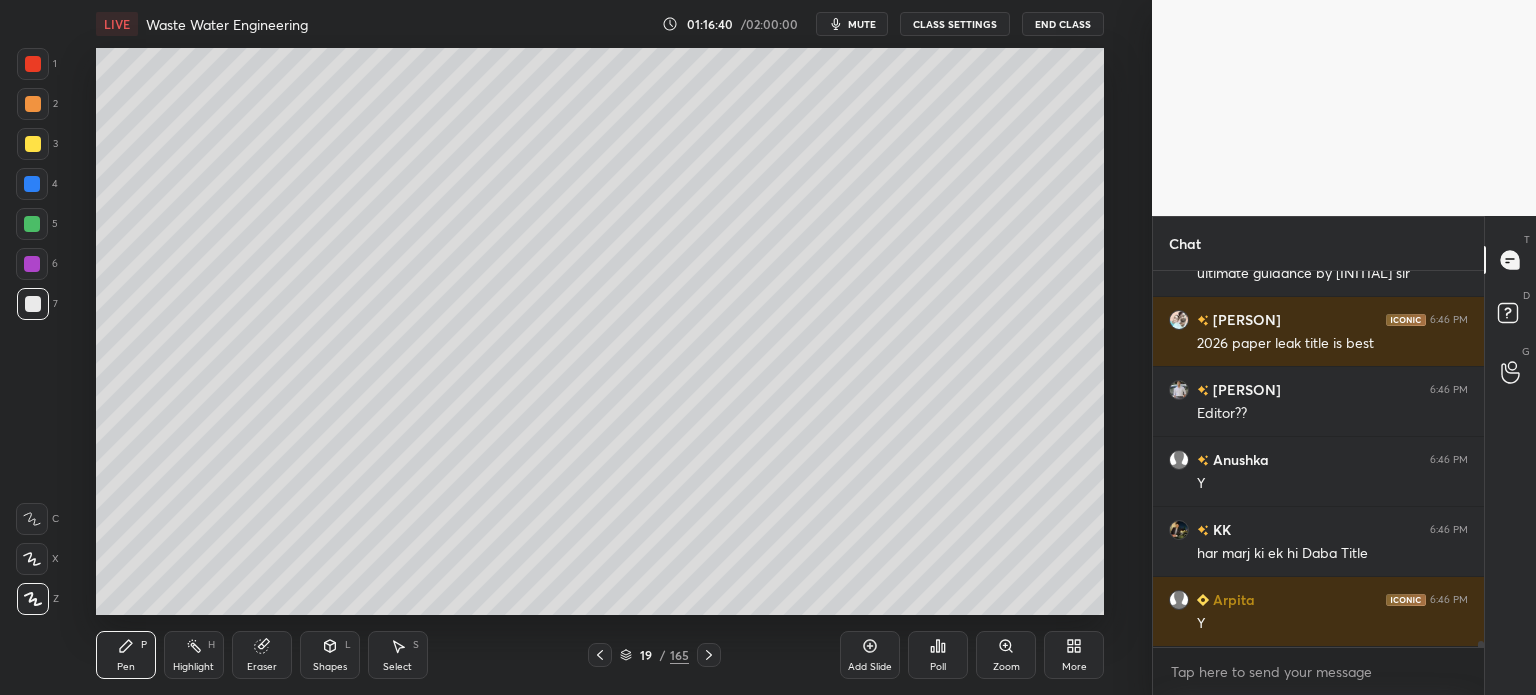 click at bounding box center [709, 655] 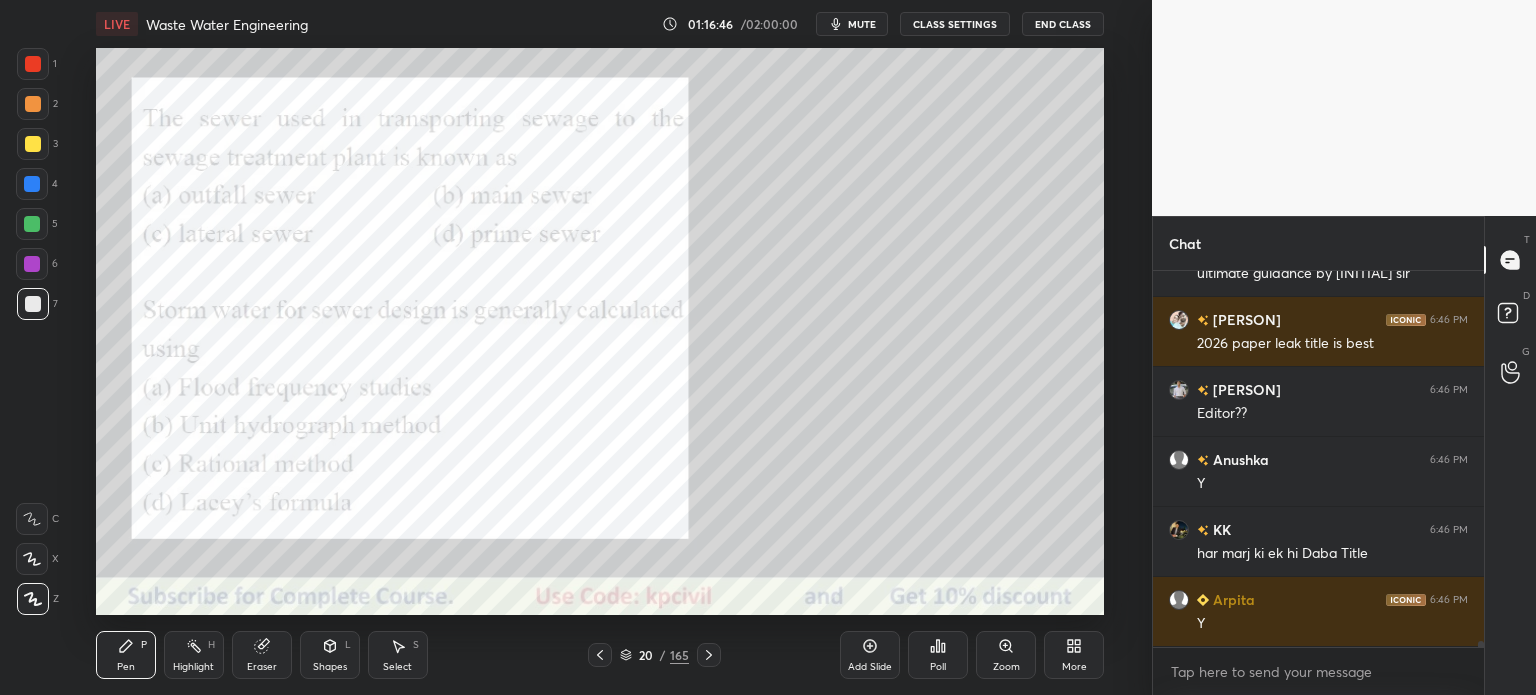 scroll, scrollTop: 21448, scrollLeft: 0, axis: vertical 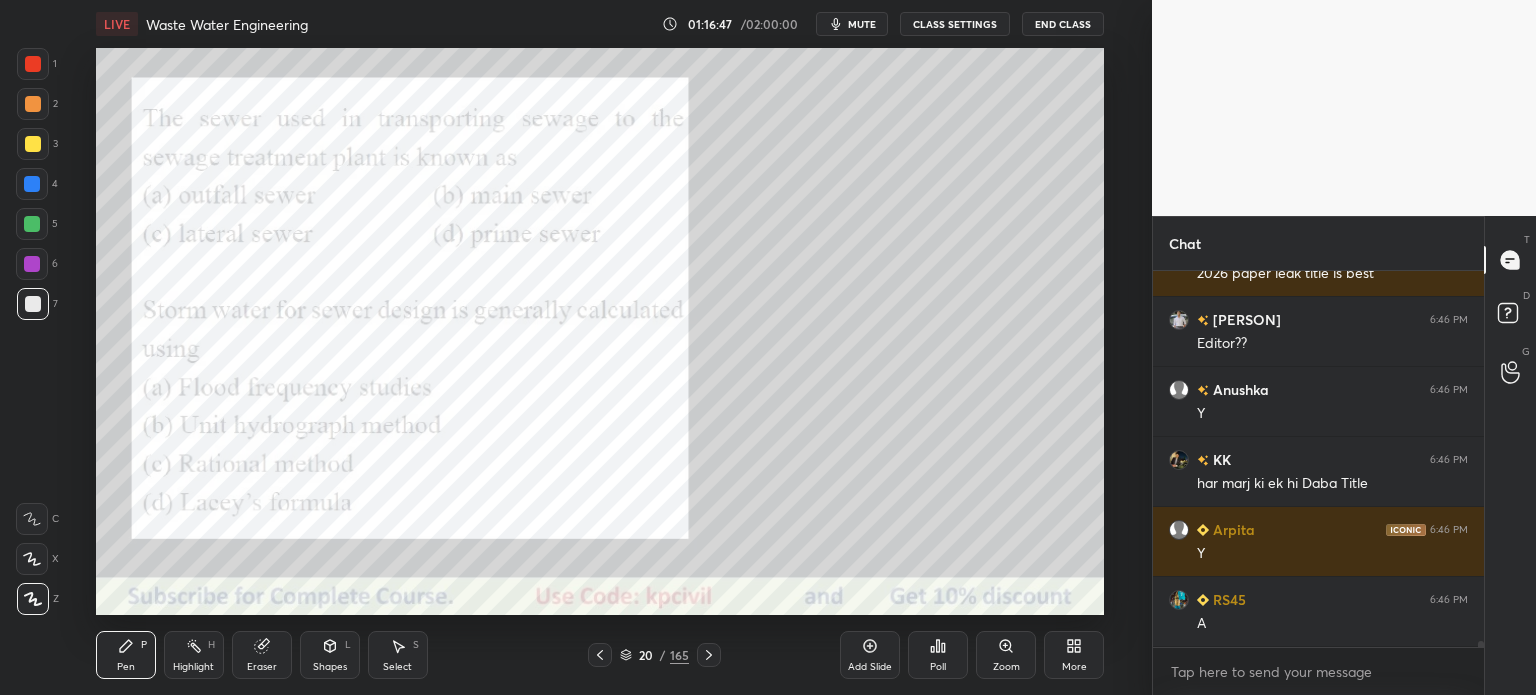 click on "Shapes L" at bounding box center [330, 655] 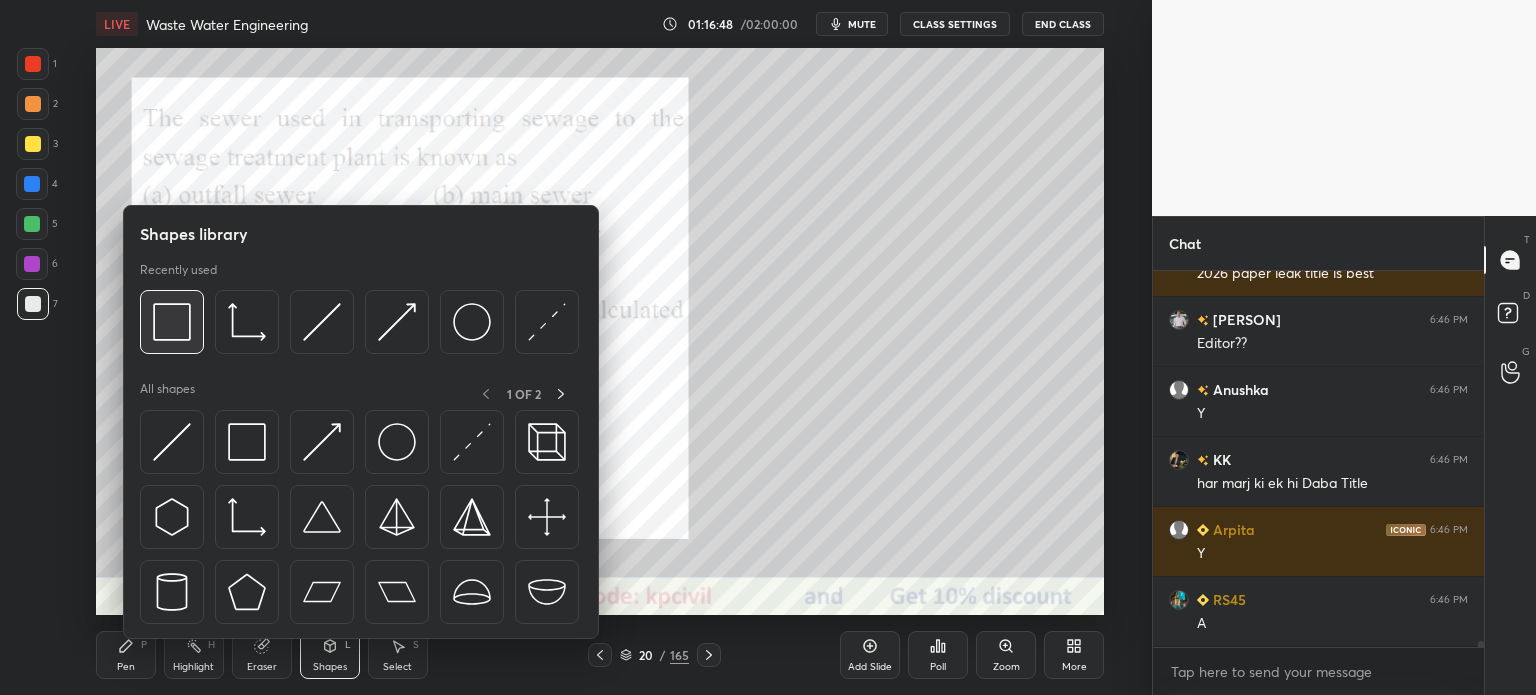 click at bounding box center [172, 322] 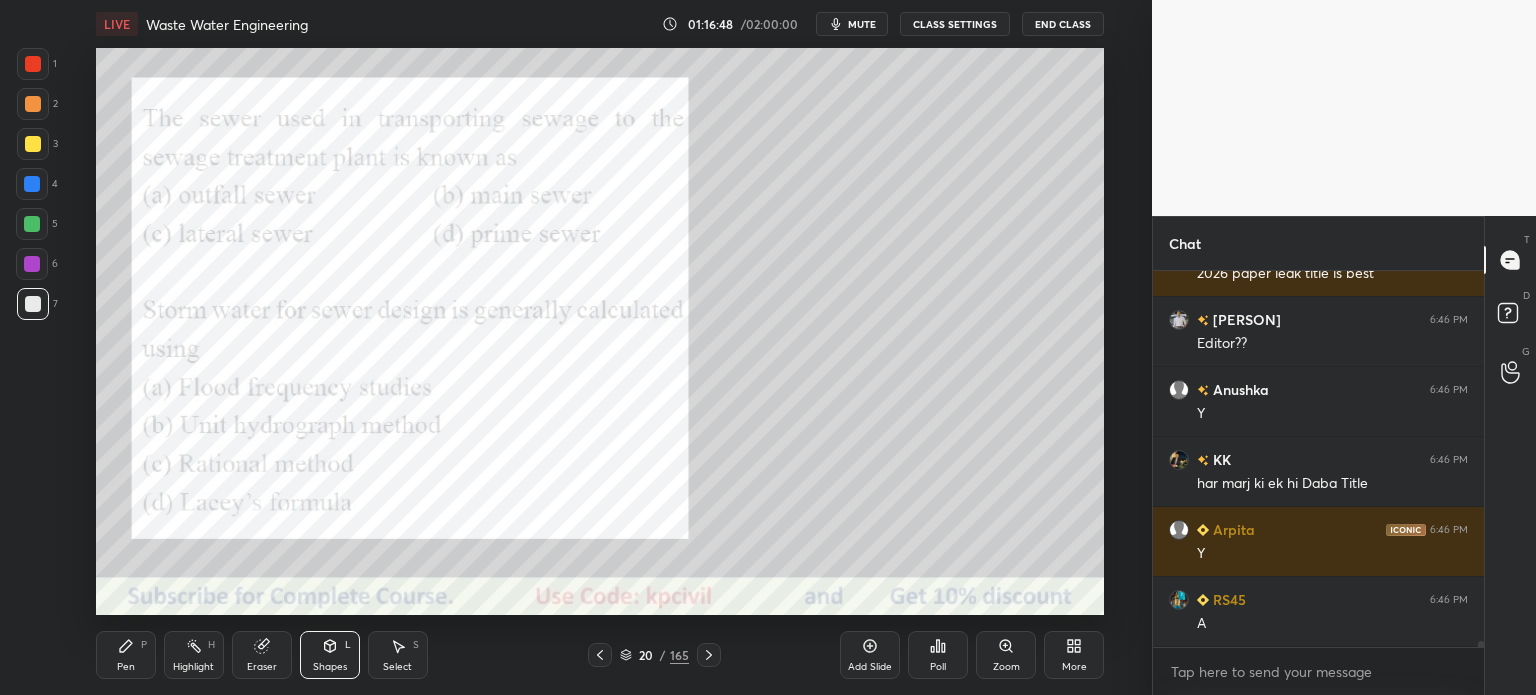 click on "1 2 3 4 5 6 7" at bounding box center [37, 188] 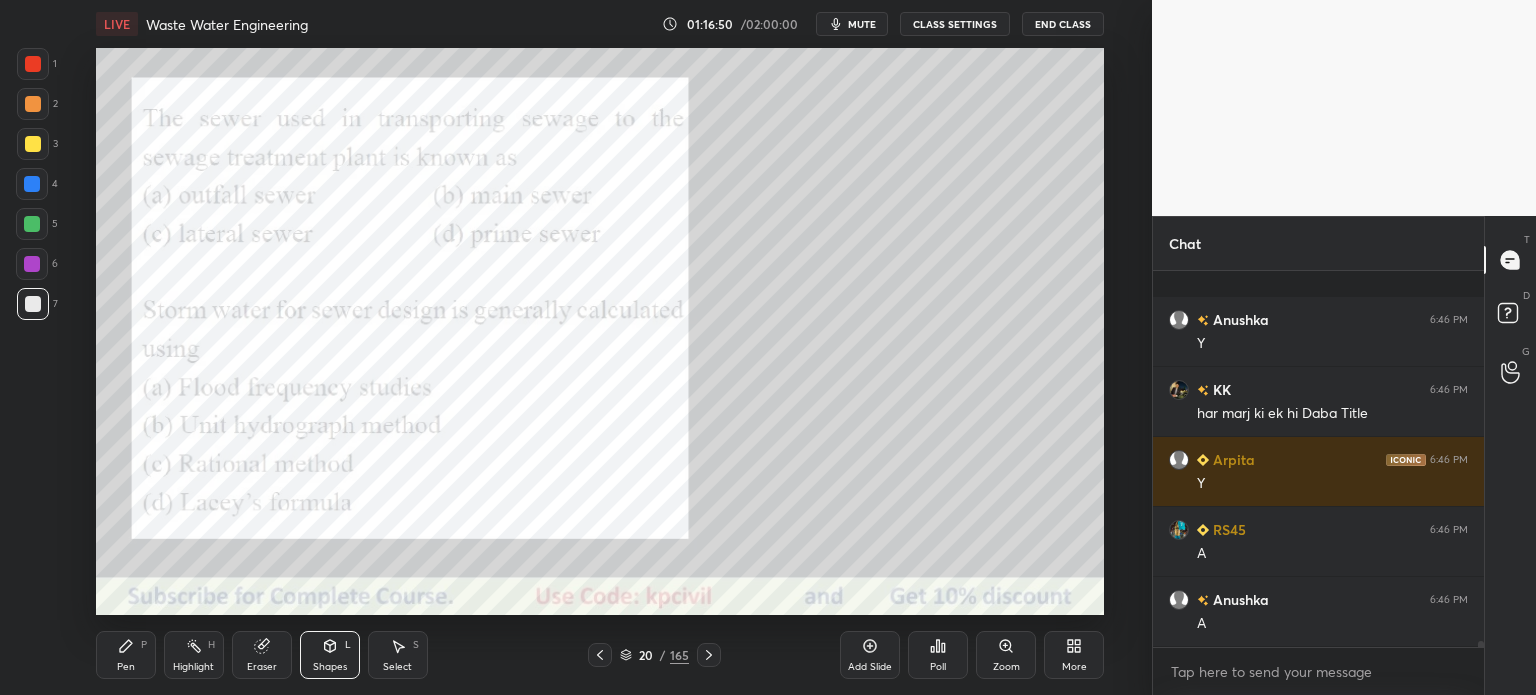 scroll, scrollTop: 21658, scrollLeft: 0, axis: vertical 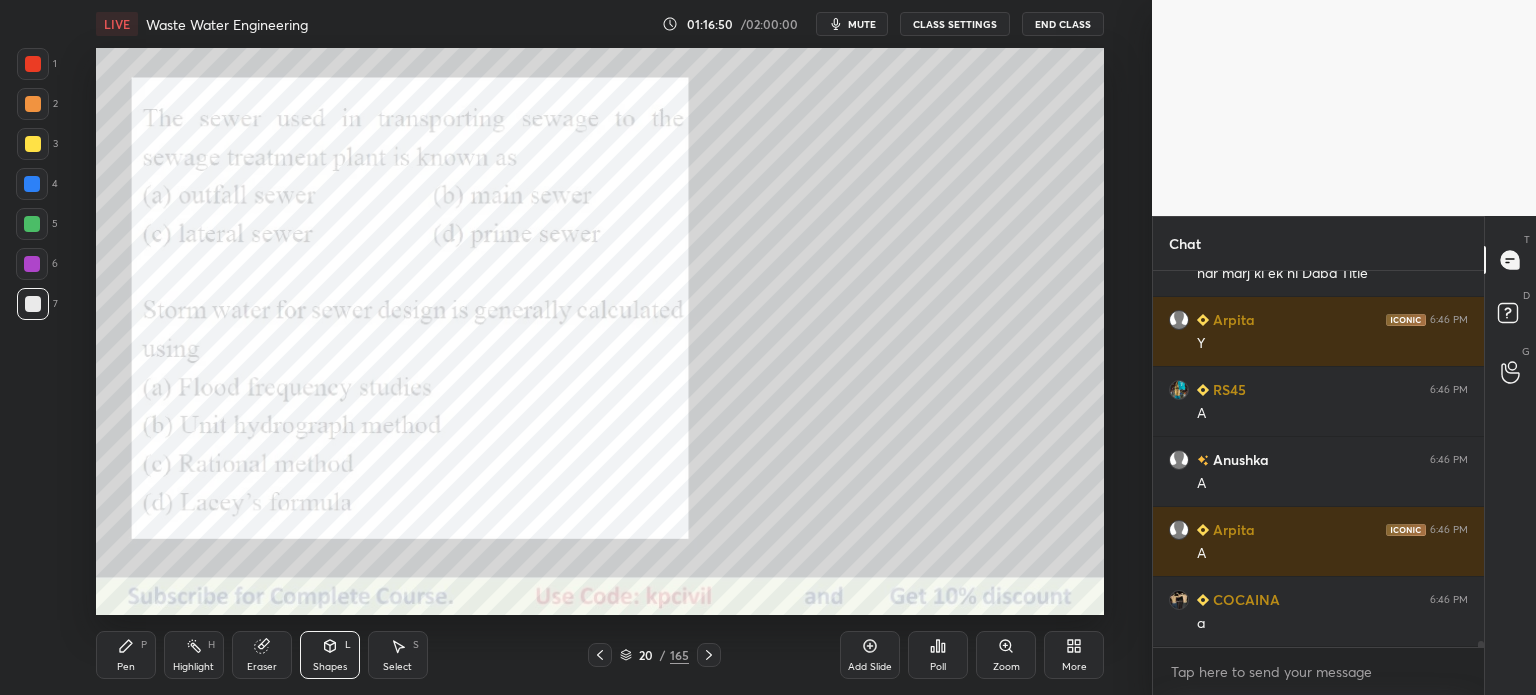 click at bounding box center (33, 64) 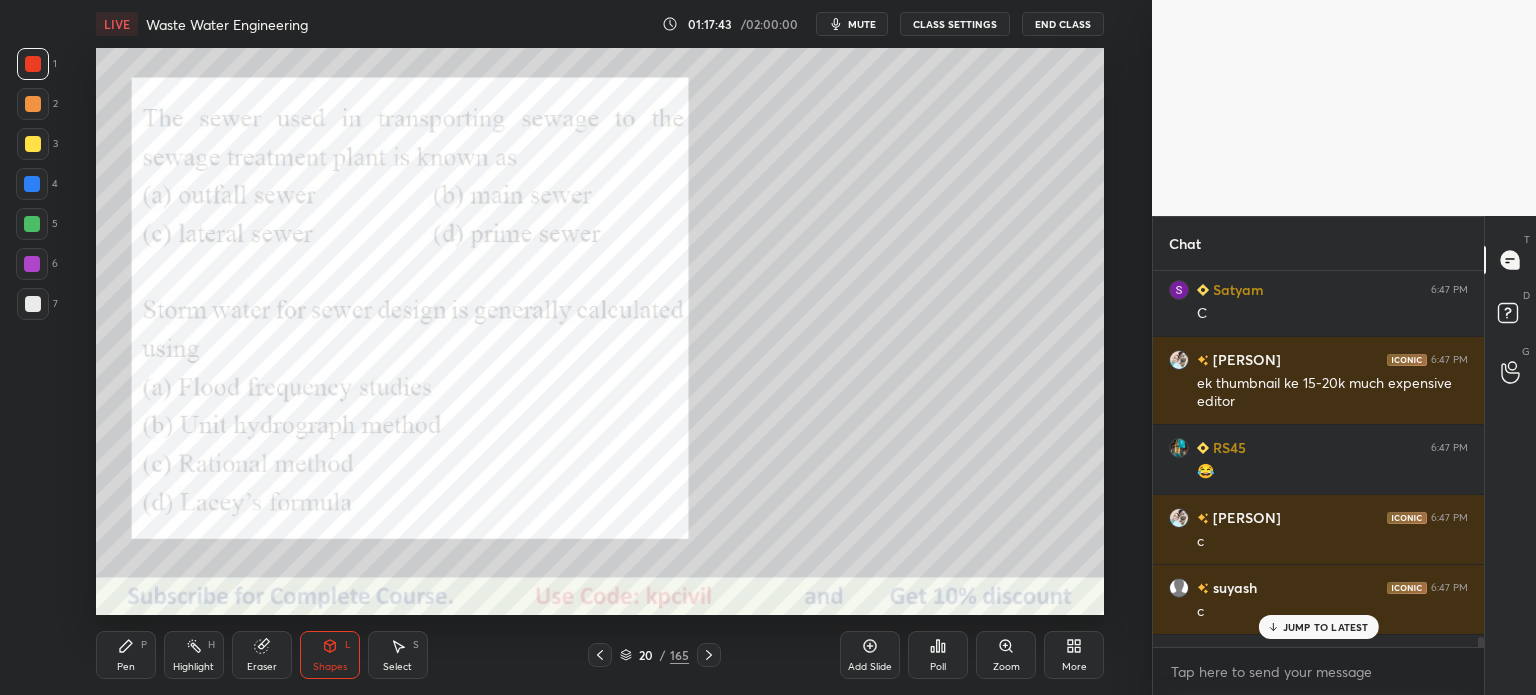 scroll, scrollTop: 24056, scrollLeft: 0, axis: vertical 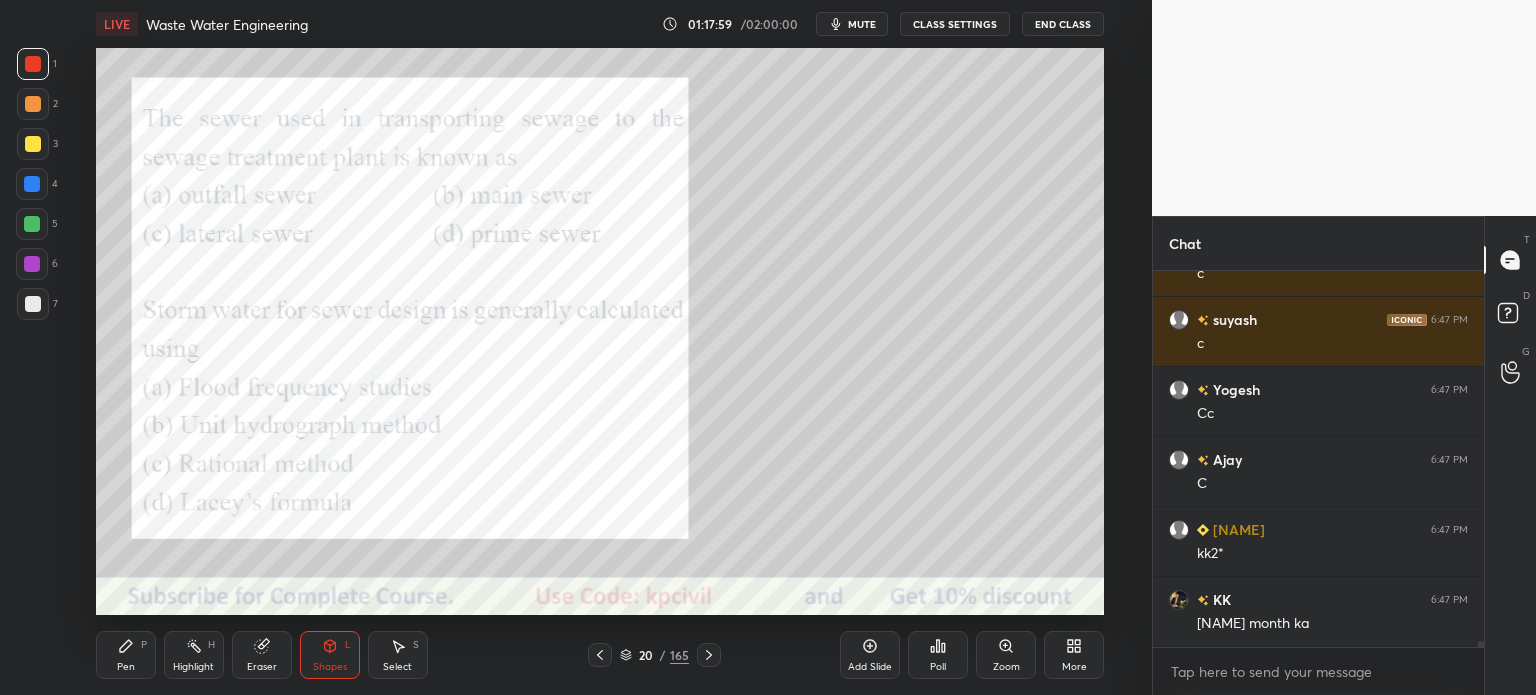 click 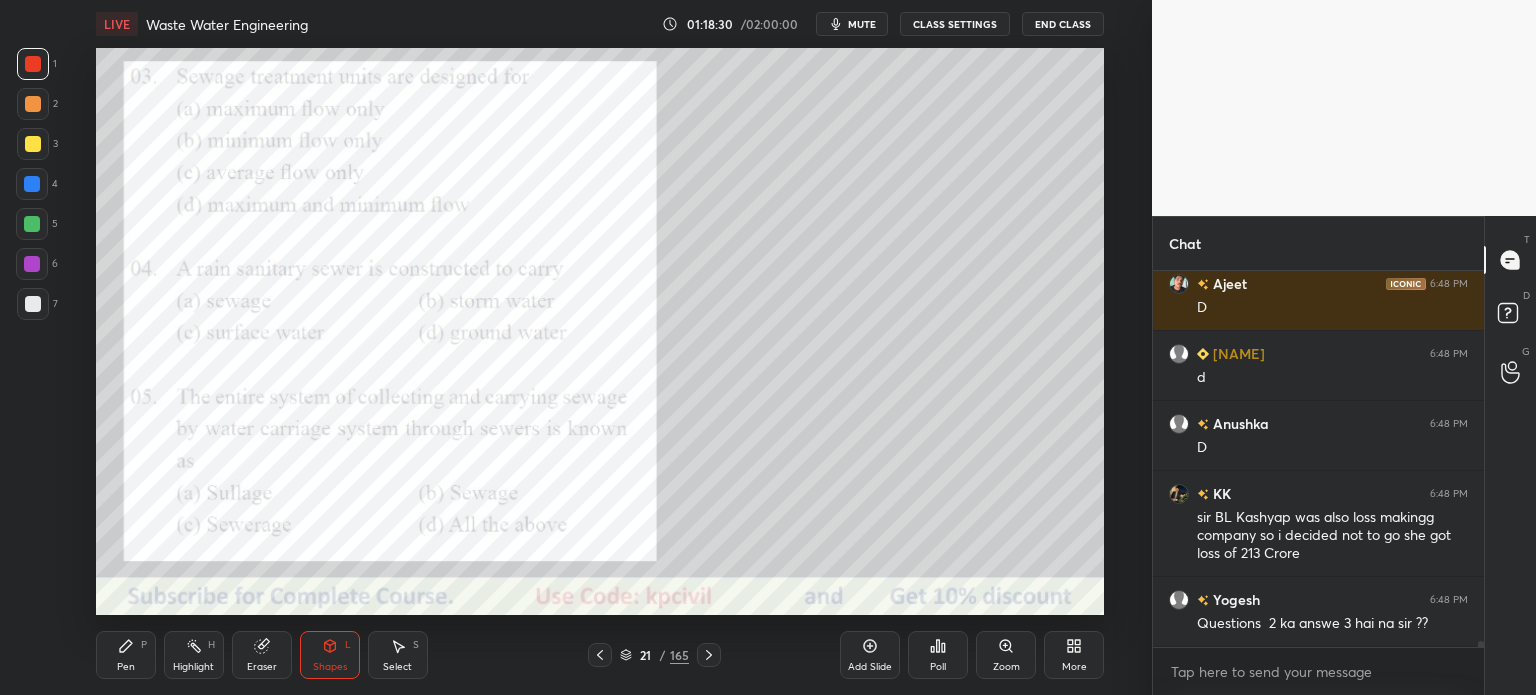 scroll, scrollTop: 25212, scrollLeft: 0, axis: vertical 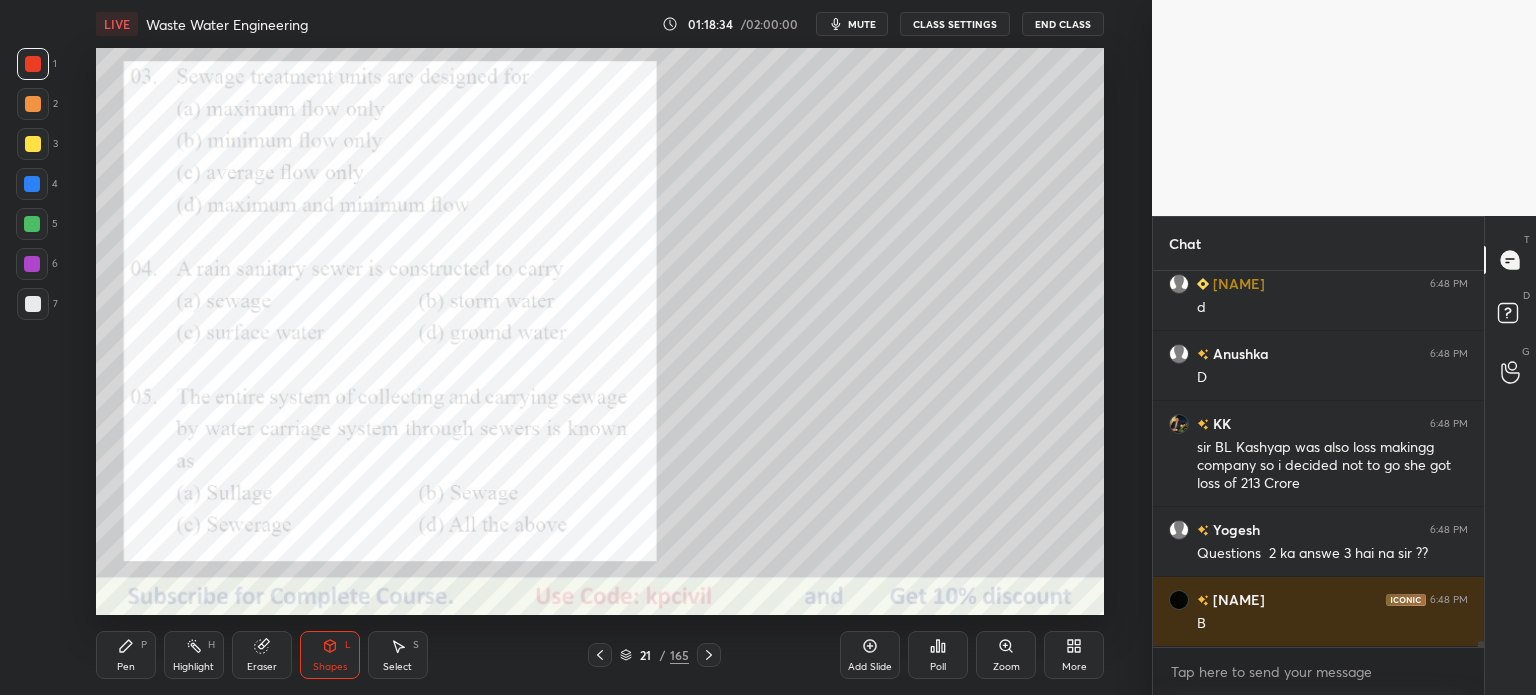 click 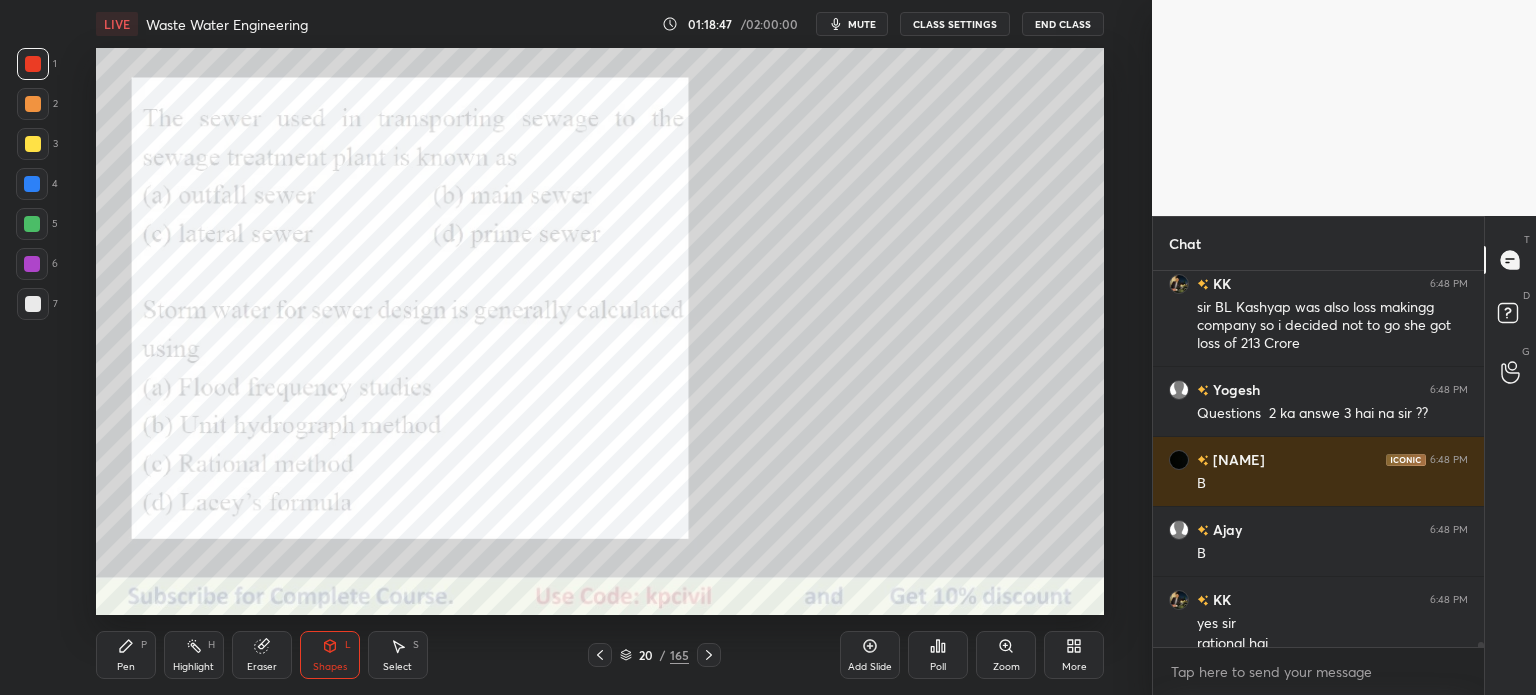scroll, scrollTop: 25372, scrollLeft: 0, axis: vertical 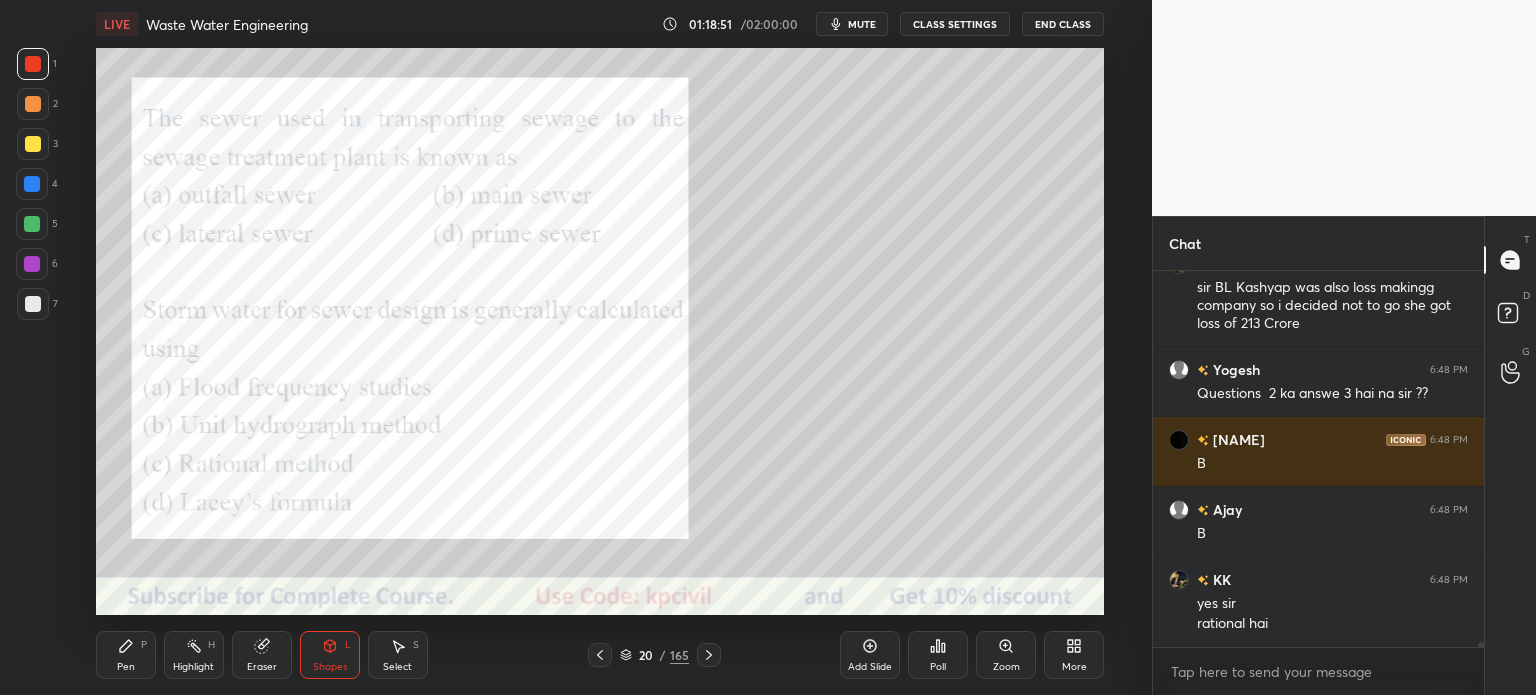 click 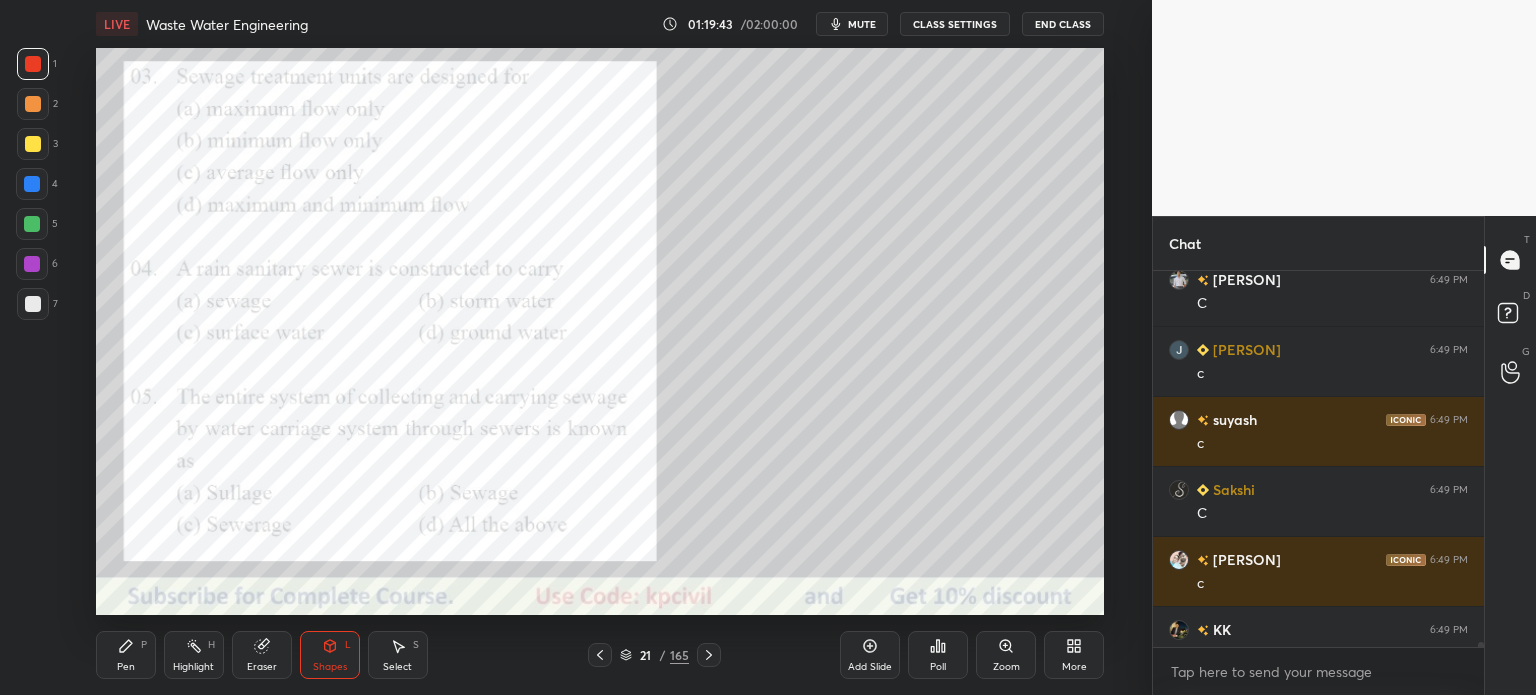 scroll, scrollTop: 27822, scrollLeft: 0, axis: vertical 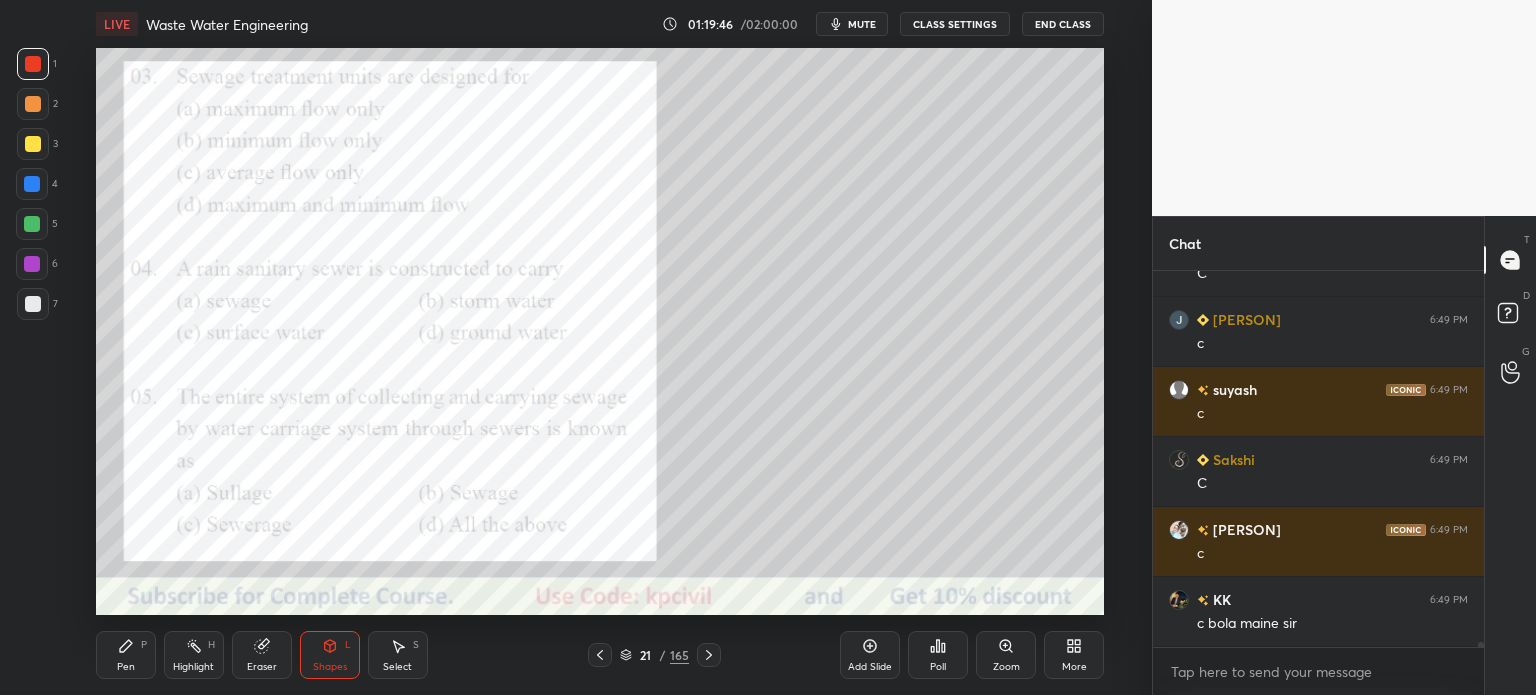 click 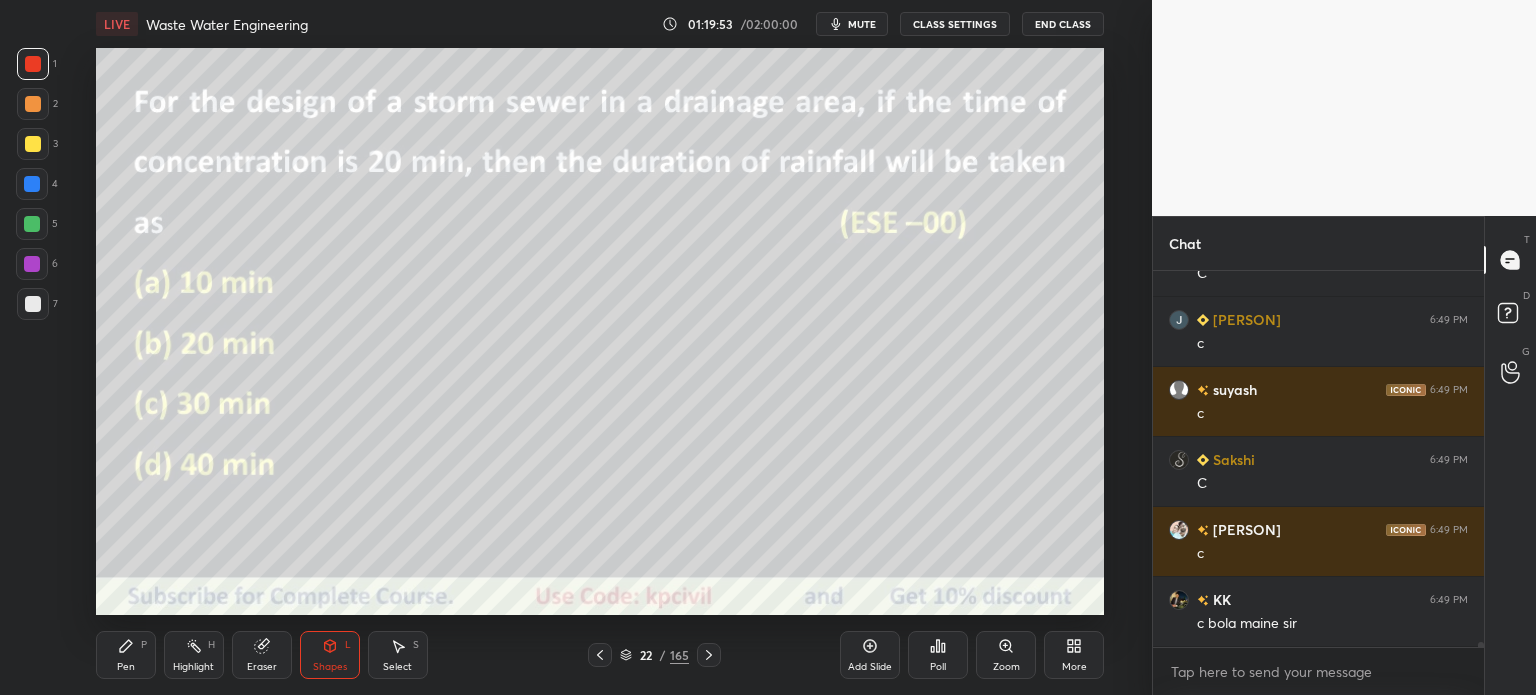 click at bounding box center [32, 184] 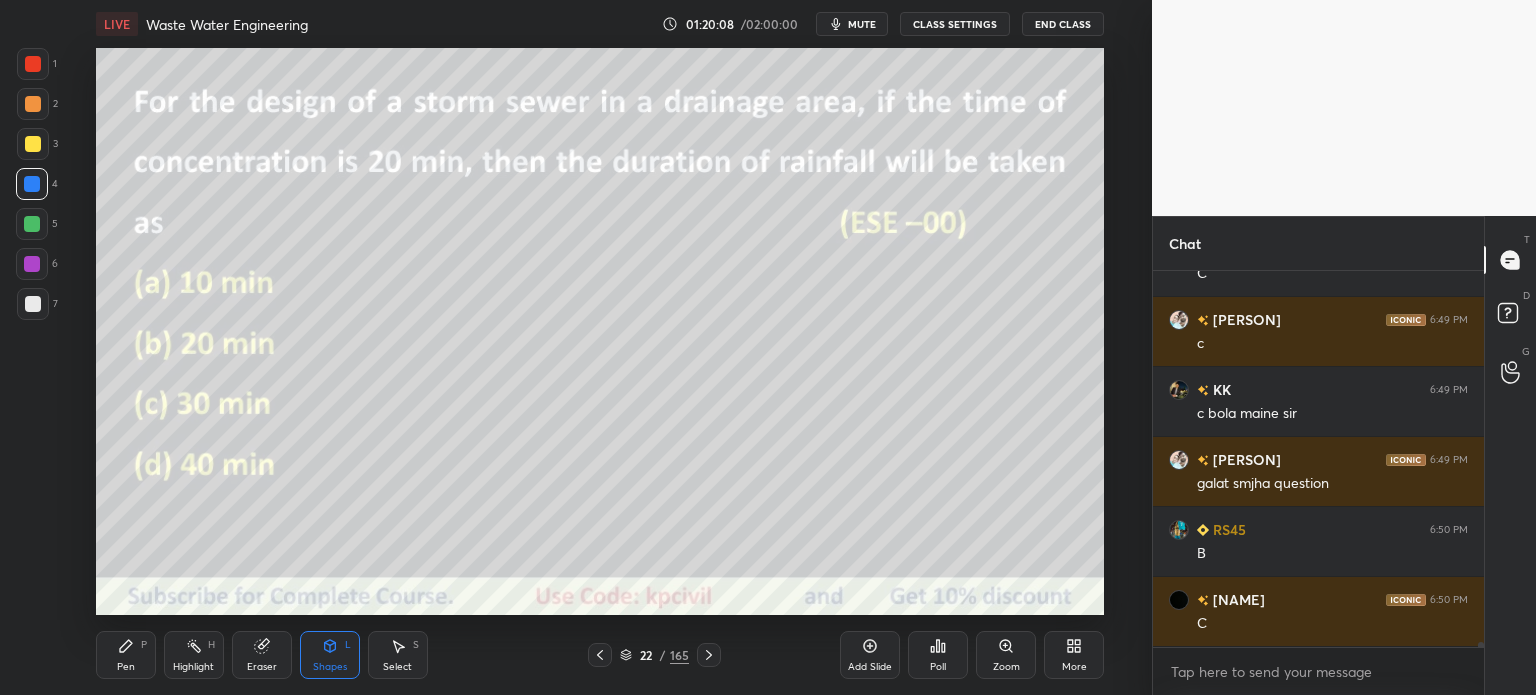 scroll, scrollTop: 28102, scrollLeft: 0, axis: vertical 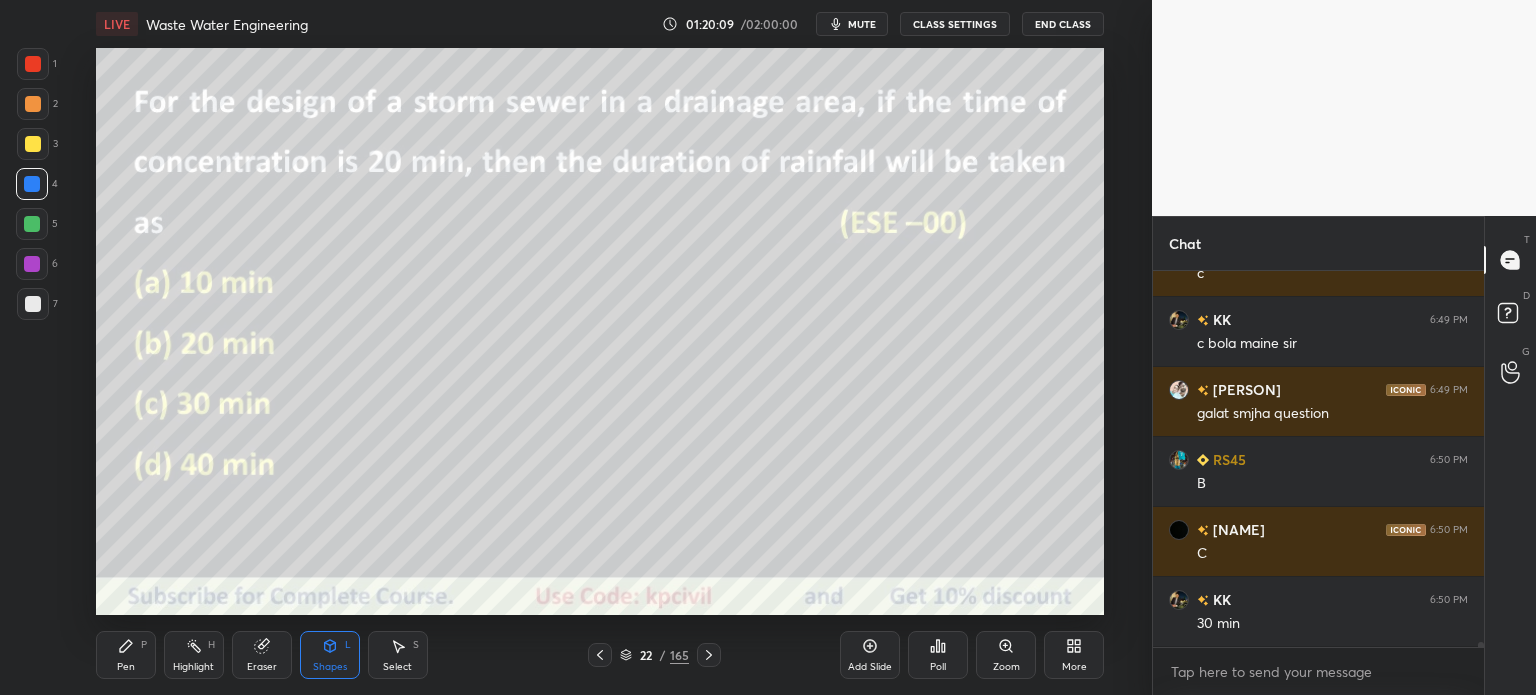 click at bounding box center (33, 304) 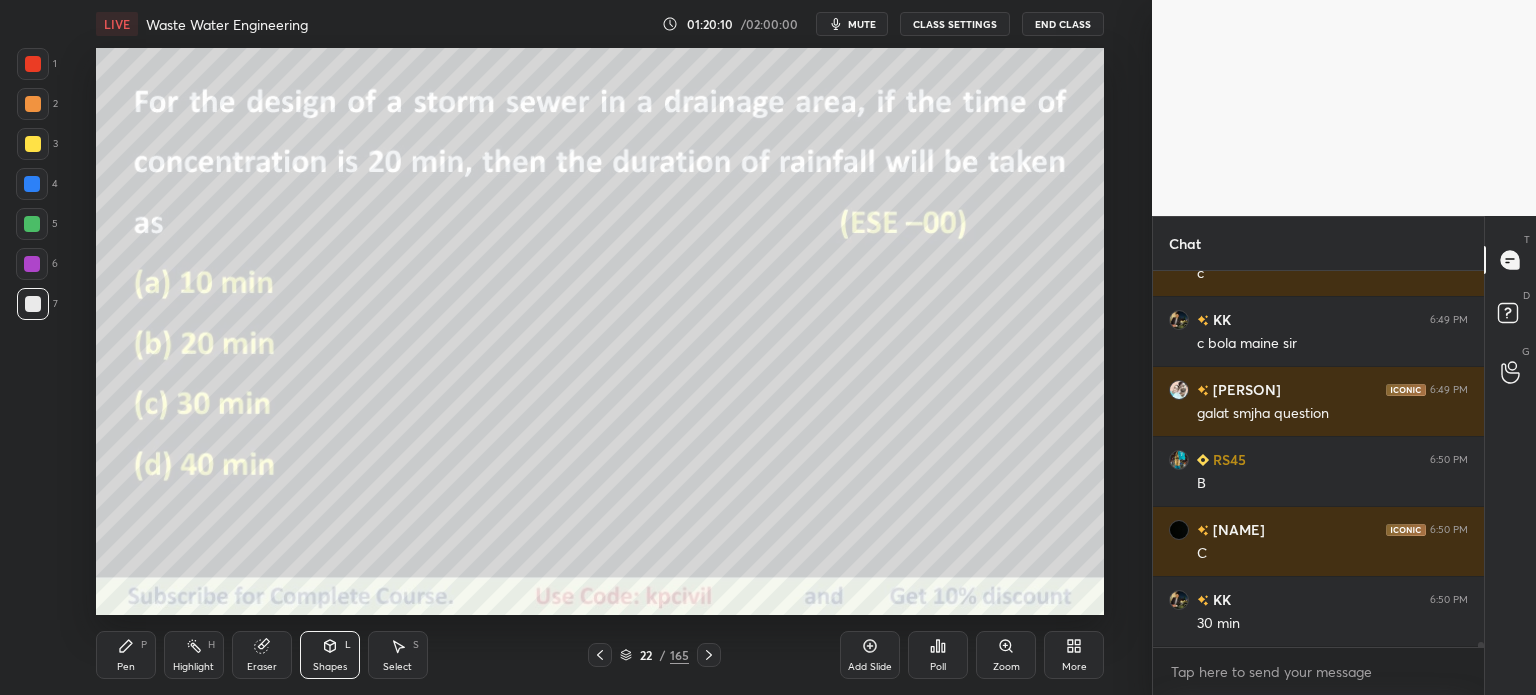 click on "Pen" at bounding box center (126, 667) 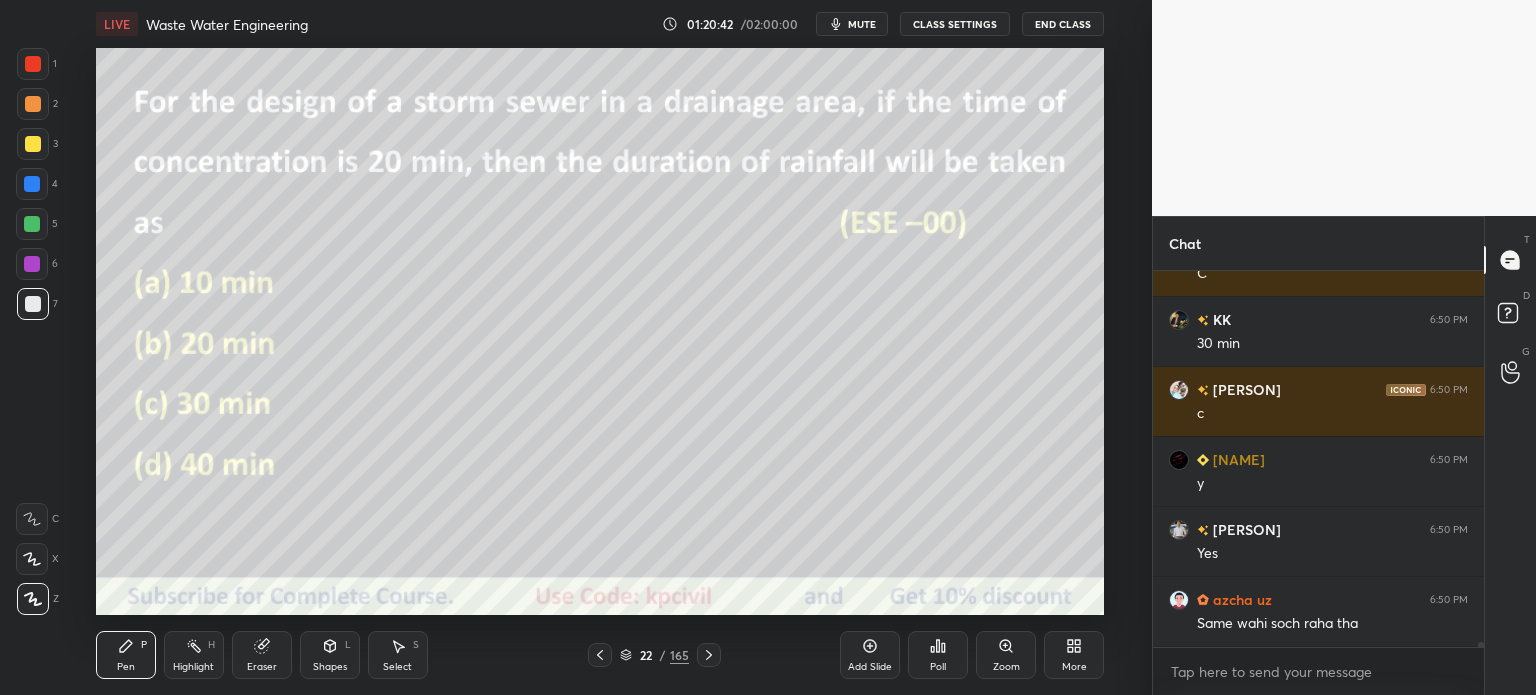 scroll, scrollTop: 28452, scrollLeft: 0, axis: vertical 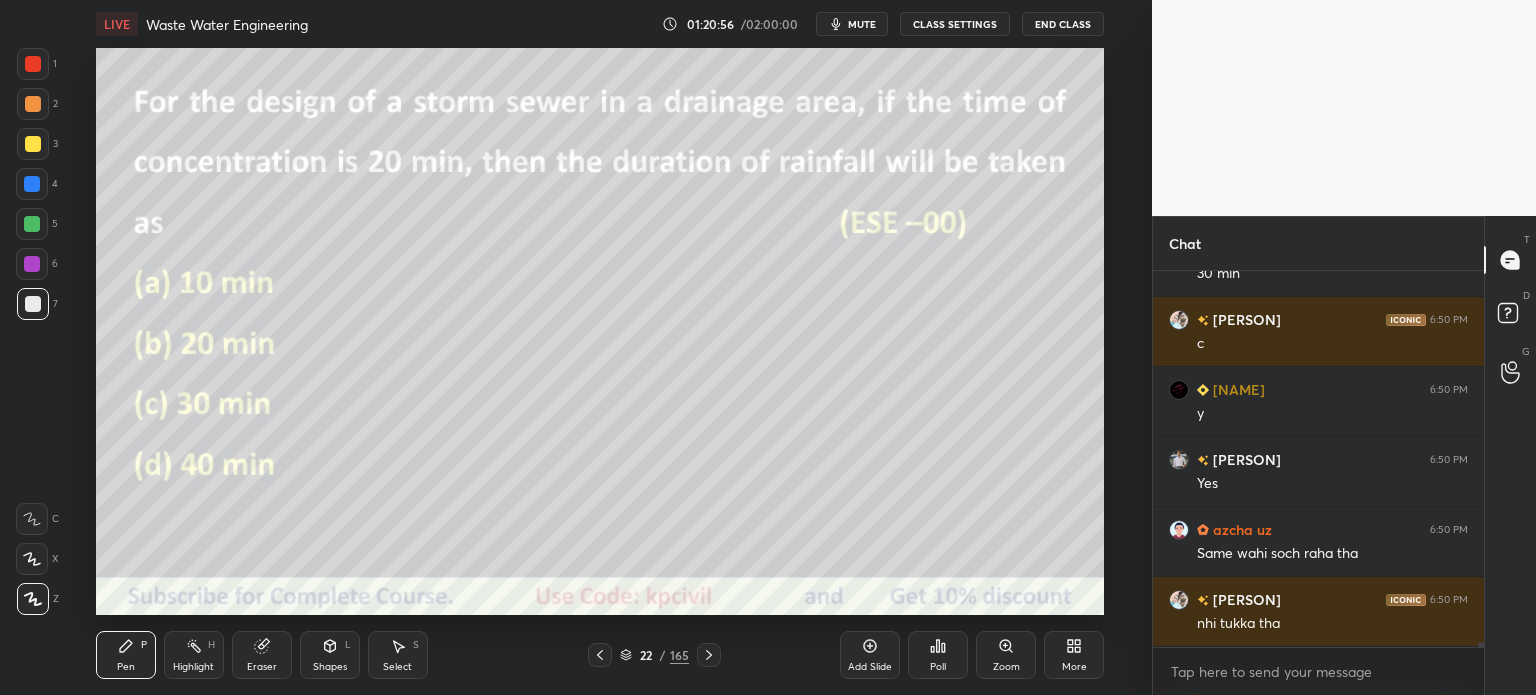 click 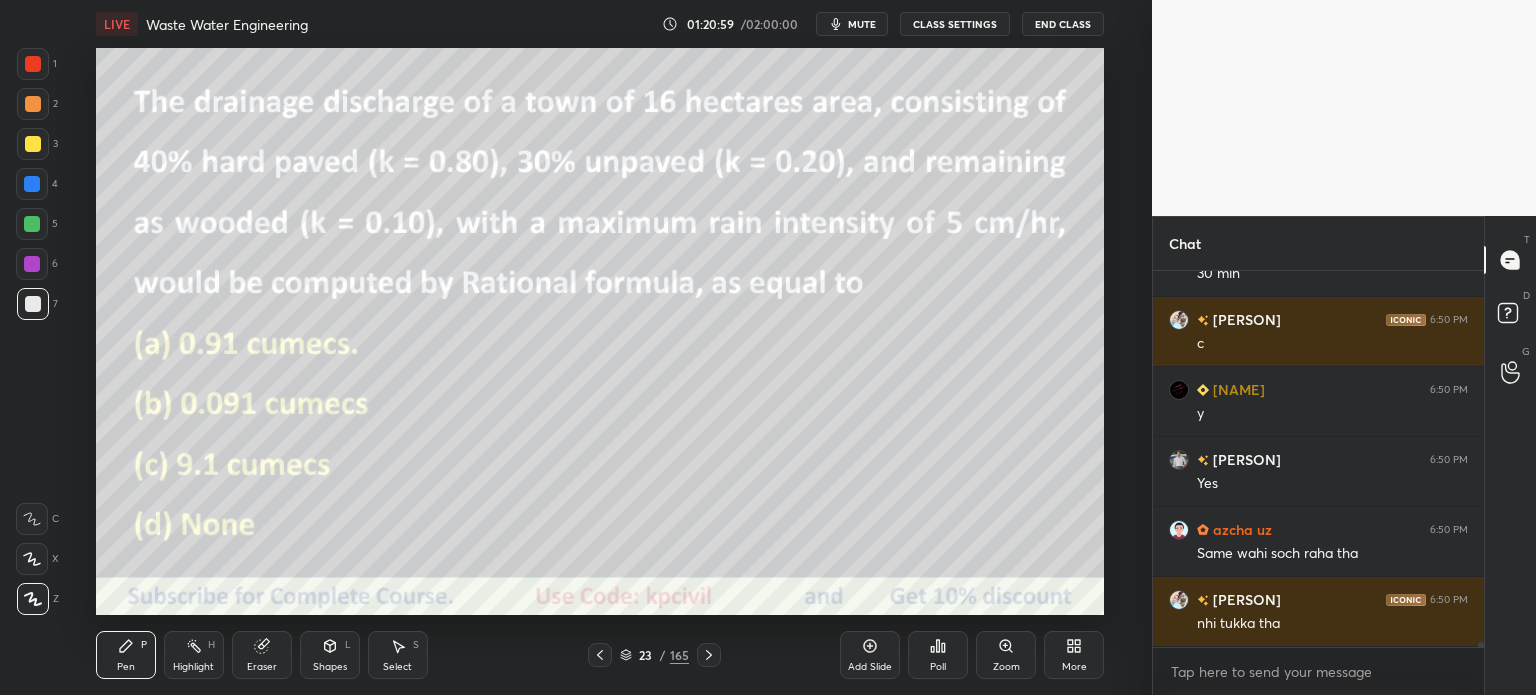 scroll, scrollTop: 28522, scrollLeft: 0, axis: vertical 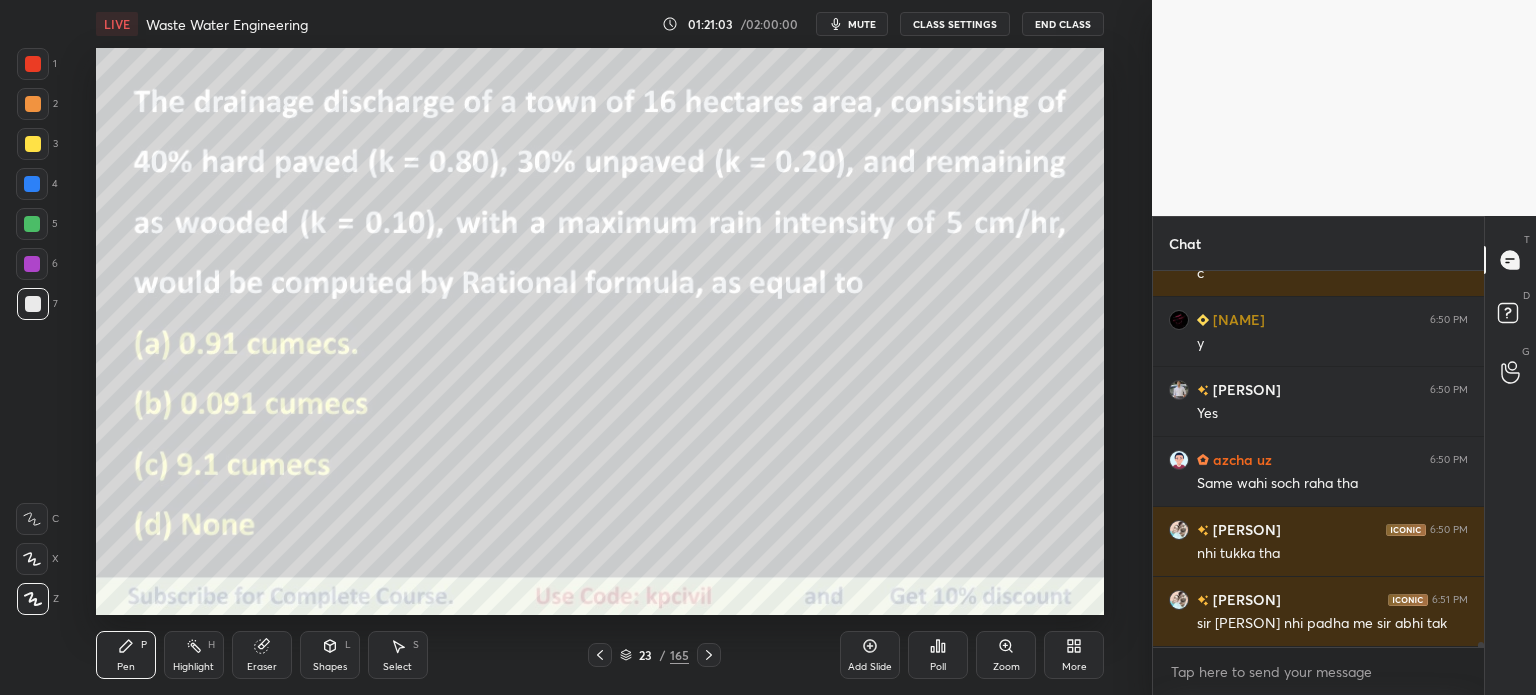 click at bounding box center (32, 184) 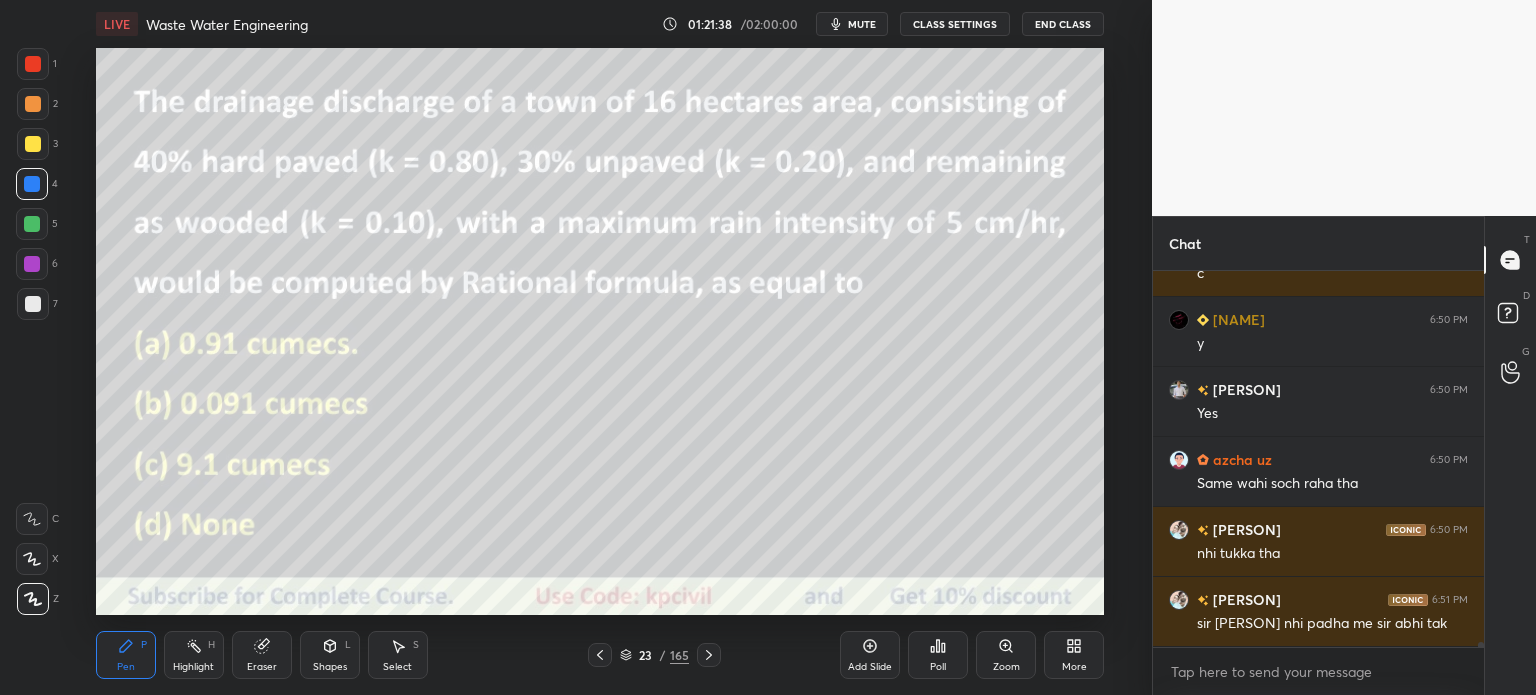 scroll, scrollTop: 28610, scrollLeft: 0, axis: vertical 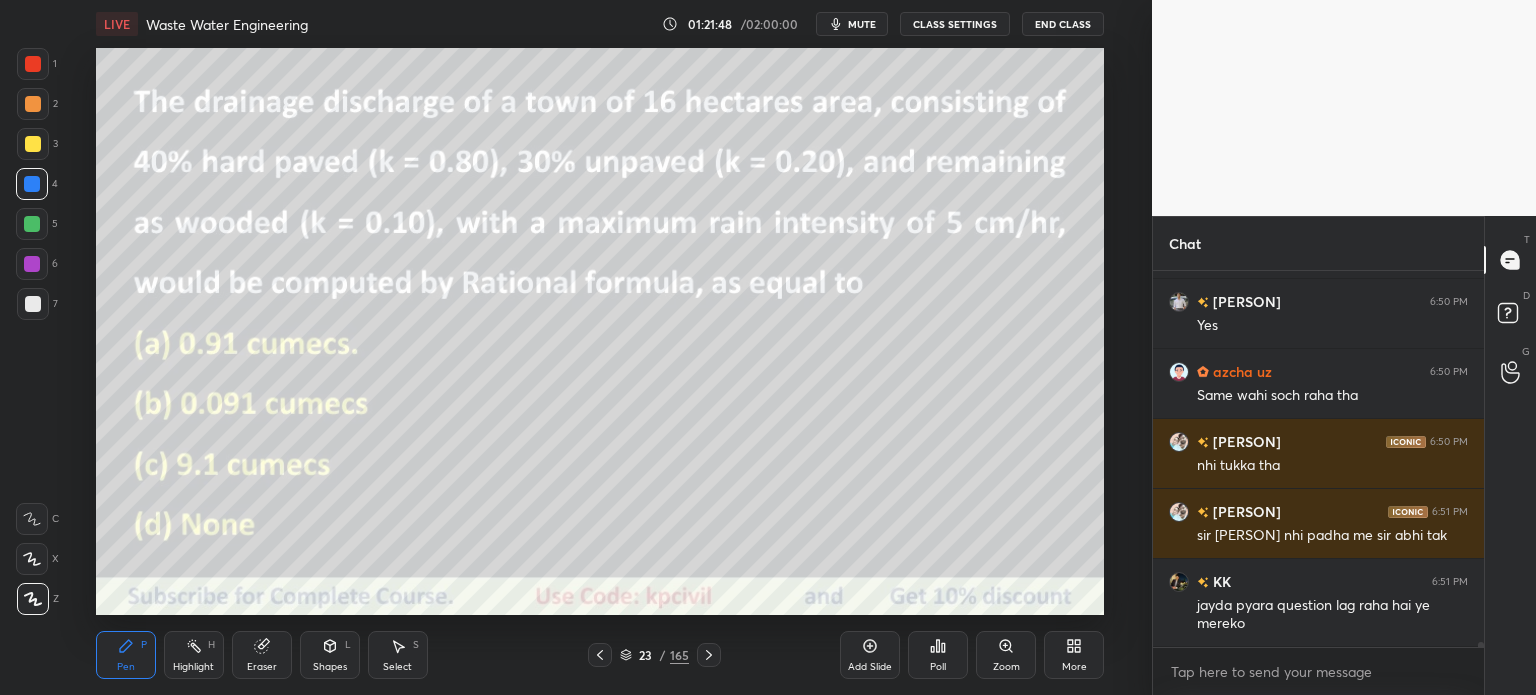 click at bounding box center (33, 144) 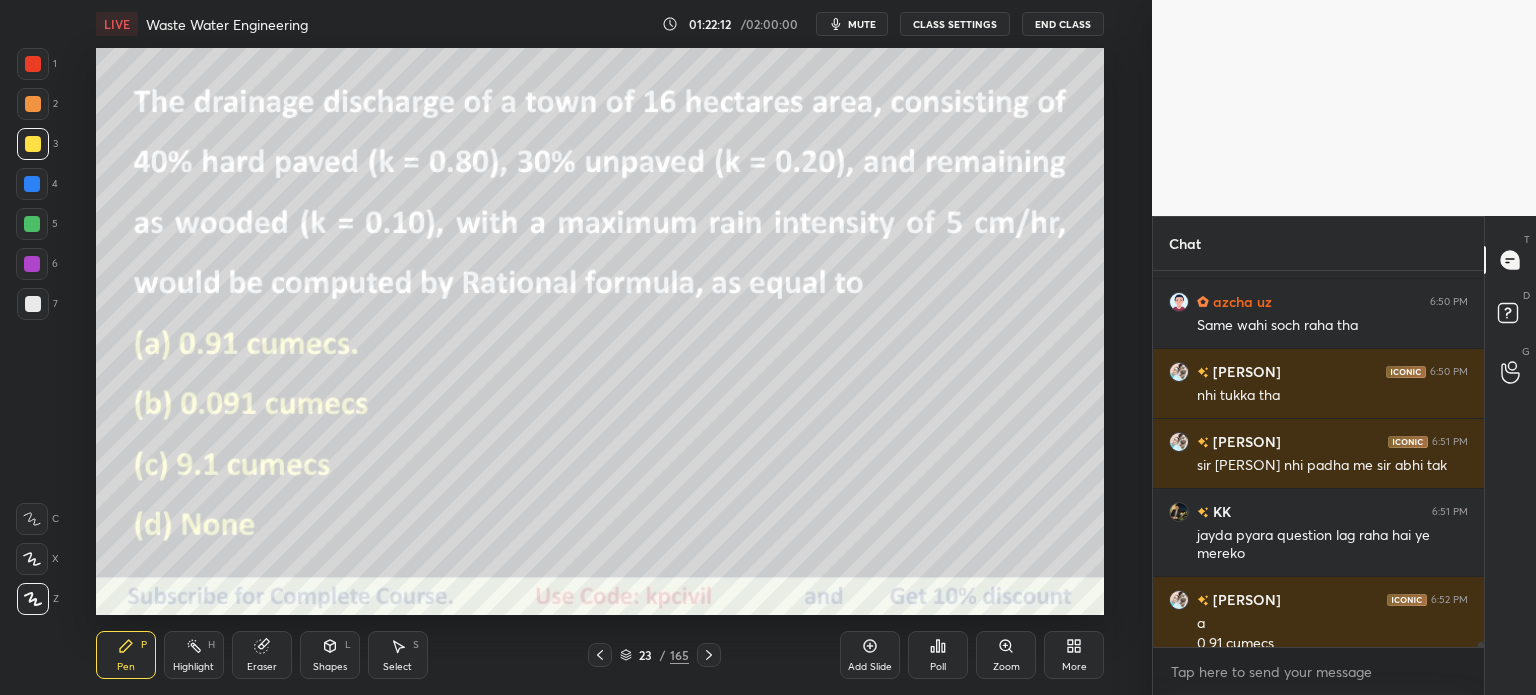 scroll, scrollTop: 28700, scrollLeft: 0, axis: vertical 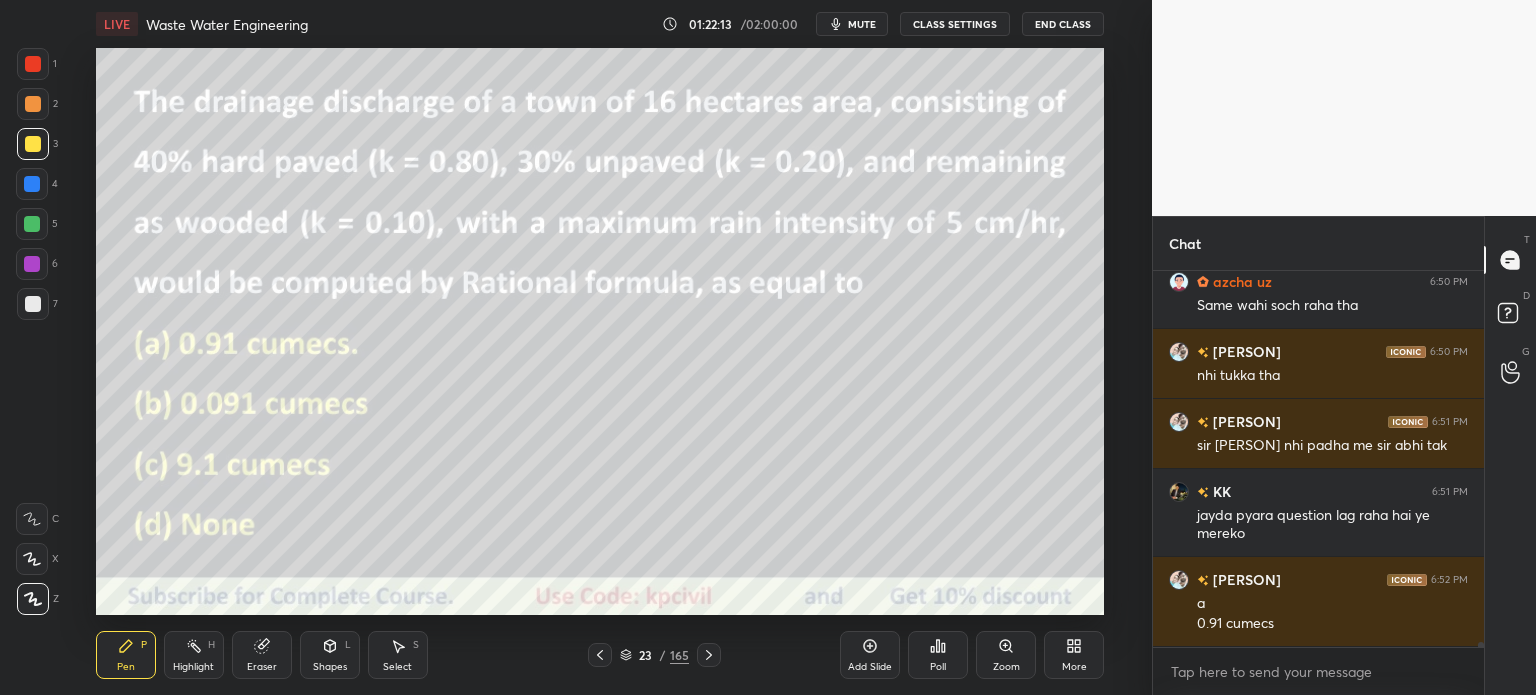 click on "Eraser" at bounding box center (262, 655) 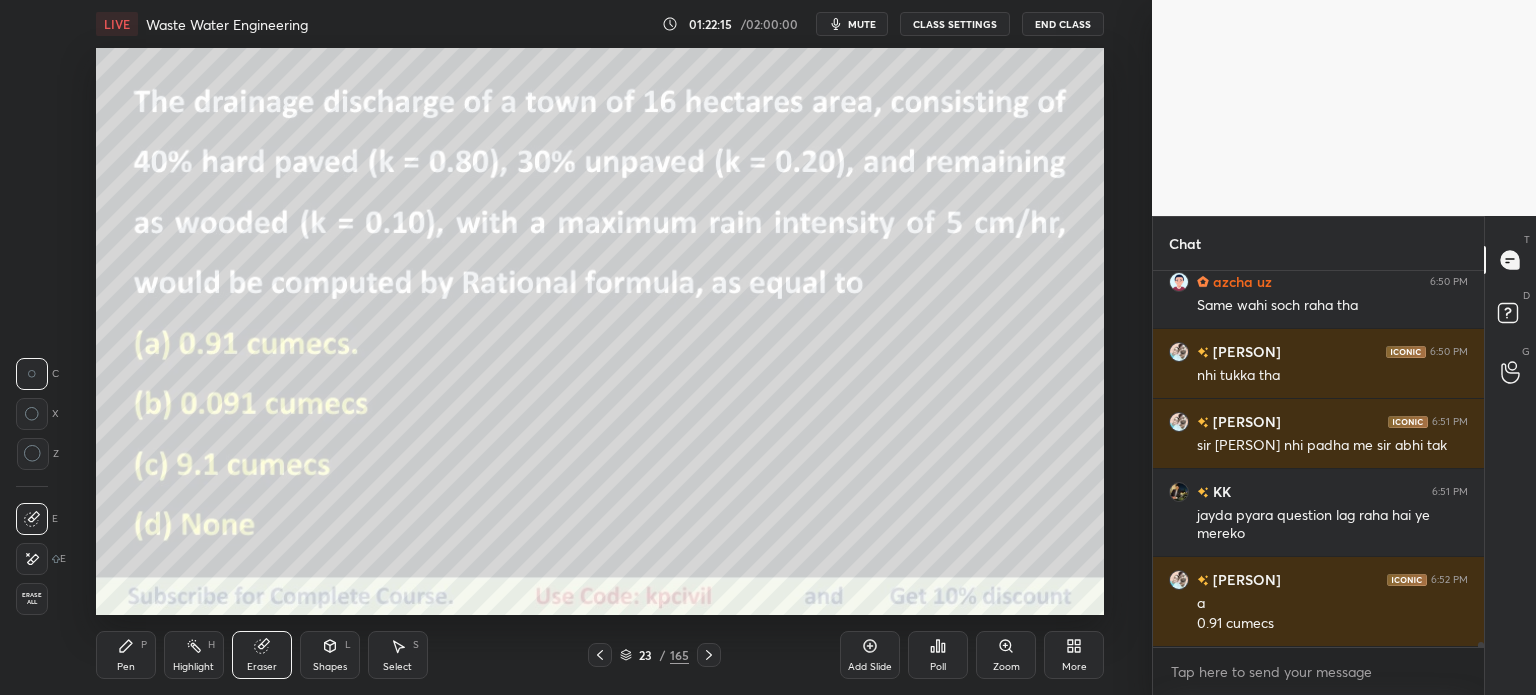 click on "Pen" at bounding box center (126, 667) 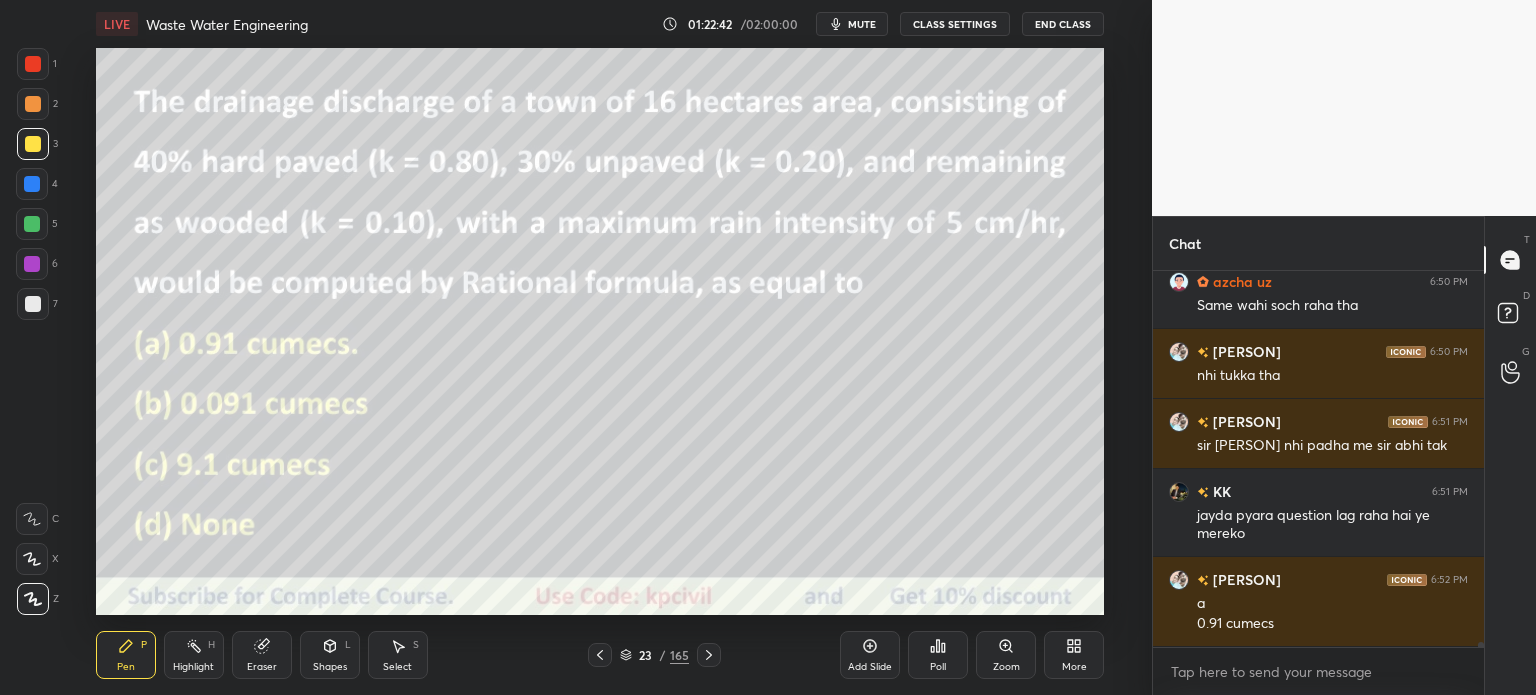 click at bounding box center (33, 304) 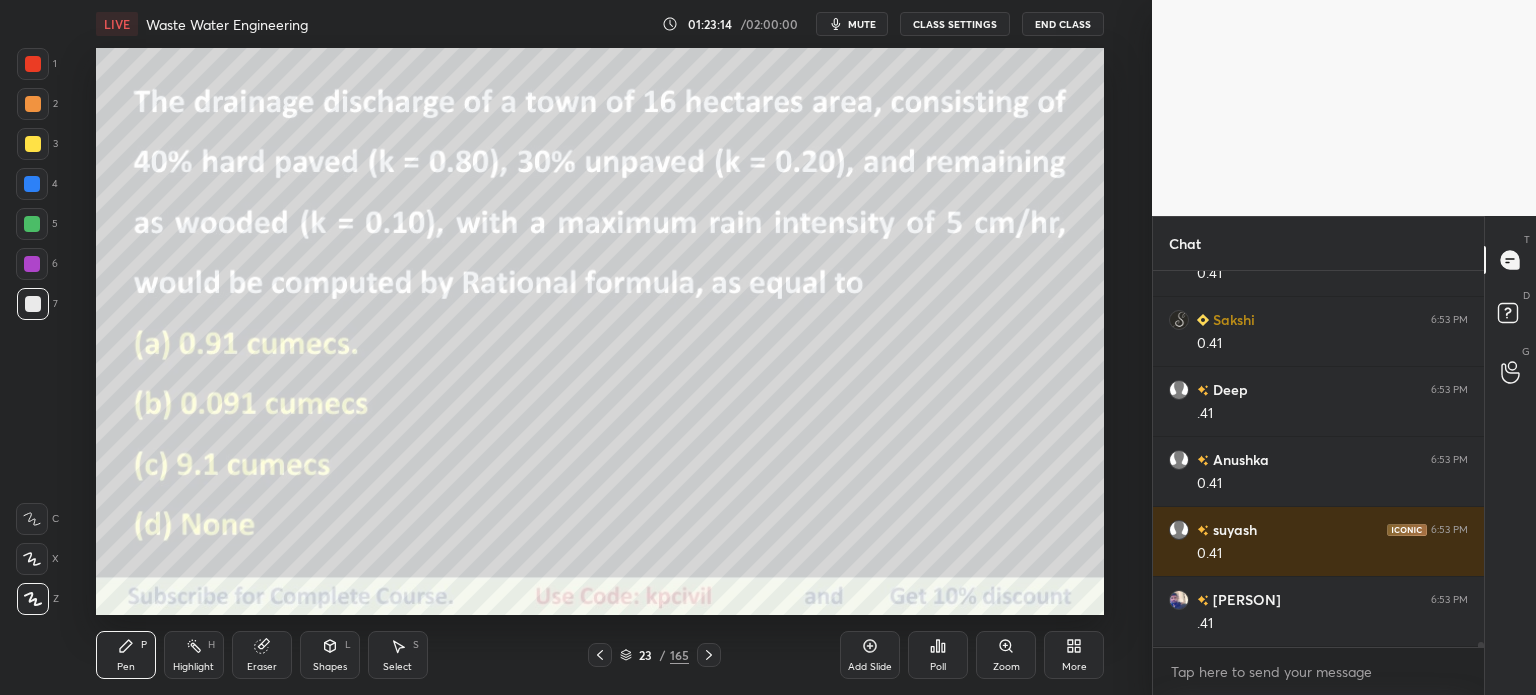 scroll, scrollTop: 29470, scrollLeft: 0, axis: vertical 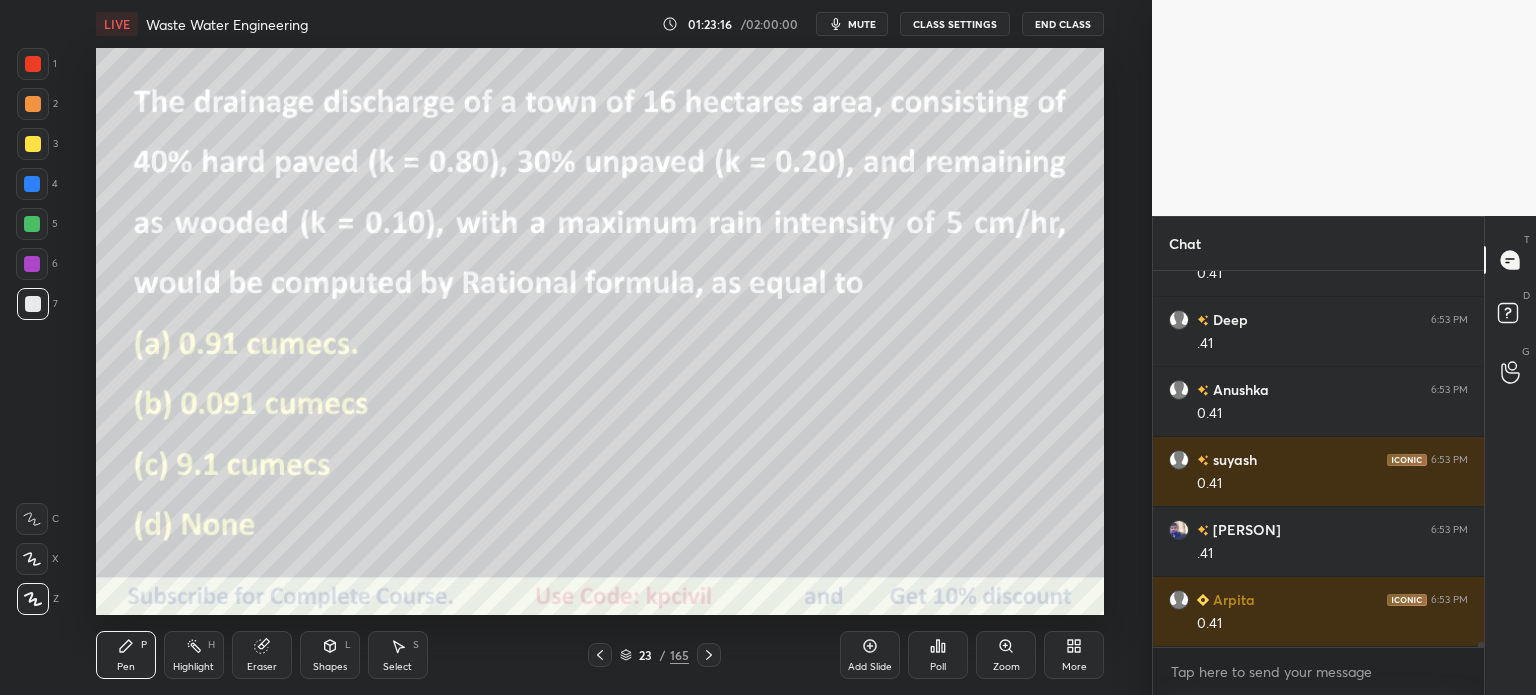 click 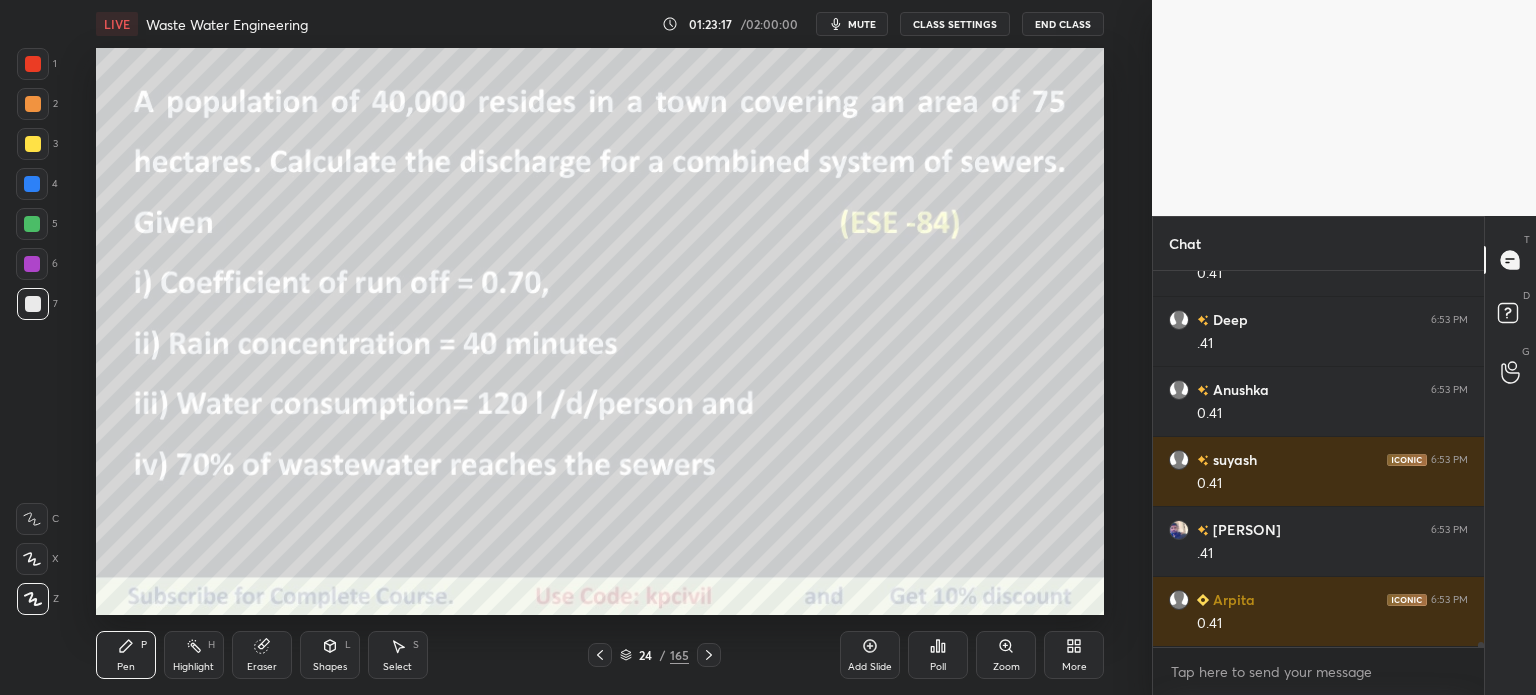 click 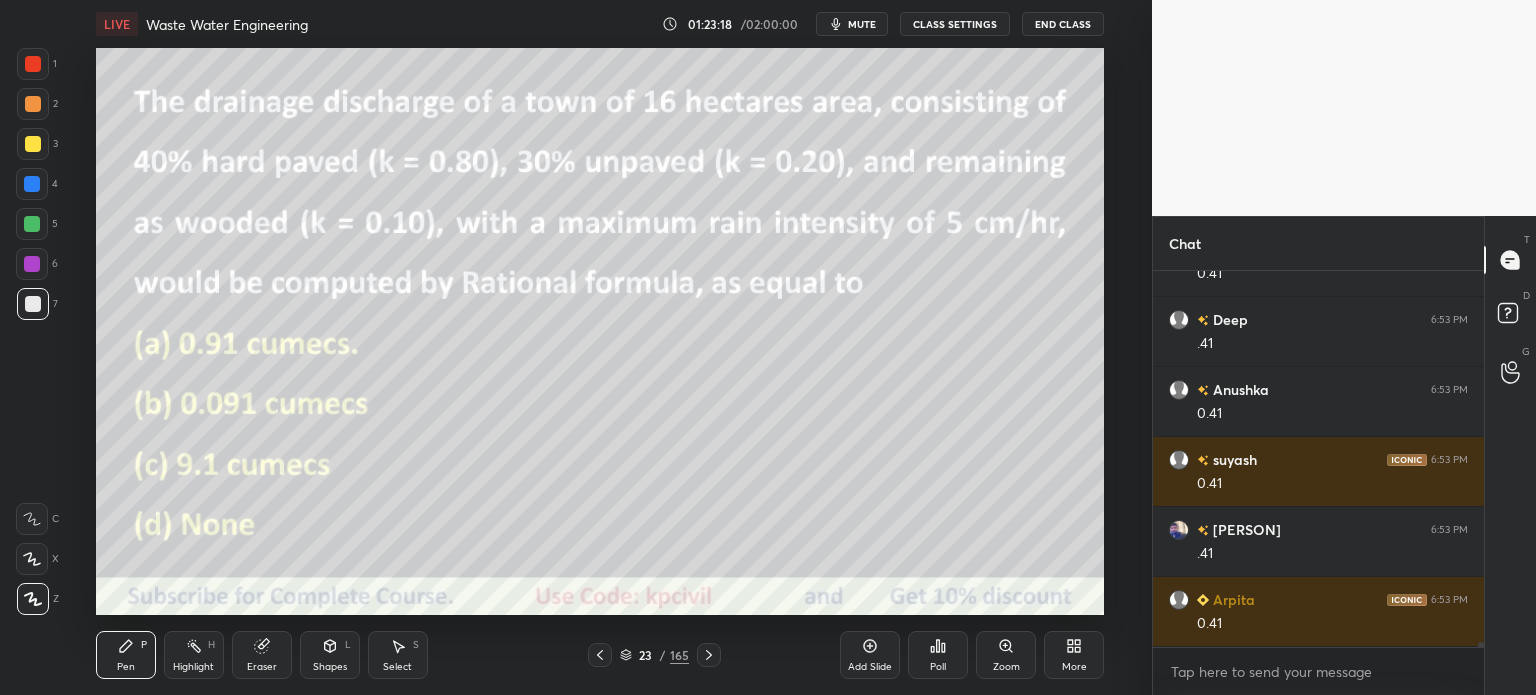 click 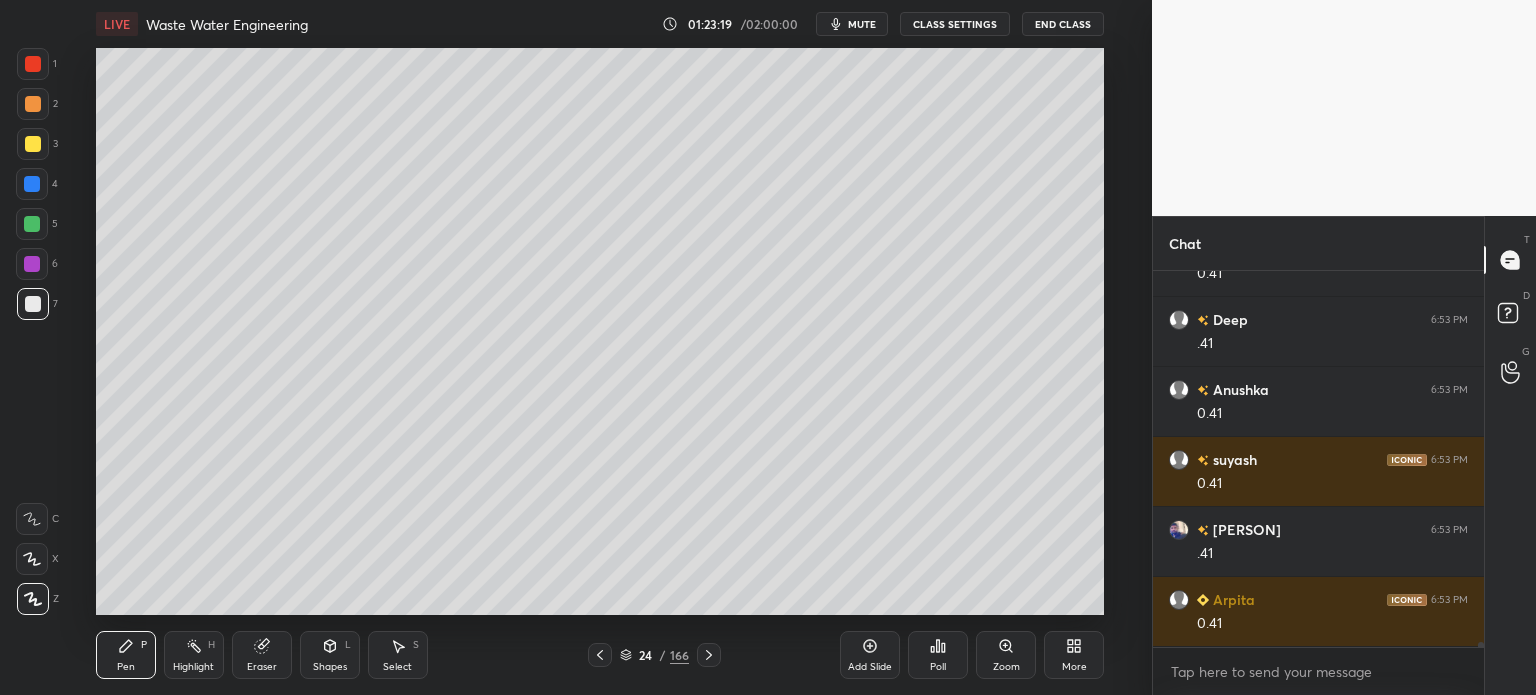 click at bounding box center (33, 144) 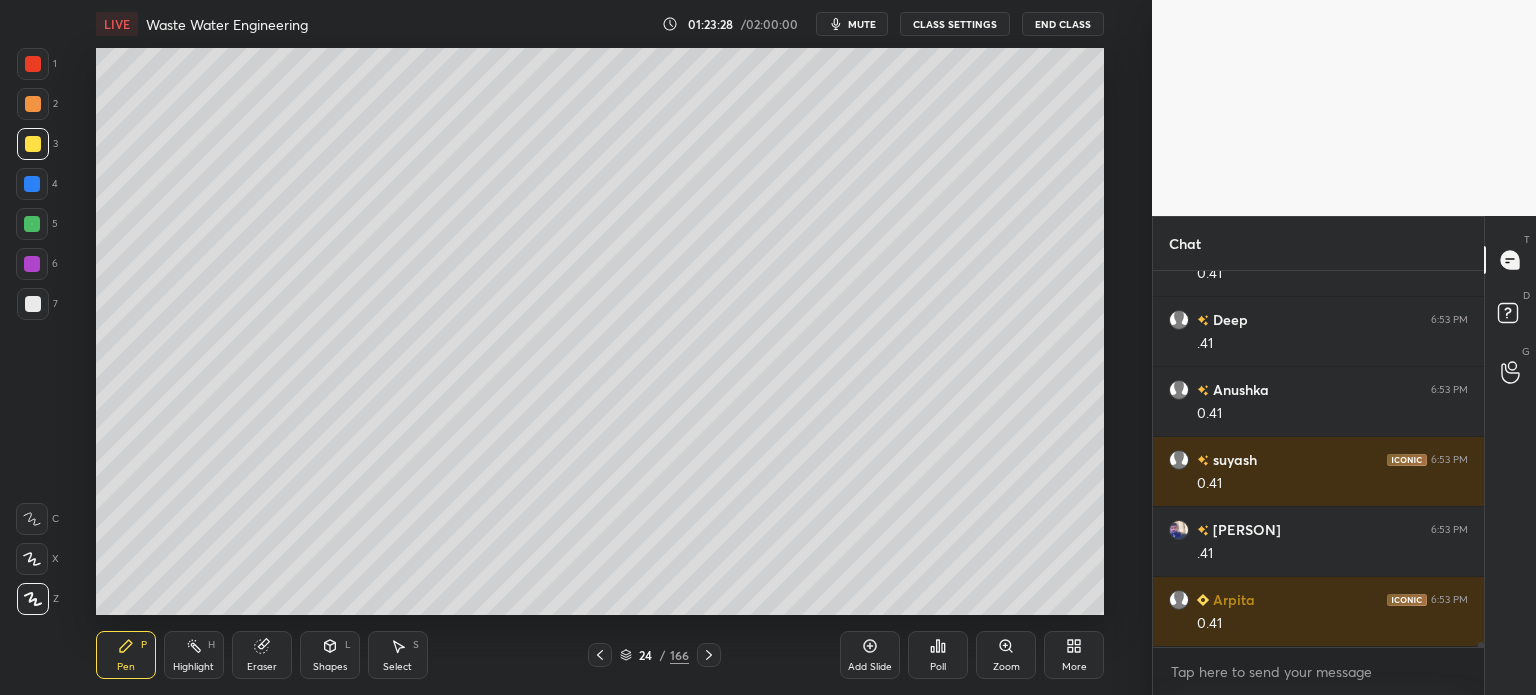 click 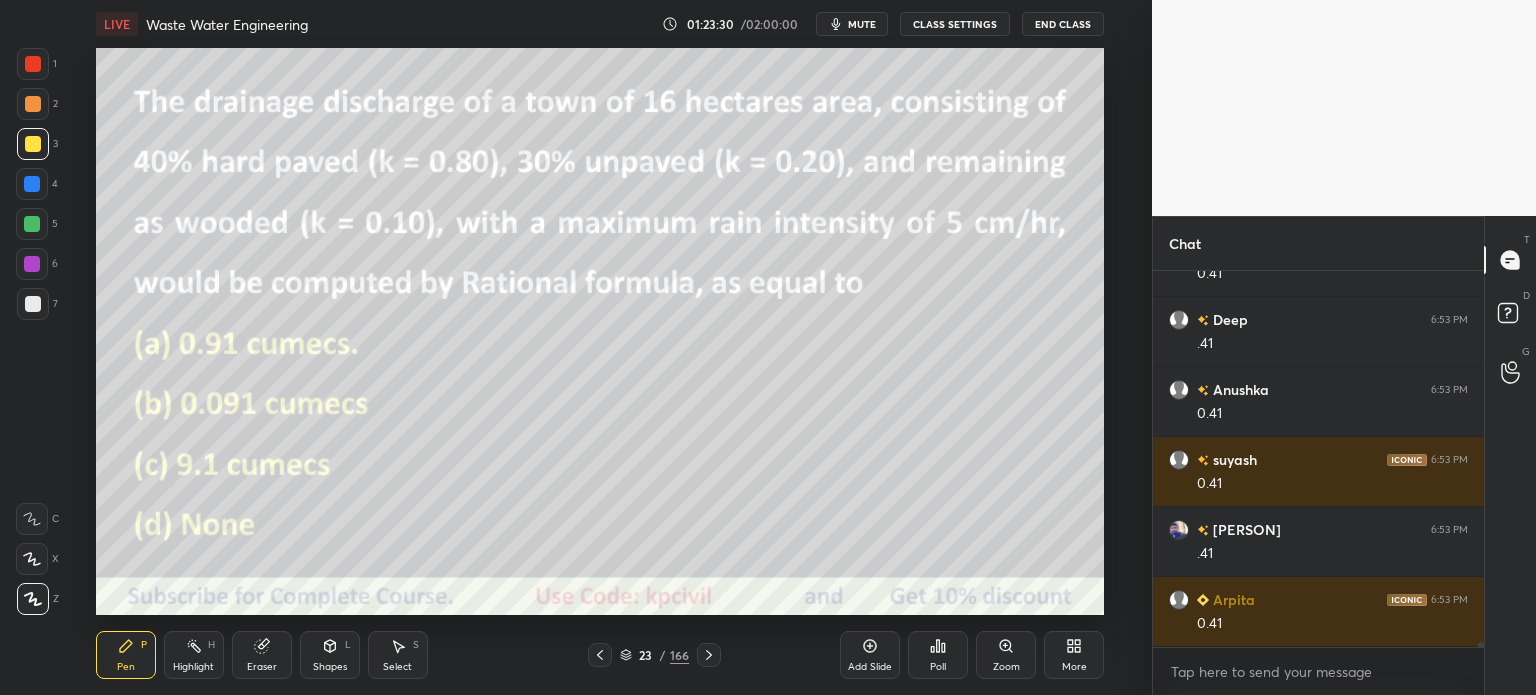 scroll, scrollTop: 29540, scrollLeft: 0, axis: vertical 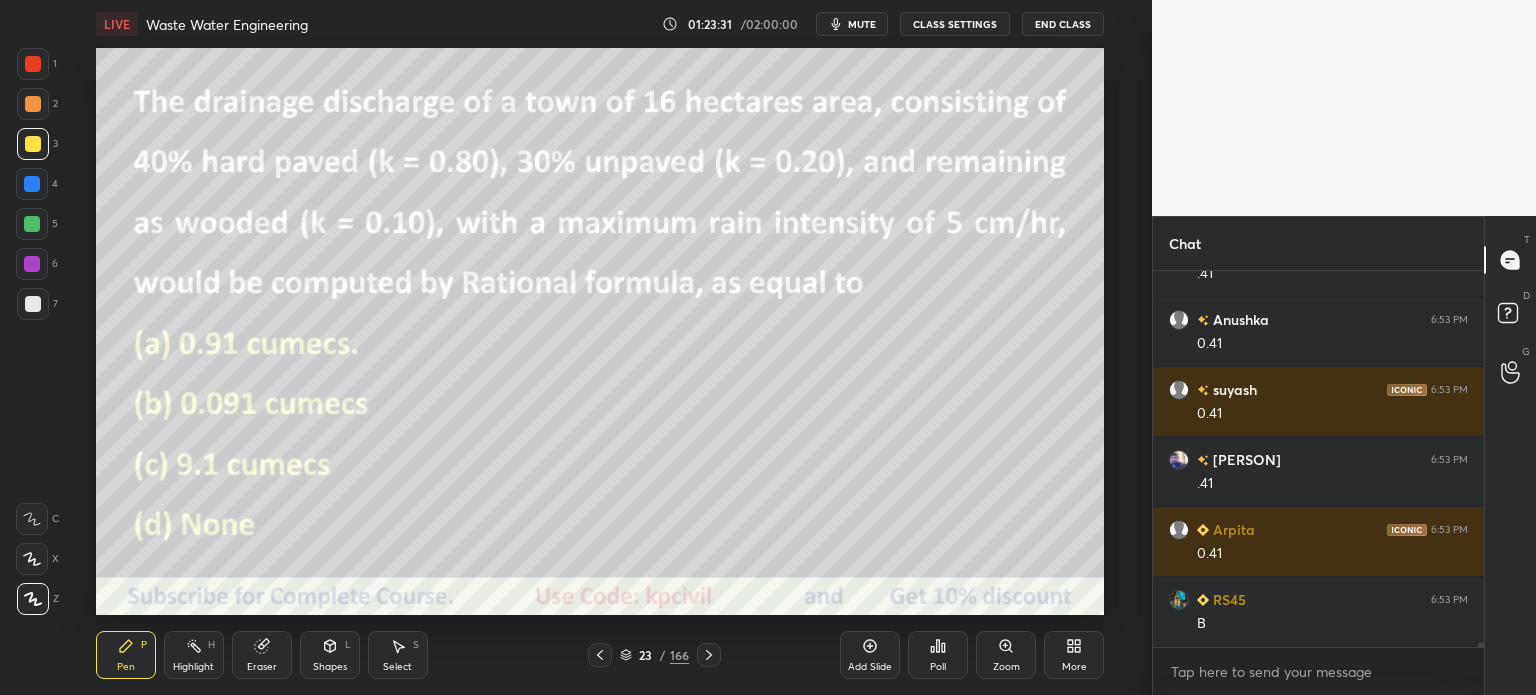 click 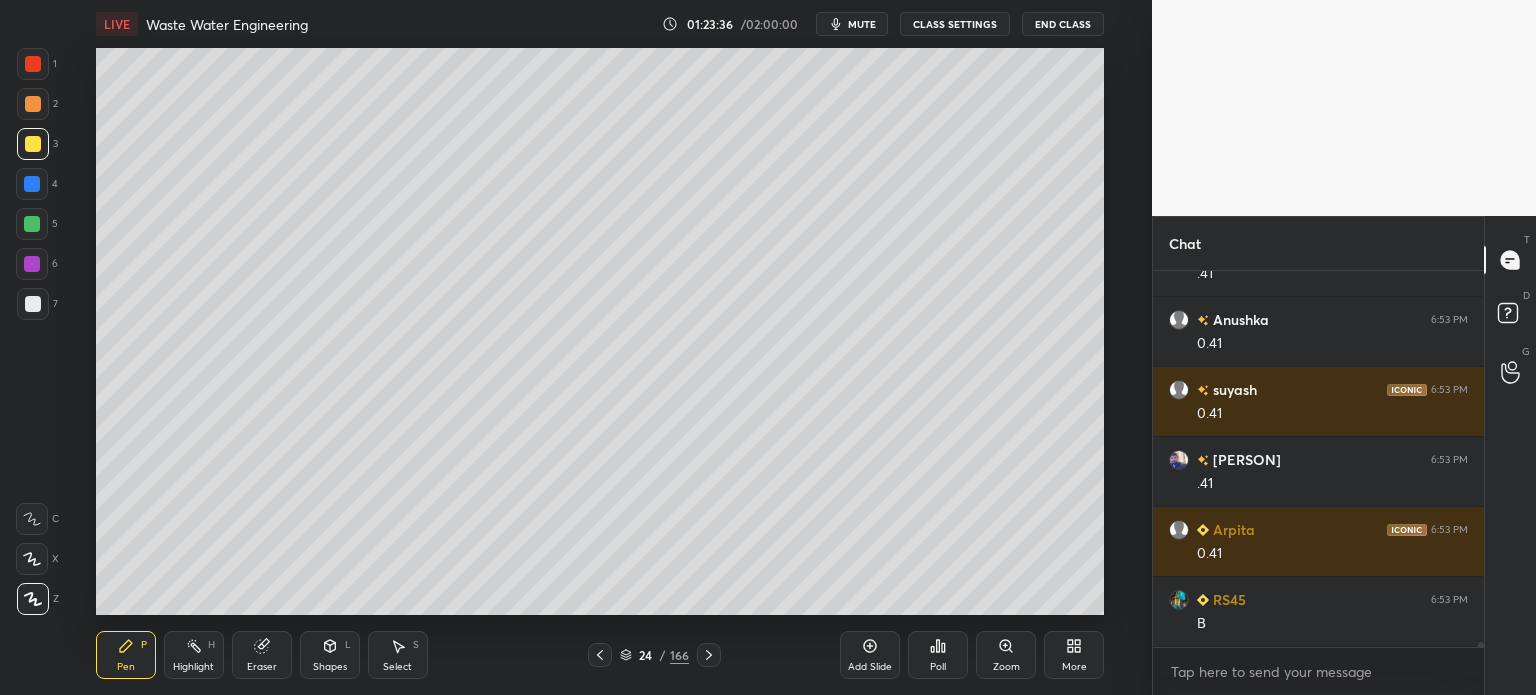 click 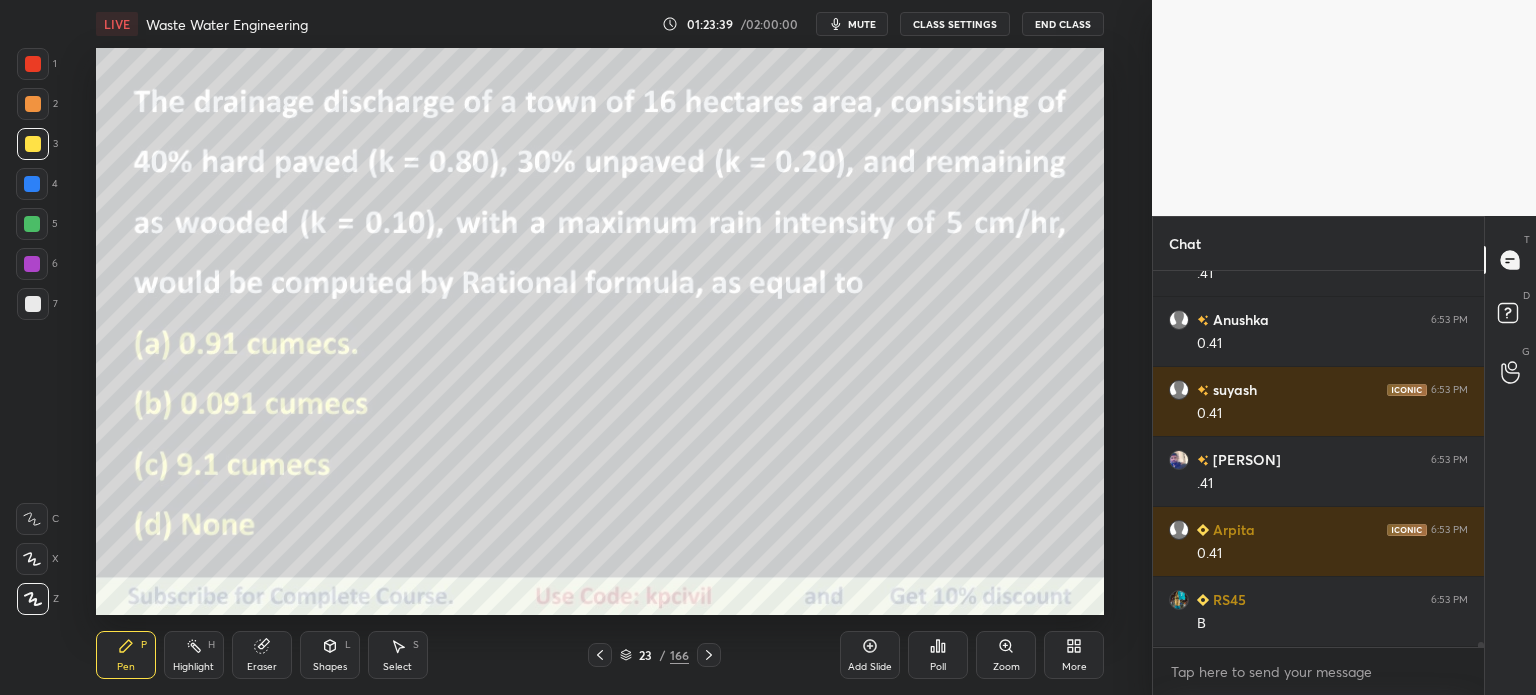 click 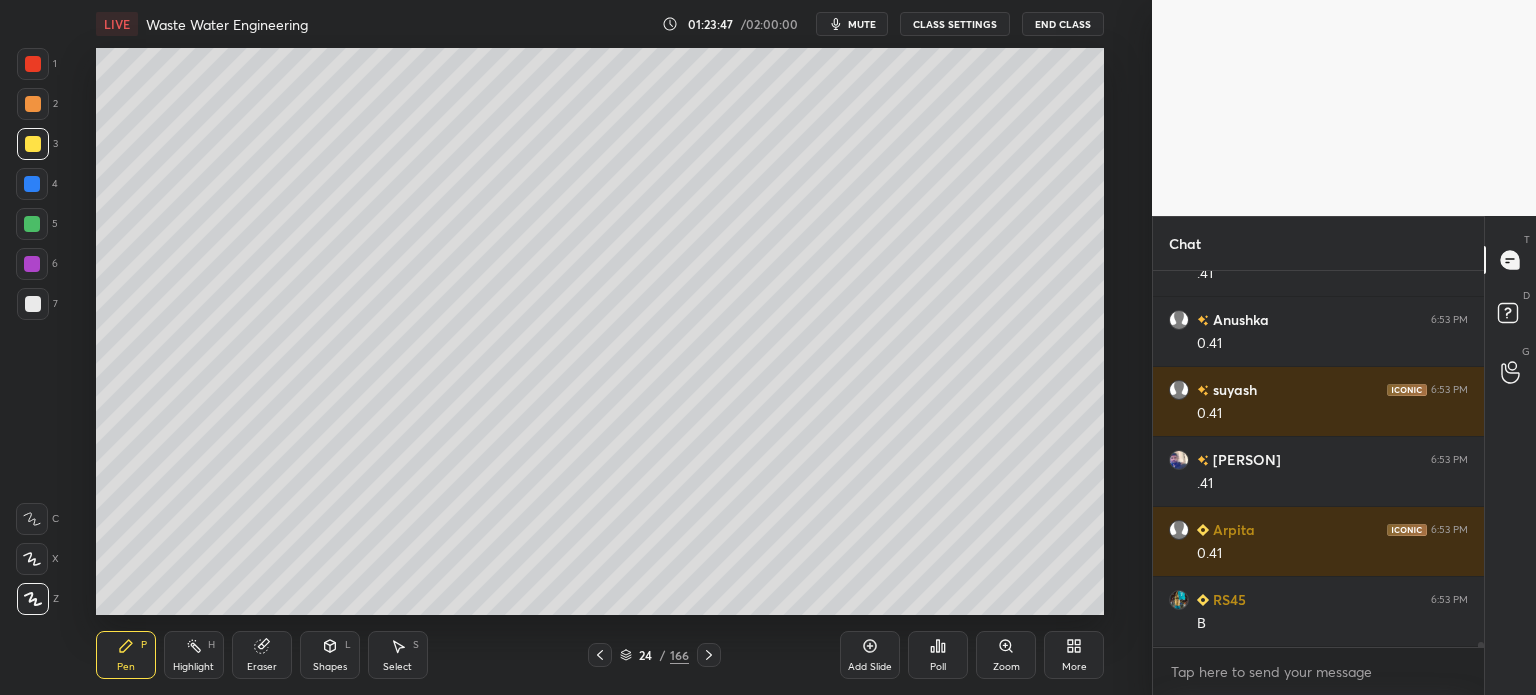 click at bounding box center [33, 304] 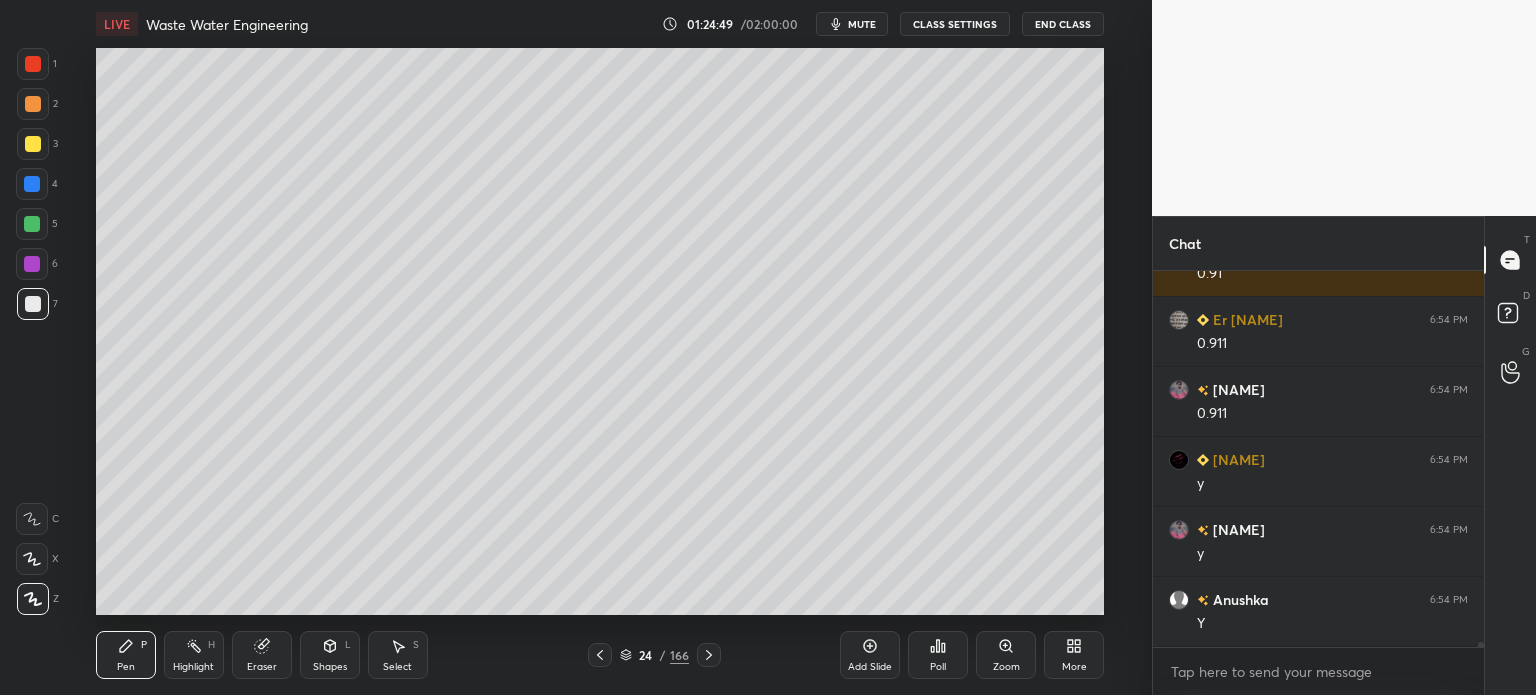 scroll, scrollTop: 30540, scrollLeft: 0, axis: vertical 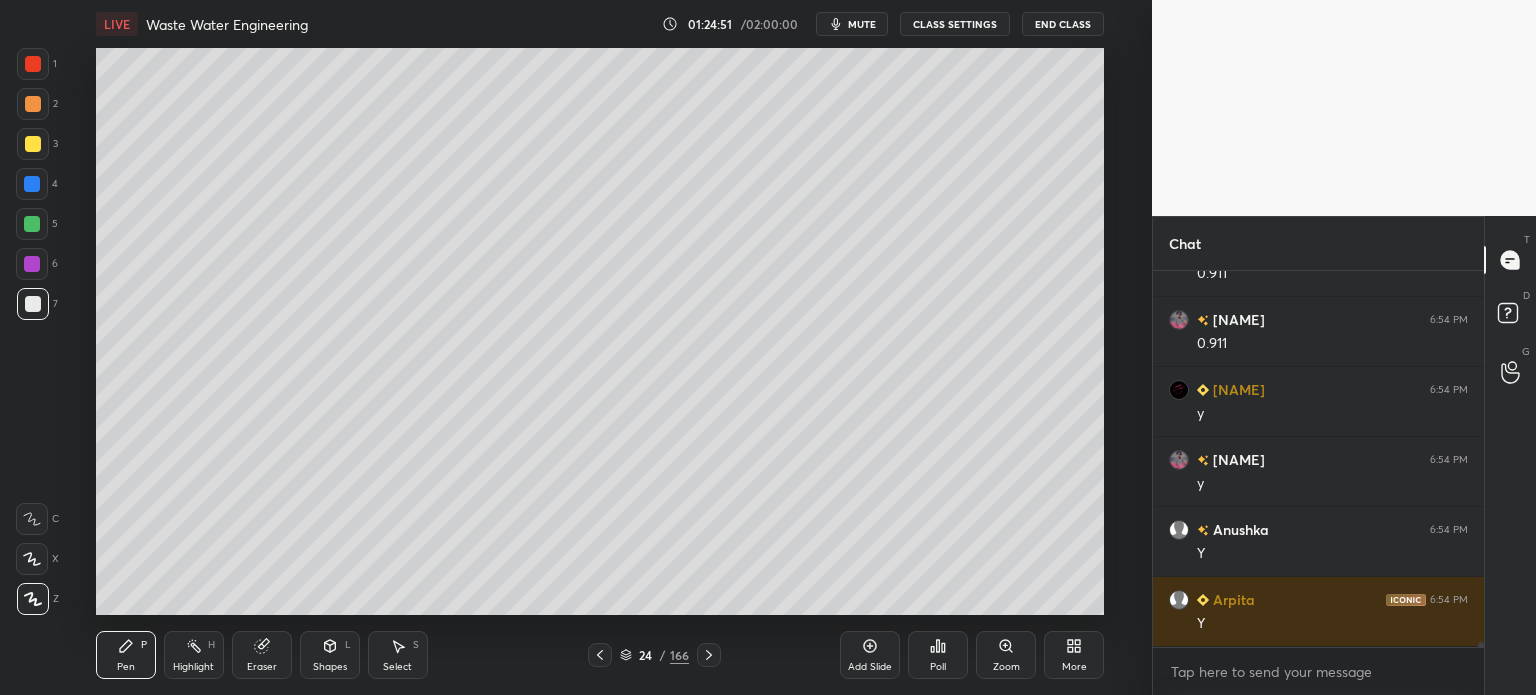 click 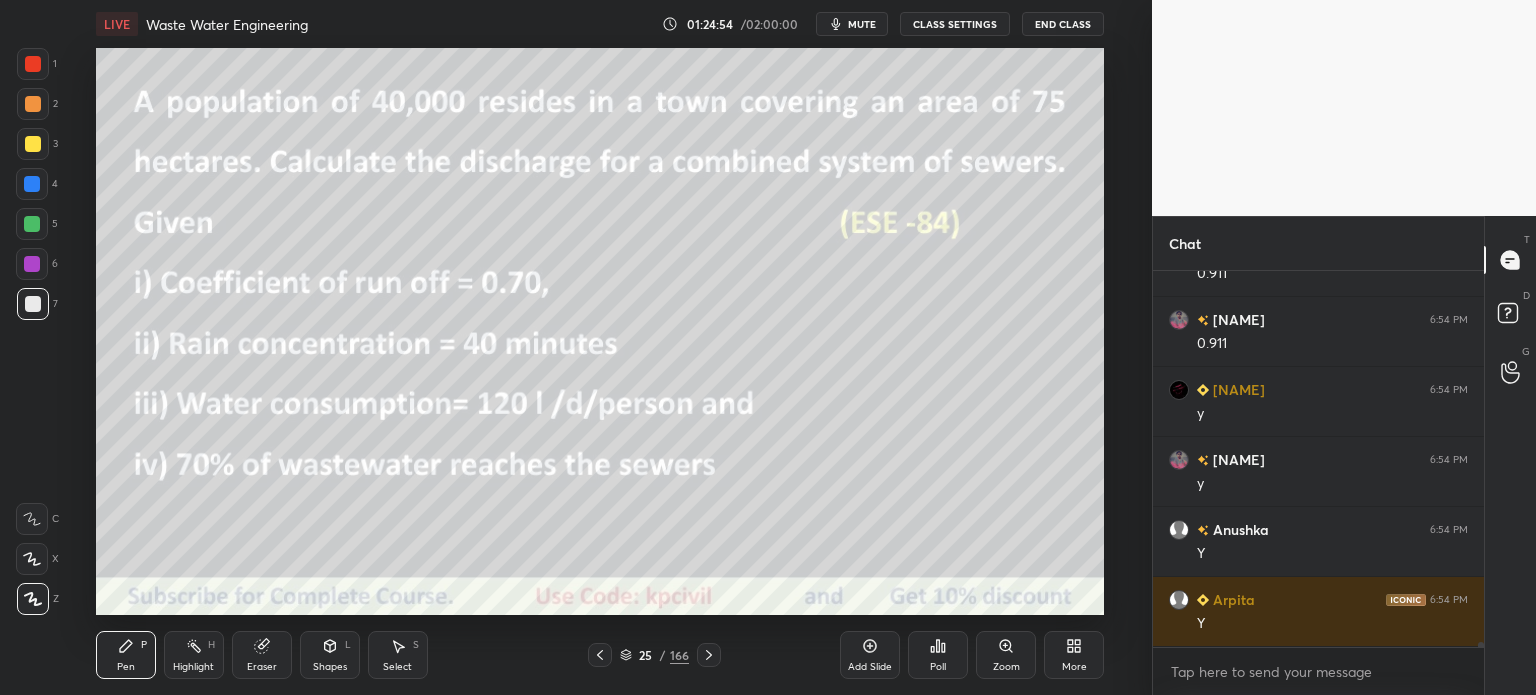 click at bounding box center (33, 104) 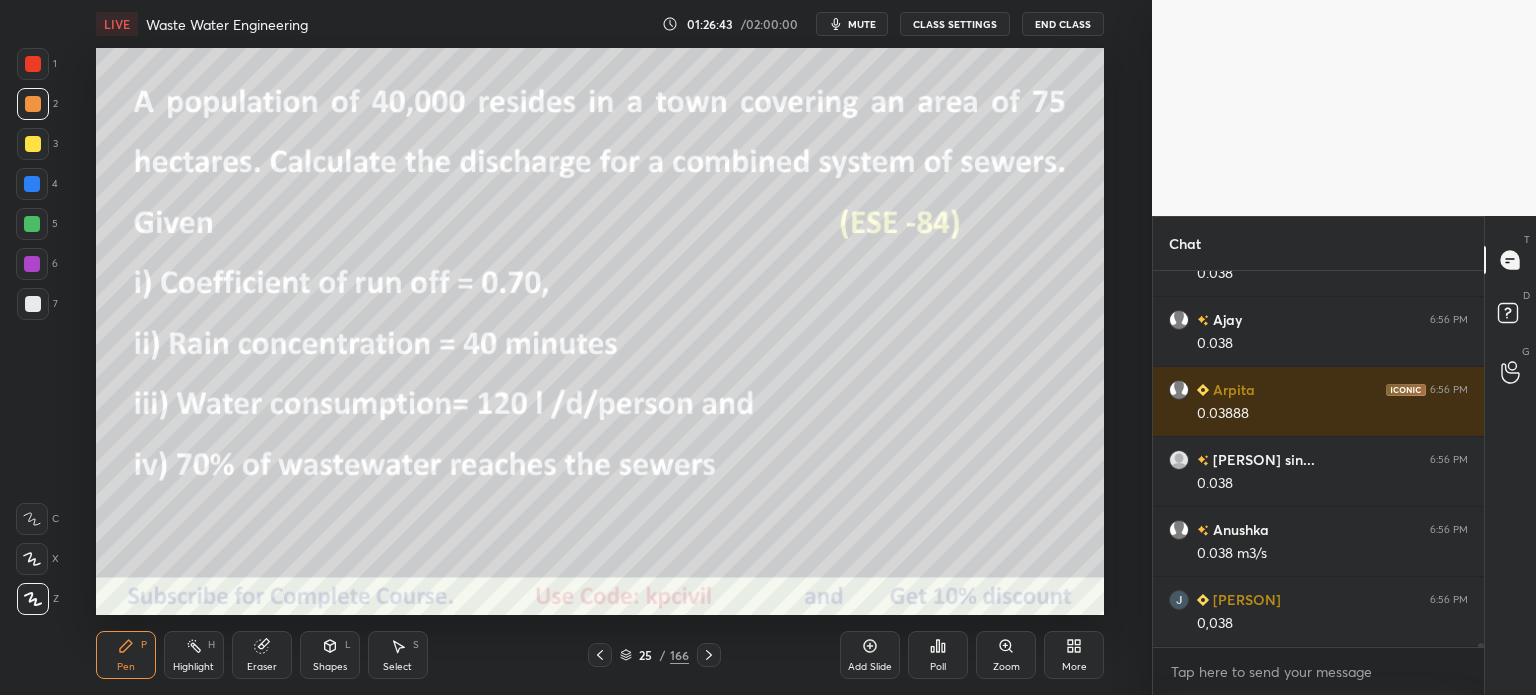 scroll, scrollTop: 31100, scrollLeft: 0, axis: vertical 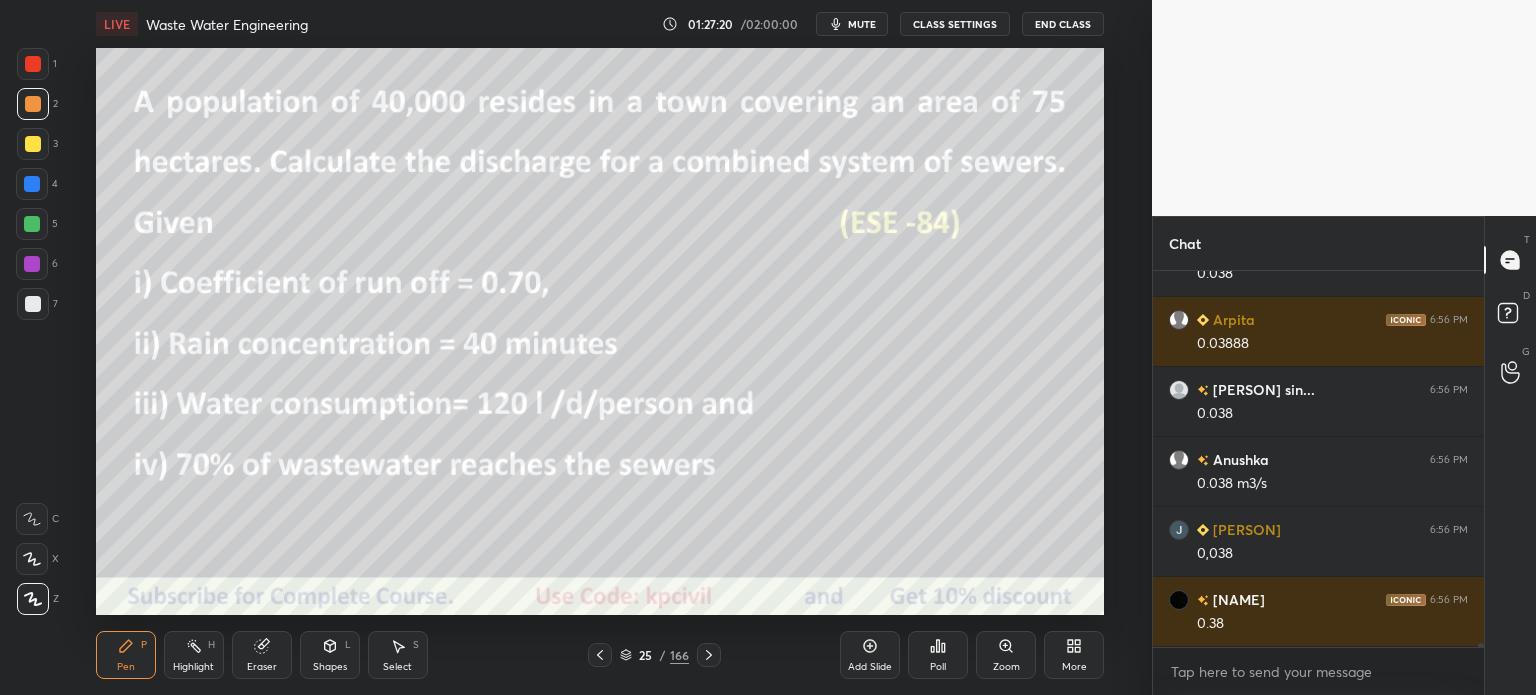 click at bounding box center (33, 304) 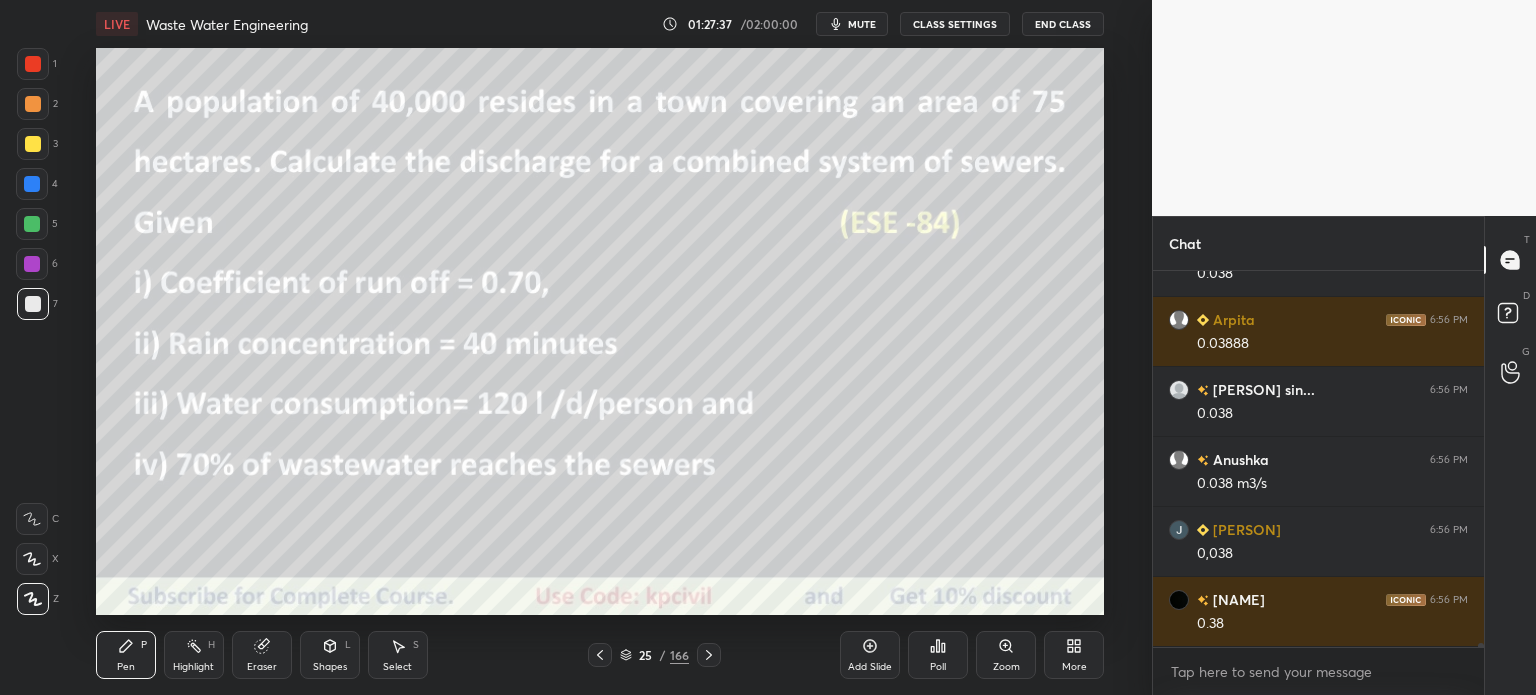 click at bounding box center [33, 104] 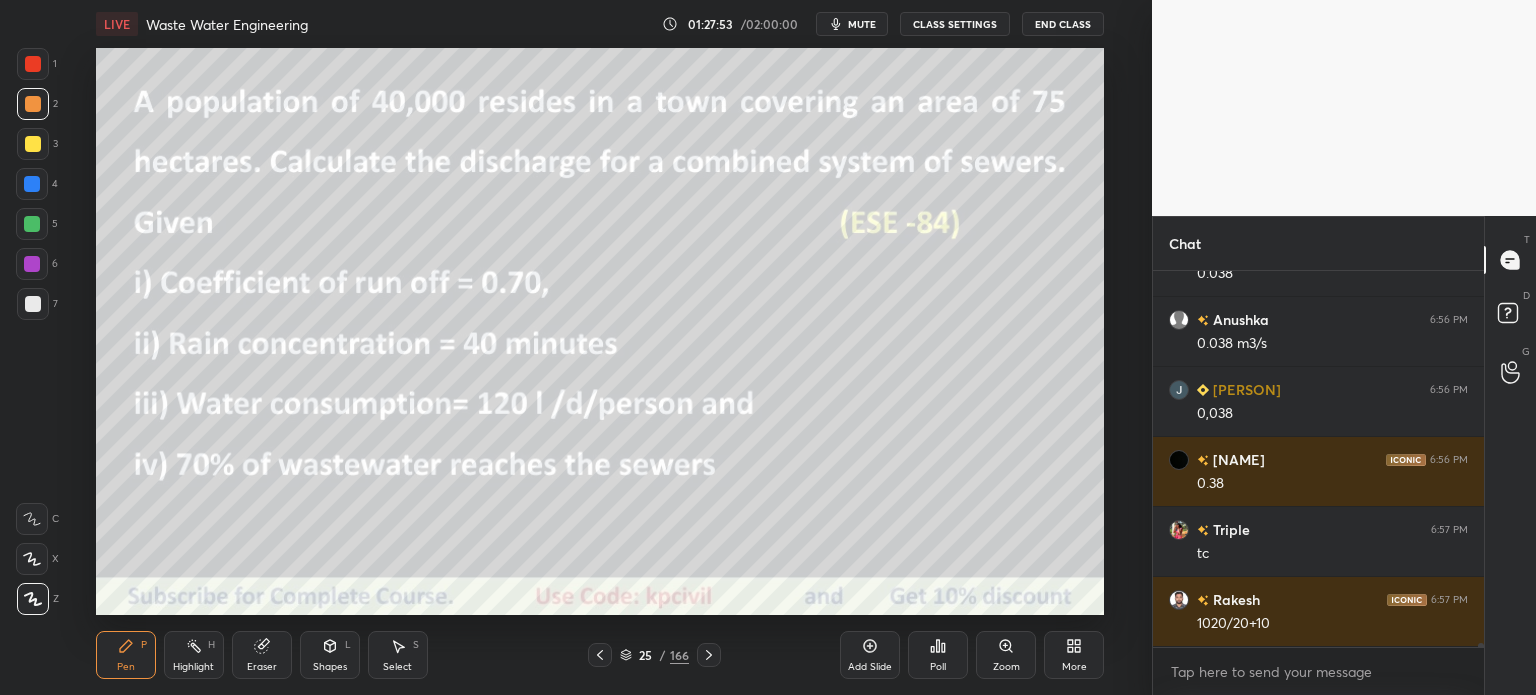 scroll, scrollTop: 31310, scrollLeft: 0, axis: vertical 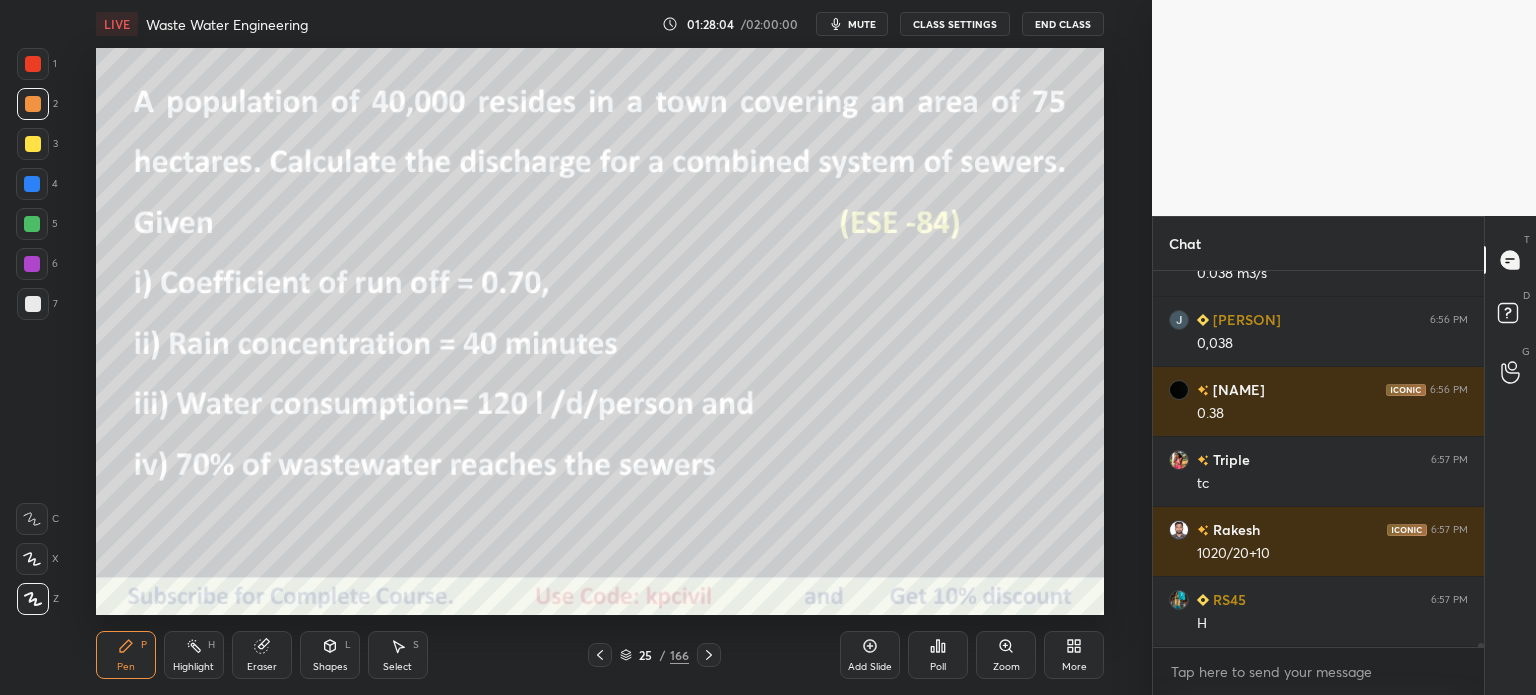 click 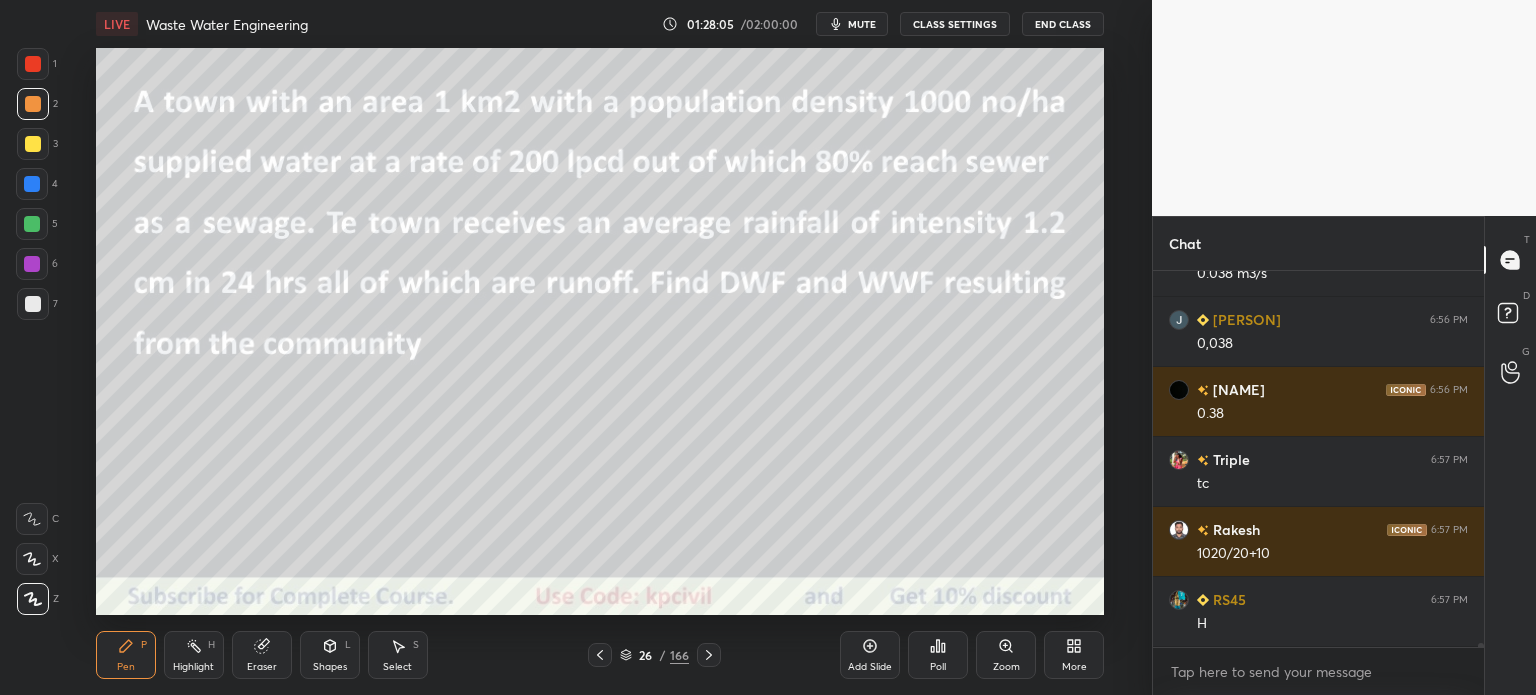 click 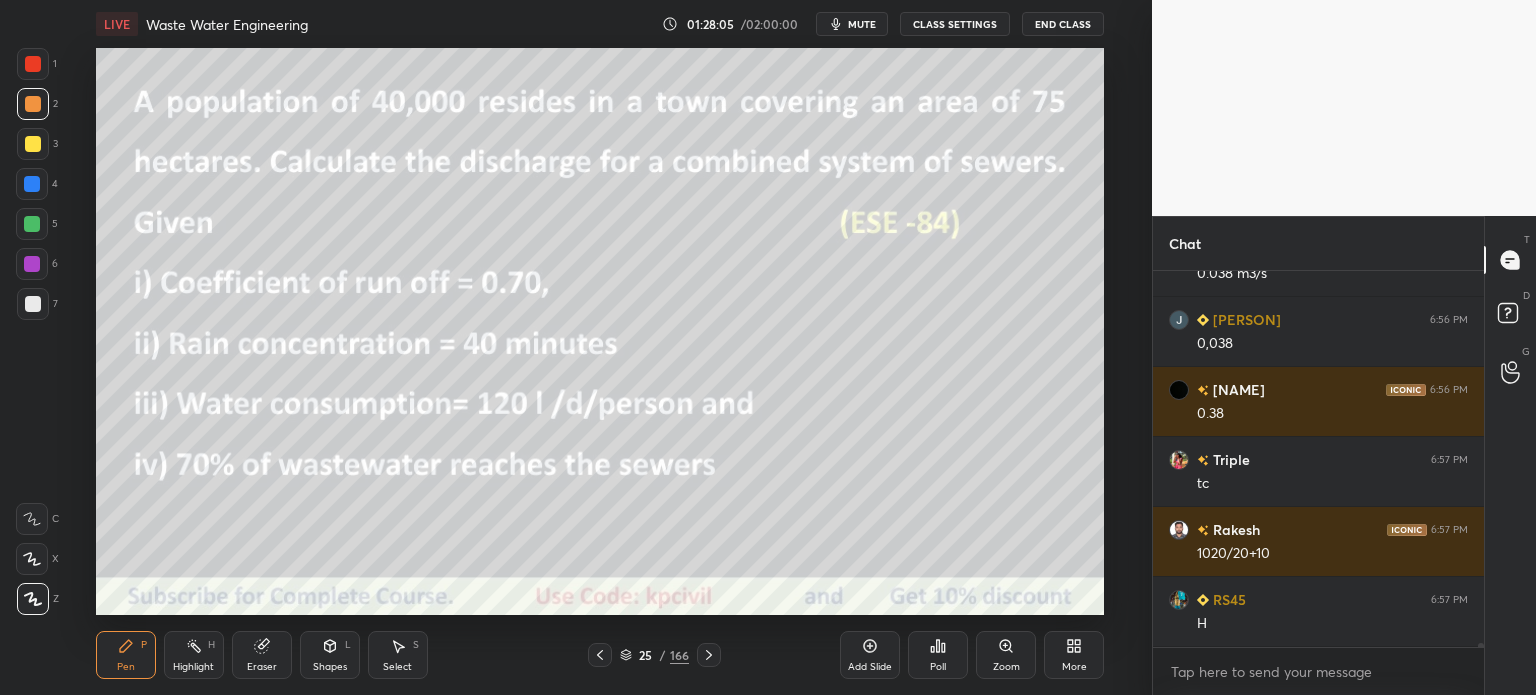 click on "Add Slide" at bounding box center (870, 655) 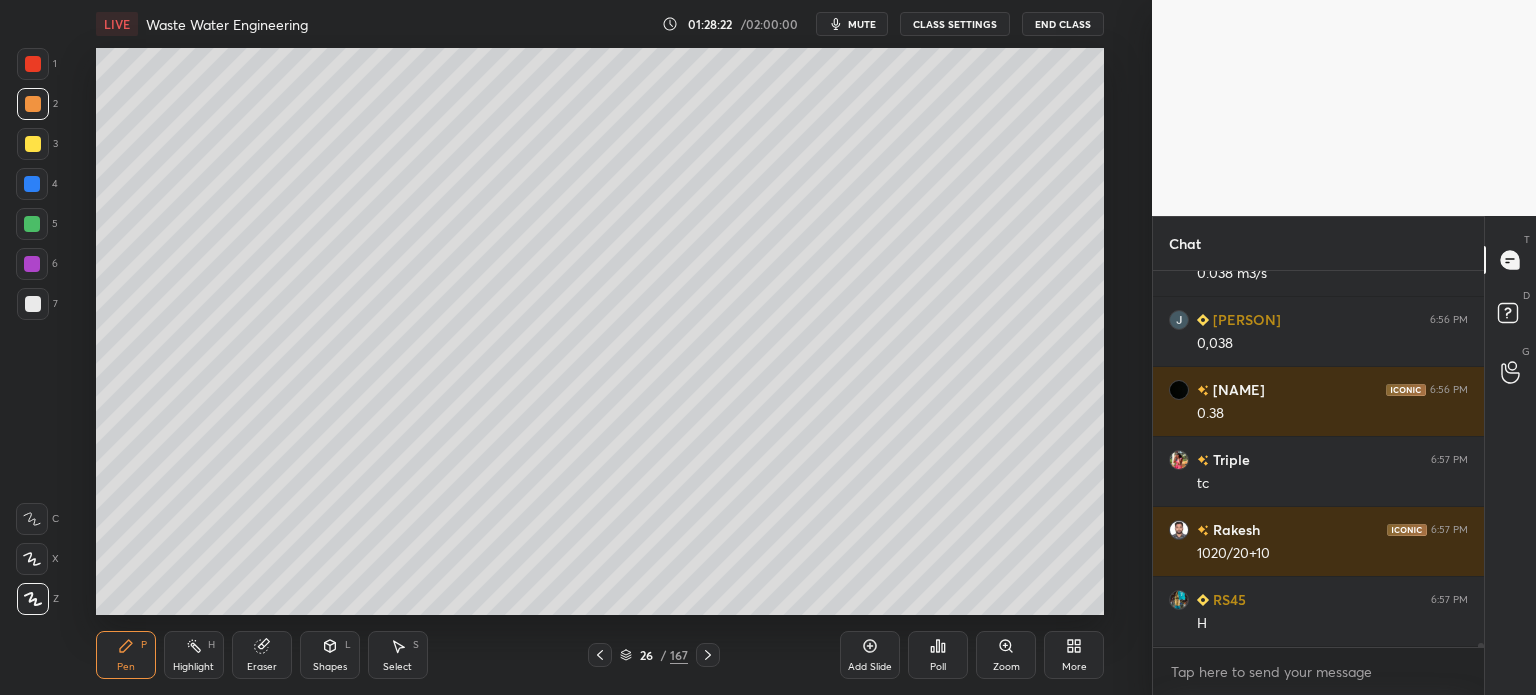 click at bounding box center [33, 304] 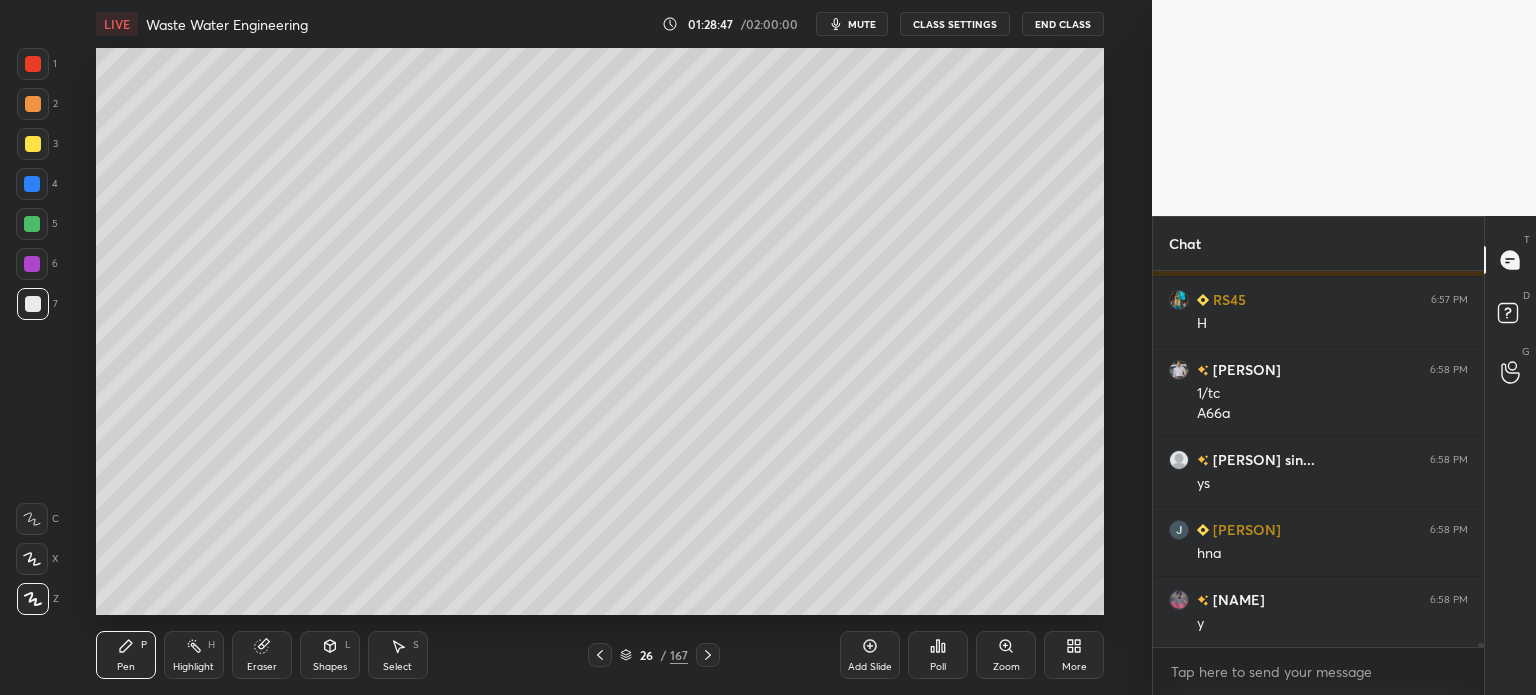 scroll, scrollTop: 31680, scrollLeft: 0, axis: vertical 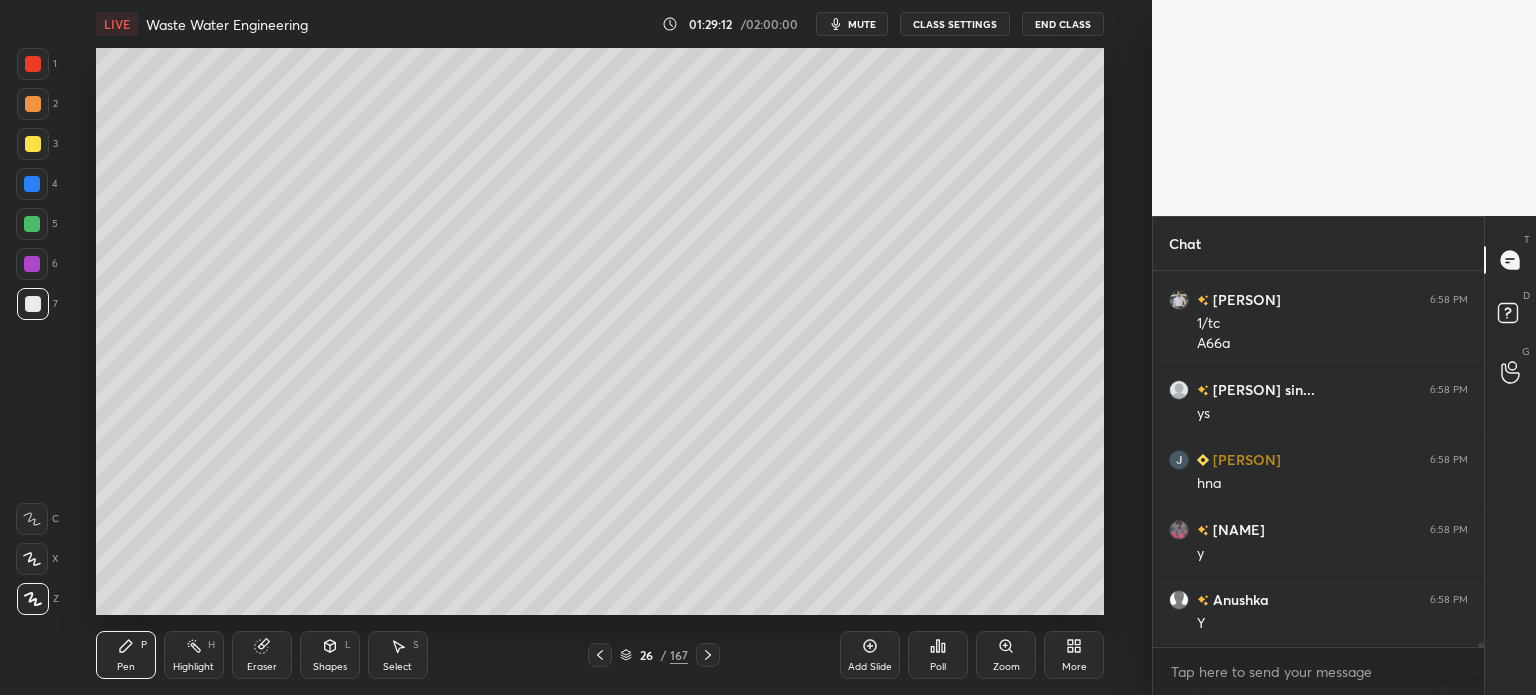 click at bounding box center (33, 144) 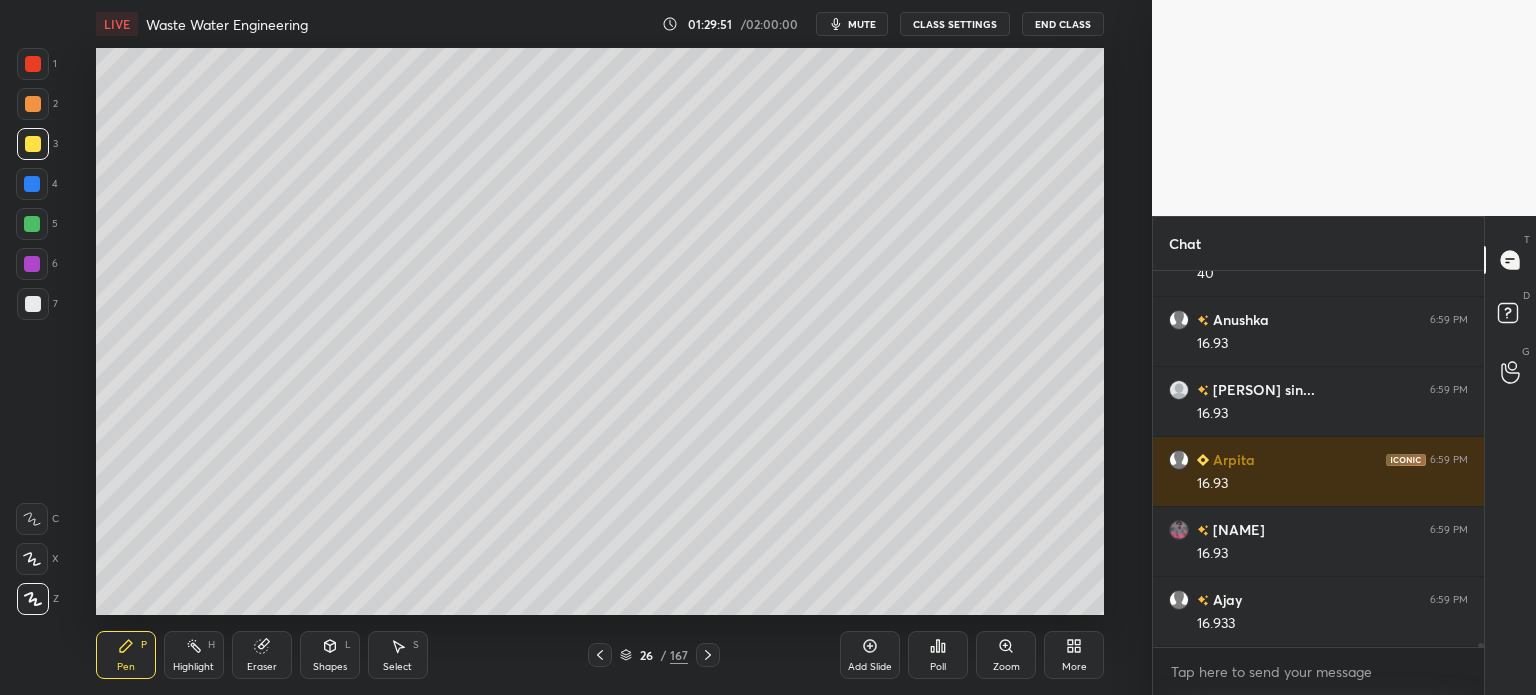 scroll, scrollTop: 32310, scrollLeft: 0, axis: vertical 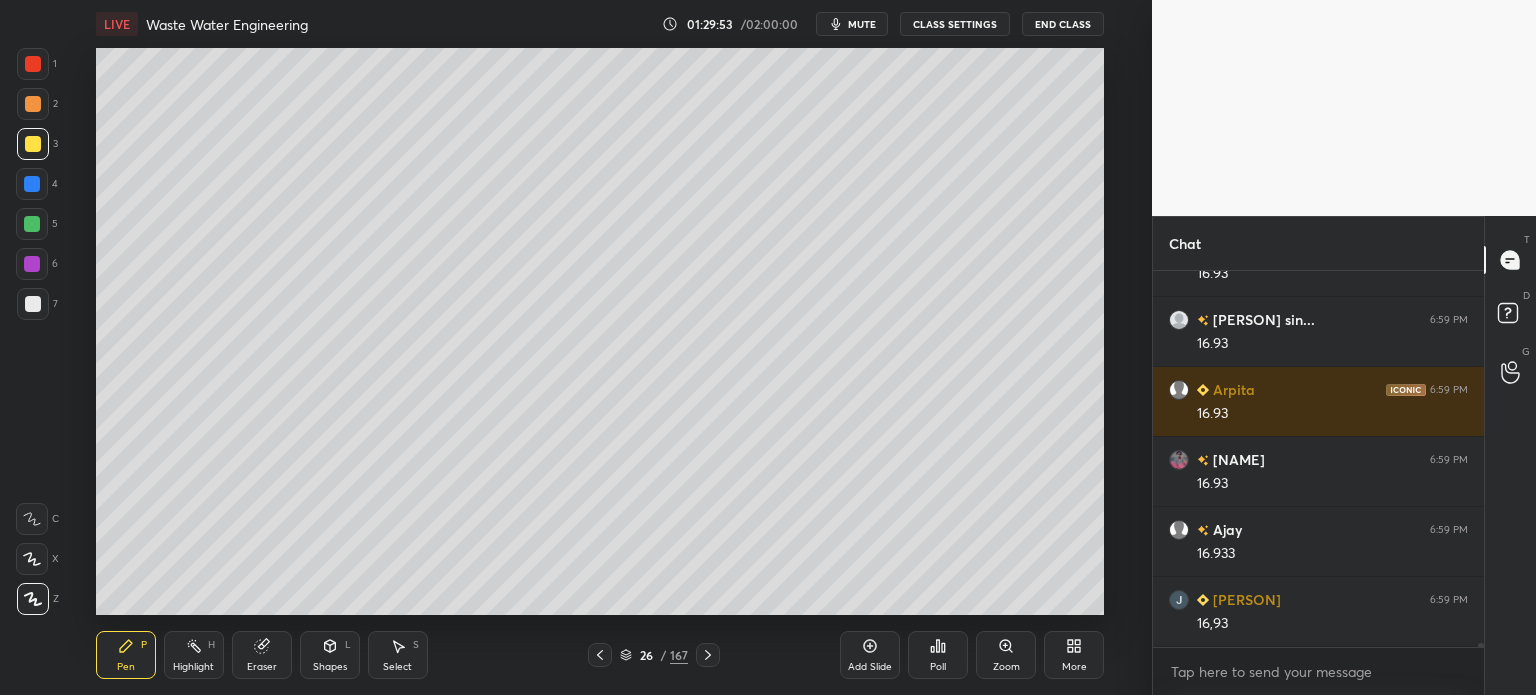 click 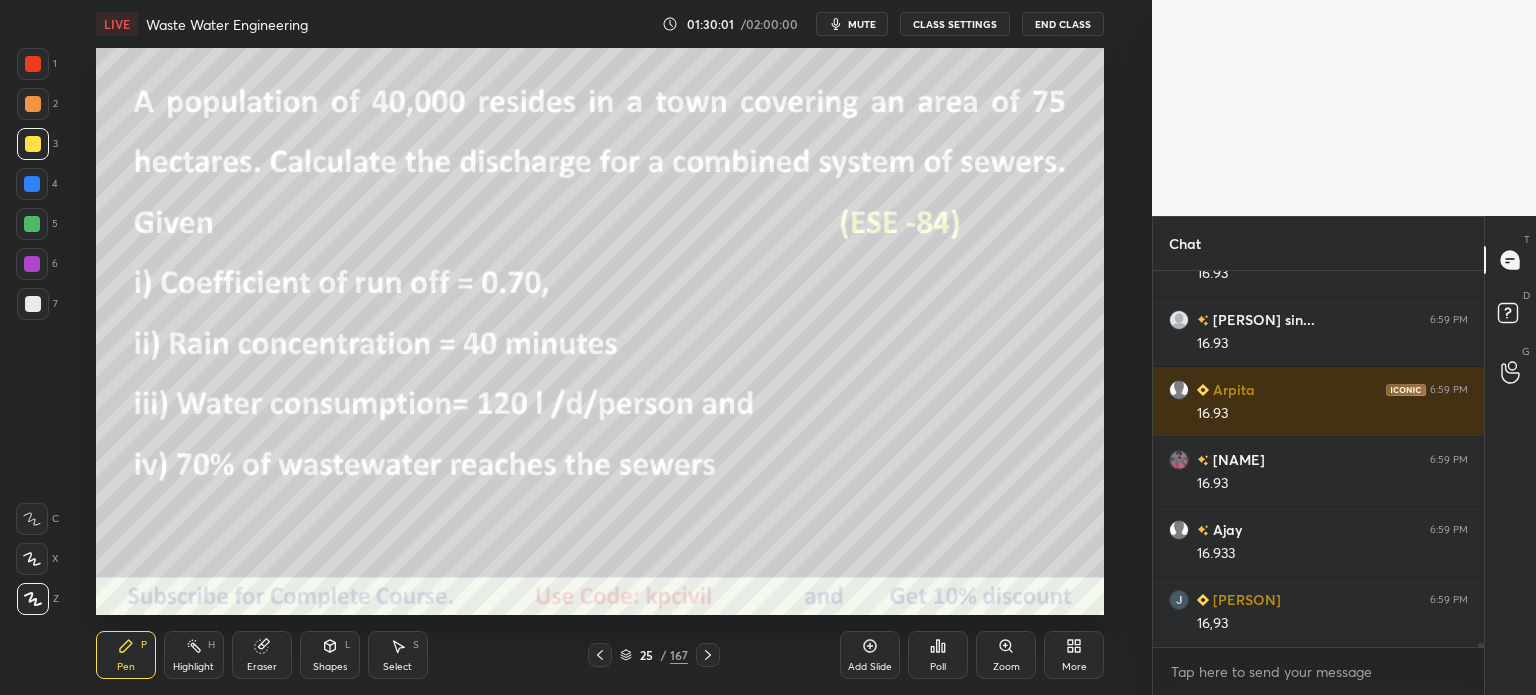 click 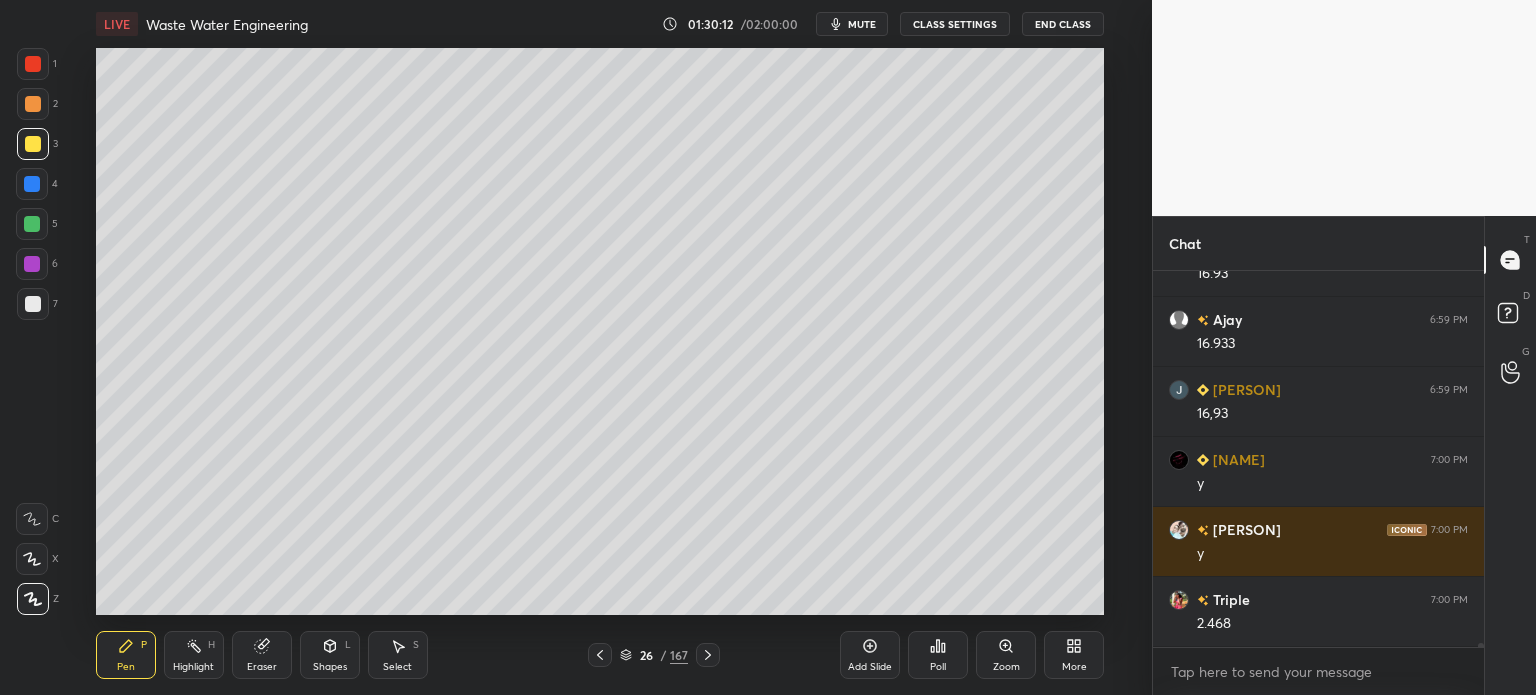 scroll, scrollTop: 32590, scrollLeft: 0, axis: vertical 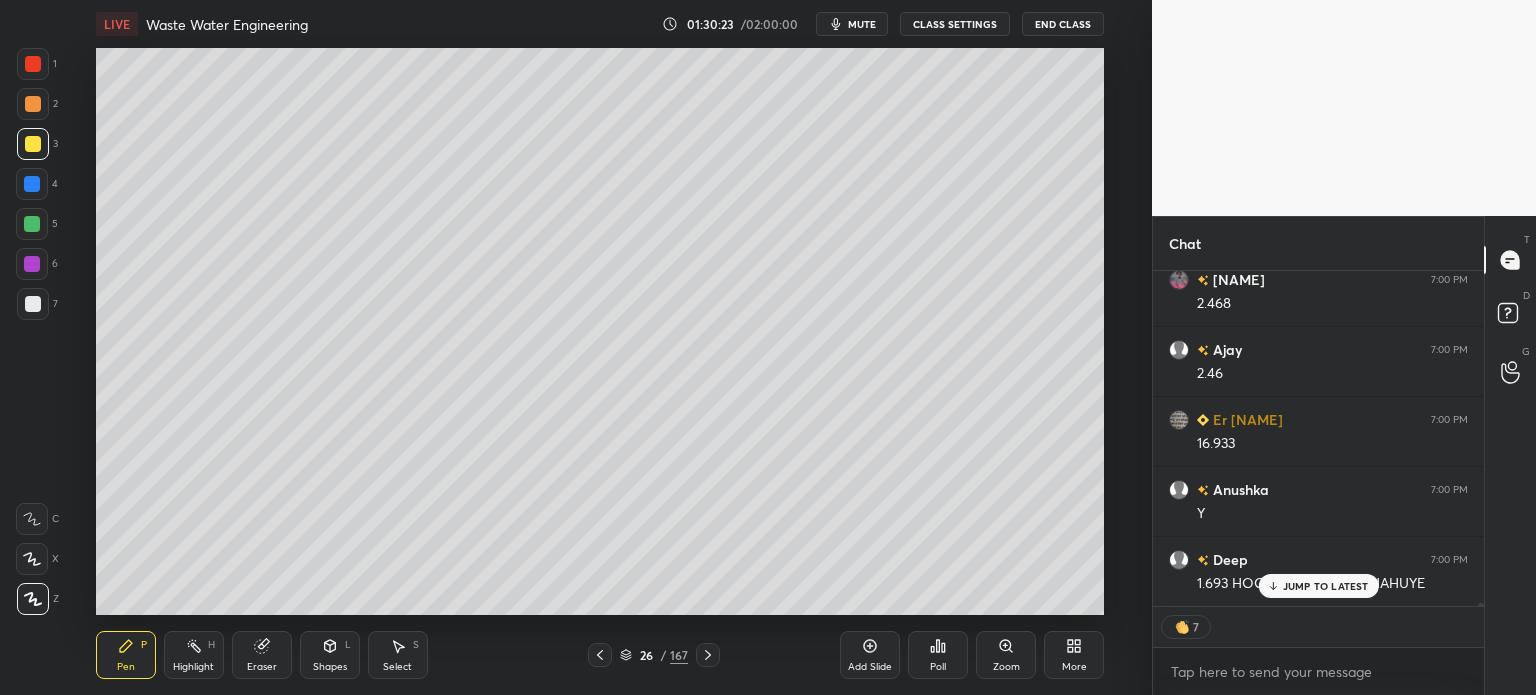 click 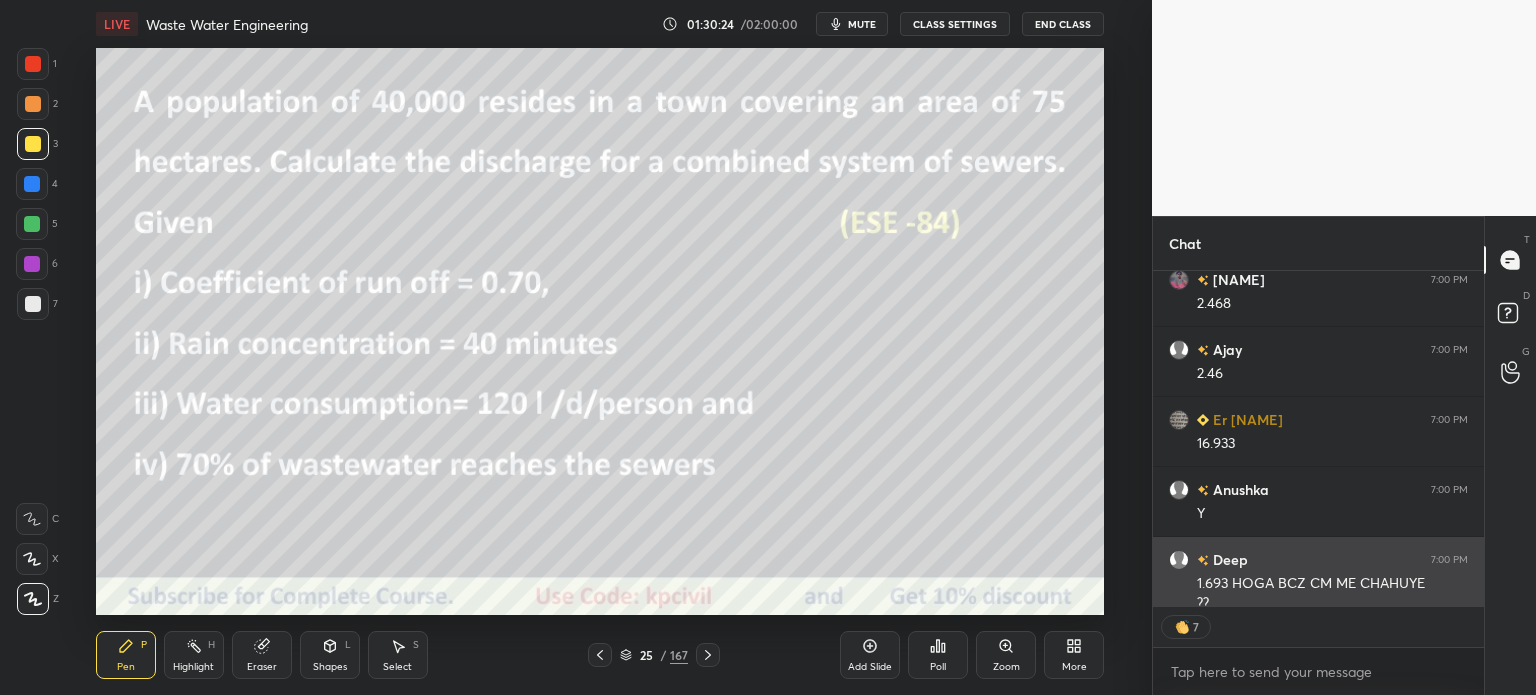 click on "[PERSON] 7:00 PM 2.468 Anitha 7:00 PM 2.468 Ajay 7:00 PM 2.46 Er SANJEEV 7:00 PM 16.933 Anushka 7:00 PM Y Deep 7:00 PM 1.693 HOGA BCZ CM ME CHAHUYE ??" at bounding box center (1318, 438) 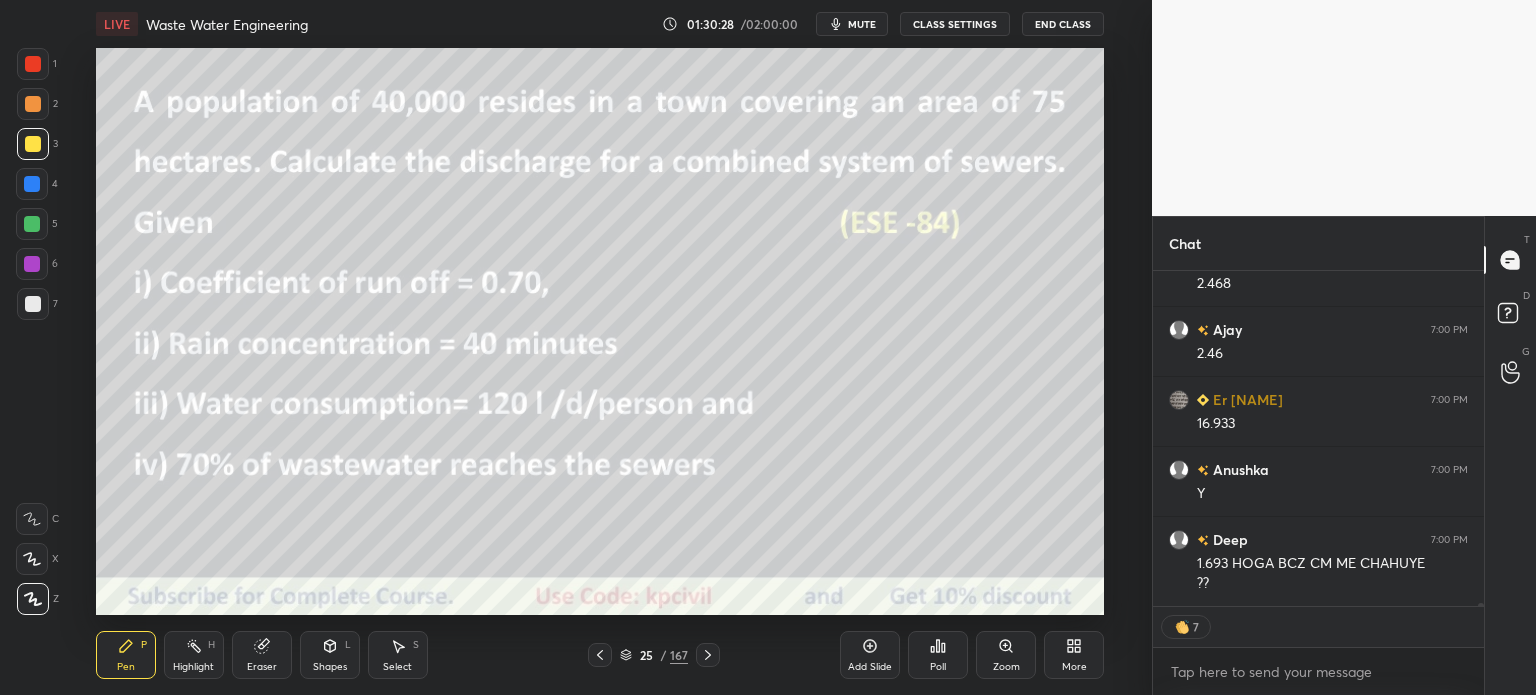 scroll, scrollTop: 33071, scrollLeft: 0, axis: vertical 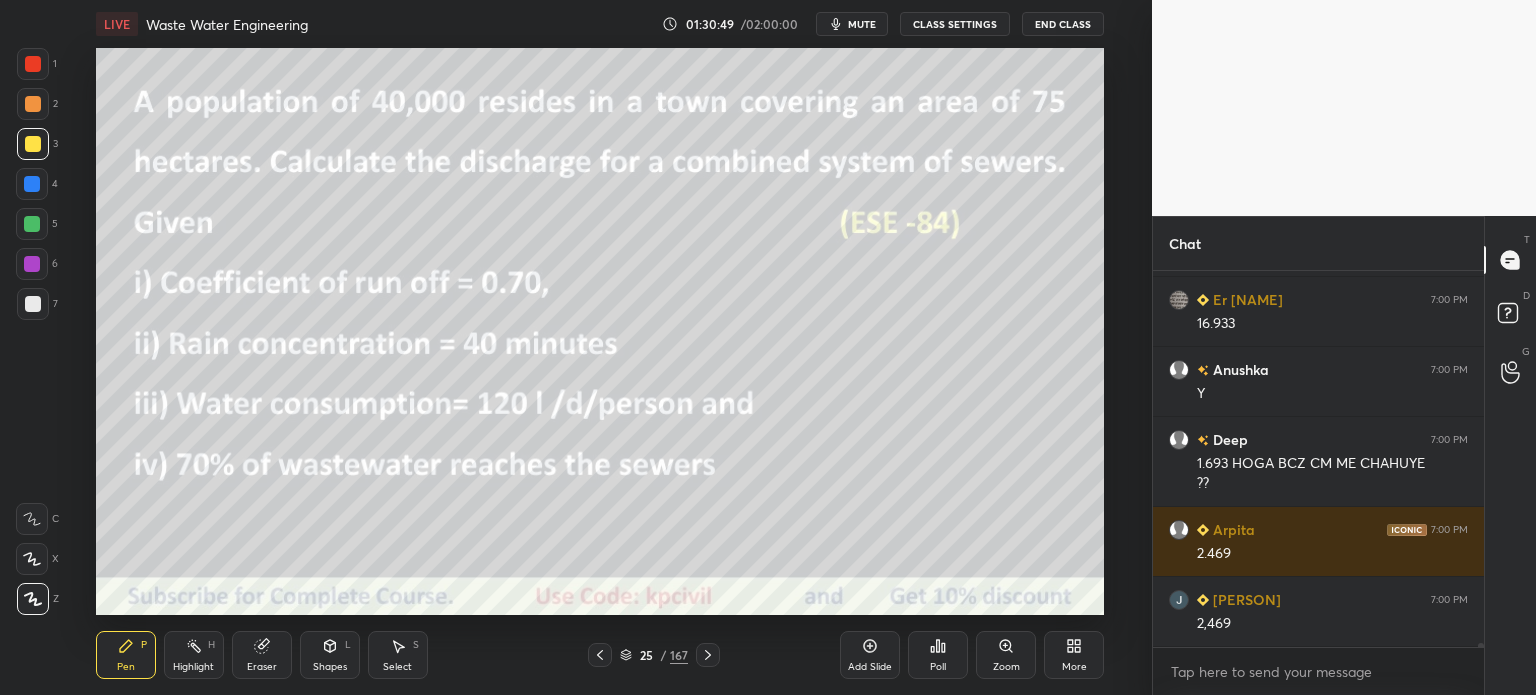 click 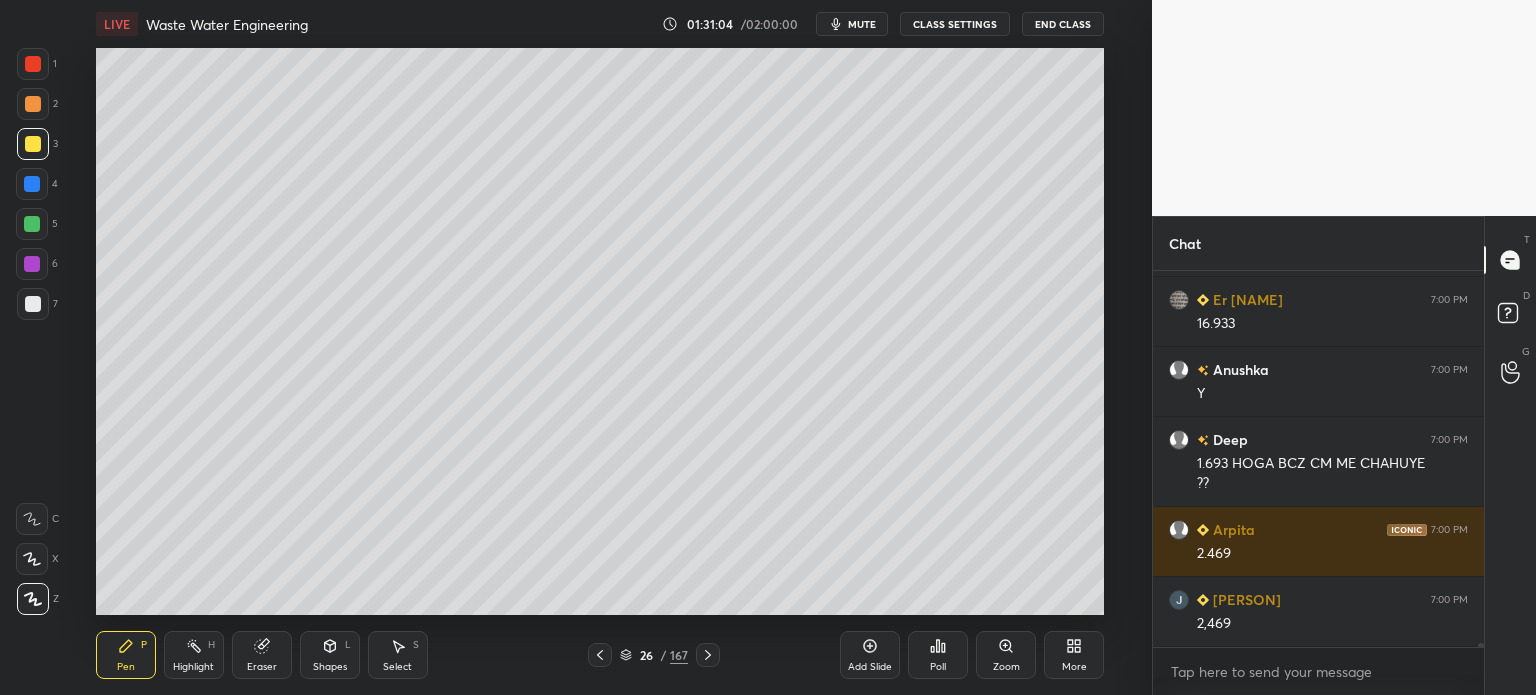 click 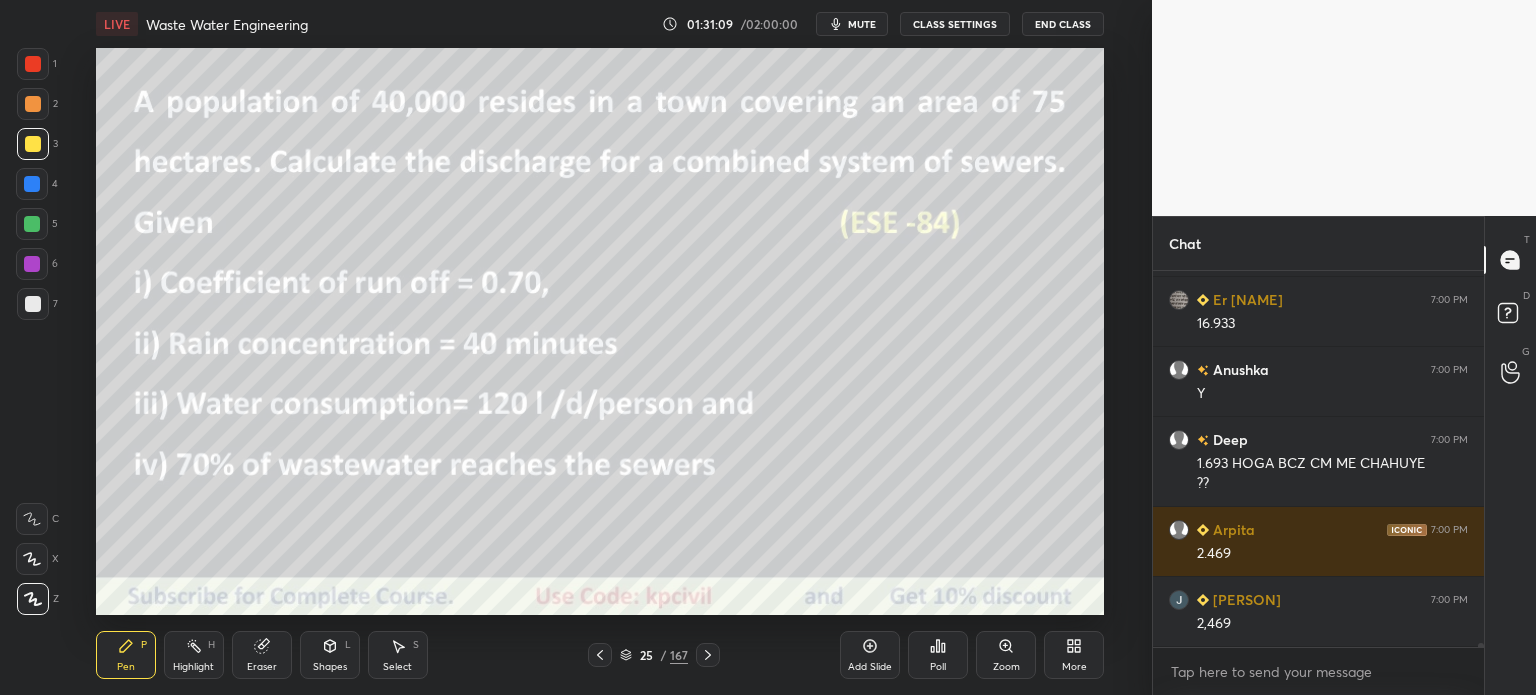 click 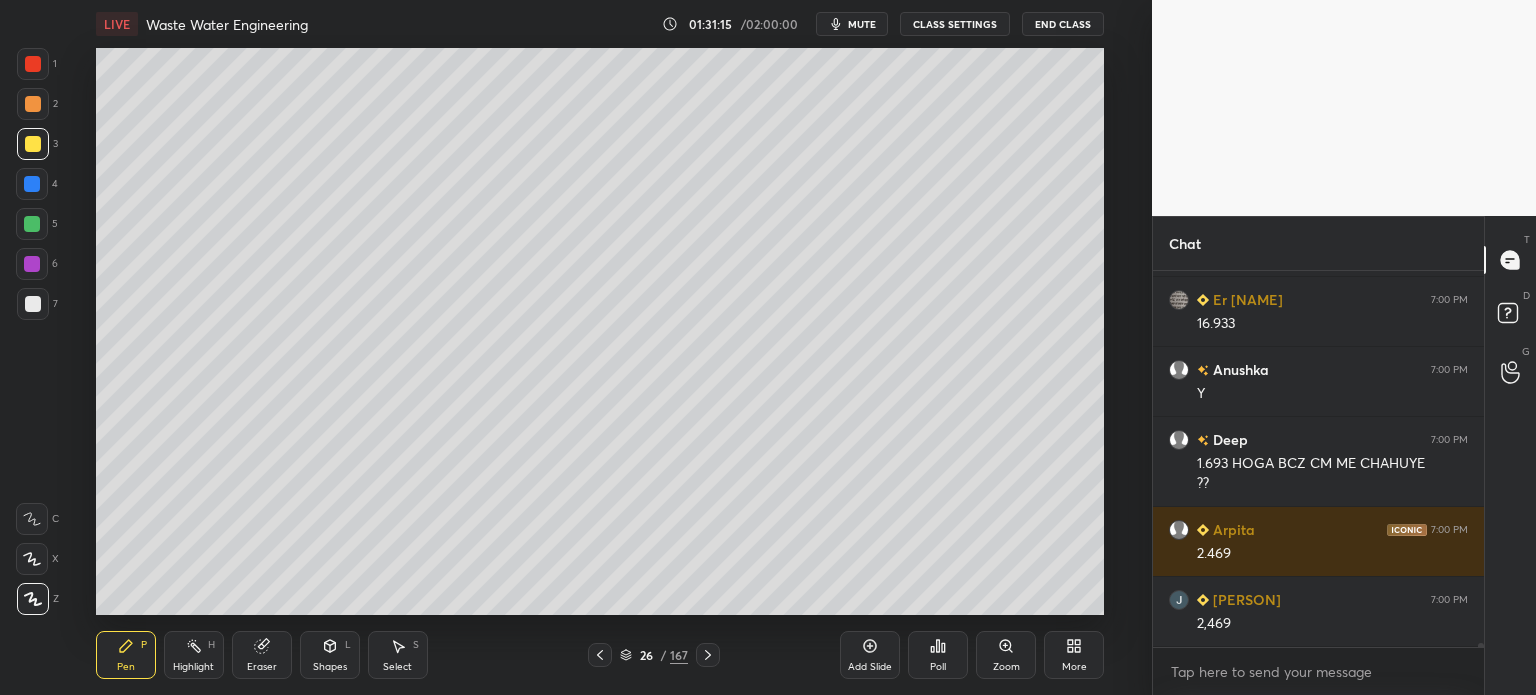 click 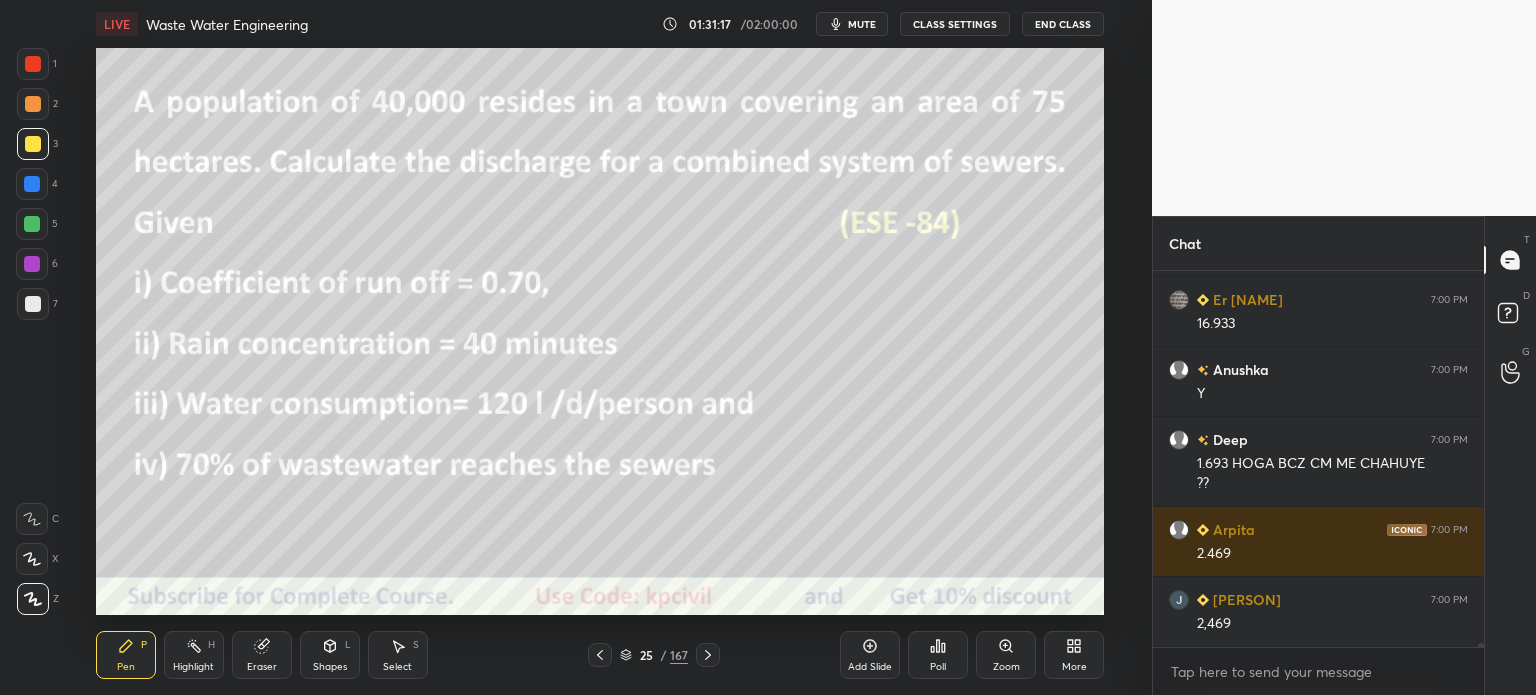click 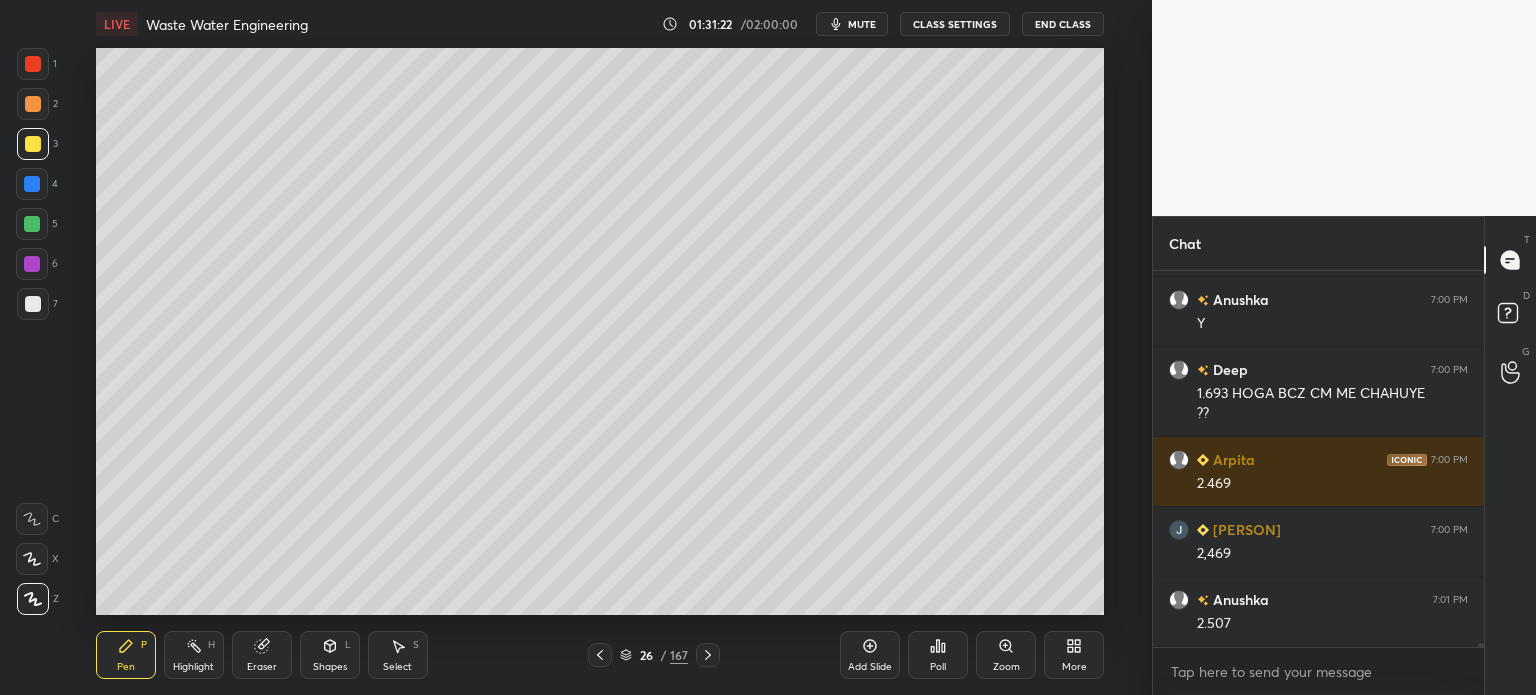 scroll, scrollTop: 33240, scrollLeft: 0, axis: vertical 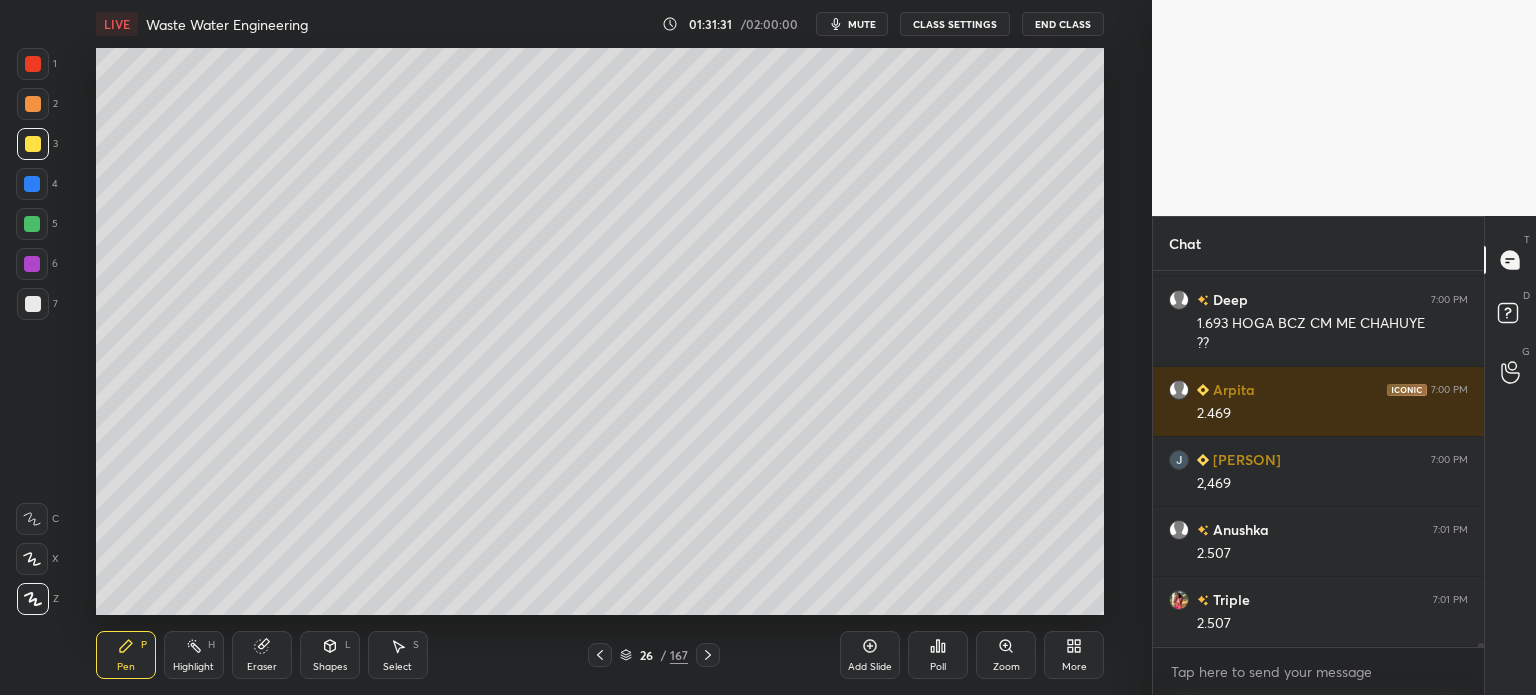 click 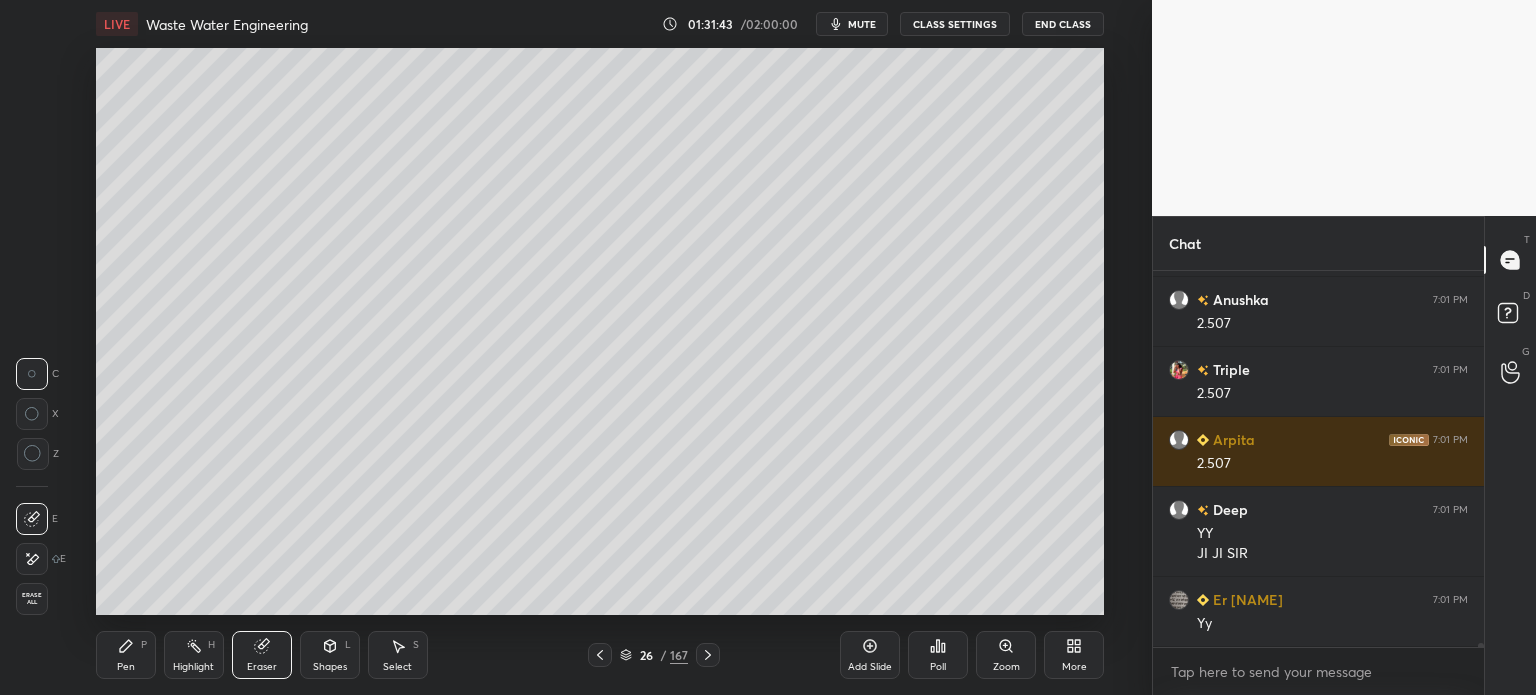 scroll, scrollTop: 33540, scrollLeft: 0, axis: vertical 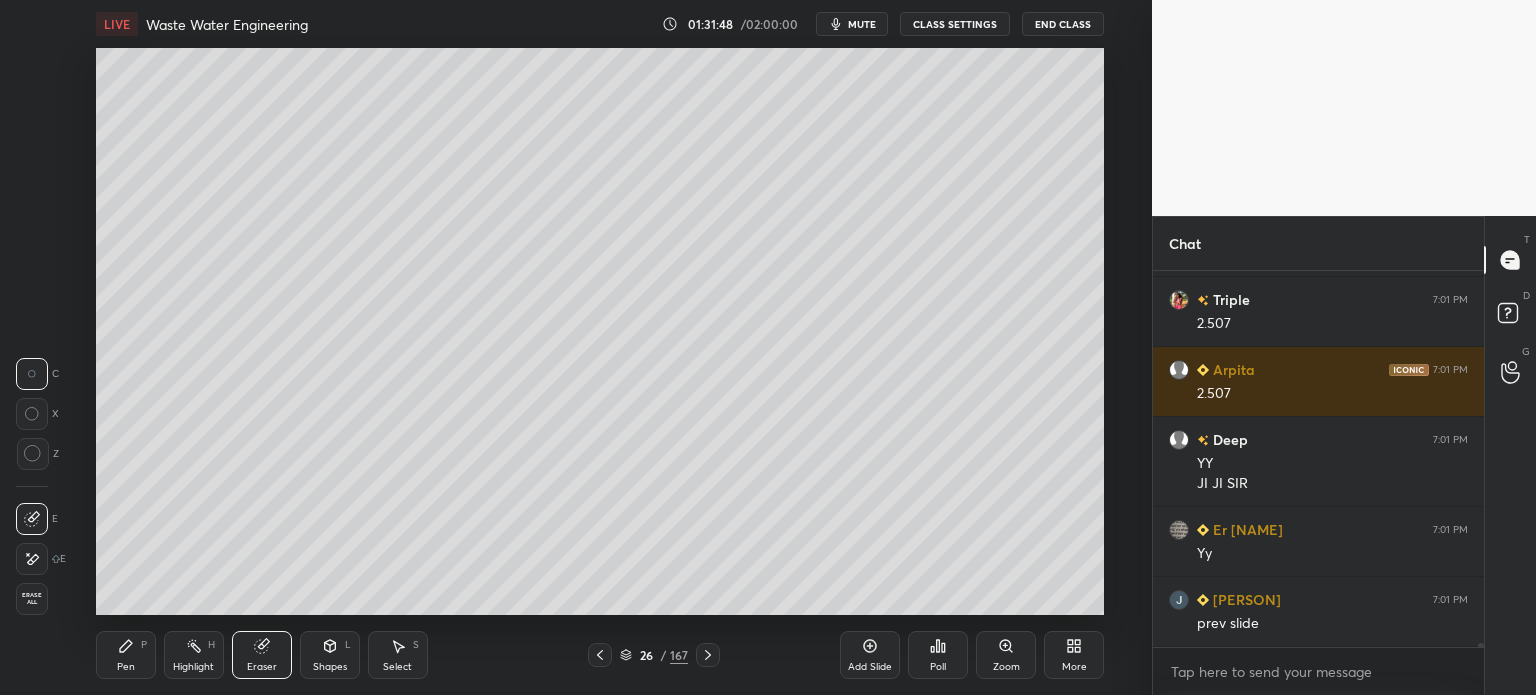 click on "mute" at bounding box center [862, 24] 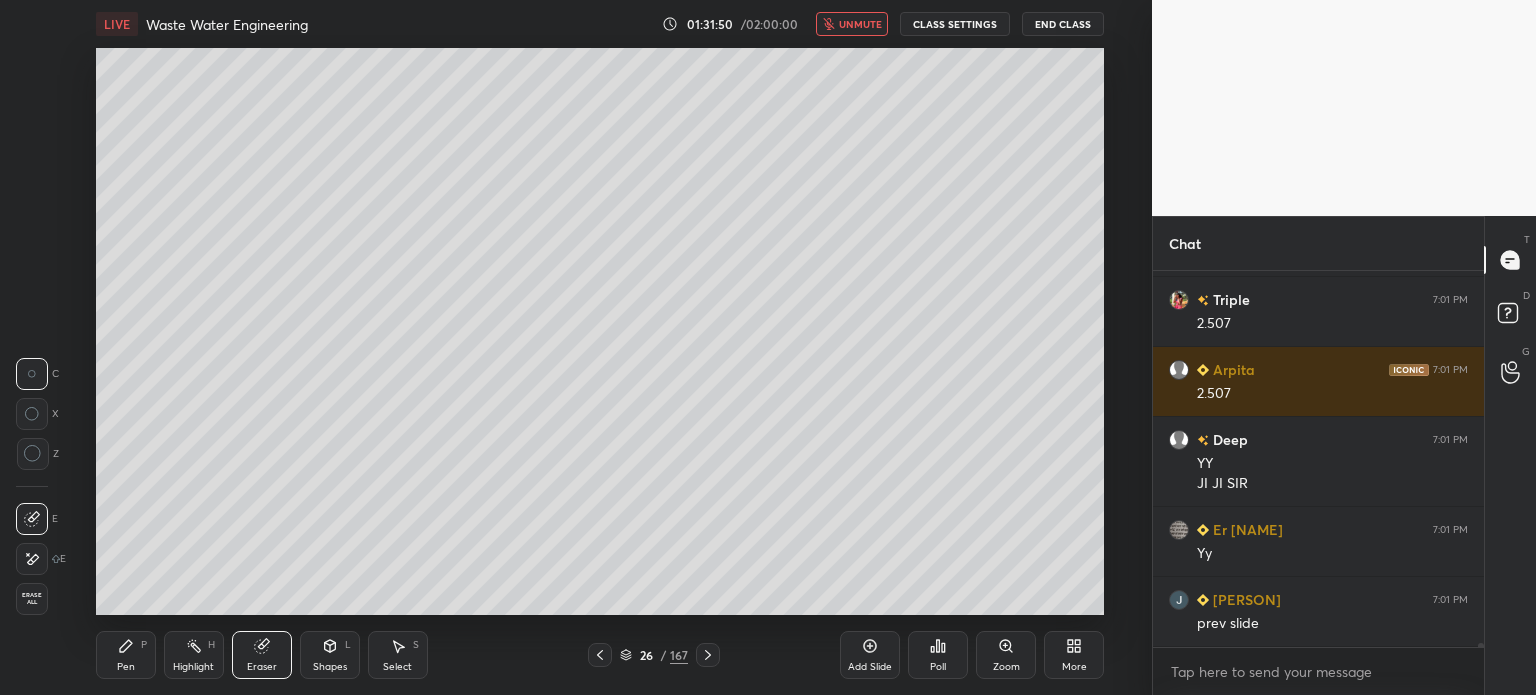 click 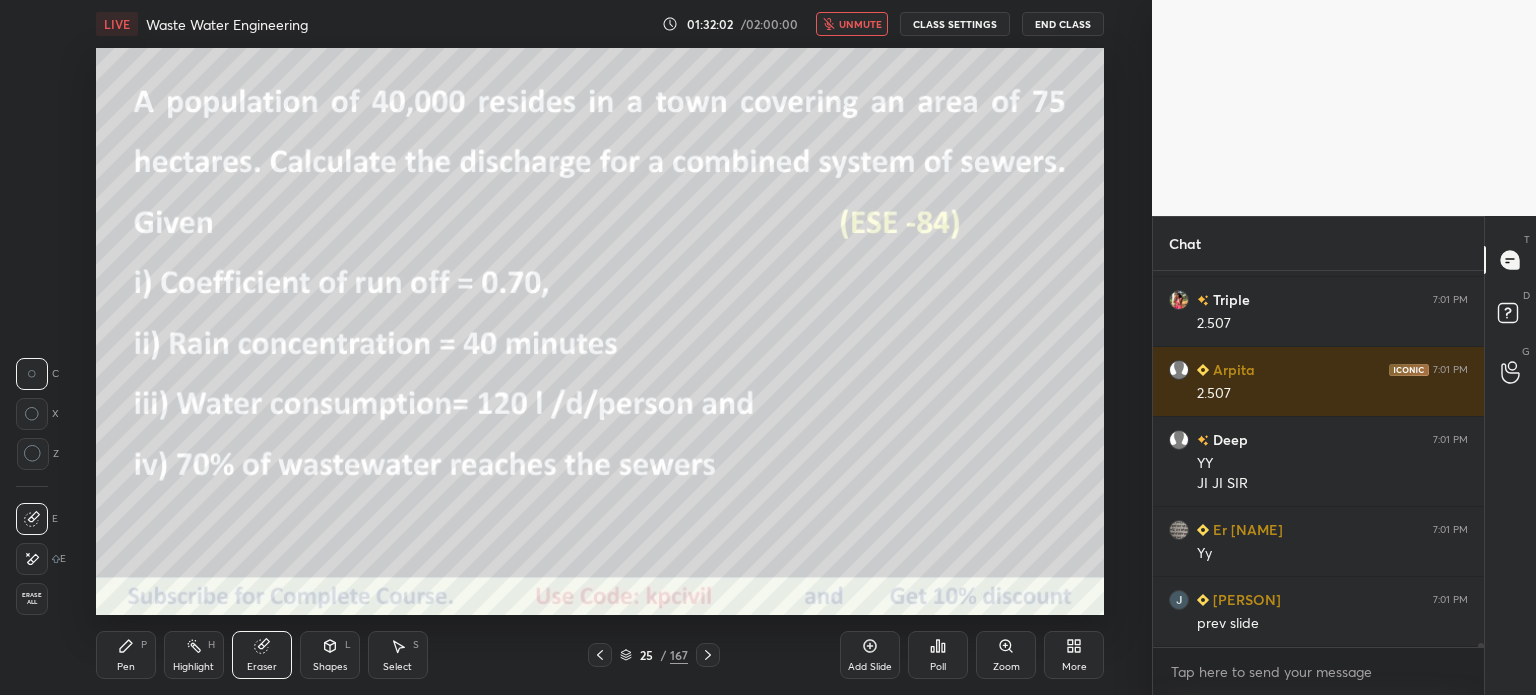 click on "End Class" at bounding box center [1063, 24] 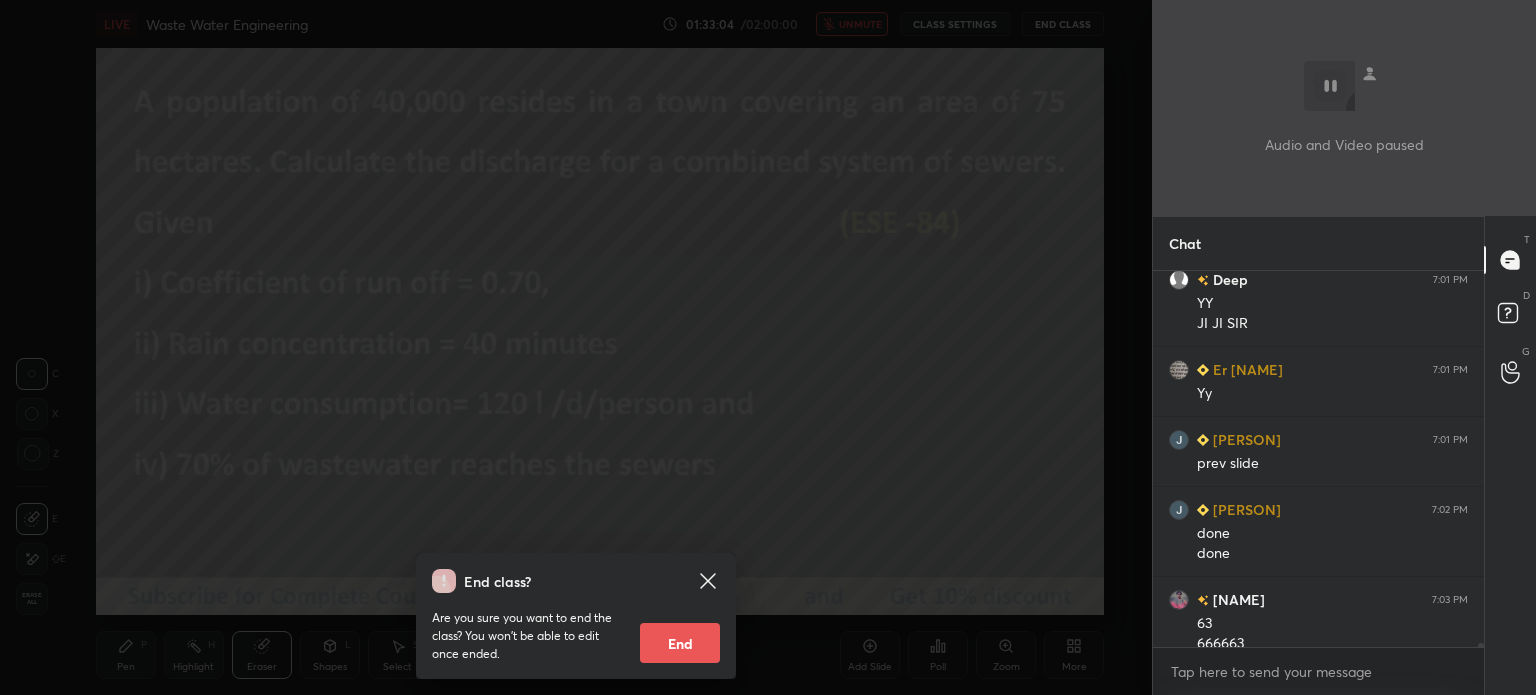 scroll, scrollTop: 33720, scrollLeft: 0, axis: vertical 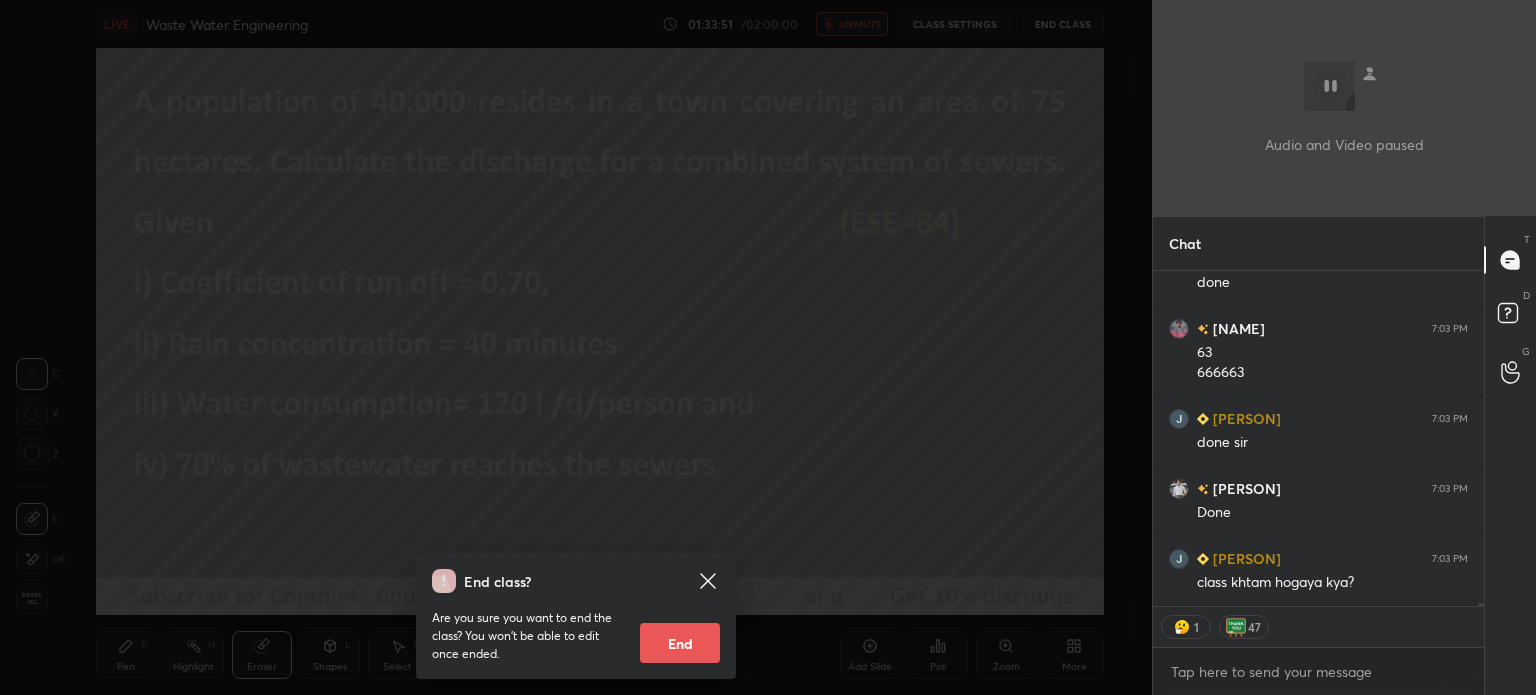 click on "End class? Are you sure you want to end the class? You won’t be able to edit once ended. End" at bounding box center [576, 347] 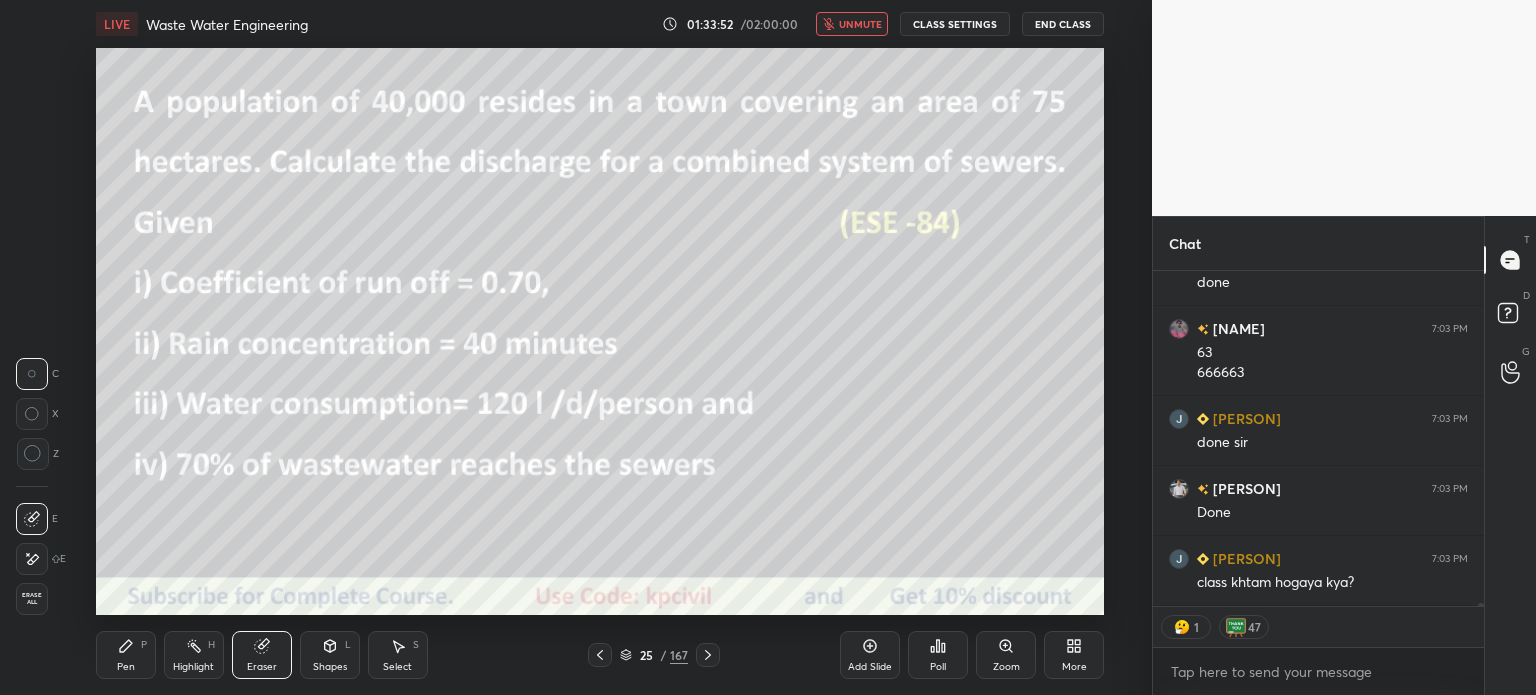 click on "unmute" at bounding box center [860, 24] 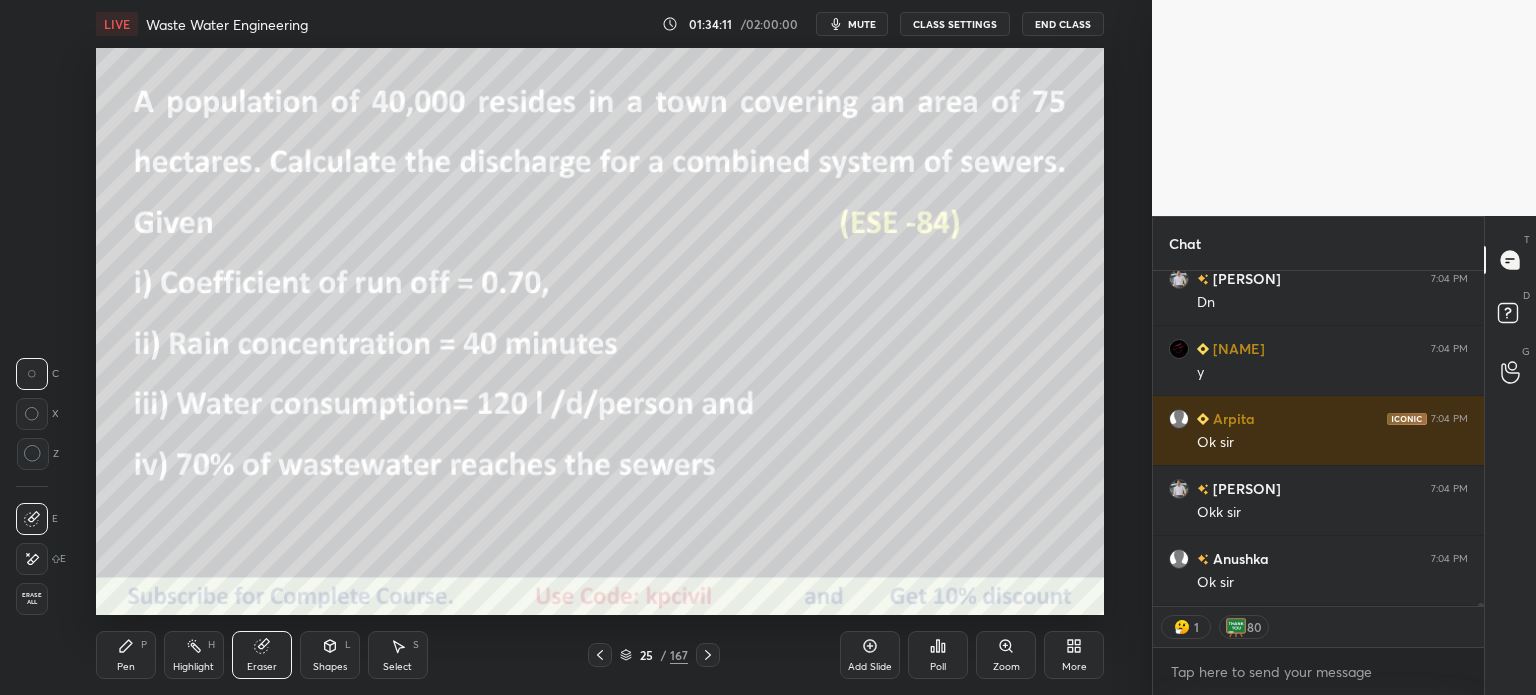 scroll, scrollTop: 34460, scrollLeft: 0, axis: vertical 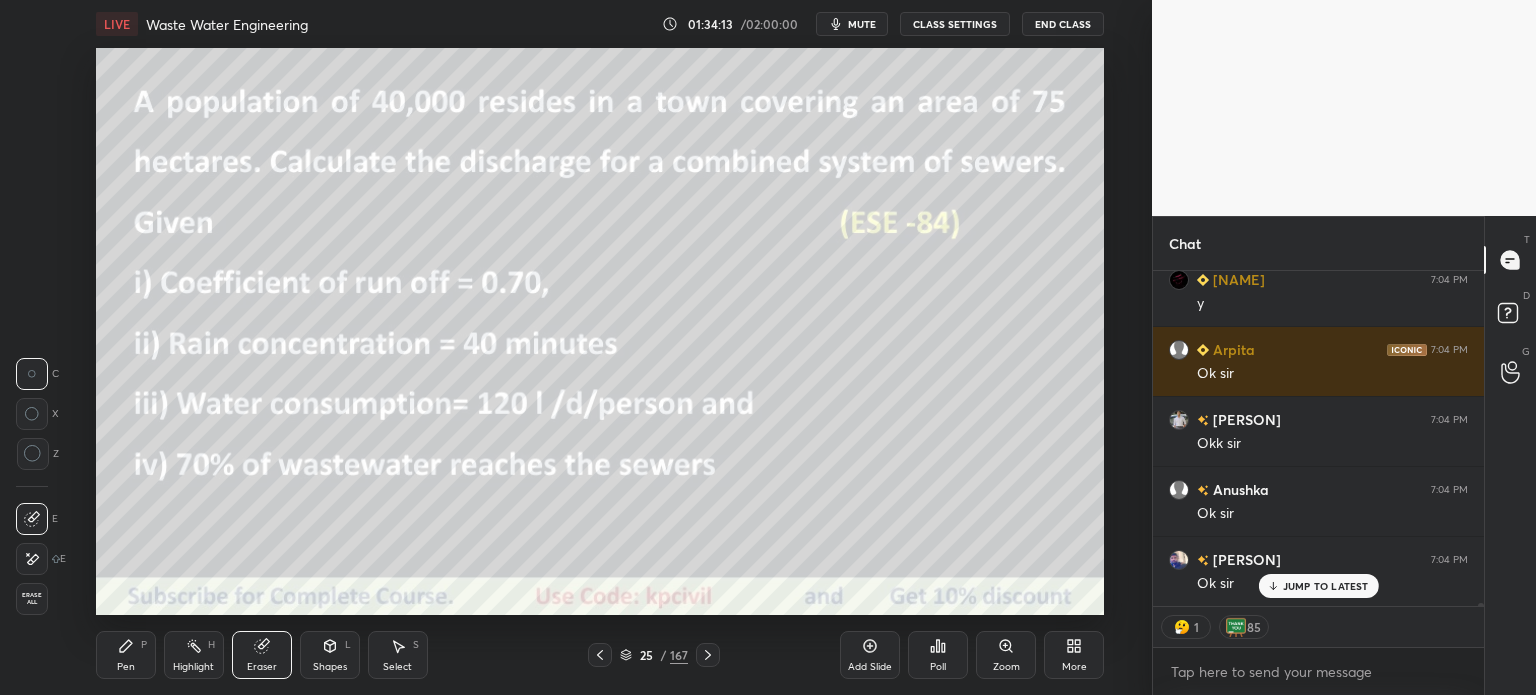 click on "Add Slide" at bounding box center [870, 655] 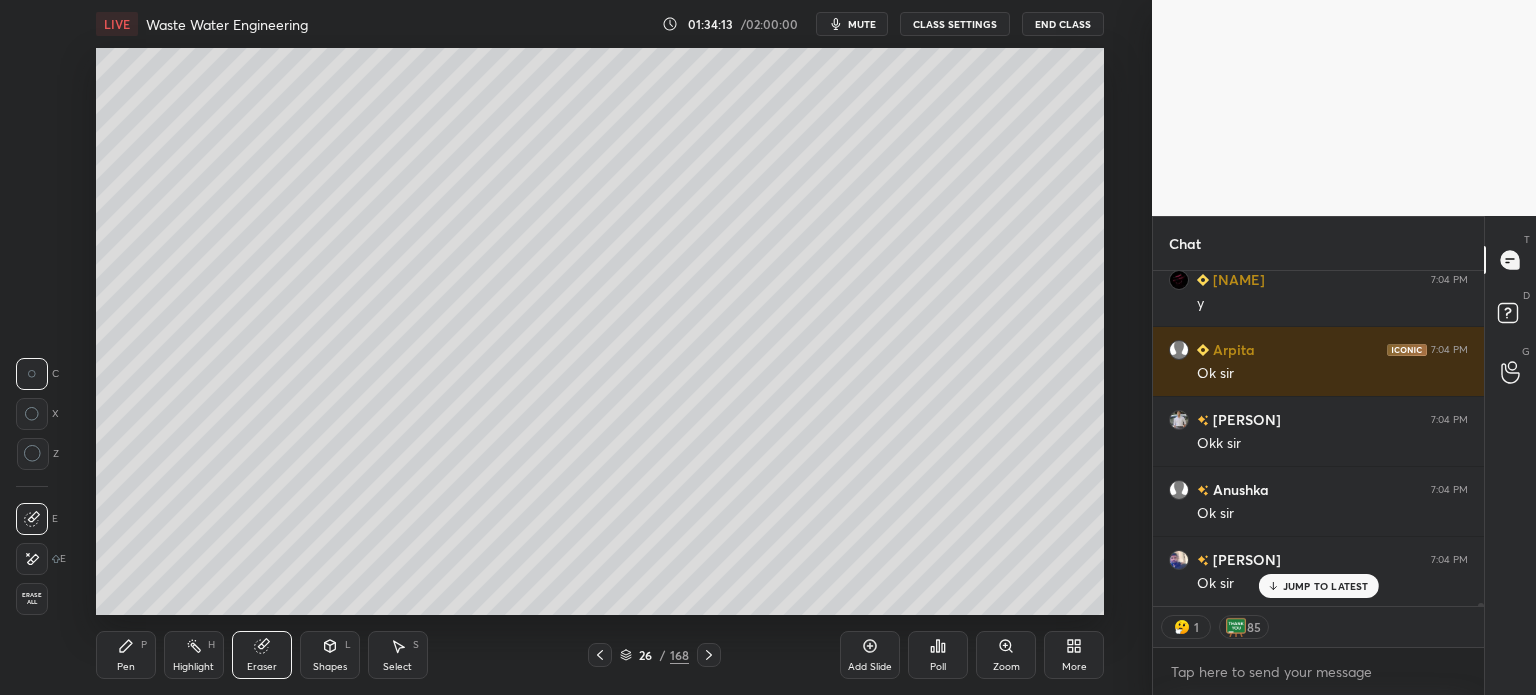 scroll, scrollTop: 34531, scrollLeft: 0, axis: vertical 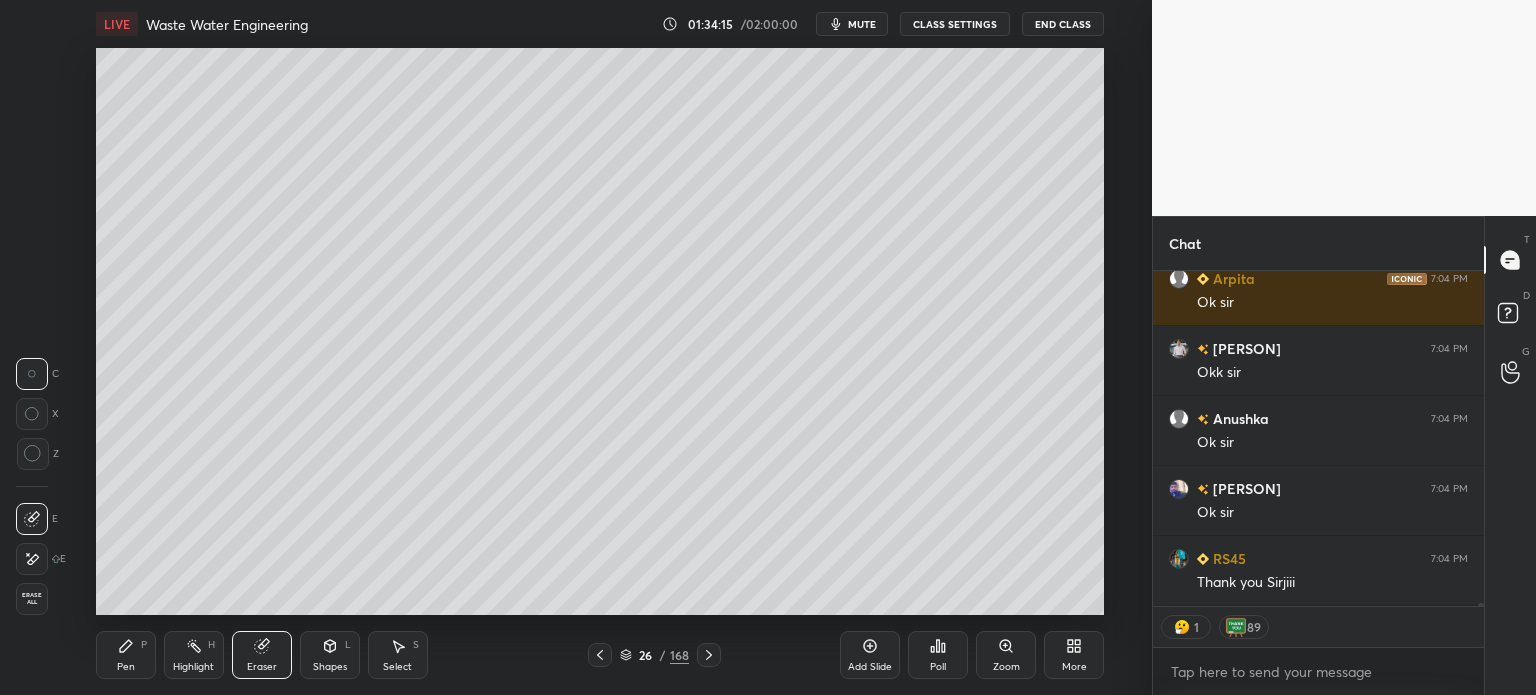click 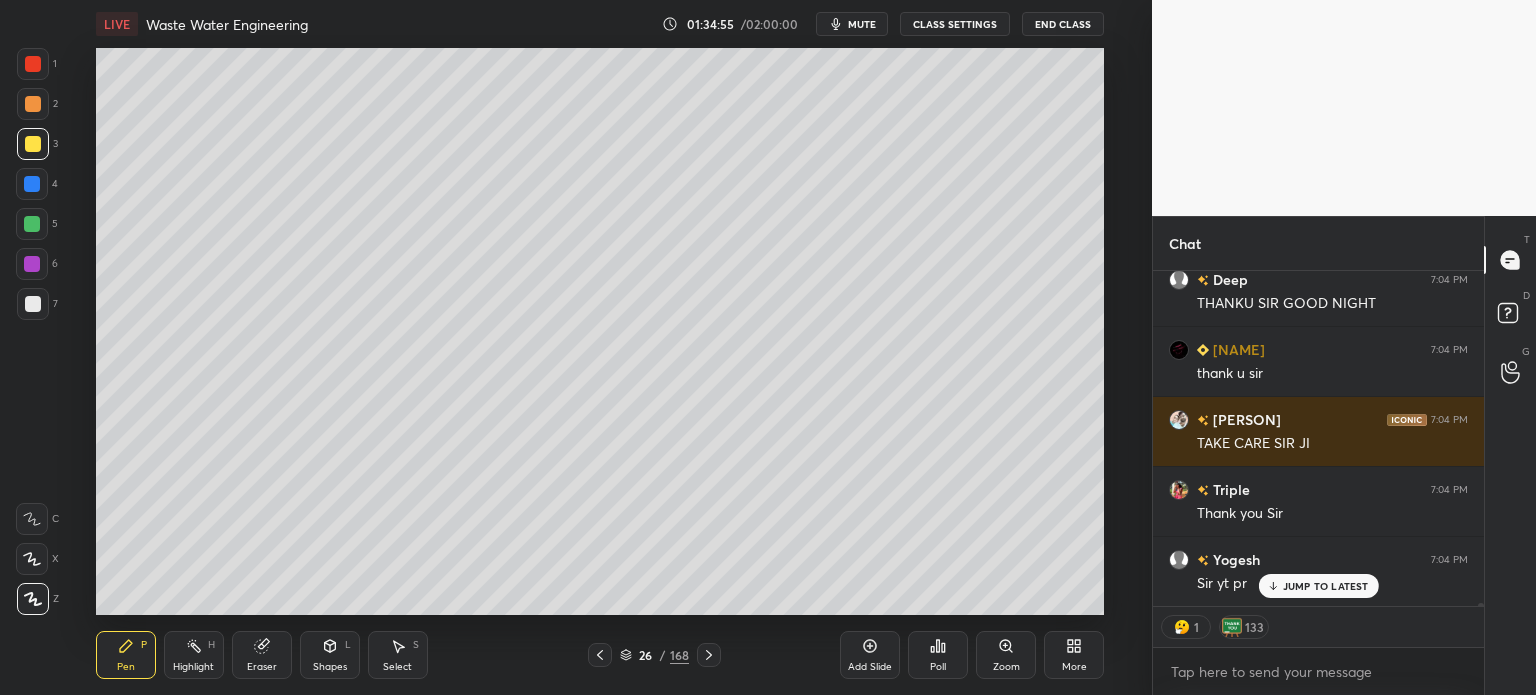 scroll, scrollTop: 35548, scrollLeft: 0, axis: vertical 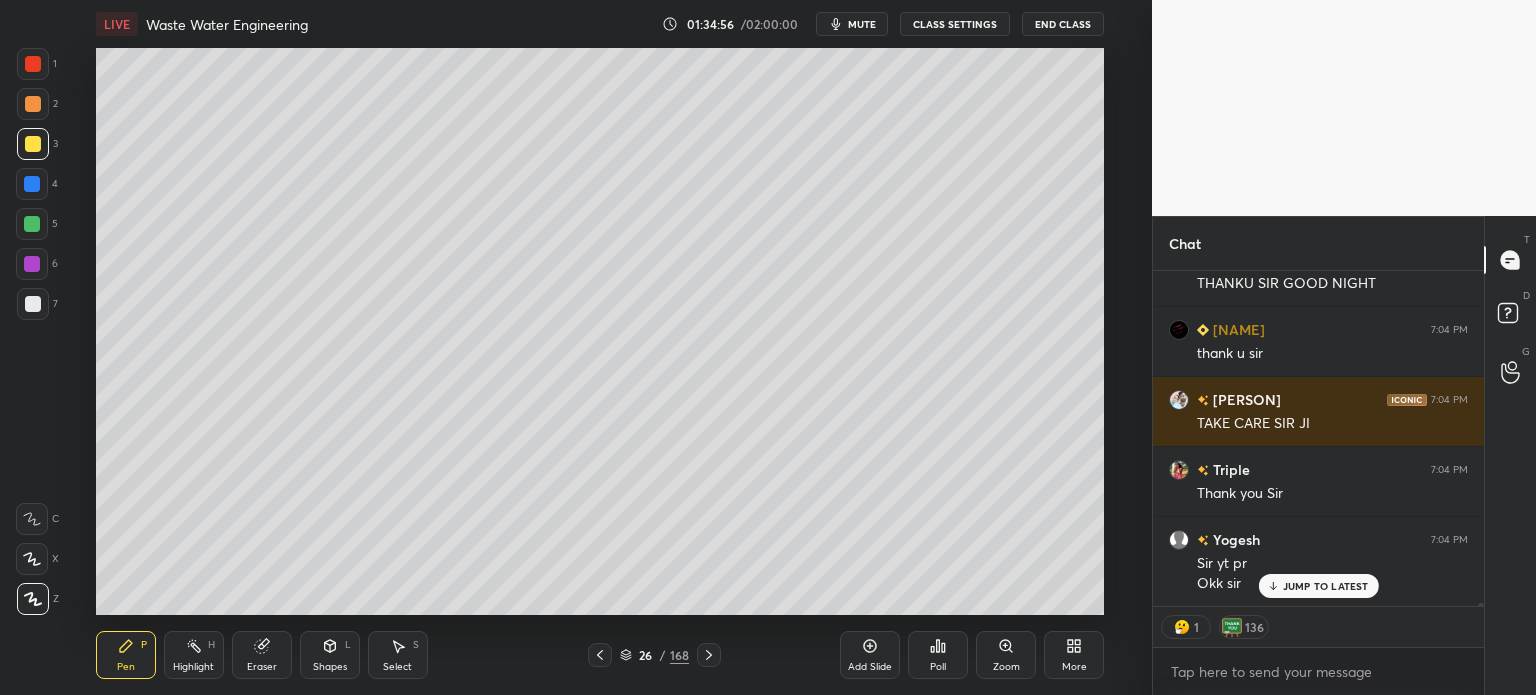 click on "End Class" at bounding box center [1063, 24] 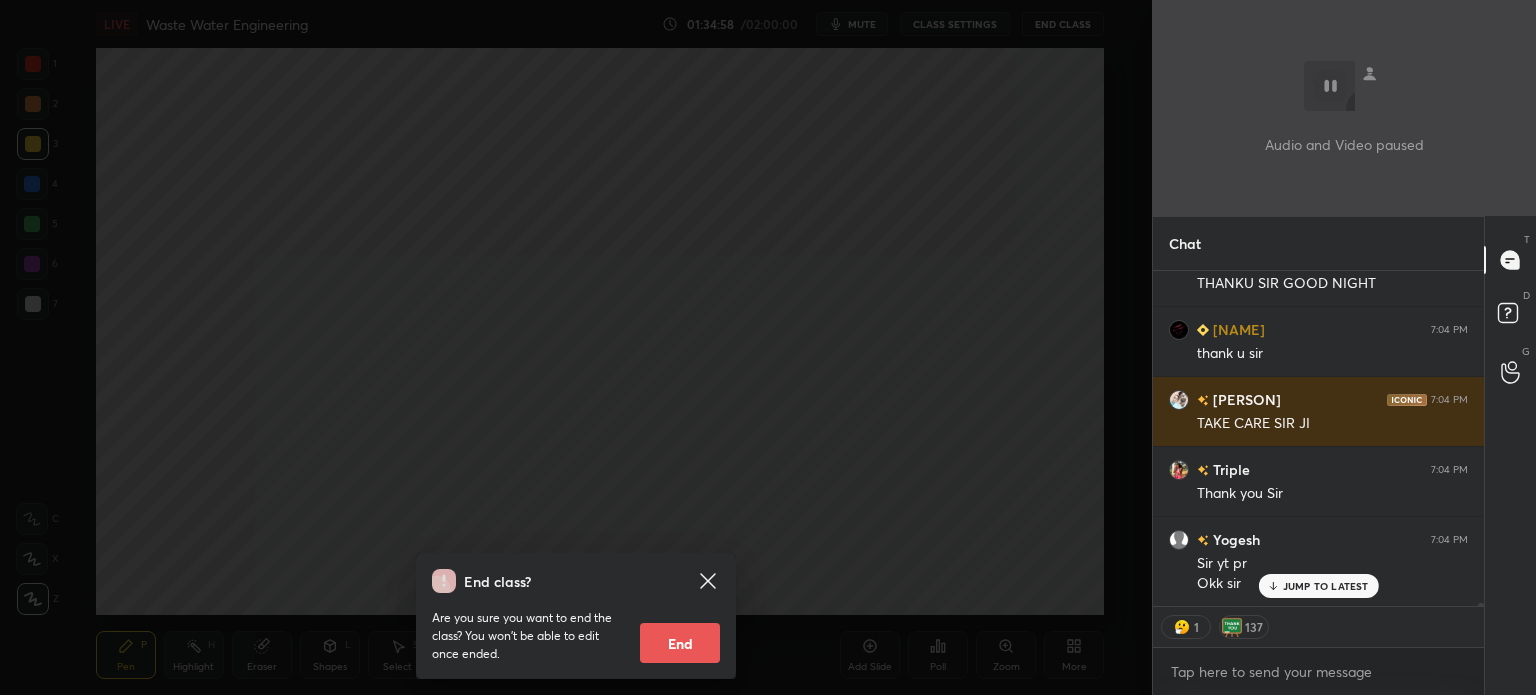 click on "End" at bounding box center (680, 643) 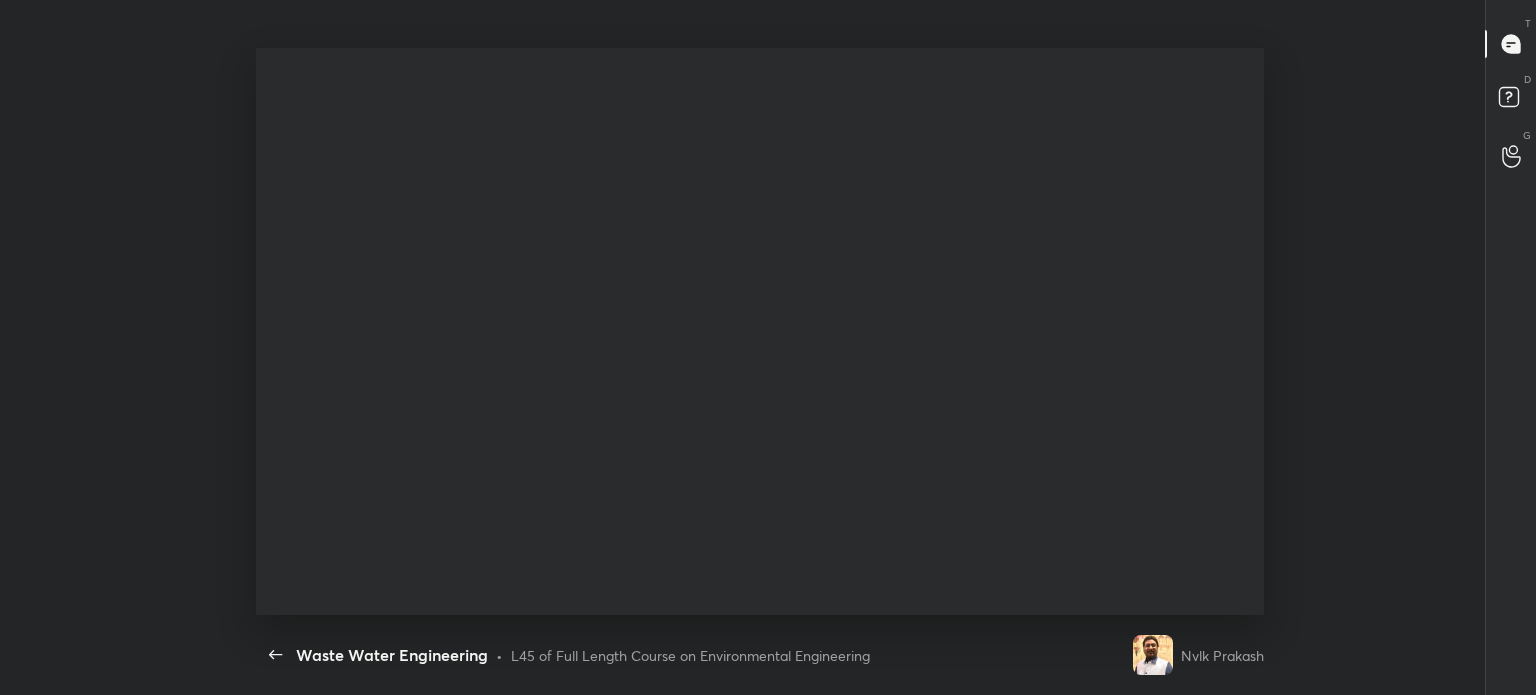 scroll, scrollTop: 99432, scrollLeft: 98650, axis: both 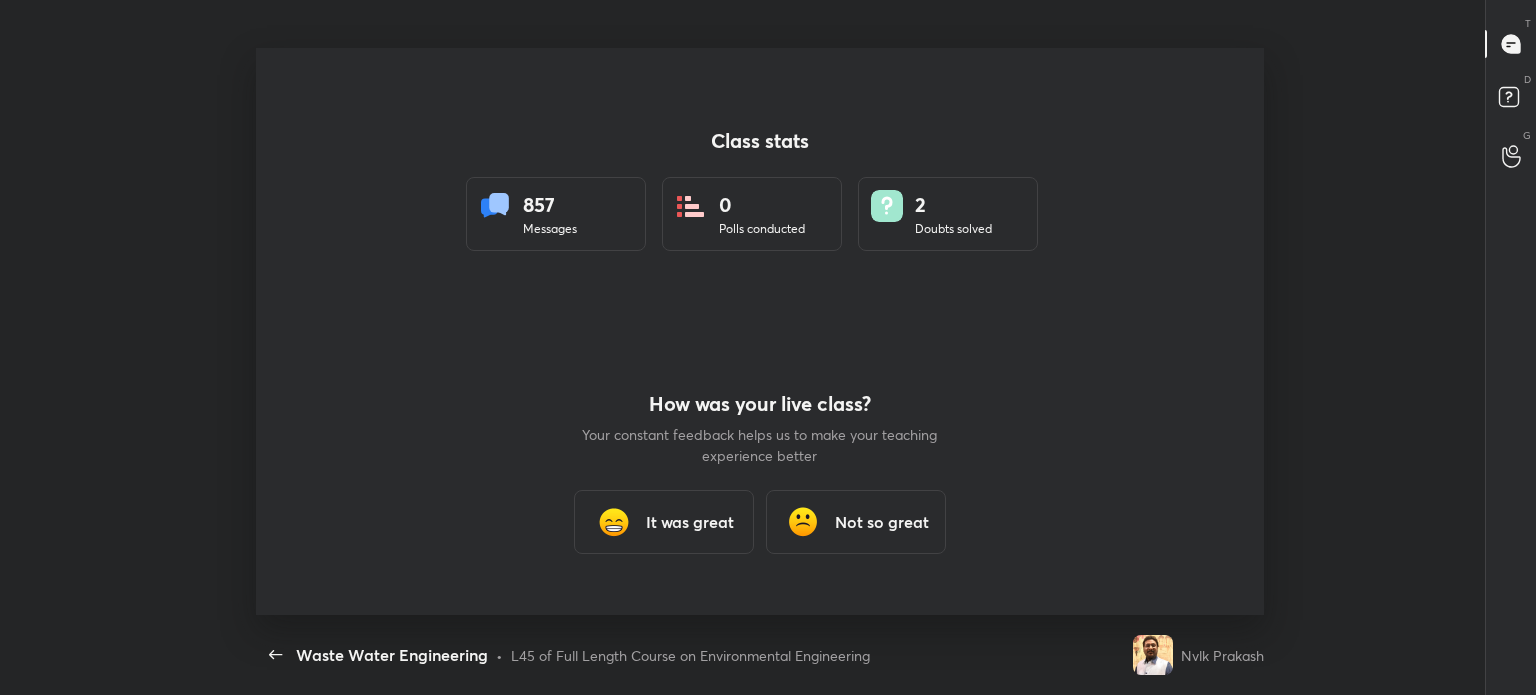 click on "It was great" at bounding box center [690, 522] 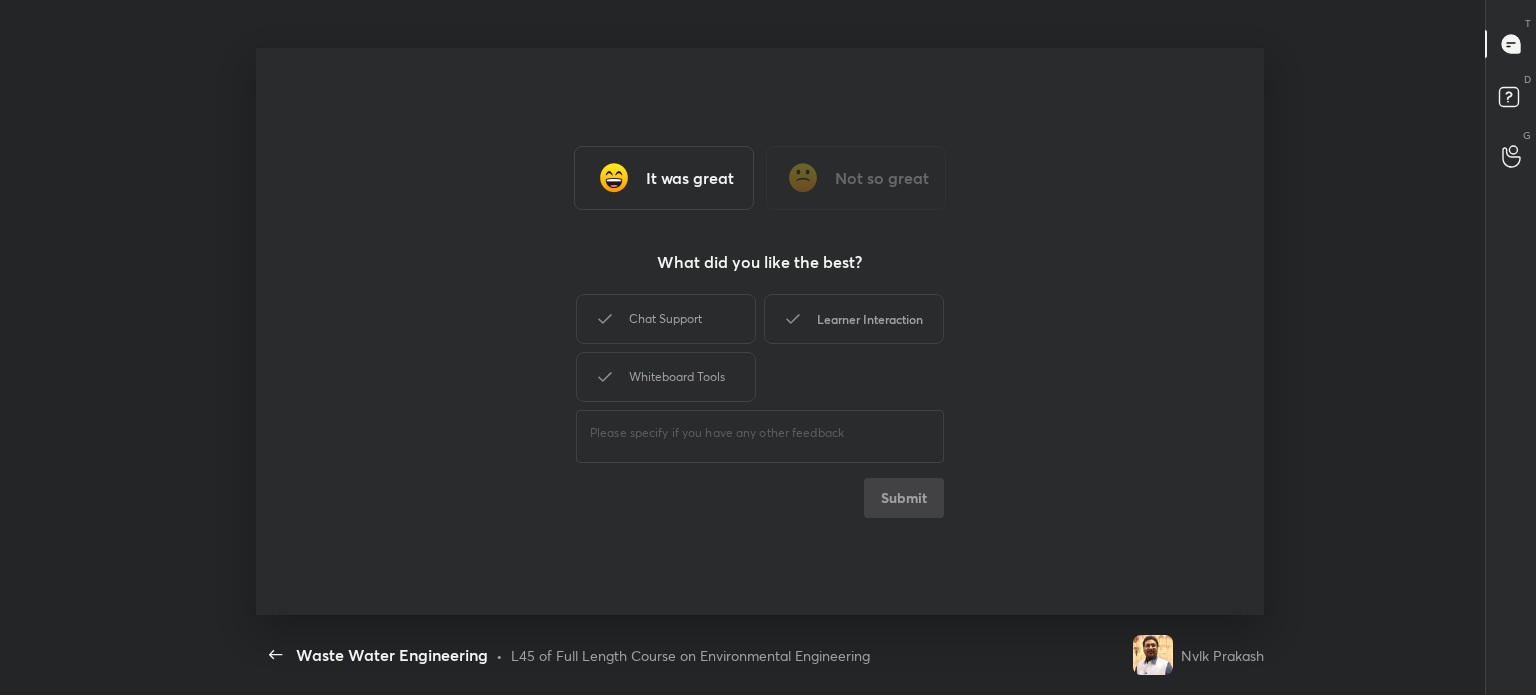 type on "x" 